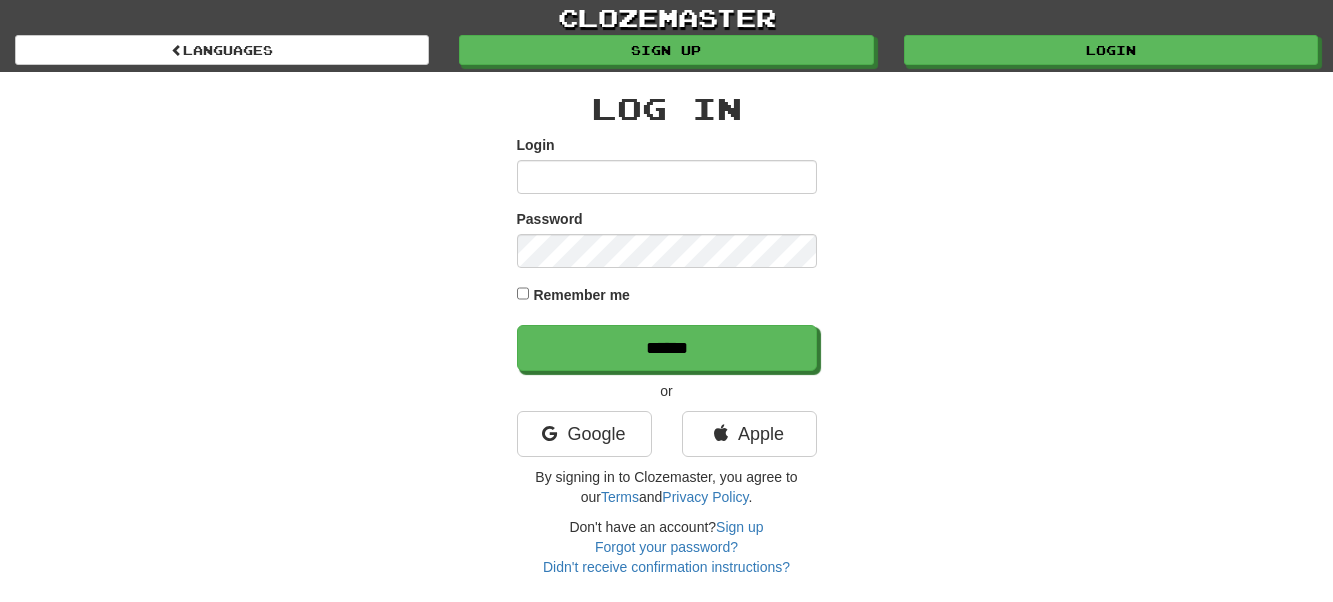 scroll, scrollTop: 0, scrollLeft: 0, axis: both 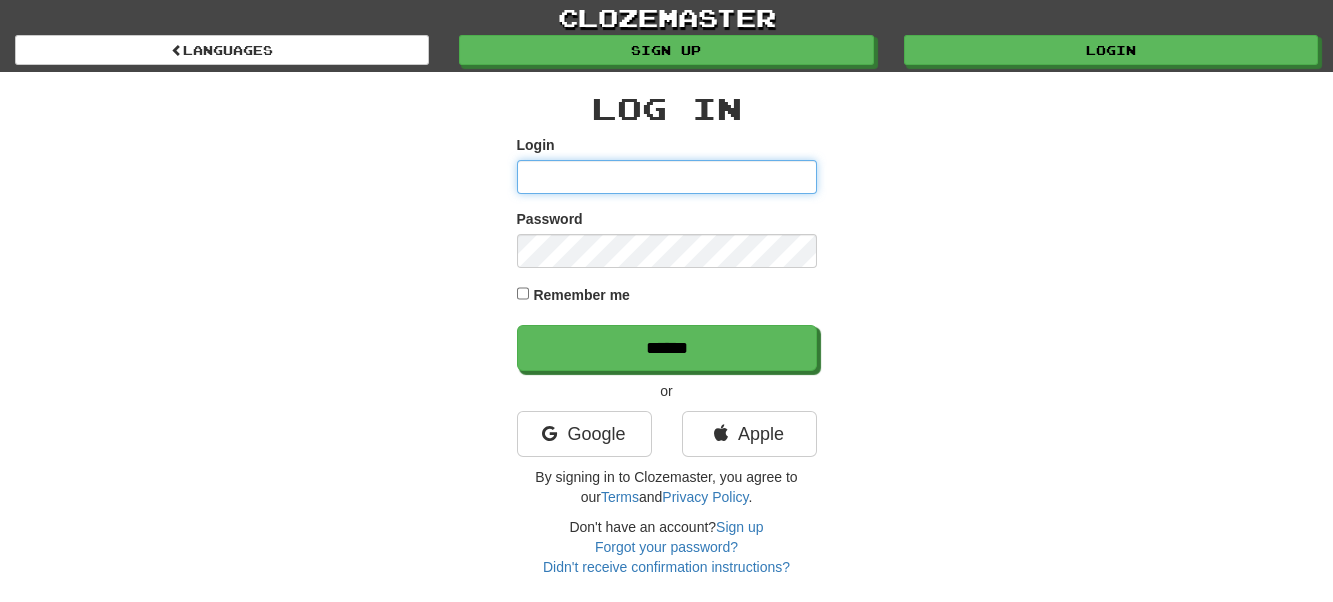 type on "**********" 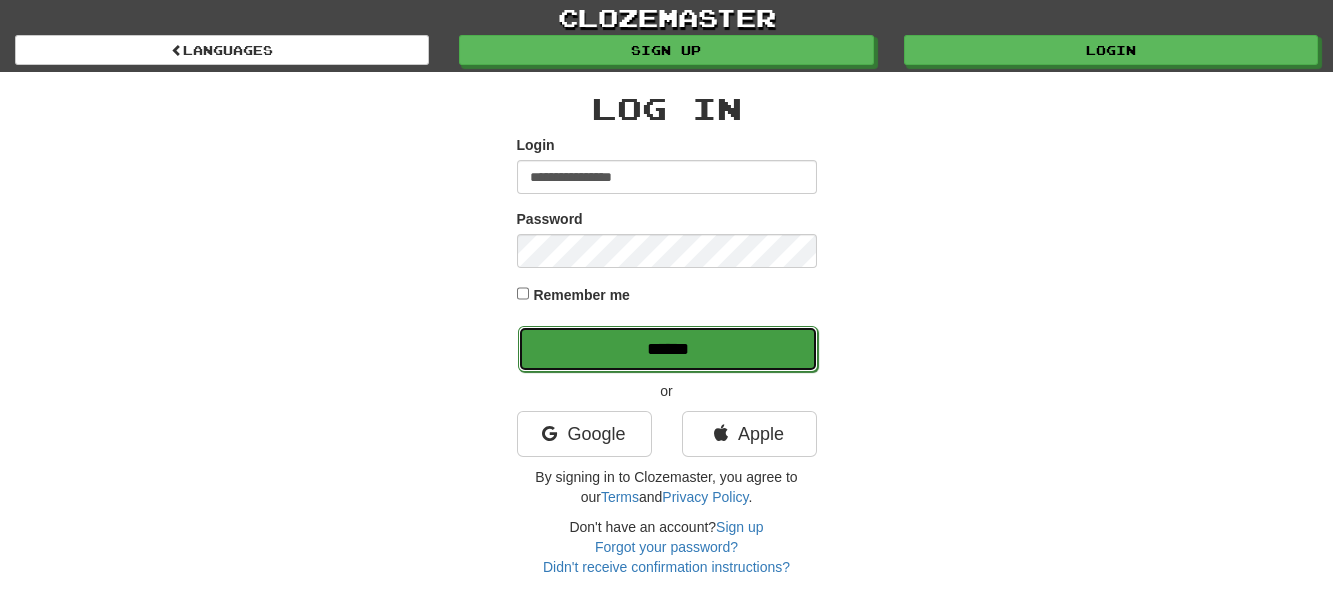 click on "******" at bounding box center (668, 349) 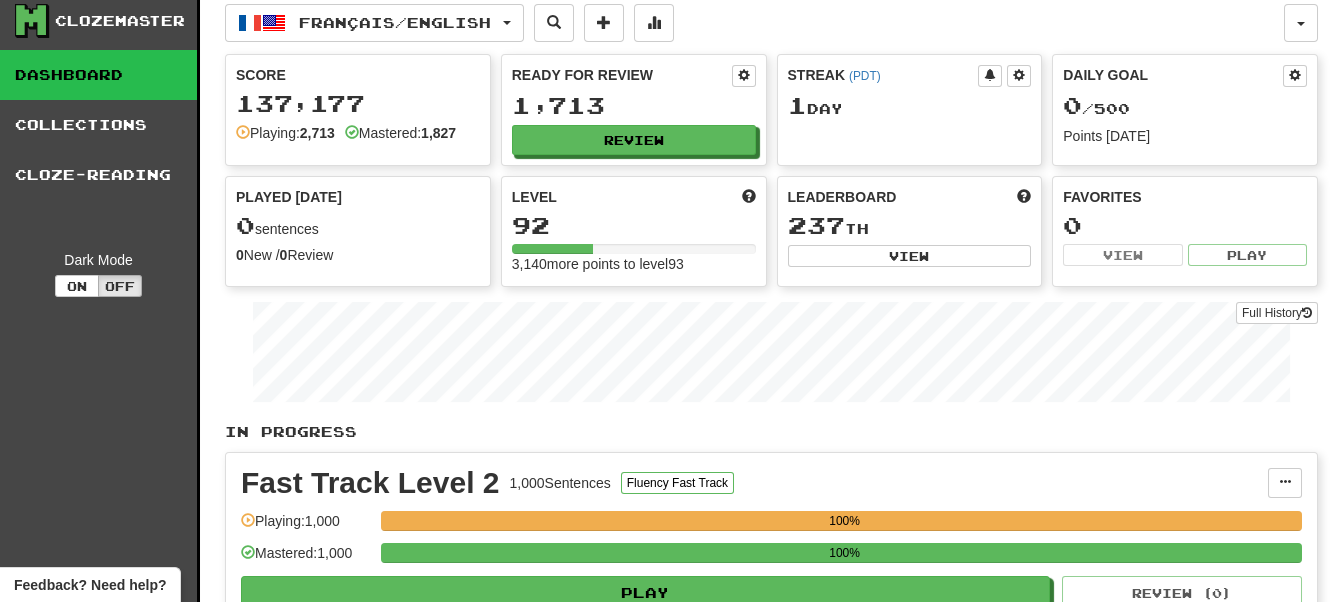 scroll, scrollTop: 0, scrollLeft: 0, axis: both 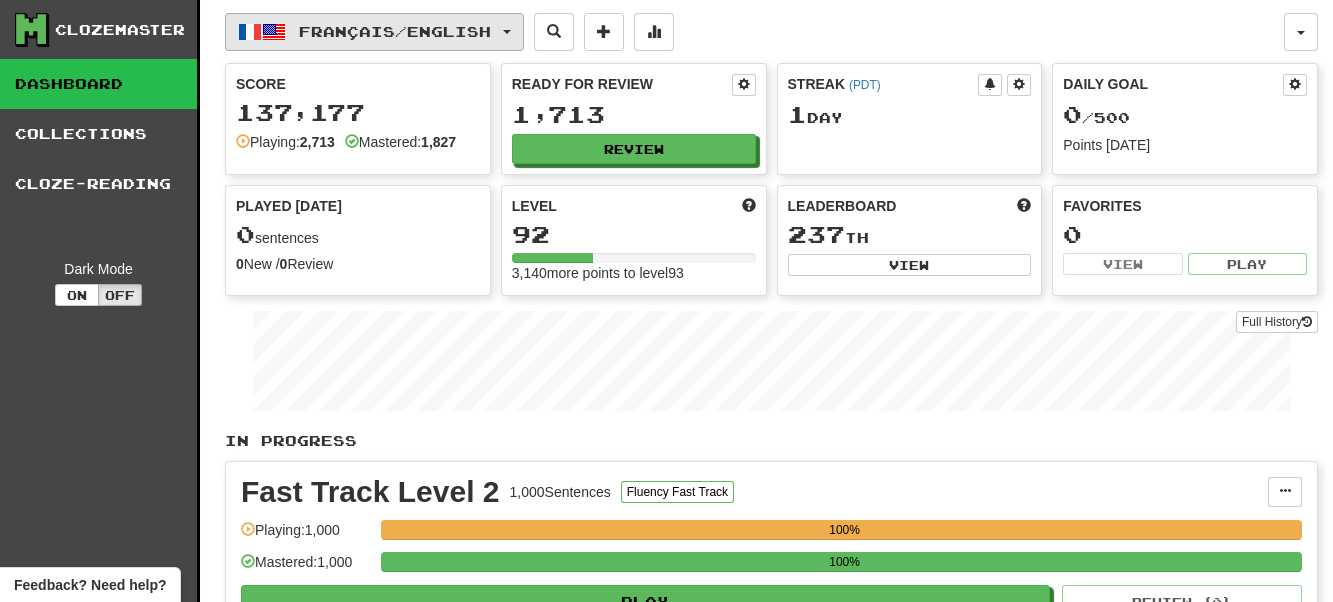 click on "Français  /  English" at bounding box center [374, 32] 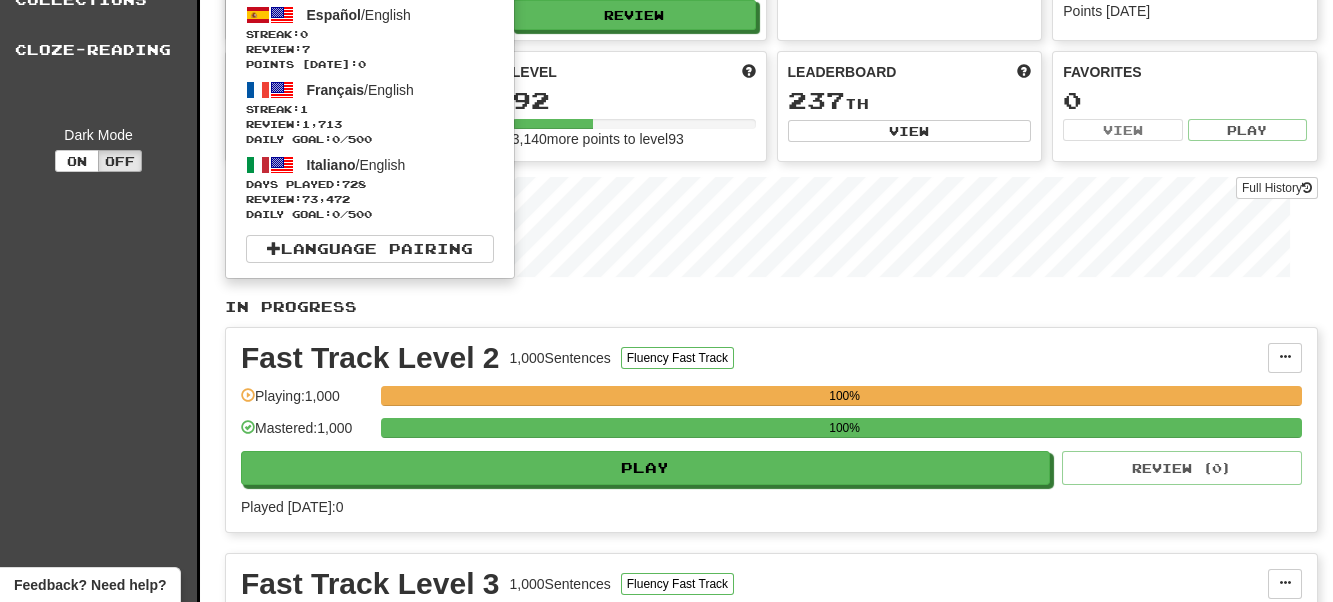 scroll, scrollTop: 200, scrollLeft: 0, axis: vertical 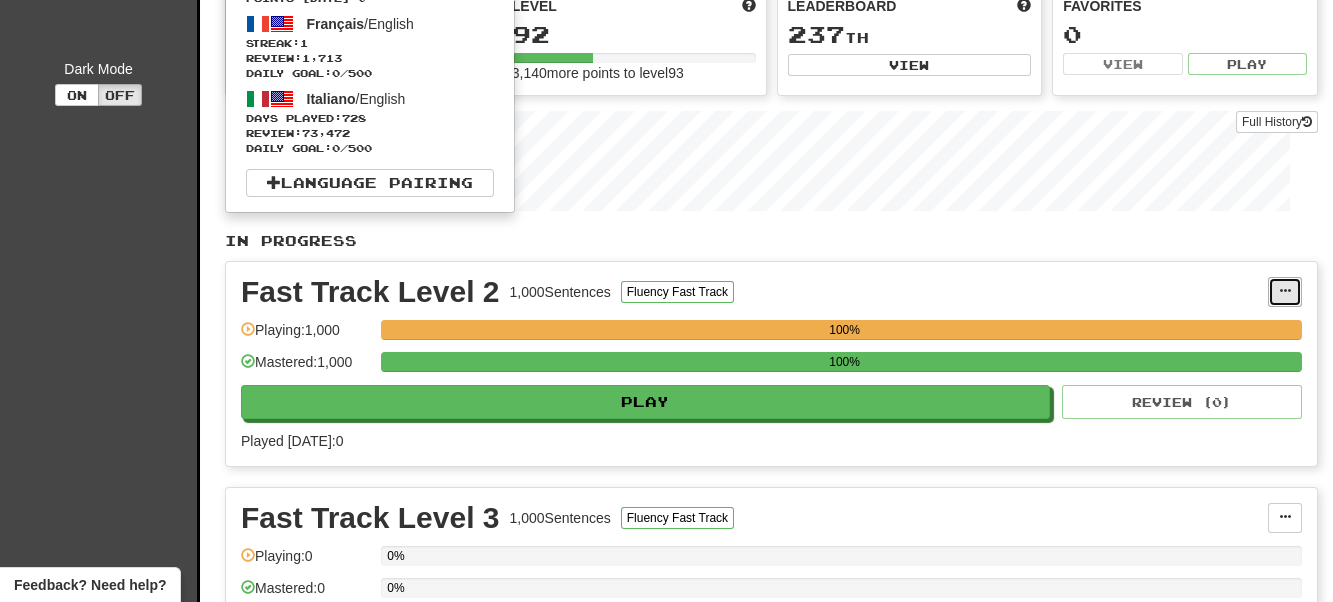 click at bounding box center [1285, 291] 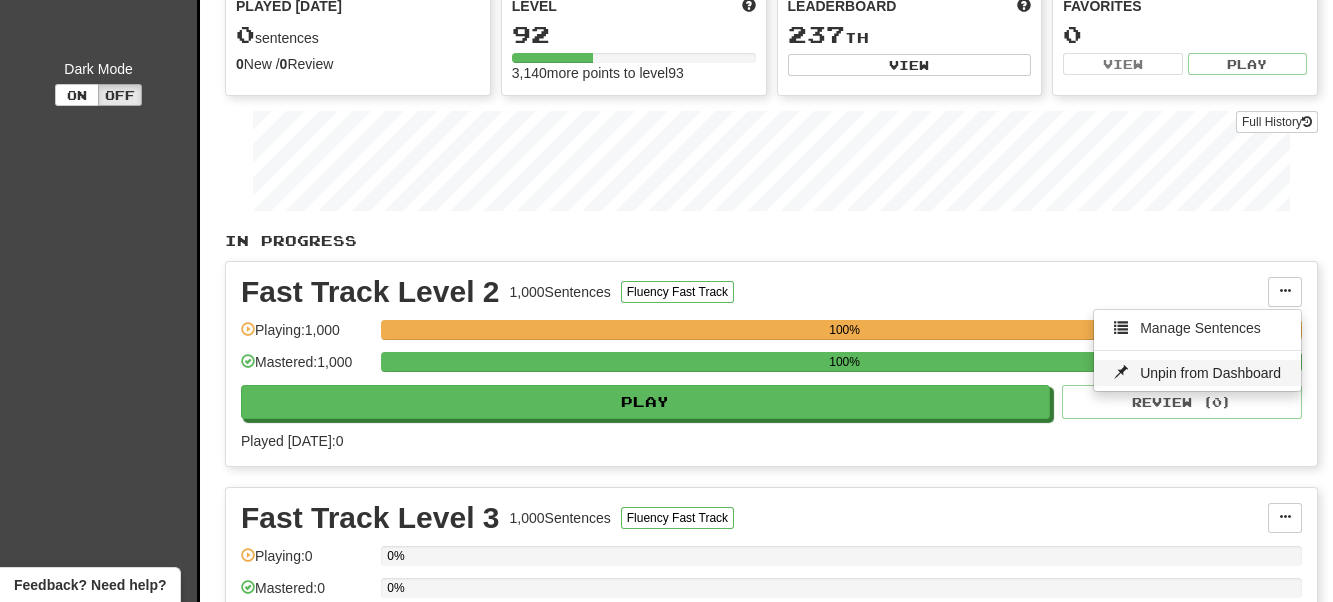 click on "Unpin from Dashboard" at bounding box center [1210, 373] 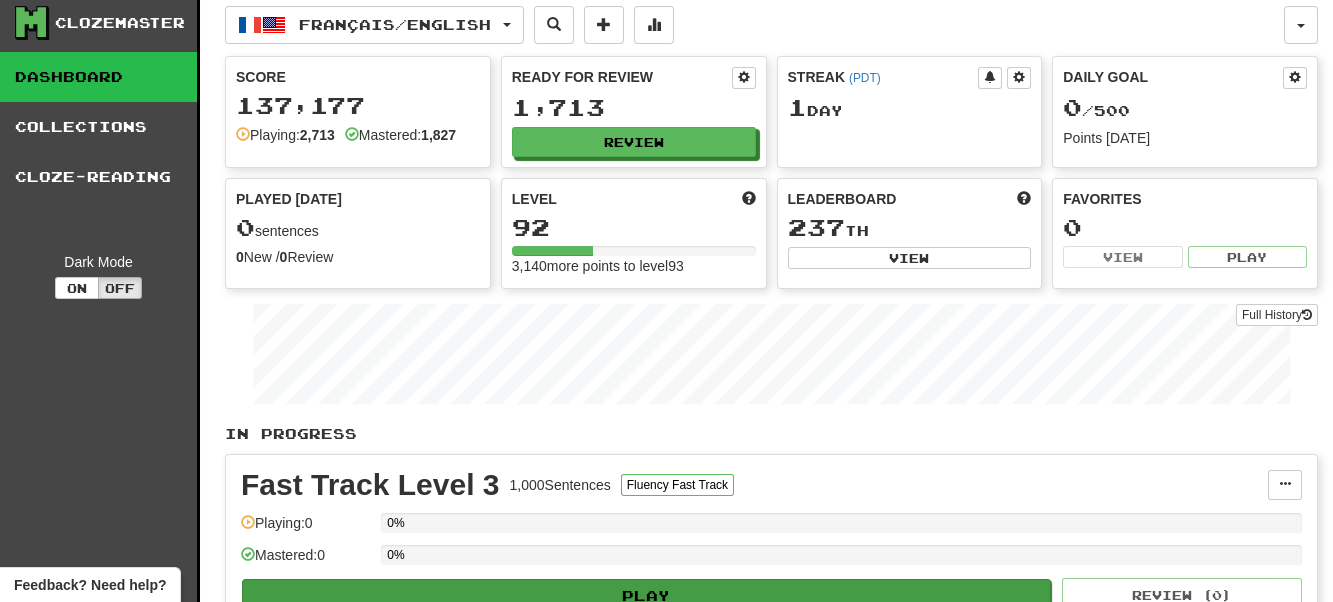 scroll, scrollTop: 0, scrollLeft: 0, axis: both 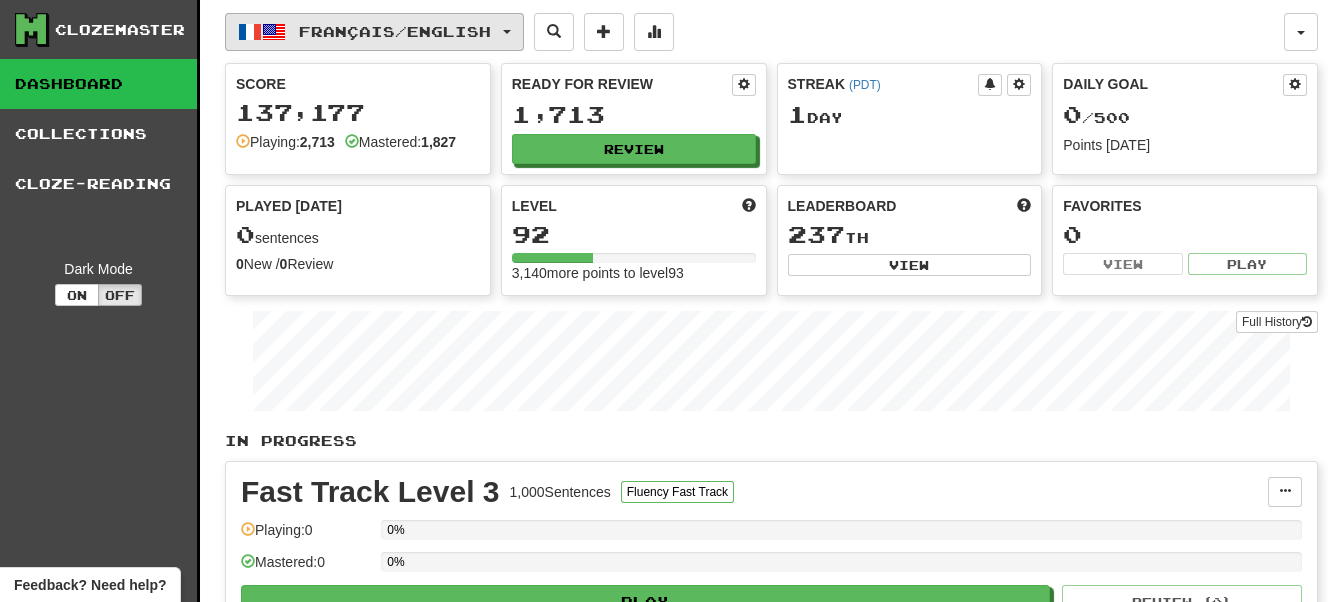 click at bounding box center [507, 32] 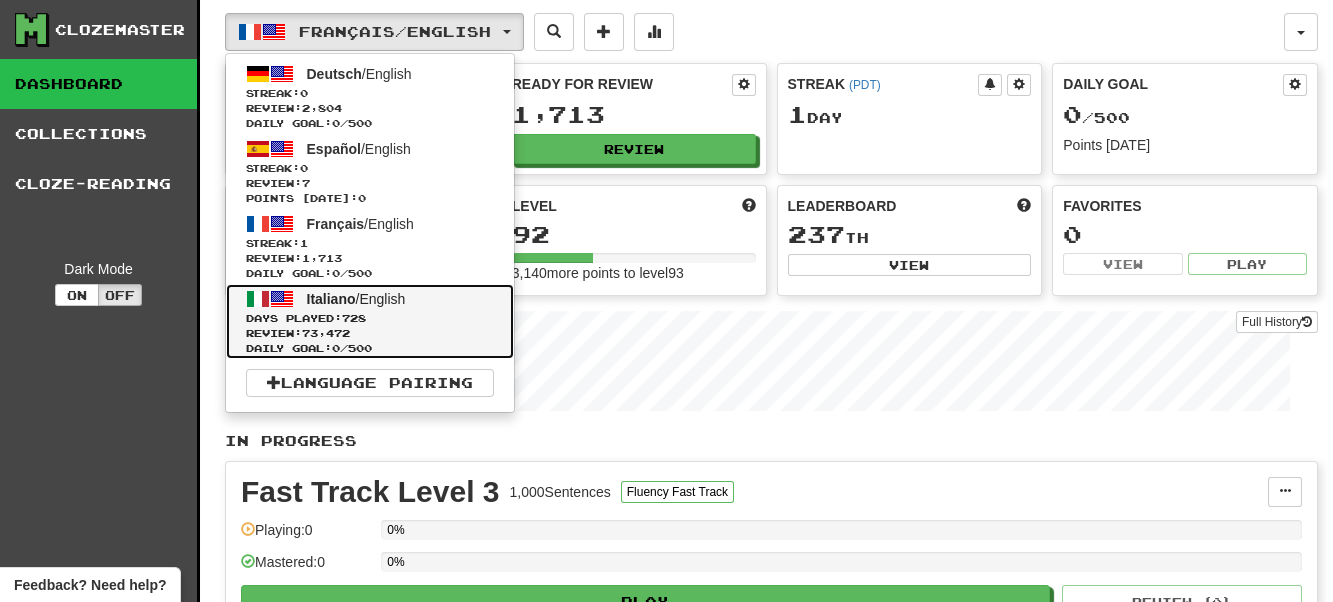 click on "Italiano  /  English" at bounding box center [356, 299] 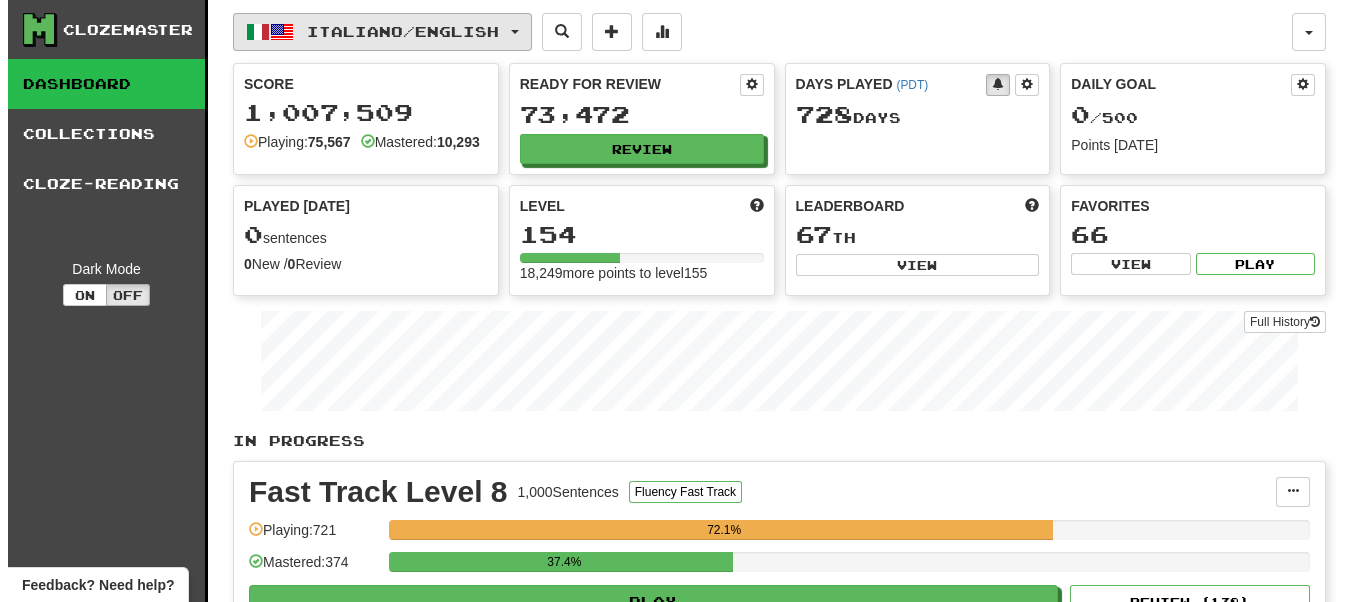 scroll, scrollTop: 100, scrollLeft: 0, axis: vertical 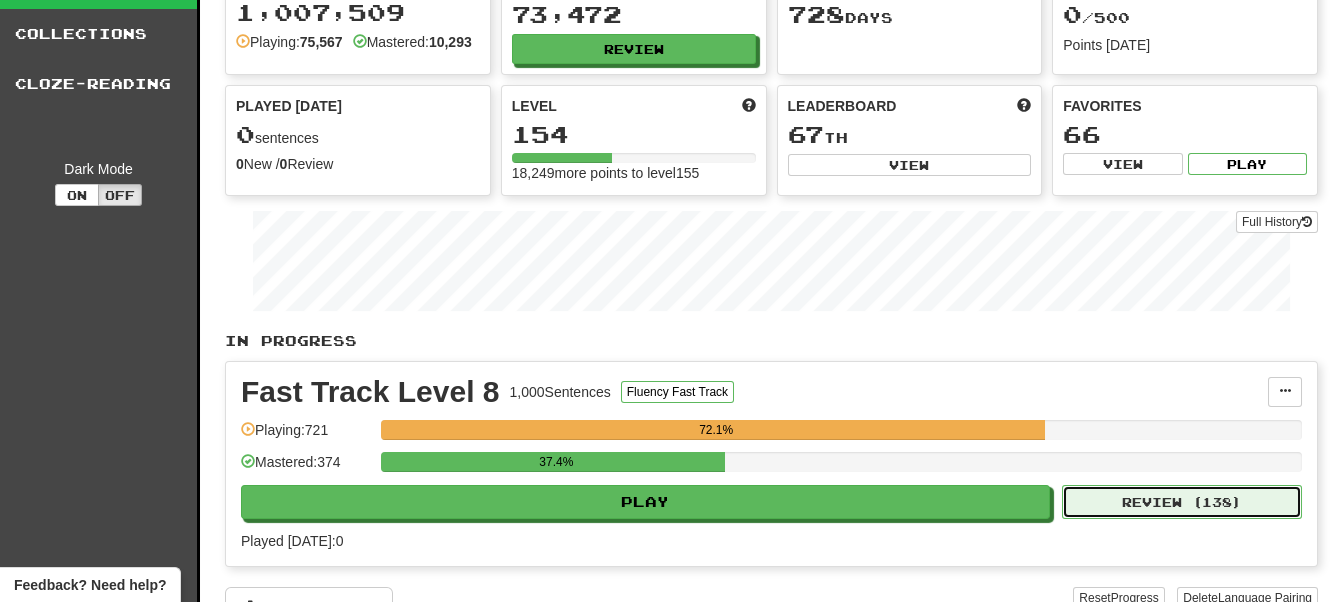 click on "Review ( 138 )" at bounding box center [1182, 502] 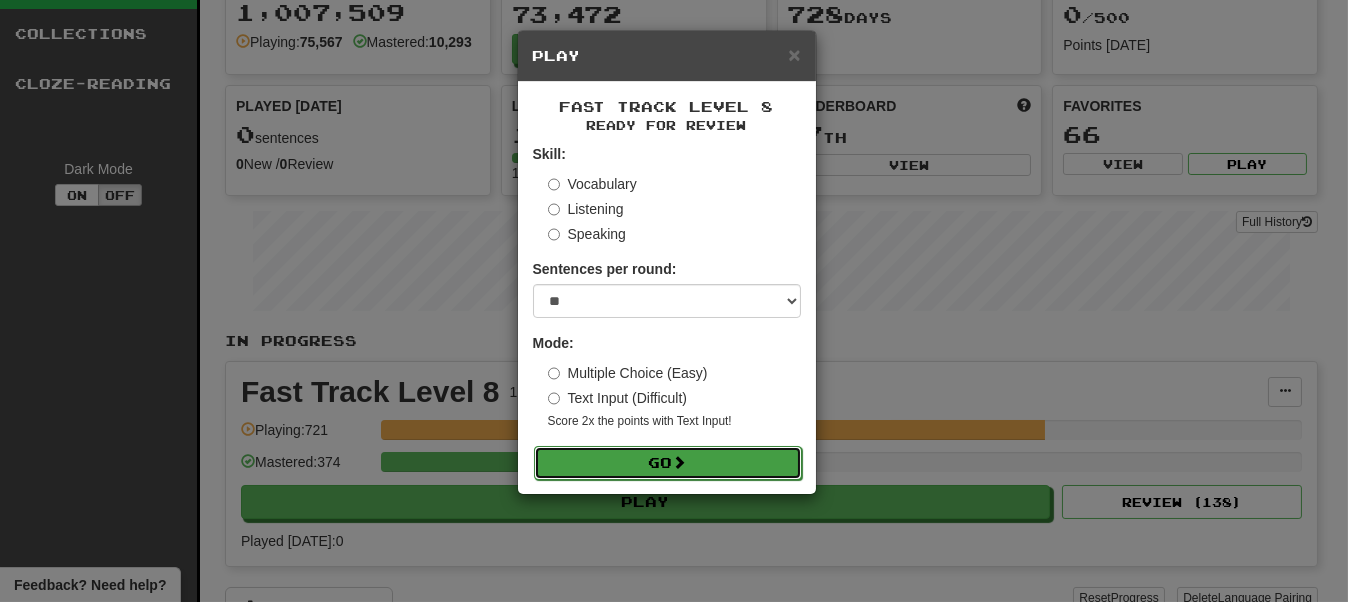click on "Go" at bounding box center [668, 463] 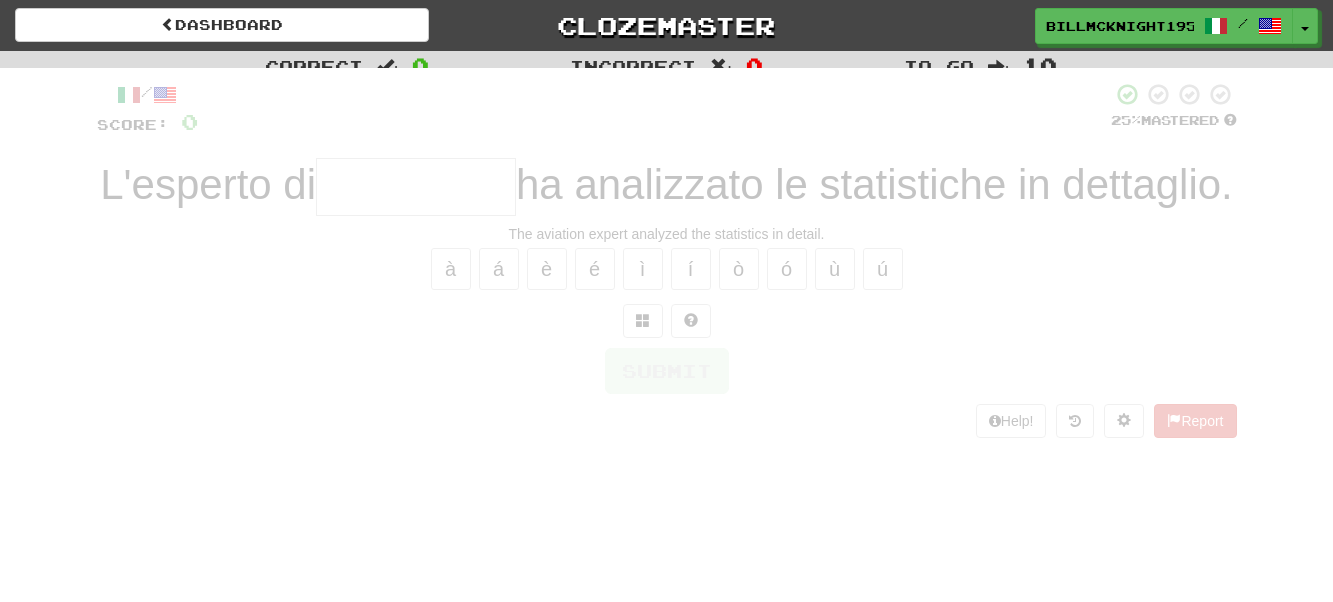 scroll, scrollTop: 0, scrollLeft: 0, axis: both 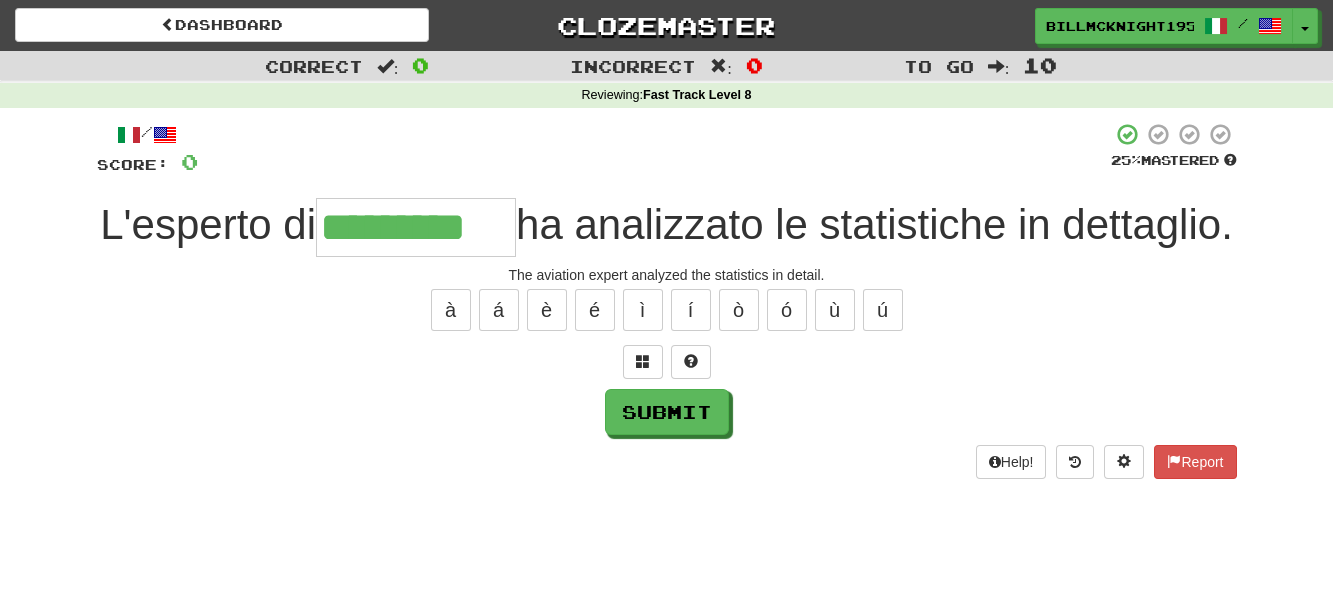 type on "*********" 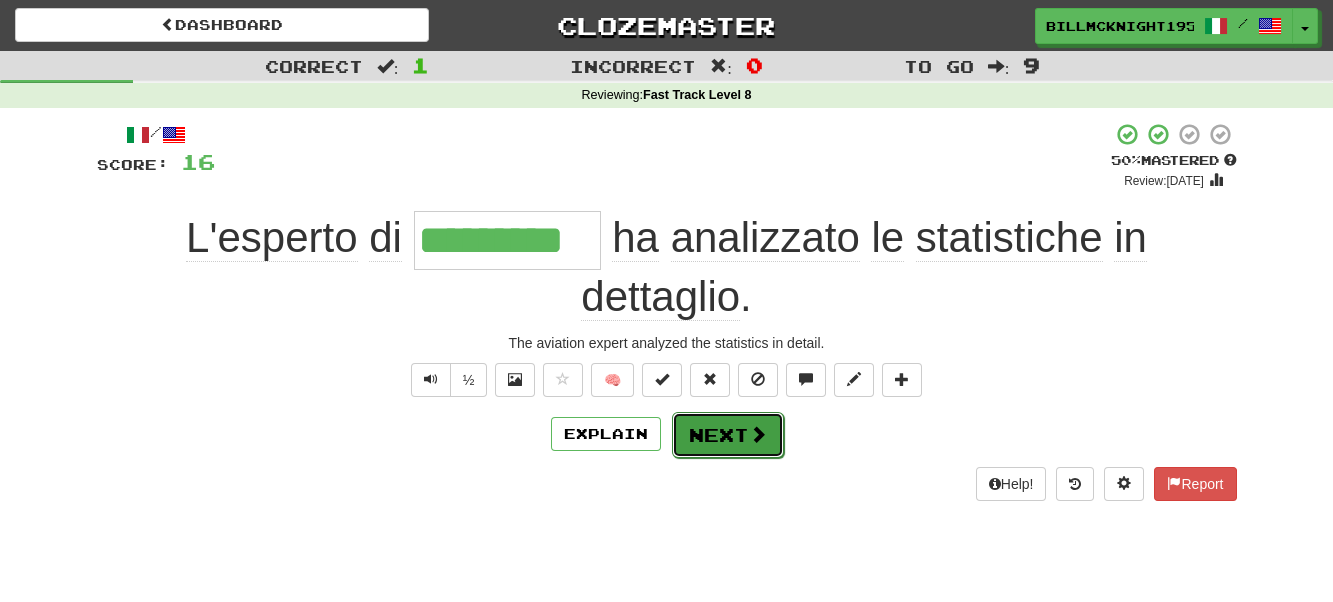 click at bounding box center [758, 434] 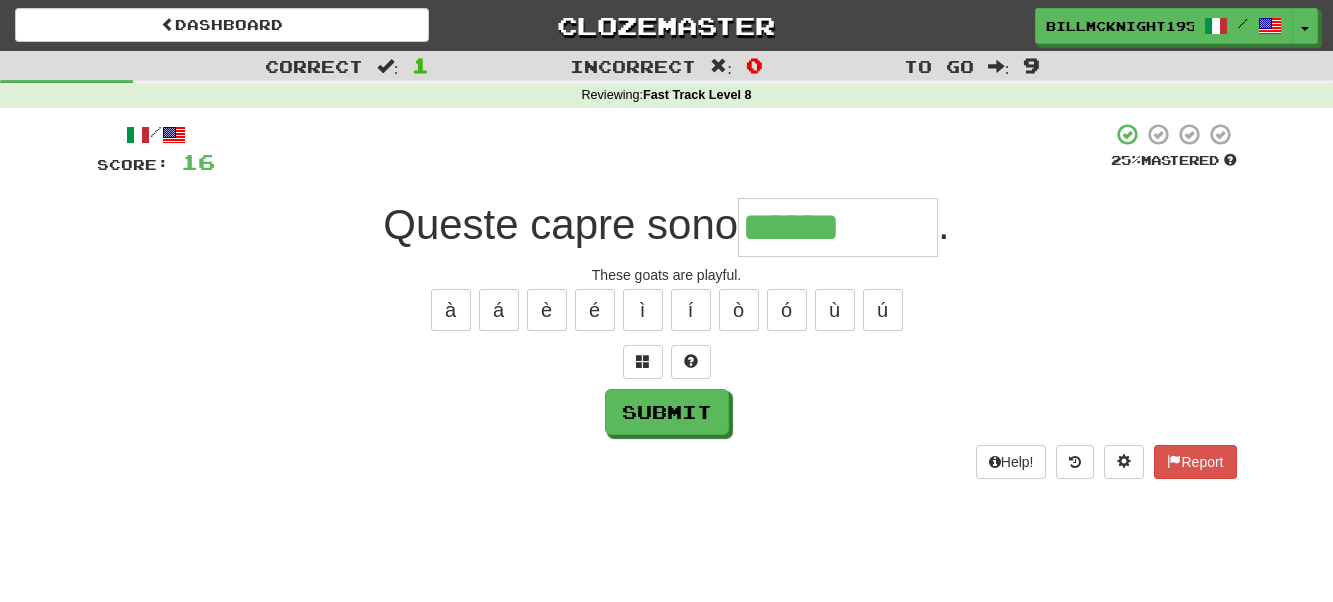 type on "**********" 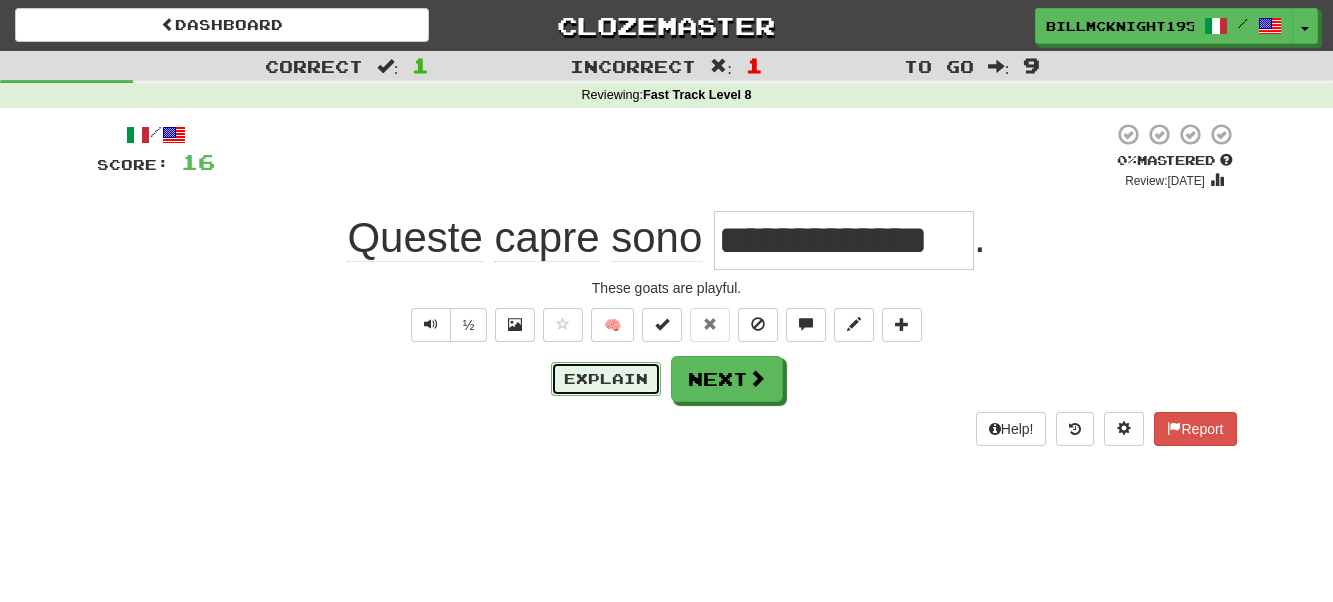 click on "Explain" at bounding box center (606, 379) 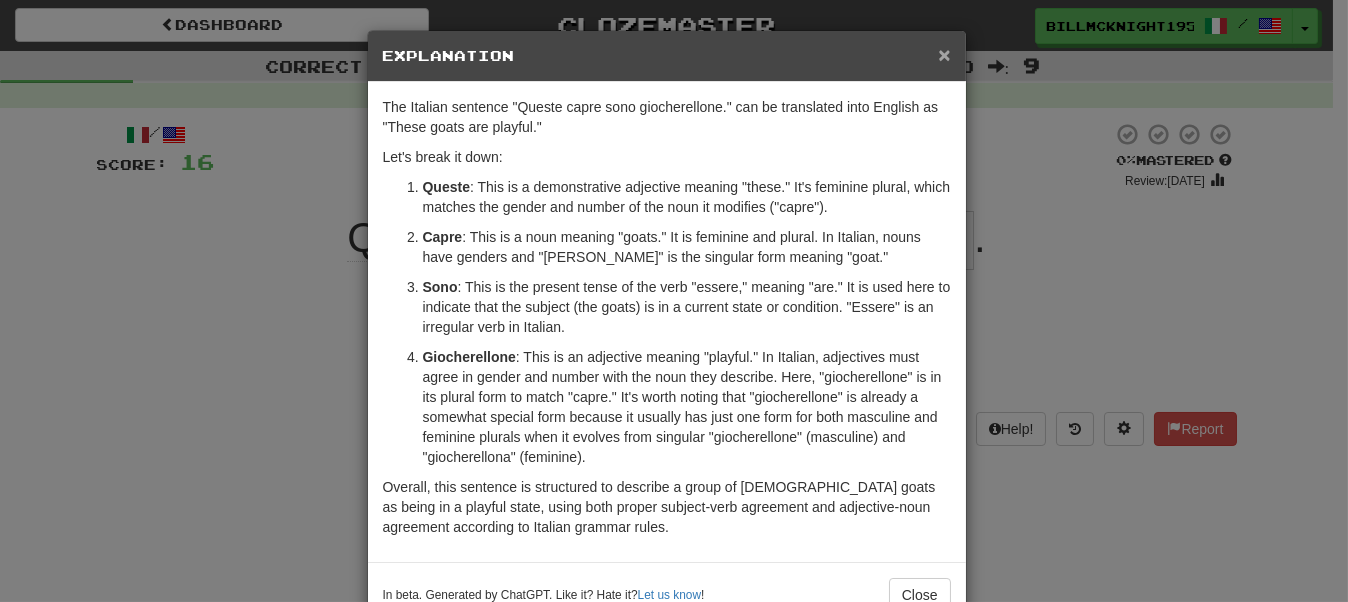 click on "×" at bounding box center [944, 54] 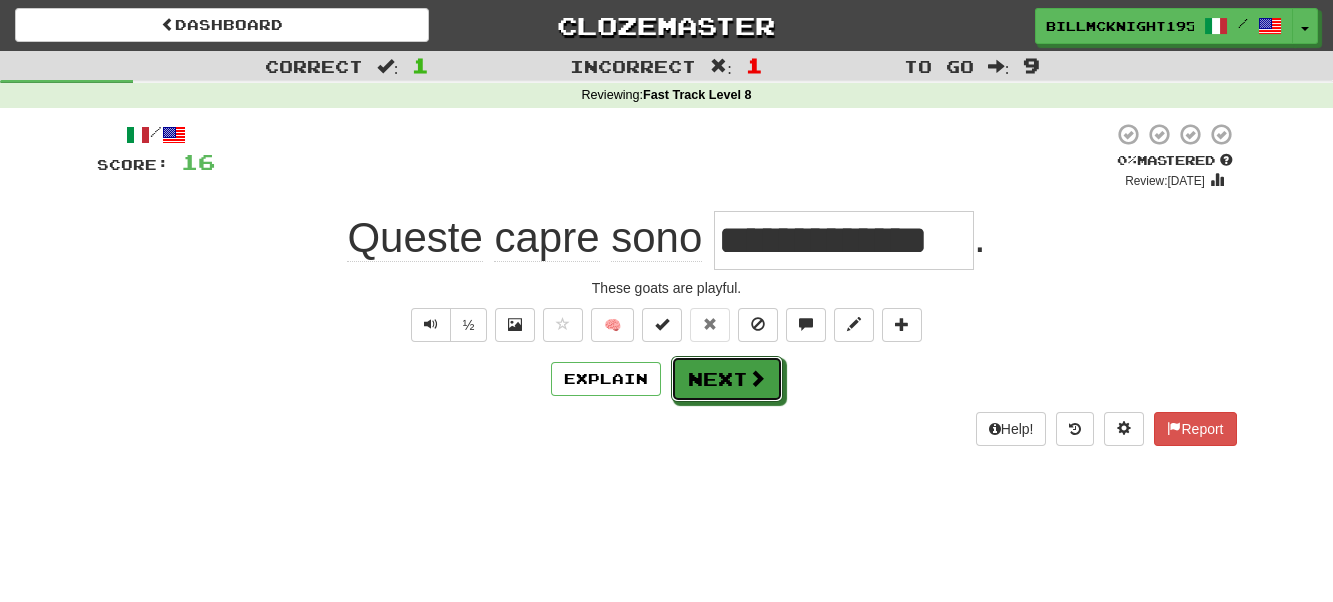 click on "Next" at bounding box center (727, 379) 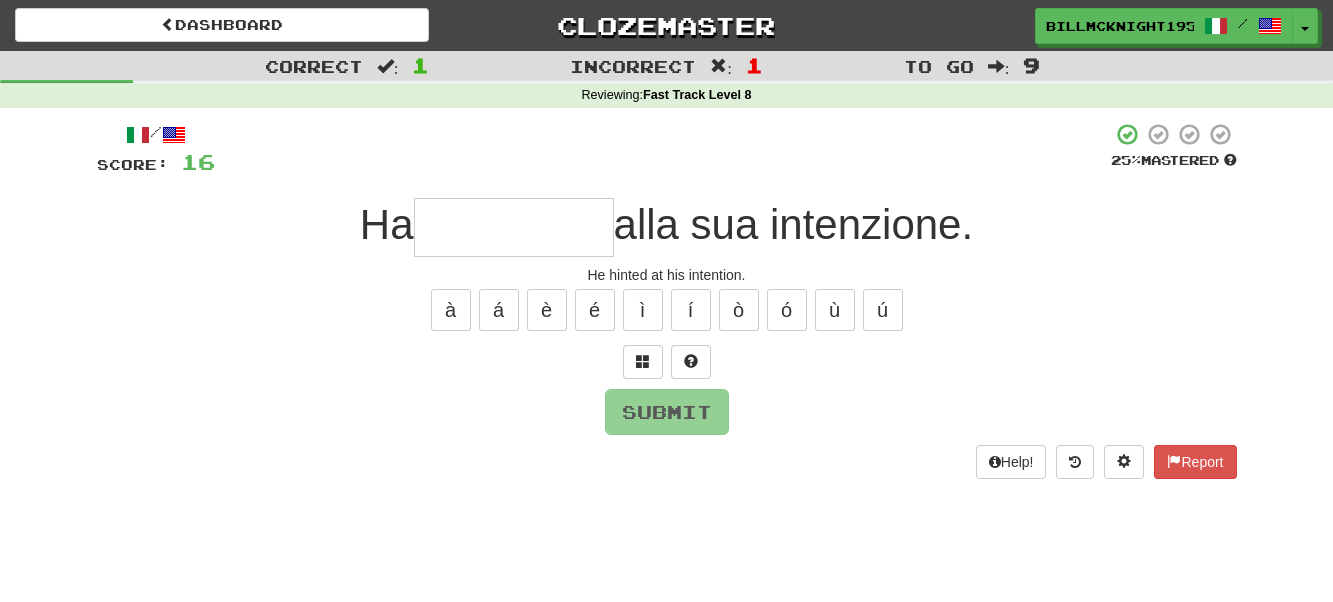 type on "*" 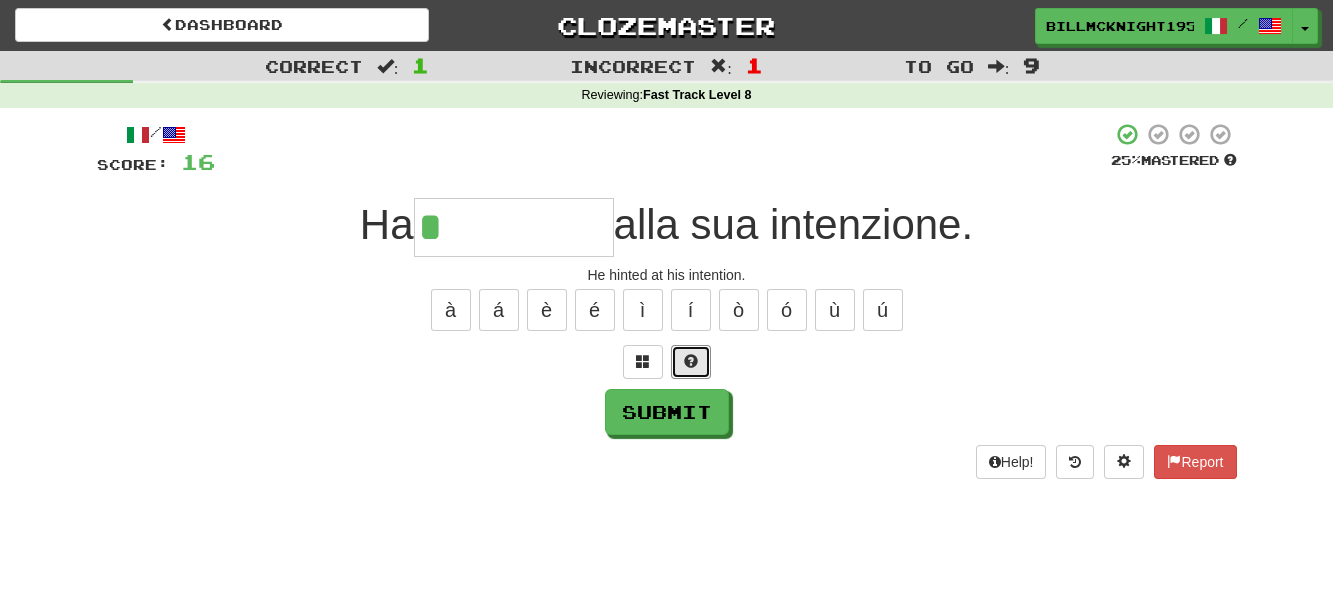 click at bounding box center [691, 362] 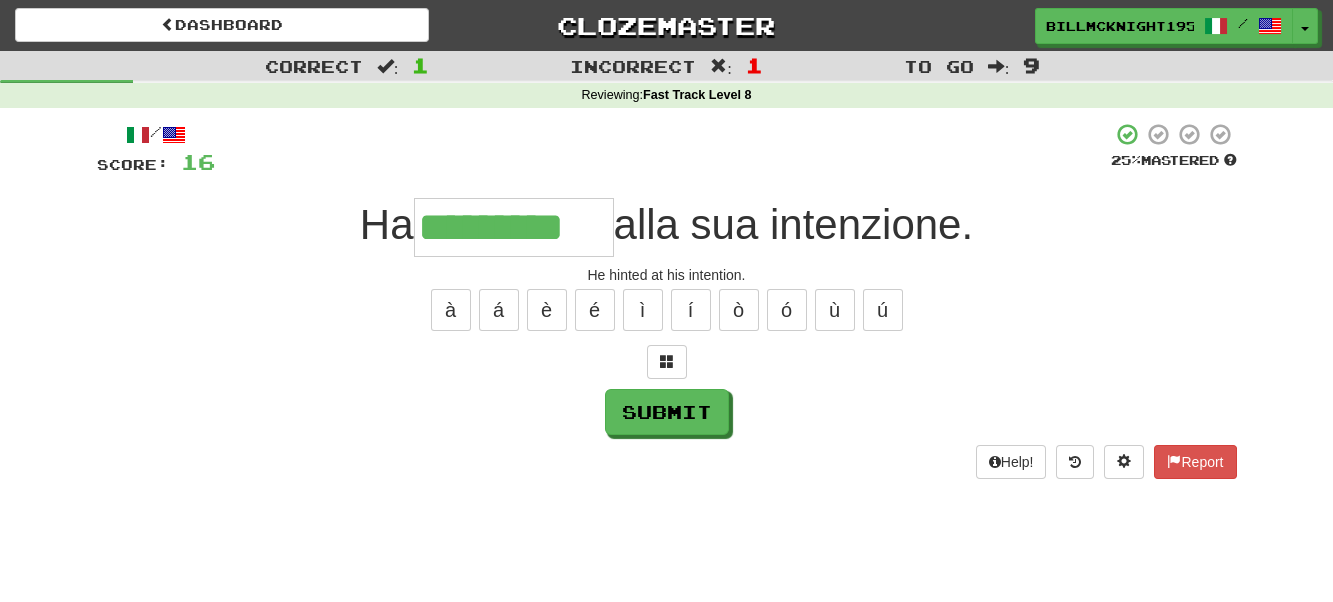 scroll, scrollTop: 0, scrollLeft: 1, axis: horizontal 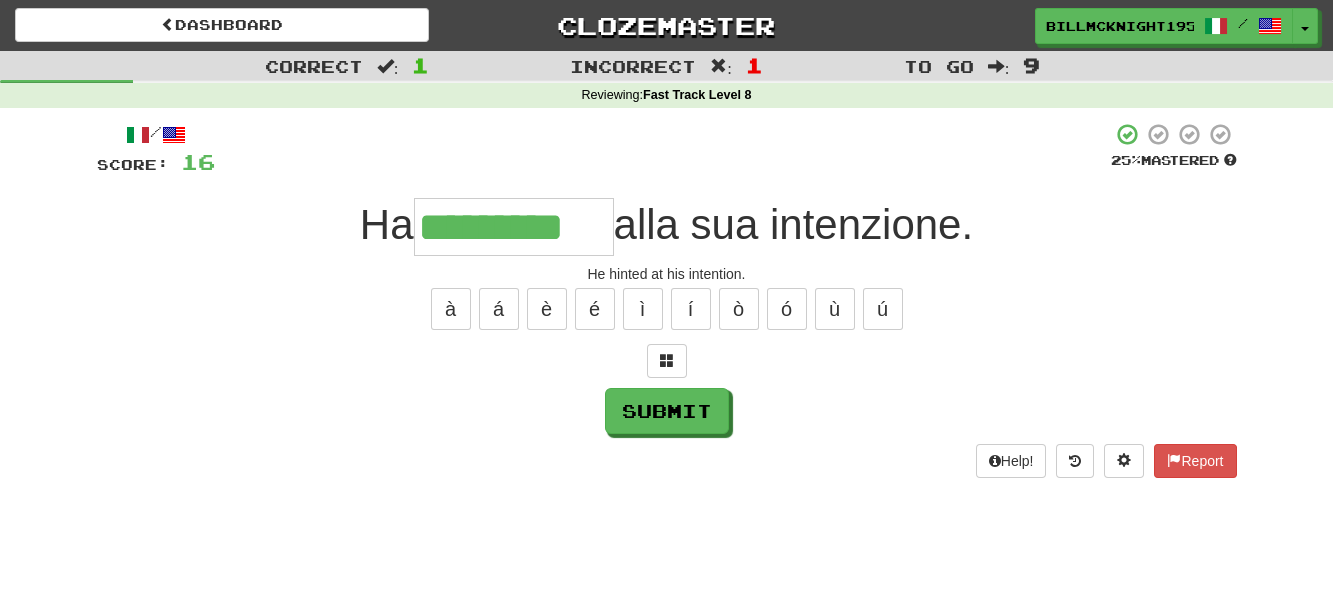 type on "*********" 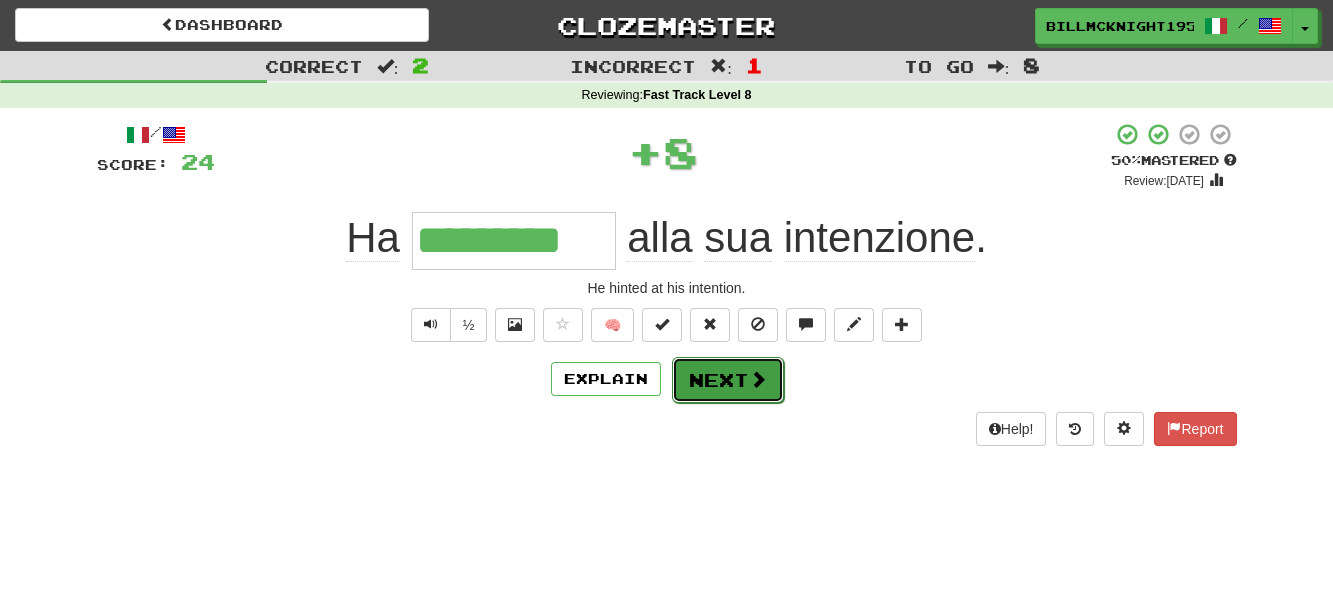 click on "Next" at bounding box center (728, 380) 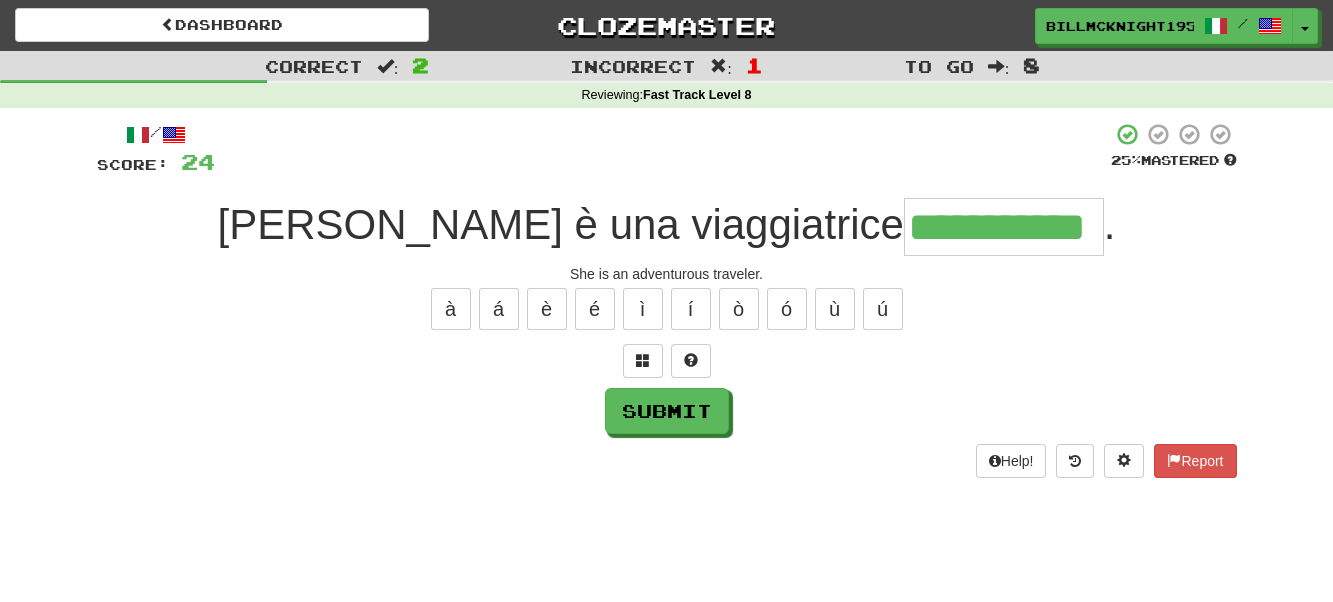 scroll, scrollTop: 0, scrollLeft: 36, axis: horizontal 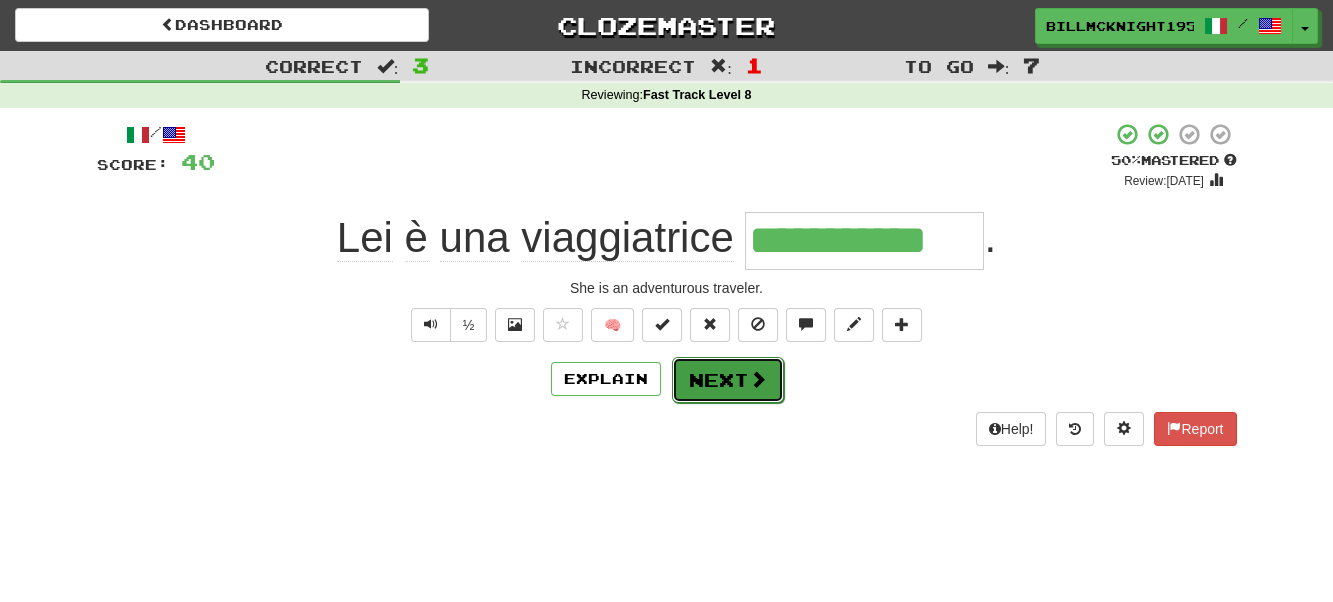 click on "Next" at bounding box center (728, 380) 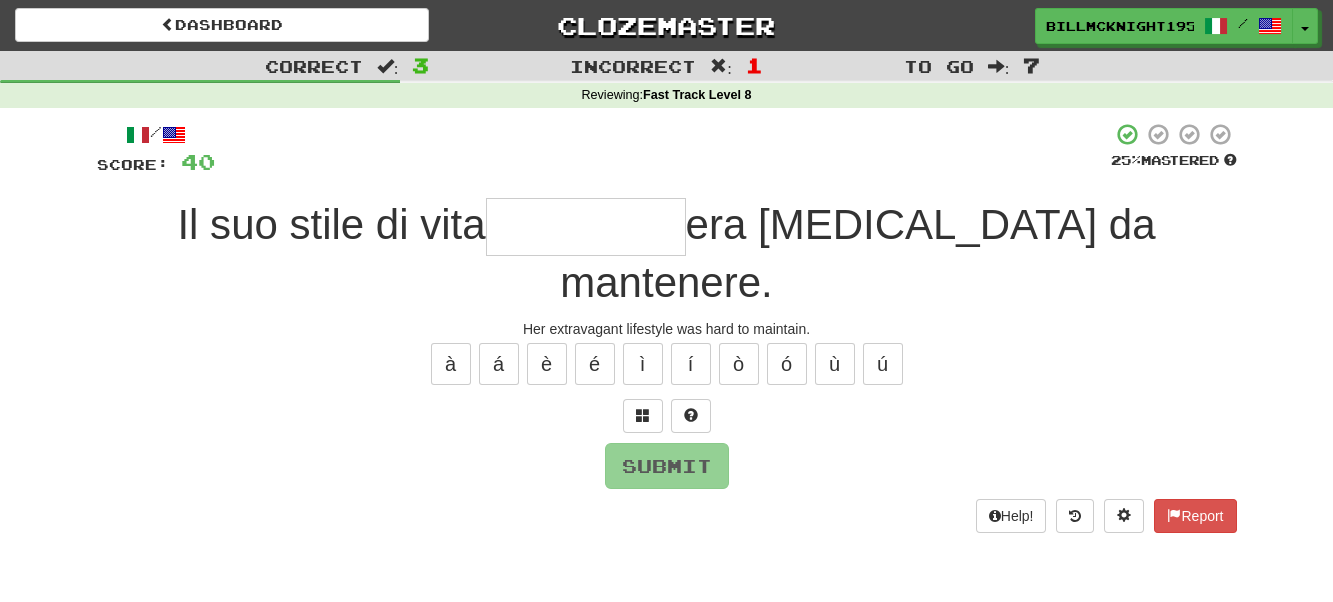 type on "*" 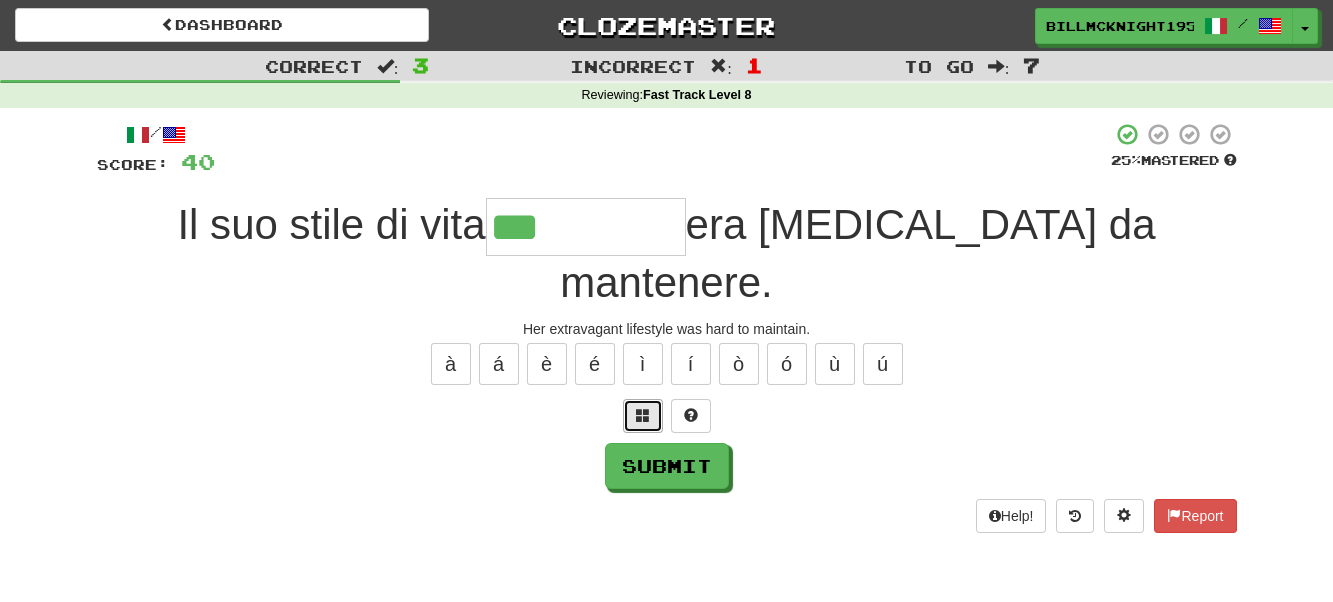 click at bounding box center (643, 415) 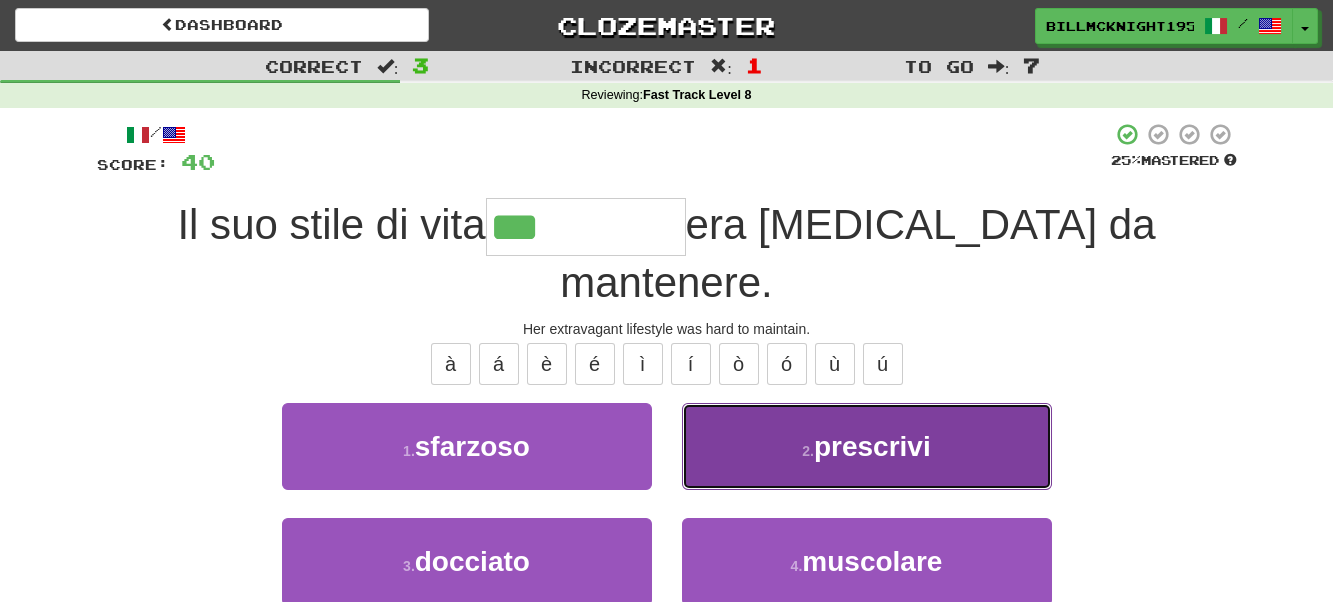 click on "2 .  prescrivi" at bounding box center (867, 446) 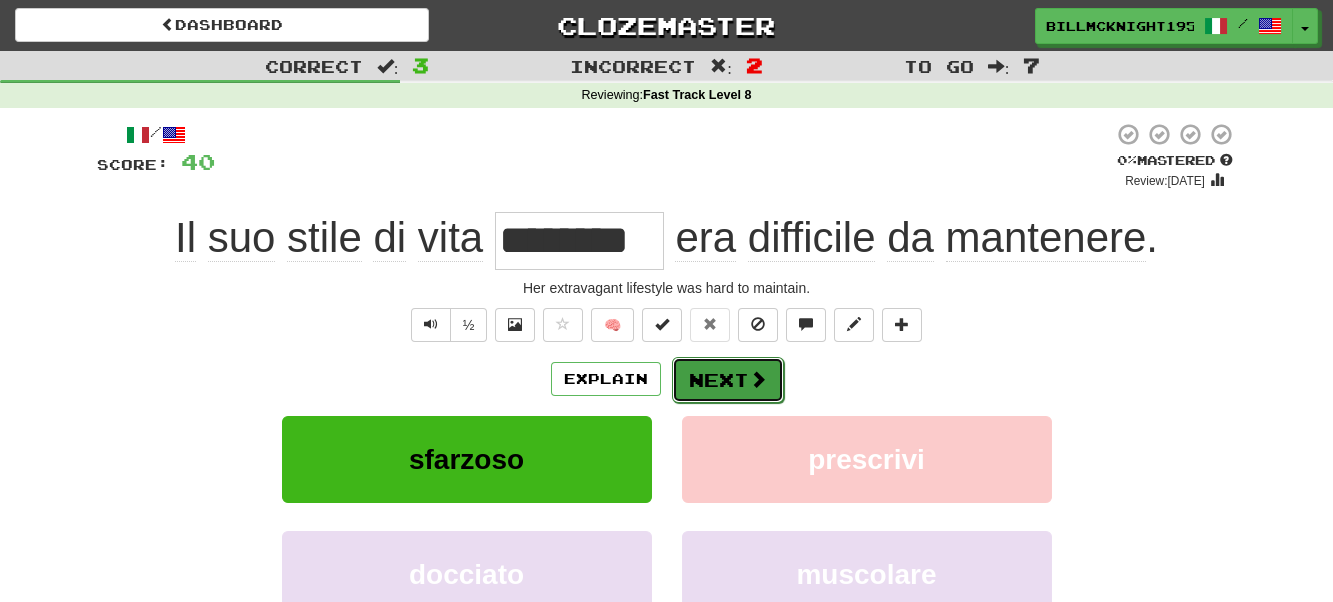 click on "Next" at bounding box center (728, 380) 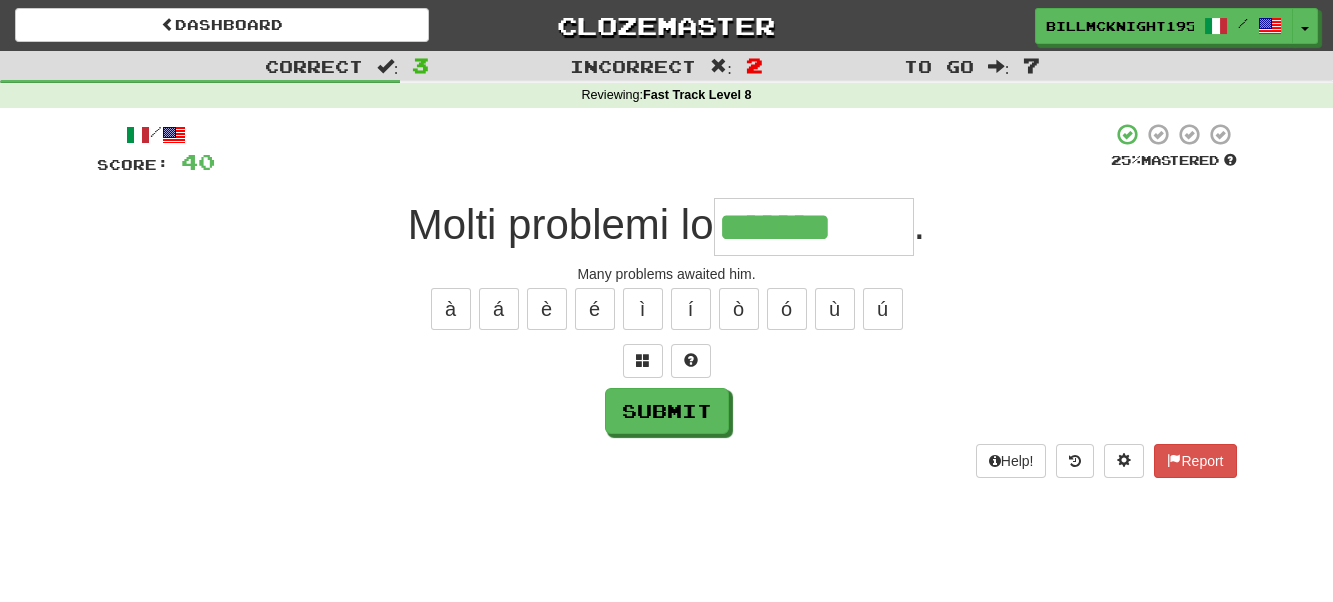 type on "**********" 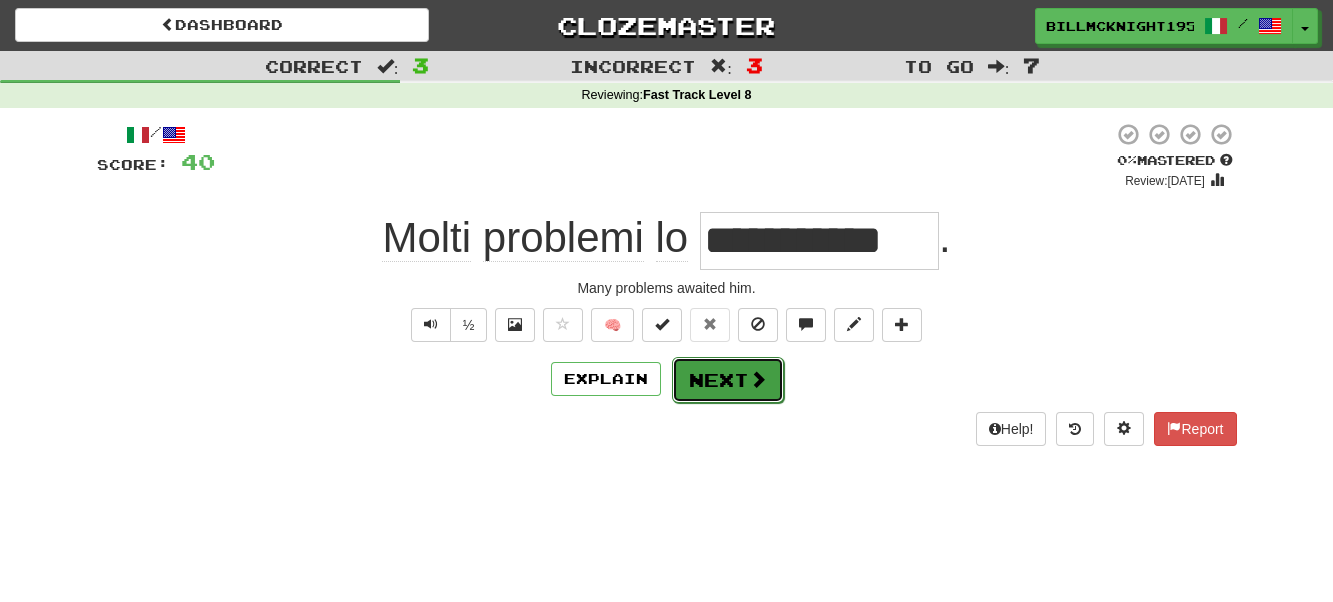 click on "Next" at bounding box center (728, 380) 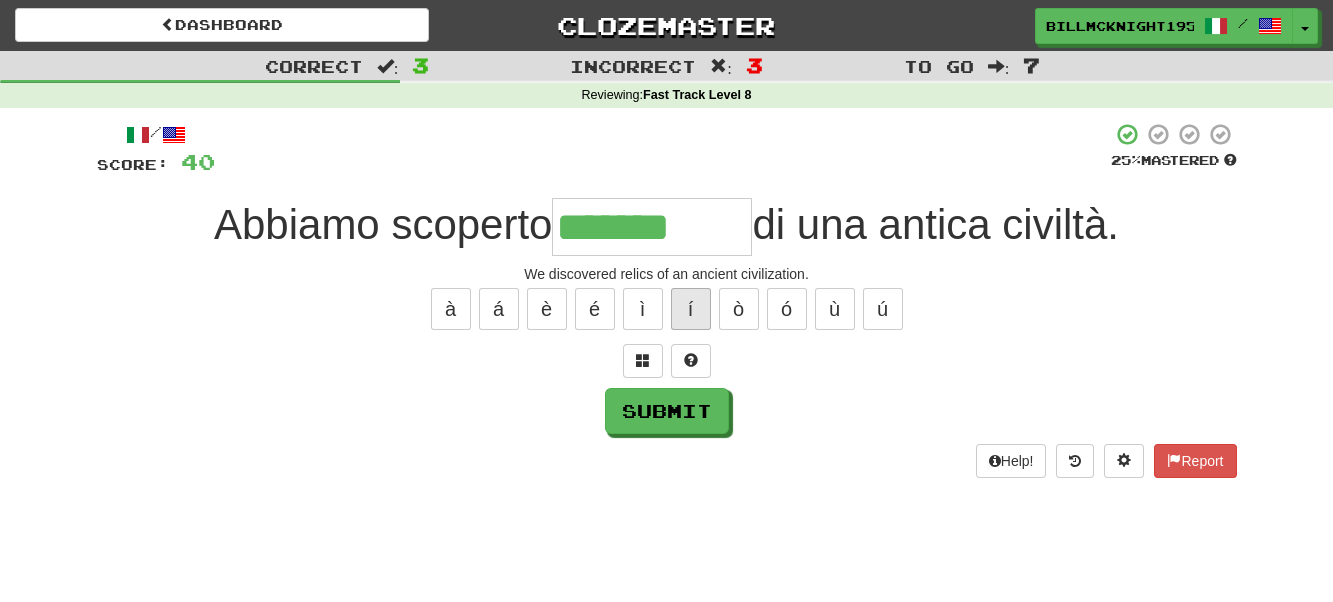 type on "*******" 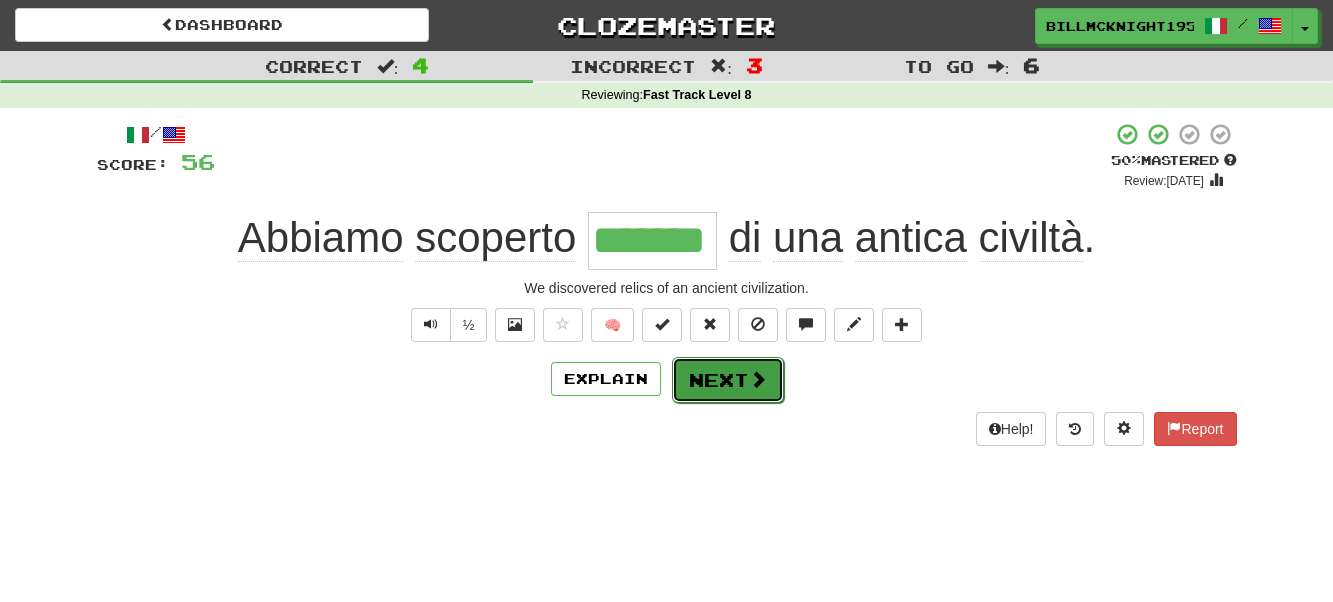 click on "Next" at bounding box center [728, 380] 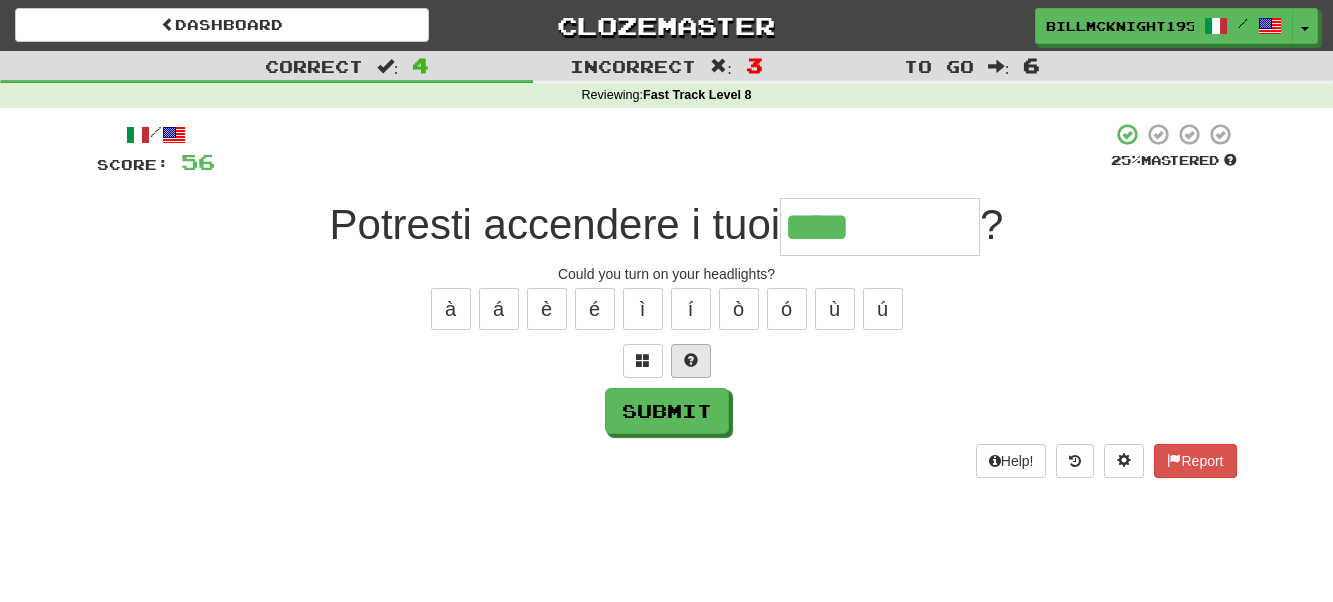 type on "****" 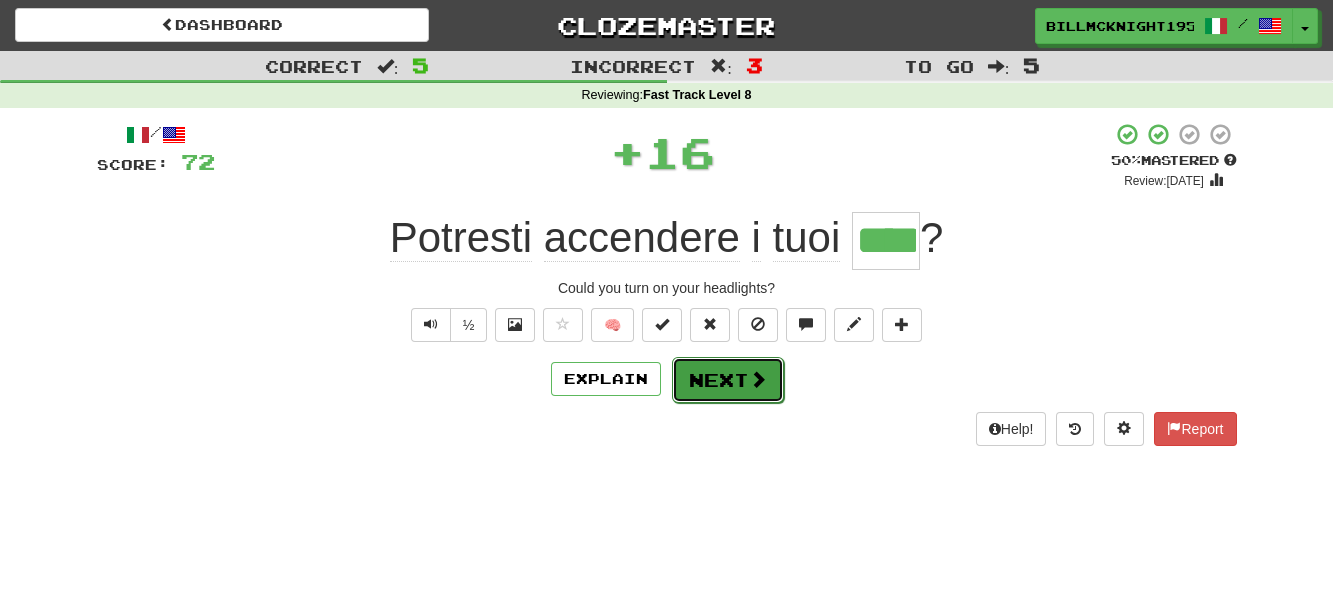 click on "Next" at bounding box center [728, 380] 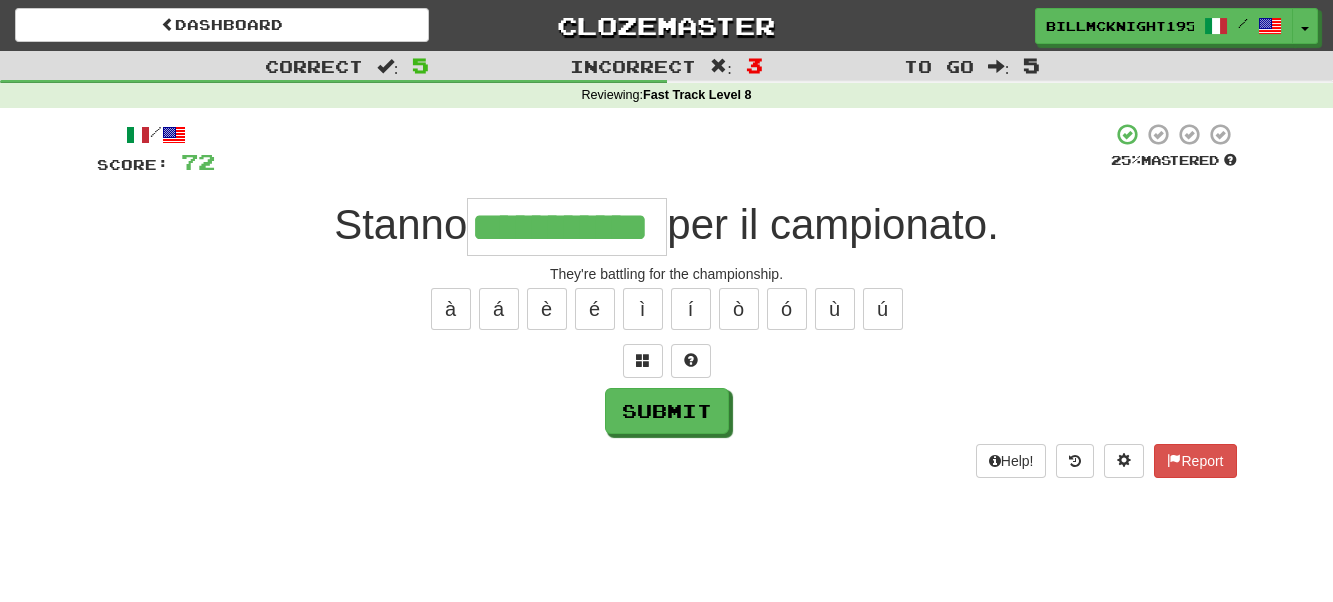 scroll, scrollTop: 0, scrollLeft: 50, axis: horizontal 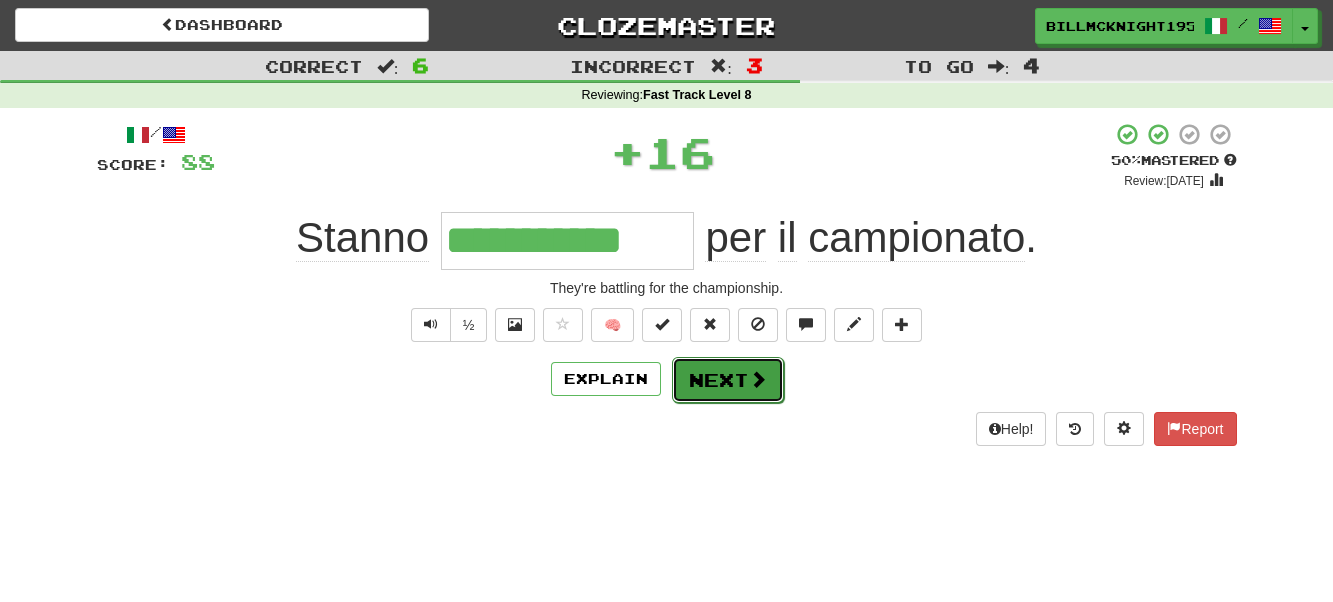 click on "Next" at bounding box center (728, 380) 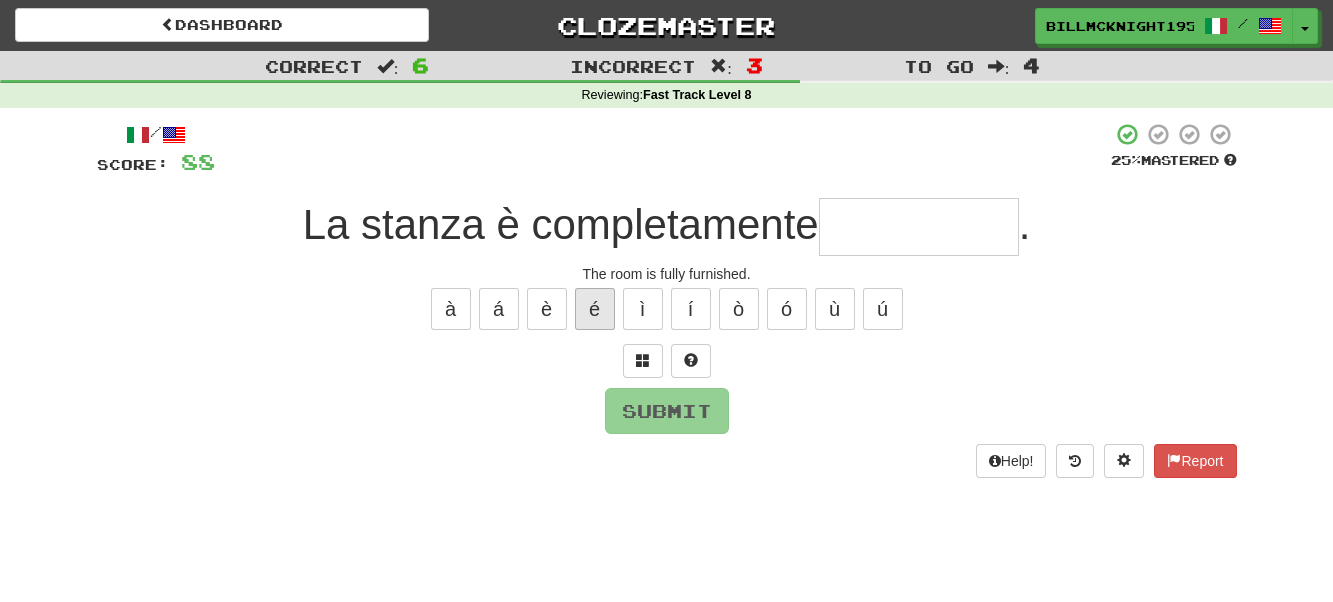 type on "*" 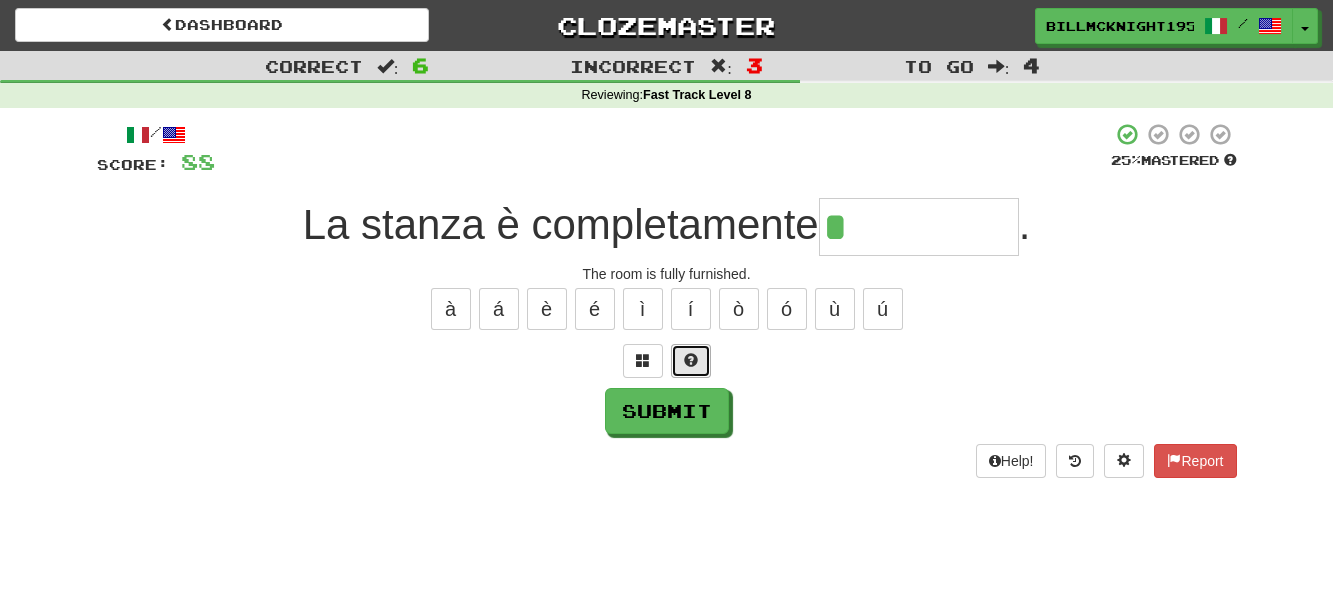 click at bounding box center [691, 360] 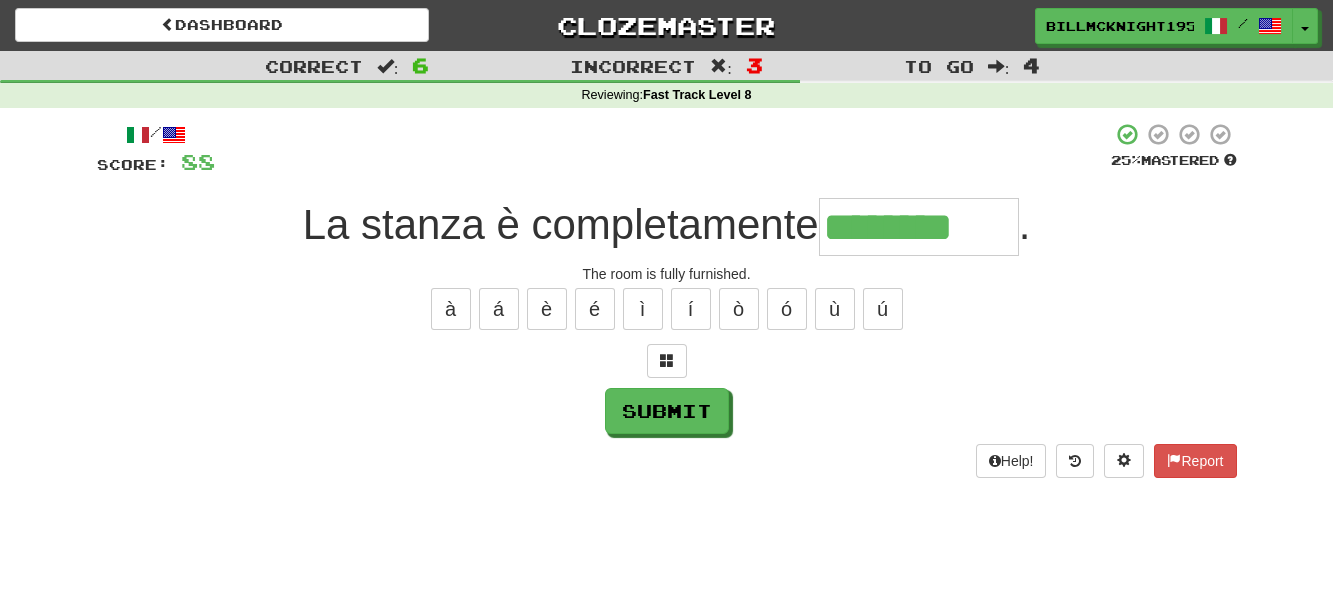 type on "********" 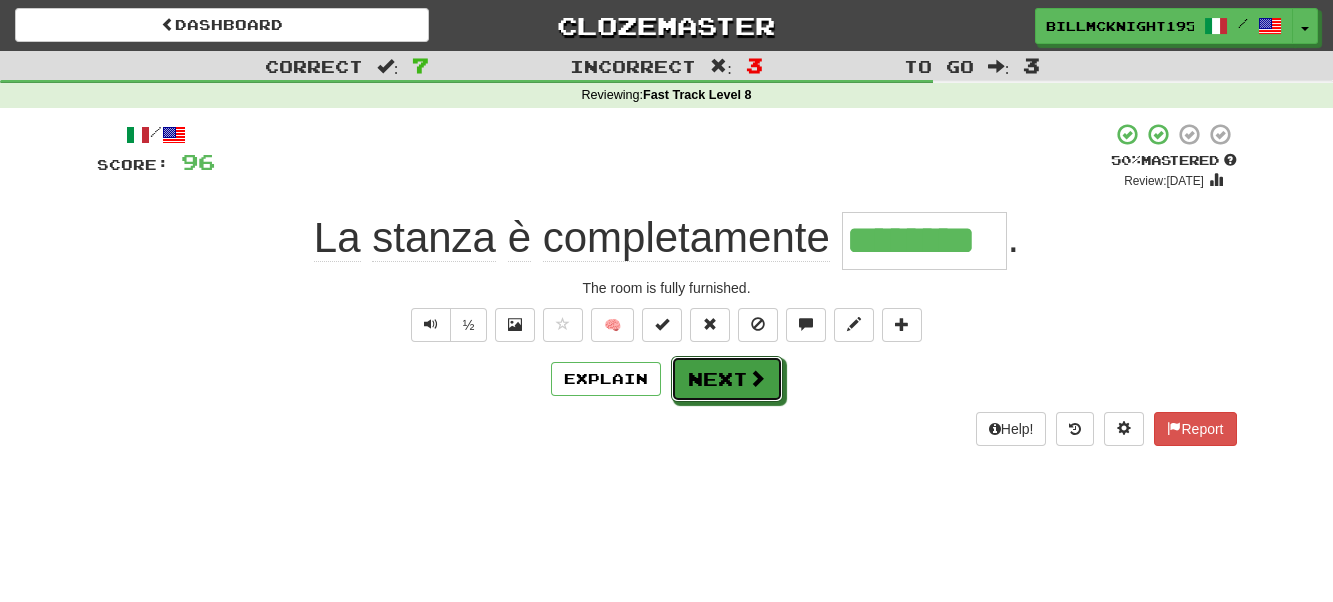 click on "Next" at bounding box center [727, 379] 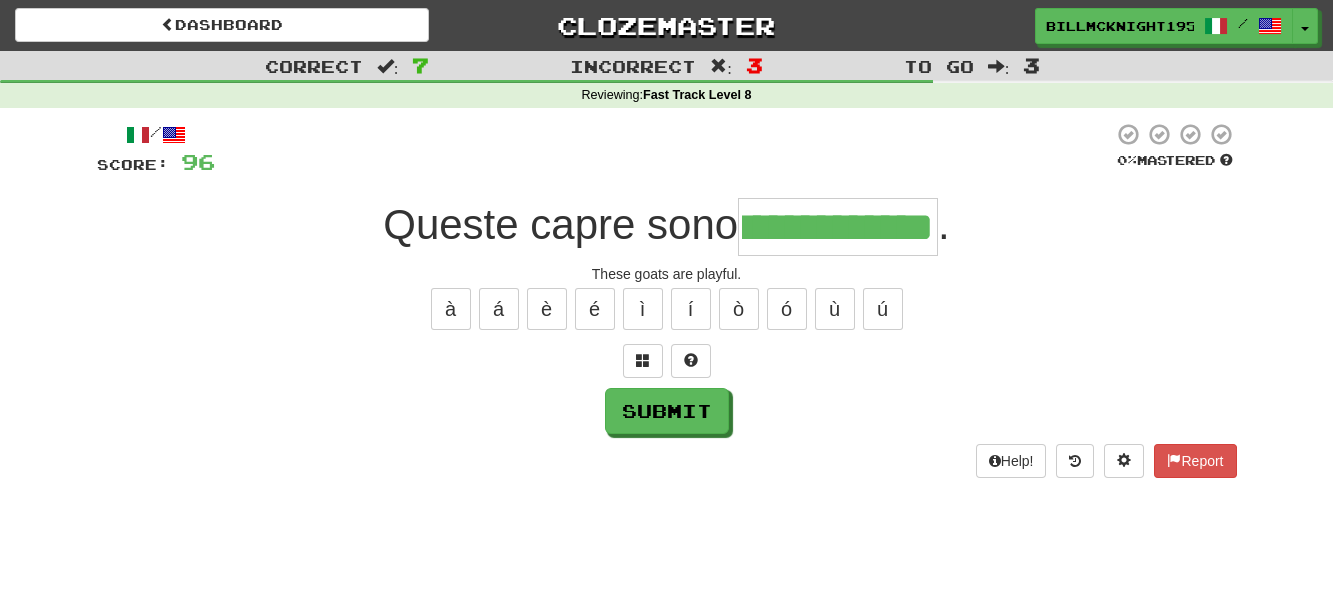 scroll, scrollTop: 0, scrollLeft: 57, axis: horizontal 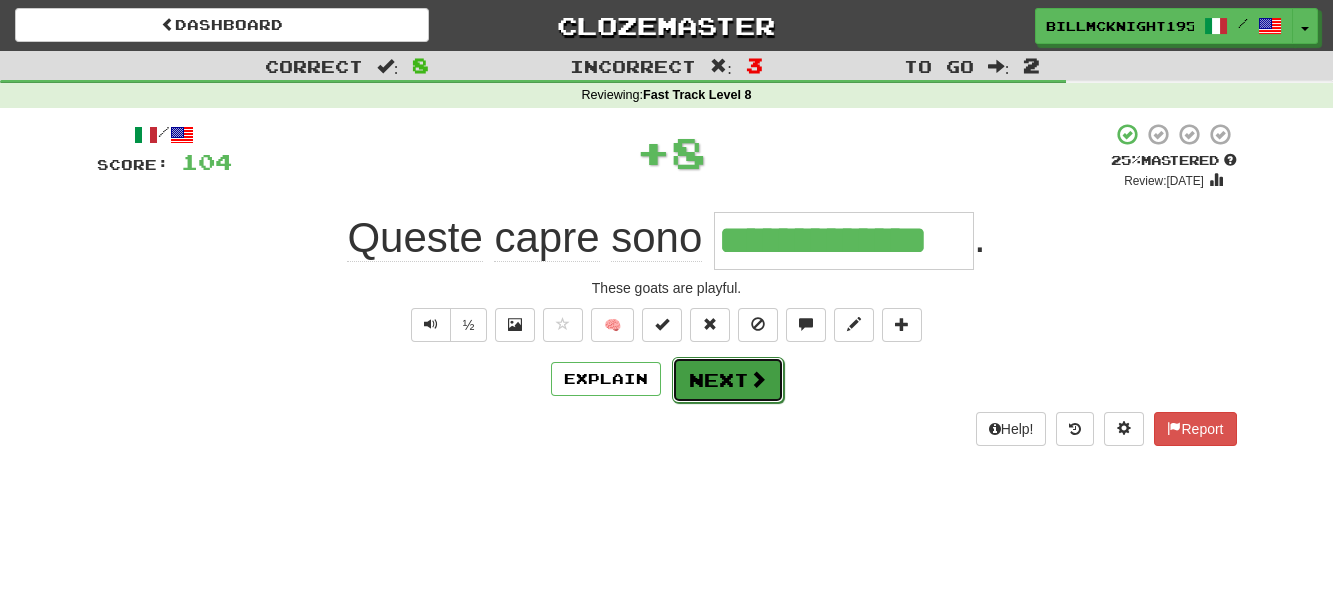 click on "Next" at bounding box center (728, 380) 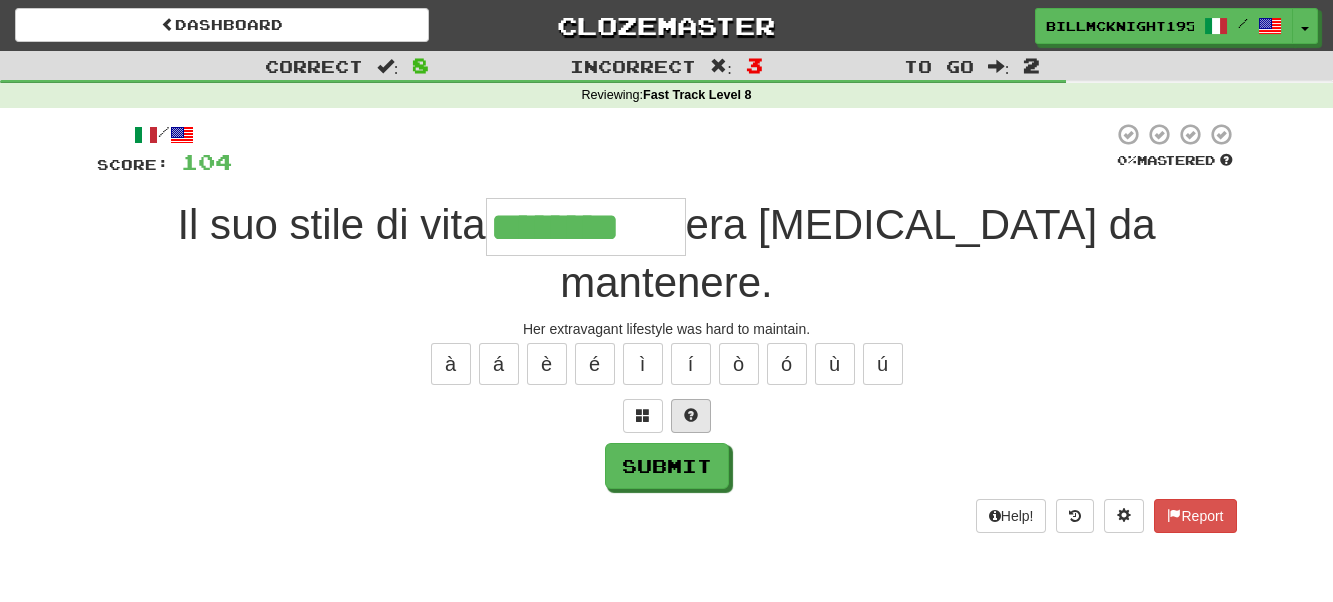 type on "********" 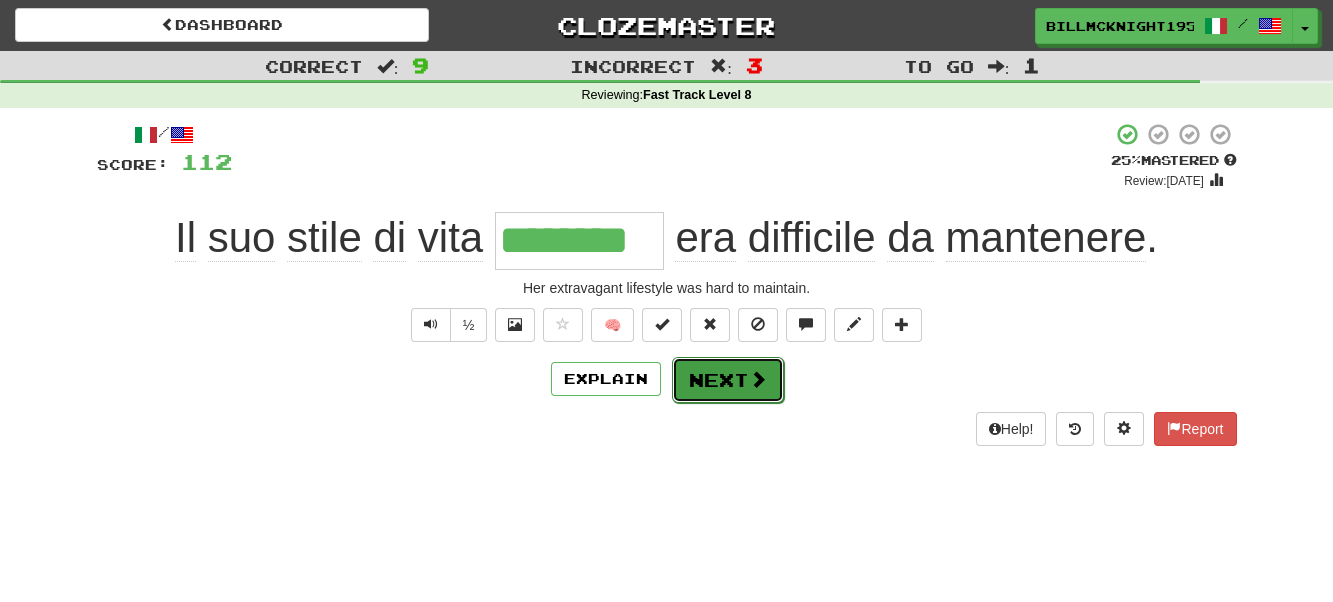 click on "Next" at bounding box center (728, 380) 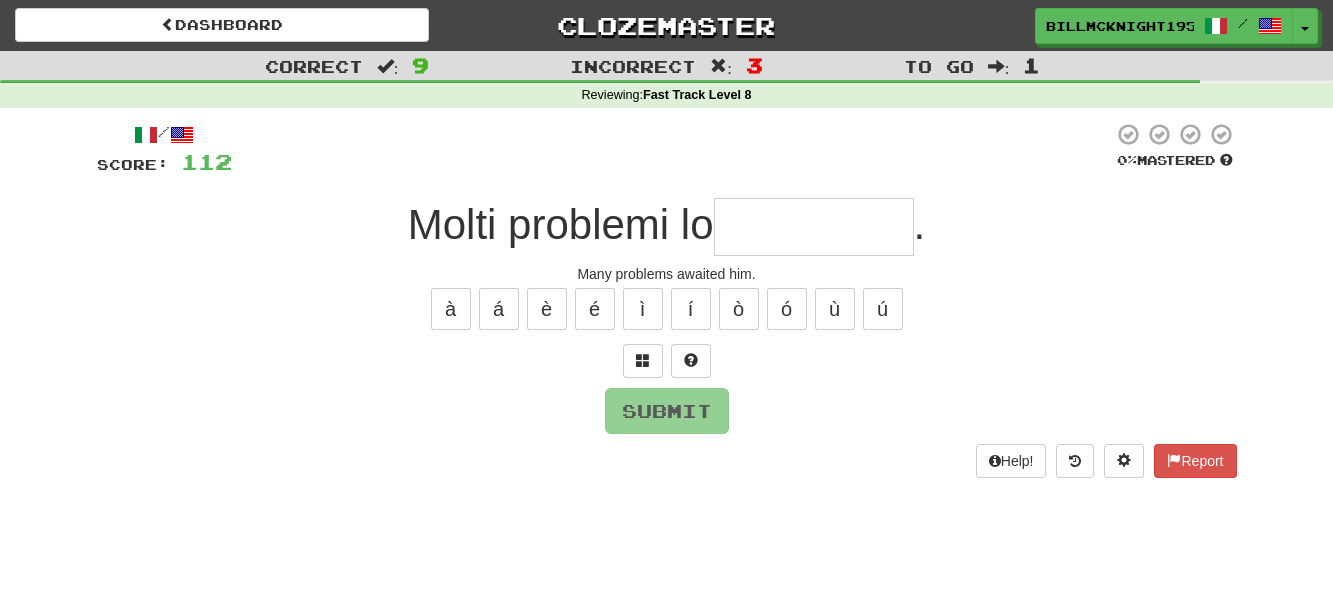 click at bounding box center (814, 227) 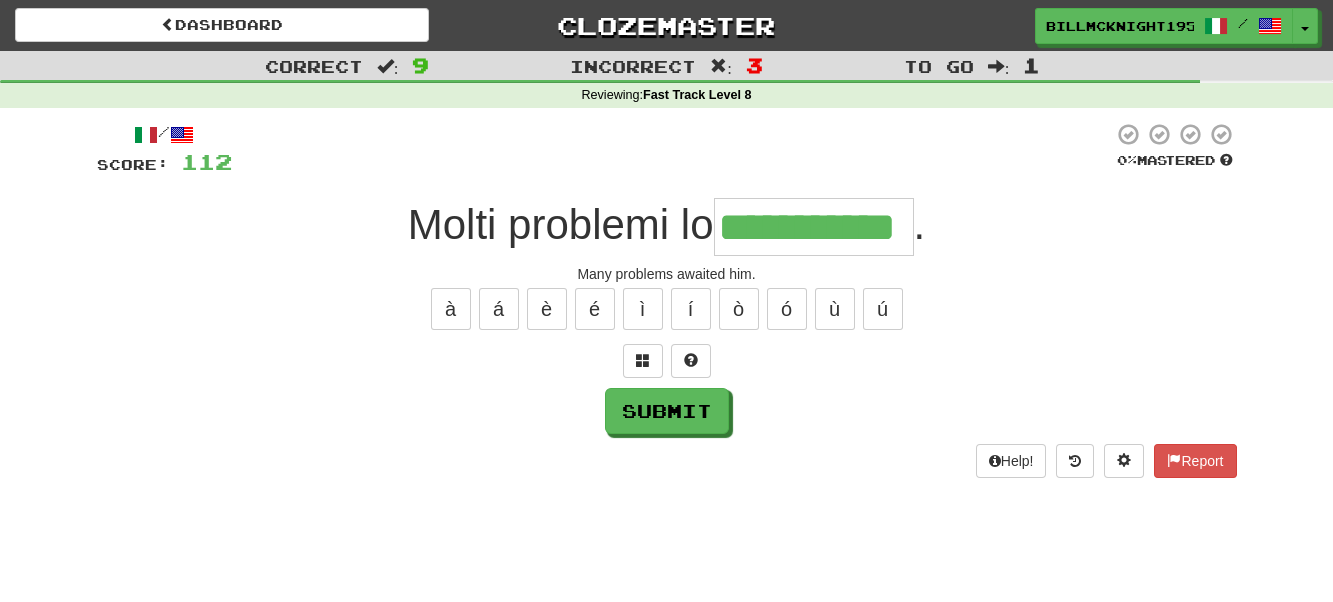 scroll, scrollTop: 0, scrollLeft: 36, axis: horizontal 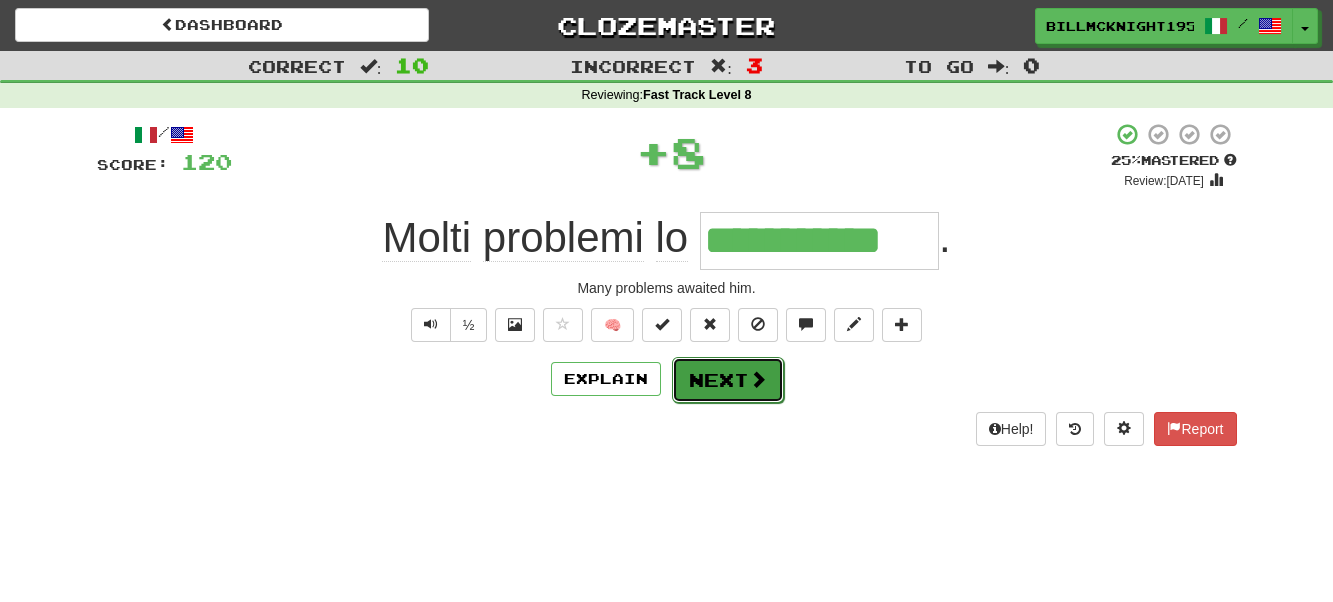 click on "Next" at bounding box center [728, 380] 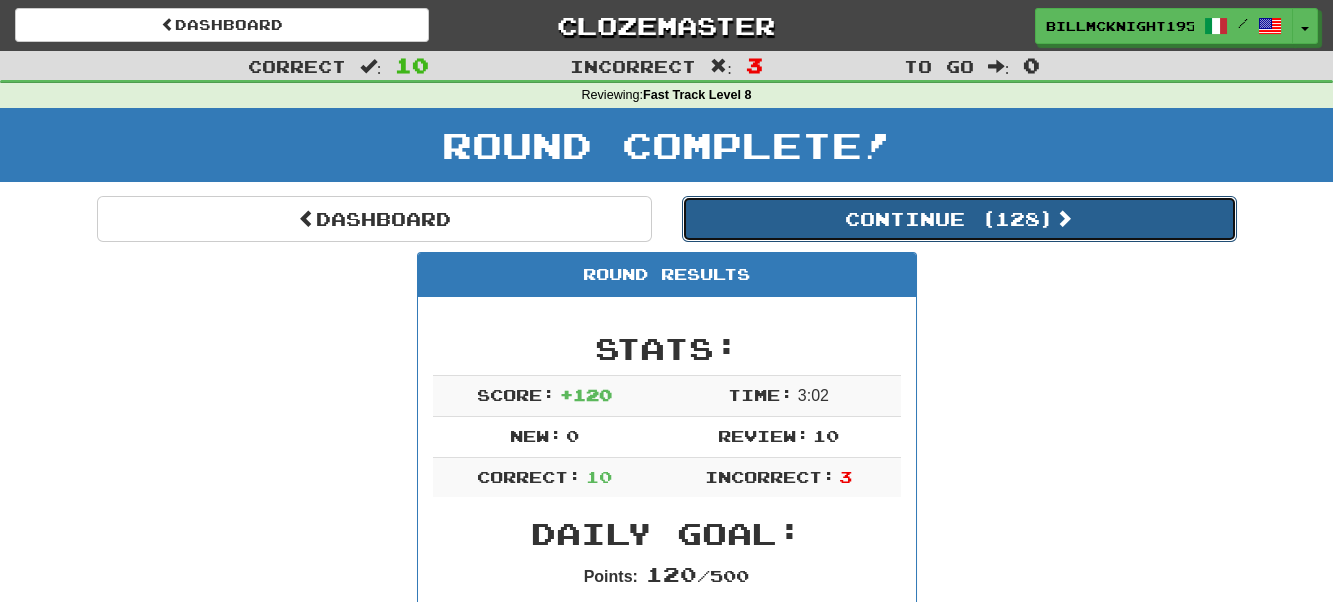 click on "Continue ( 128 )" at bounding box center [959, 219] 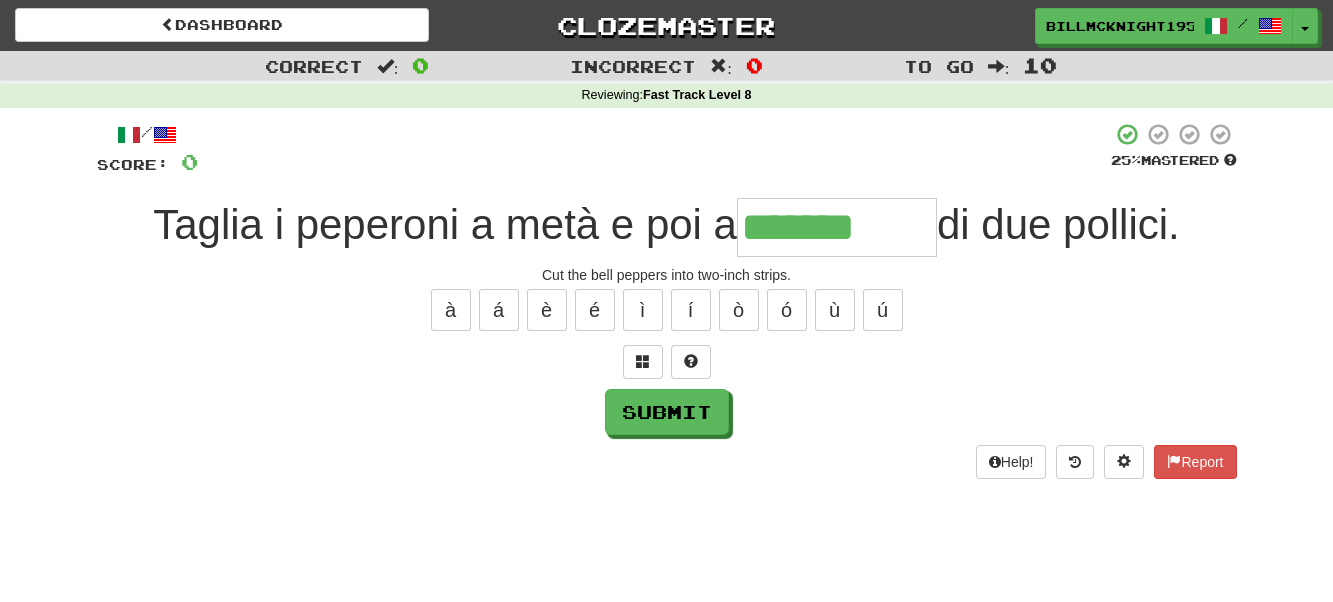 type on "*******" 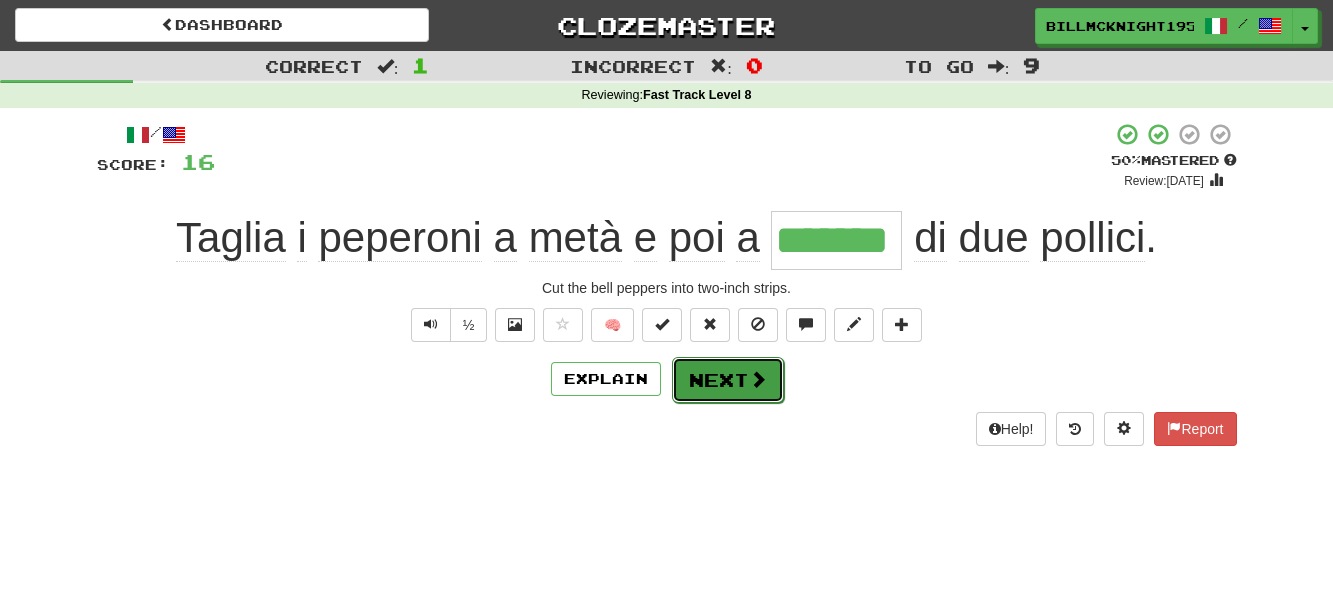 click on "Next" at bounding box center (728, 380) 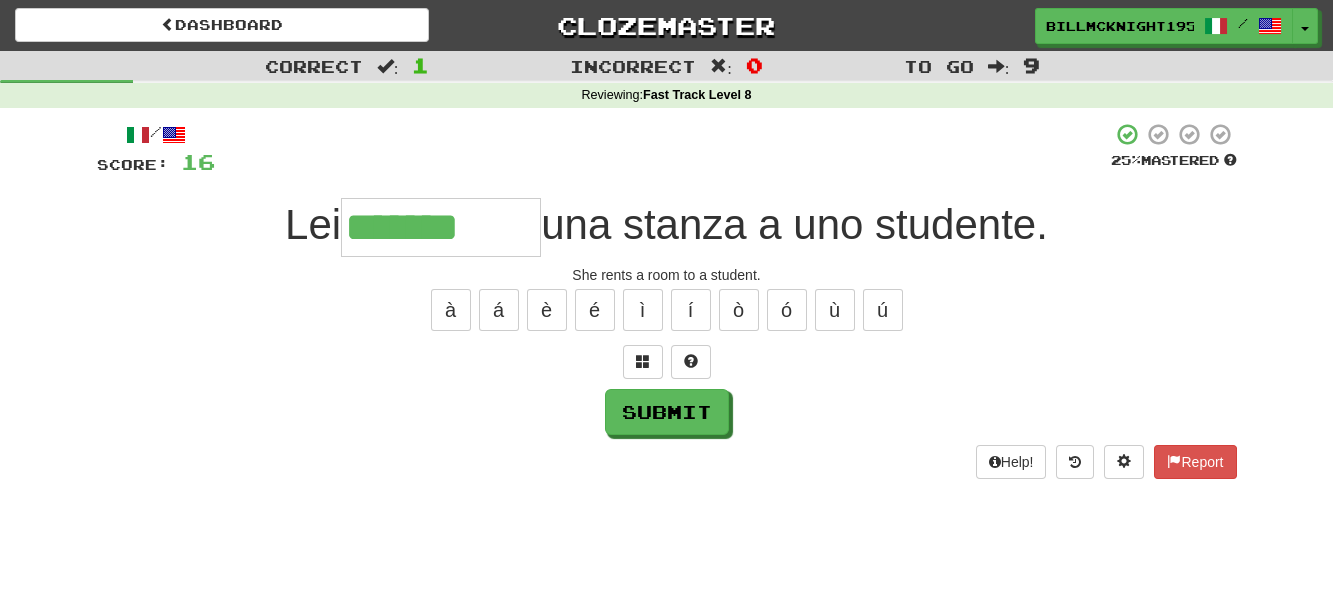 type on "*******" 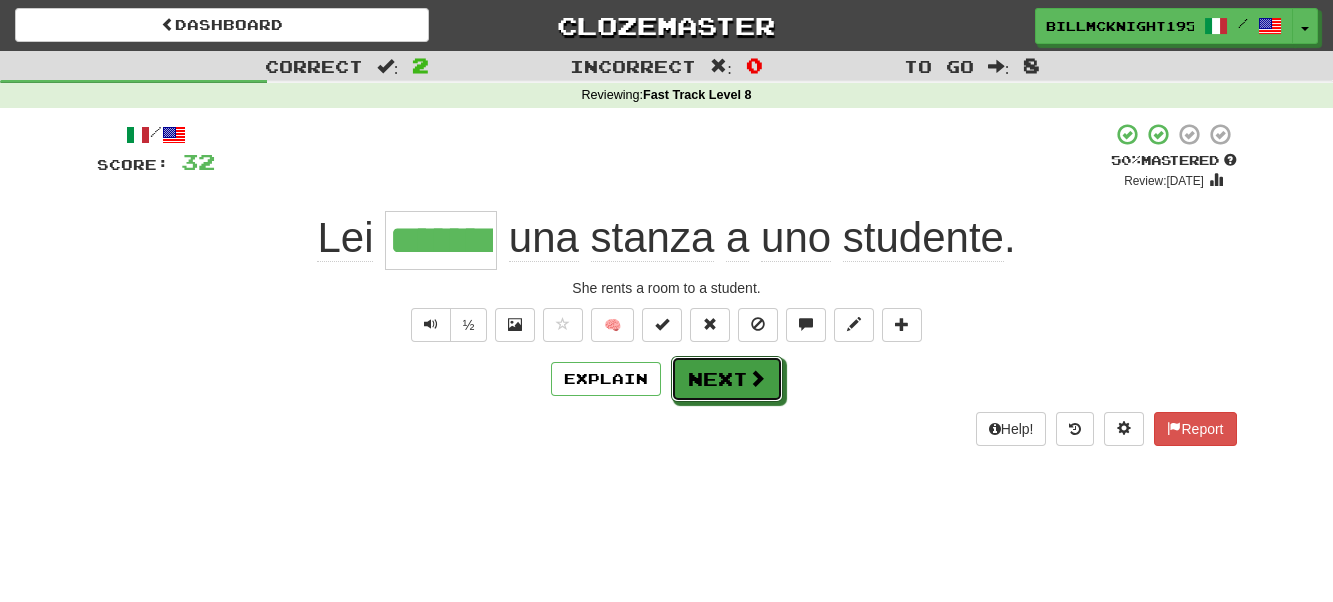 click on "Next" at bounding box center [727, 379] 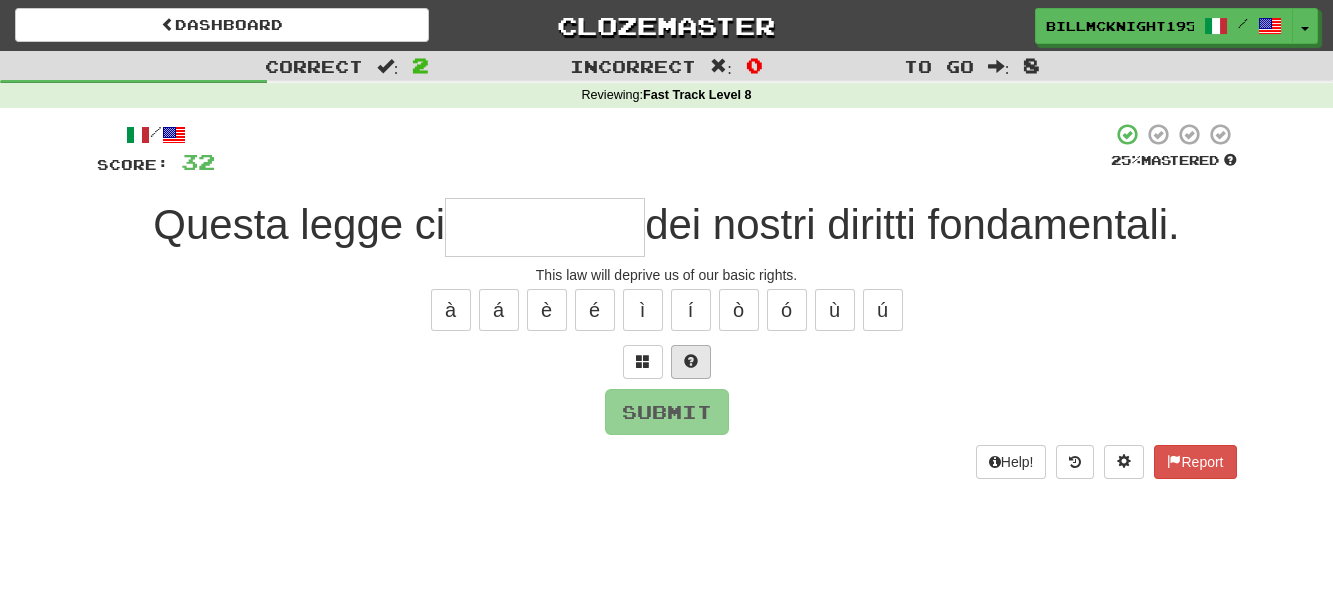 type on "*" 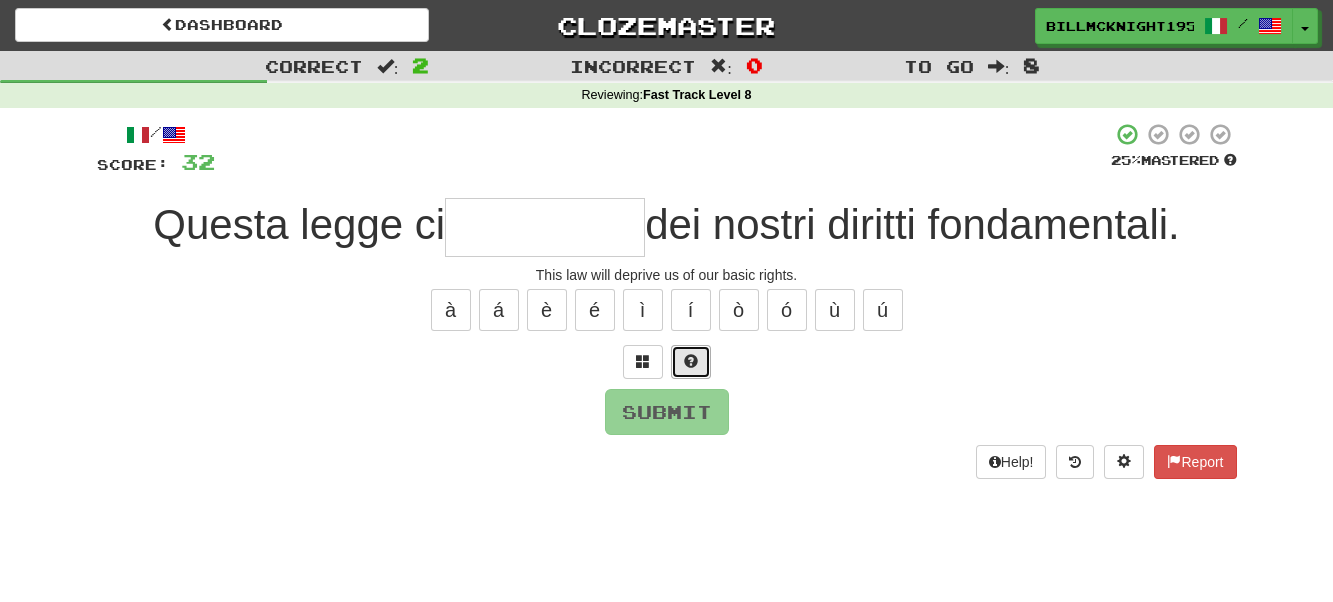 click at bounding box center (691, 362) 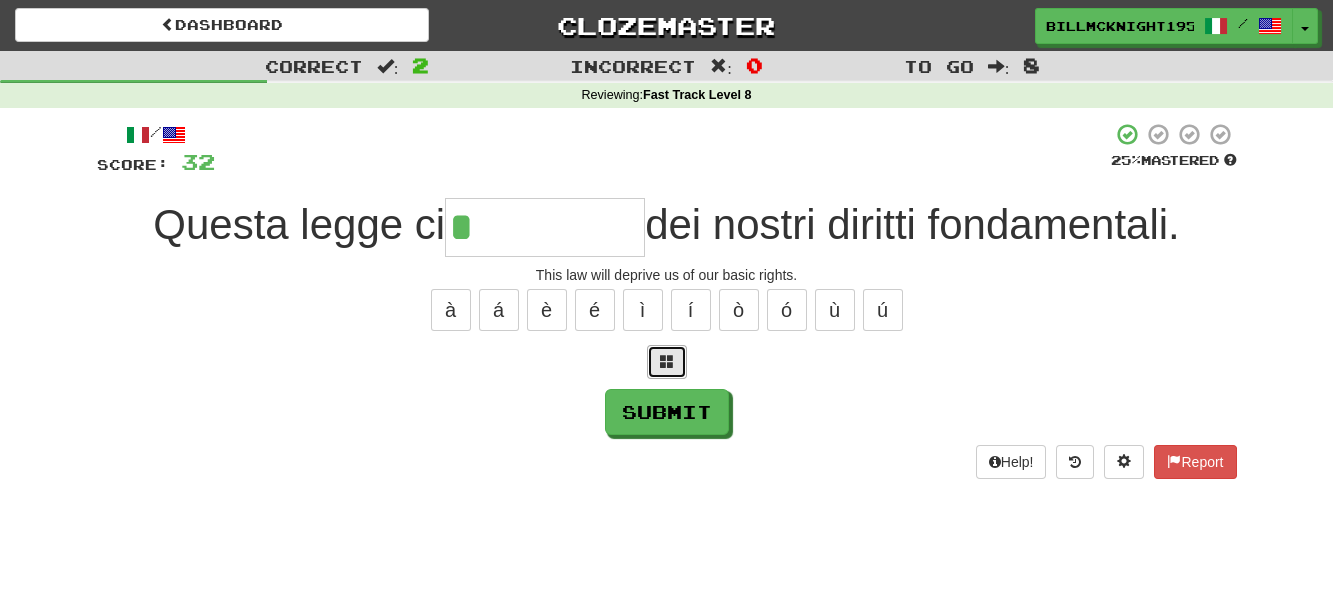 click at bounding box center (667, 362) 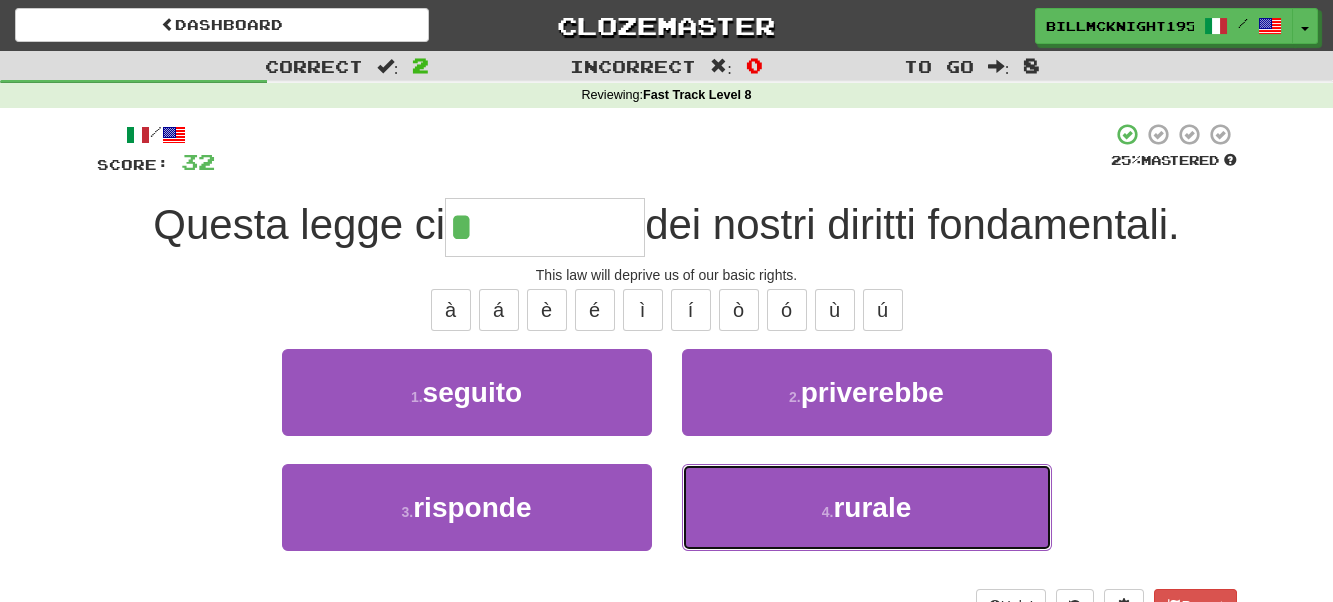 drag, startPoint x: 812, startPoint y: 521, endPoint x: 780, endPoint y: 507, distance: 34.928497 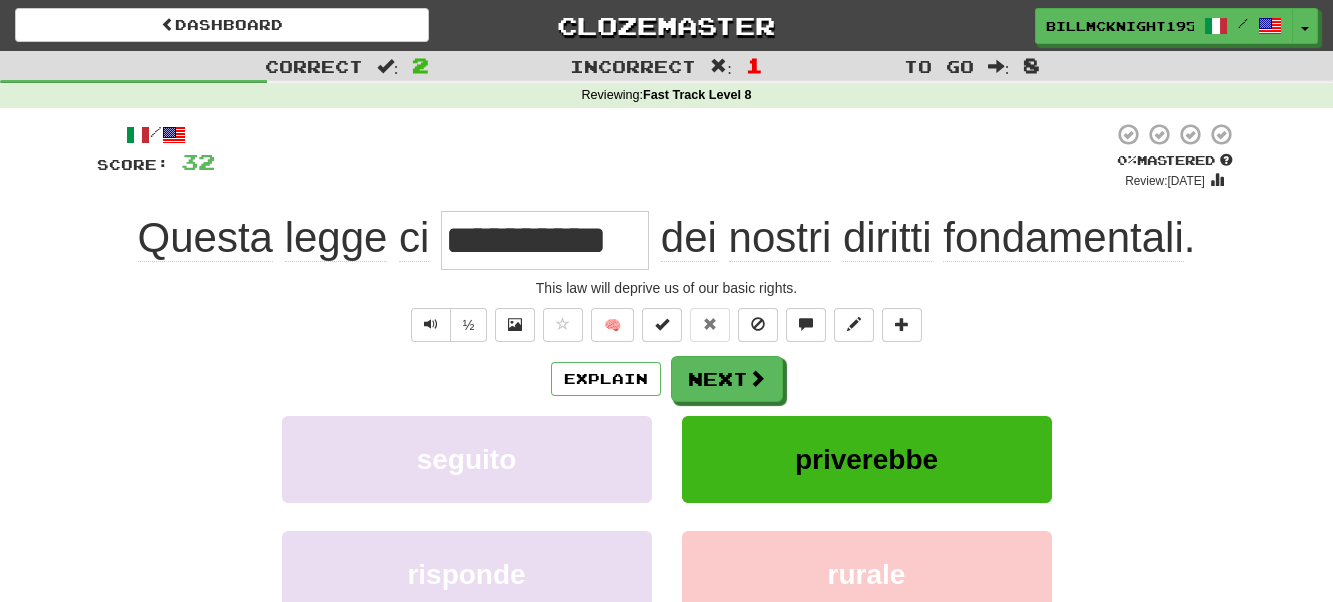 drag, startPoint x: 642, startPoint y: 249, endPoint x: 389, endPoint y: 251, distance: 253.0079 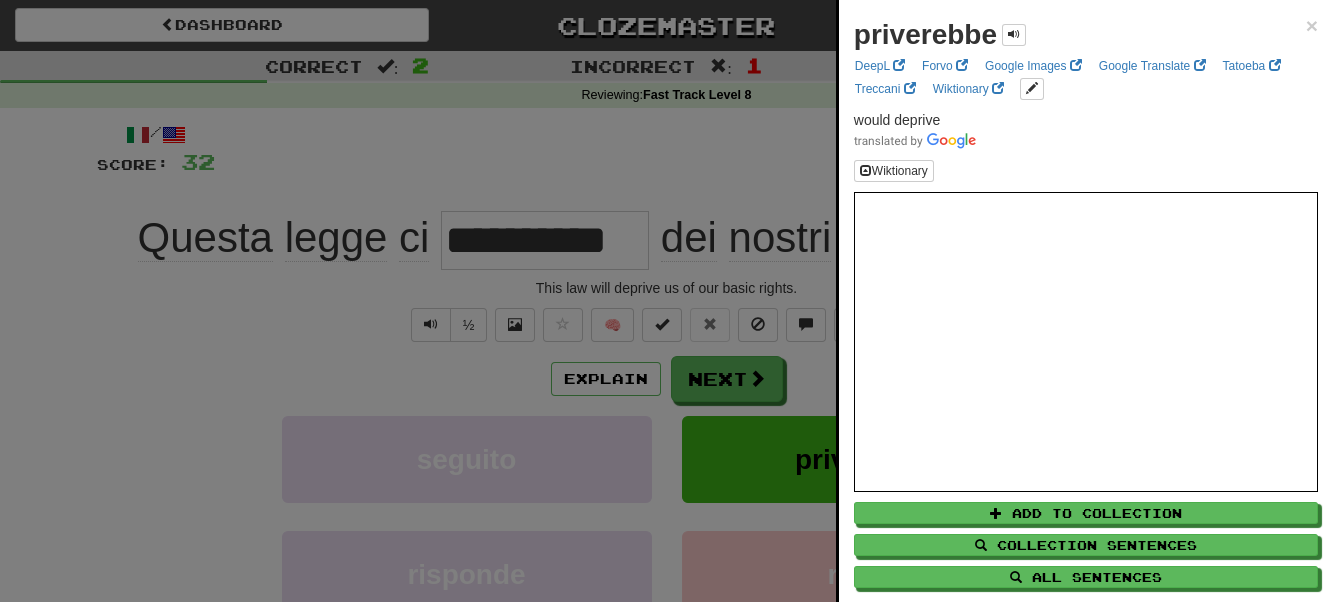 click at bounding box center (666, 301) 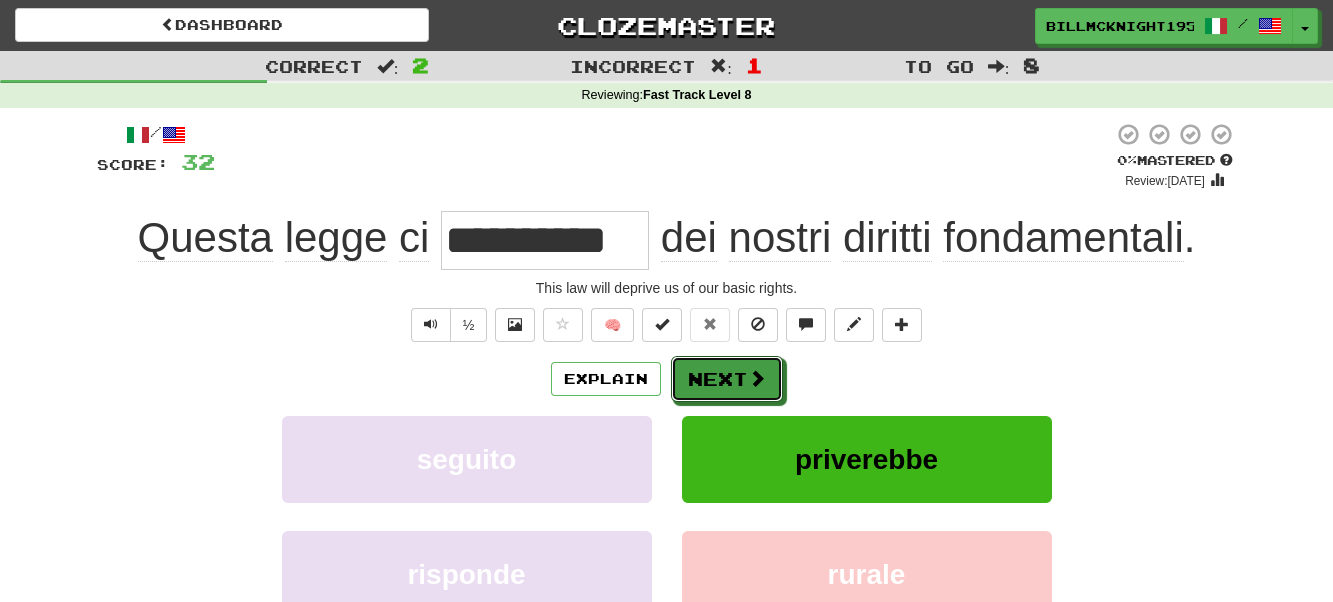 click on "Next" at bounding box center [727, 379] 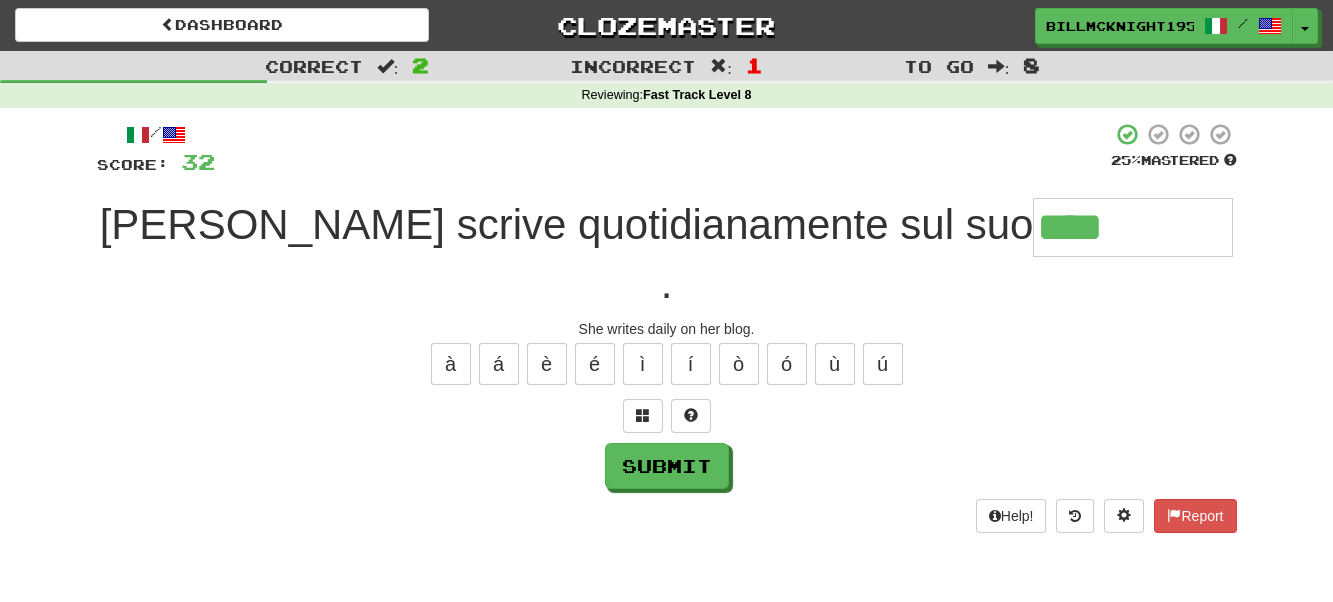 type on "****" 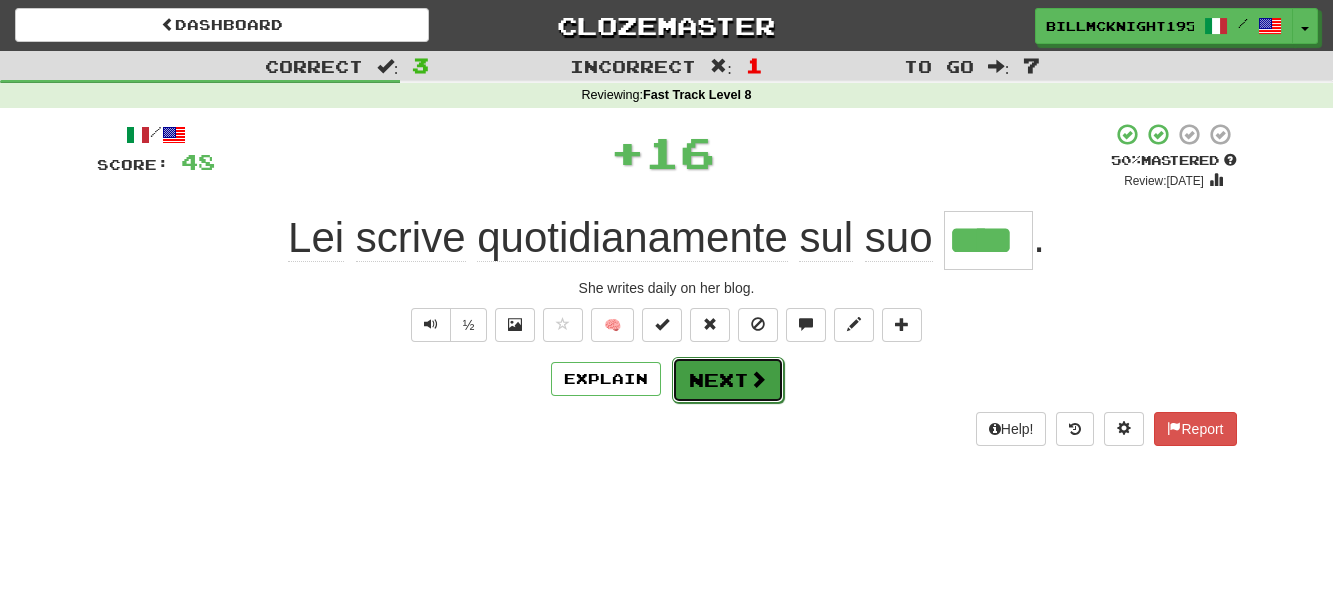 click on "Next" at bounding box center [728, 380] 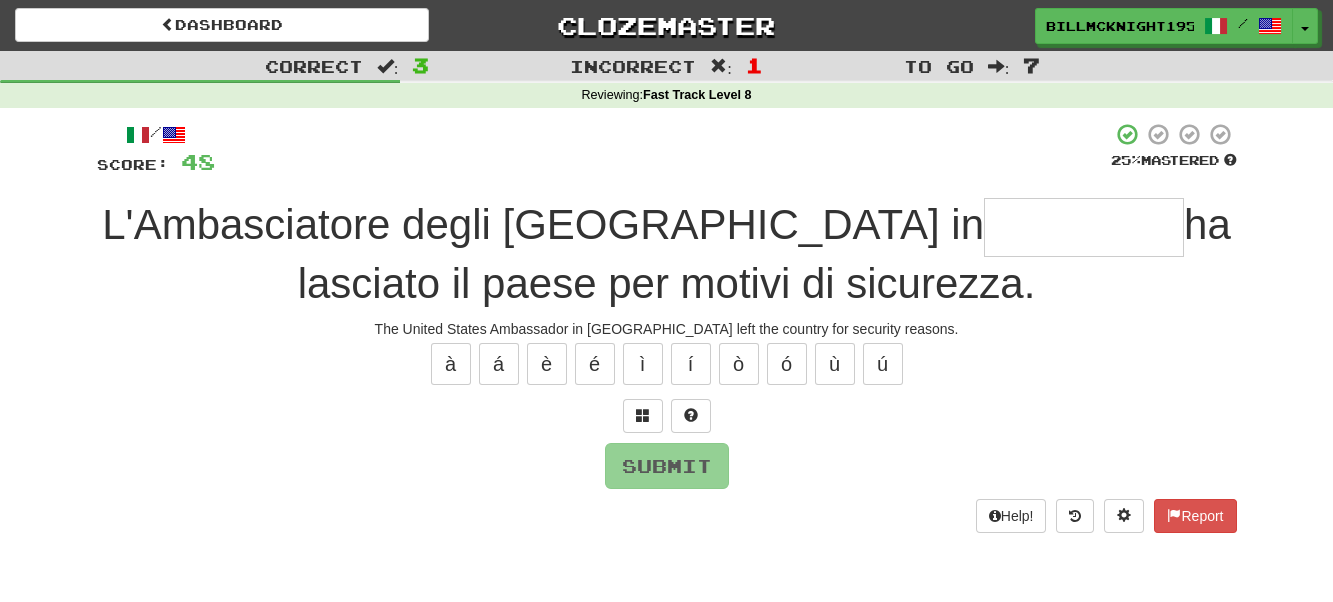 type on "*" 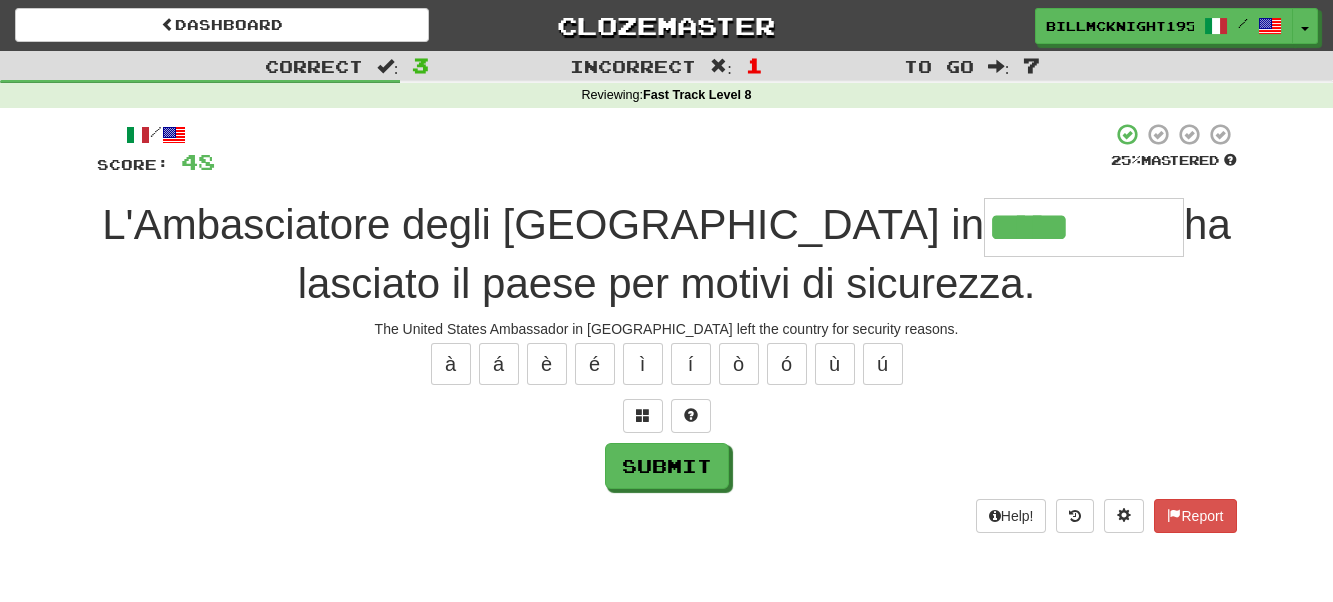 type on "*****" 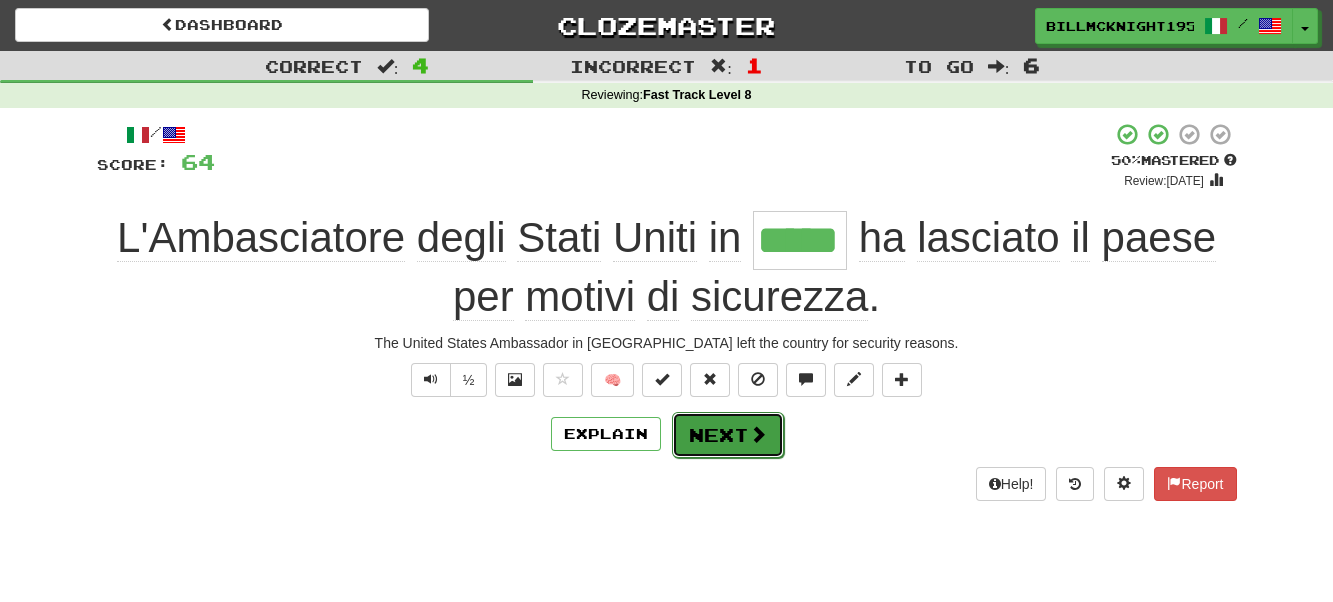 click on "Next" at bounding box center (728, 435) 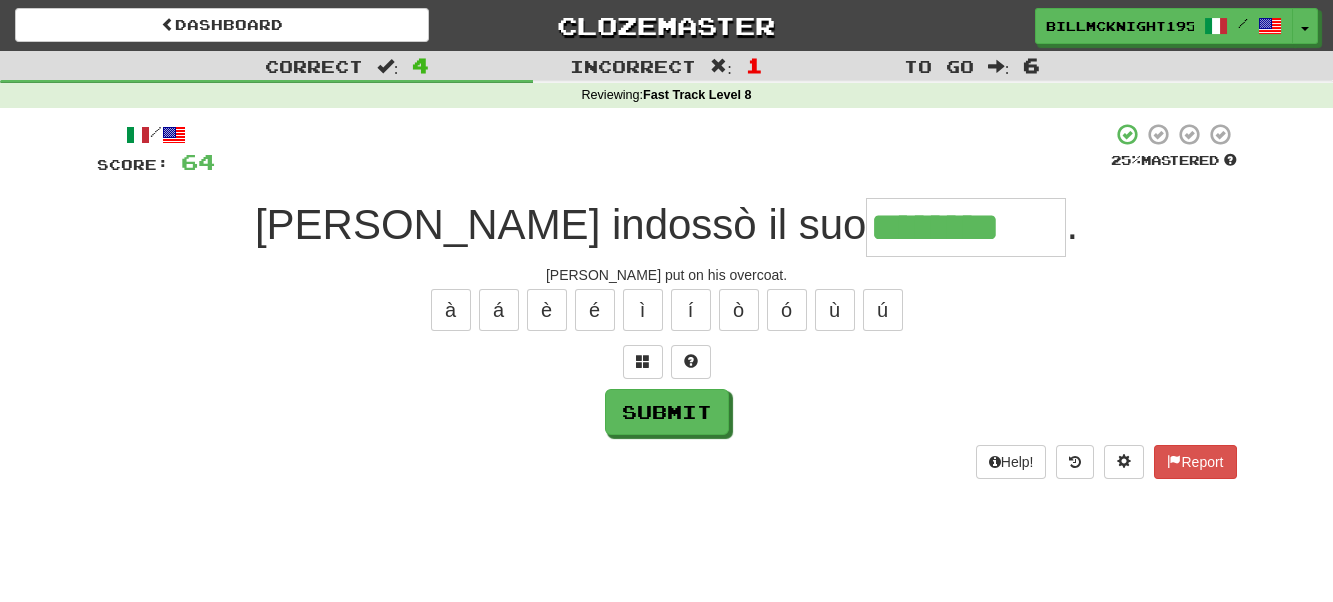 type on "********" 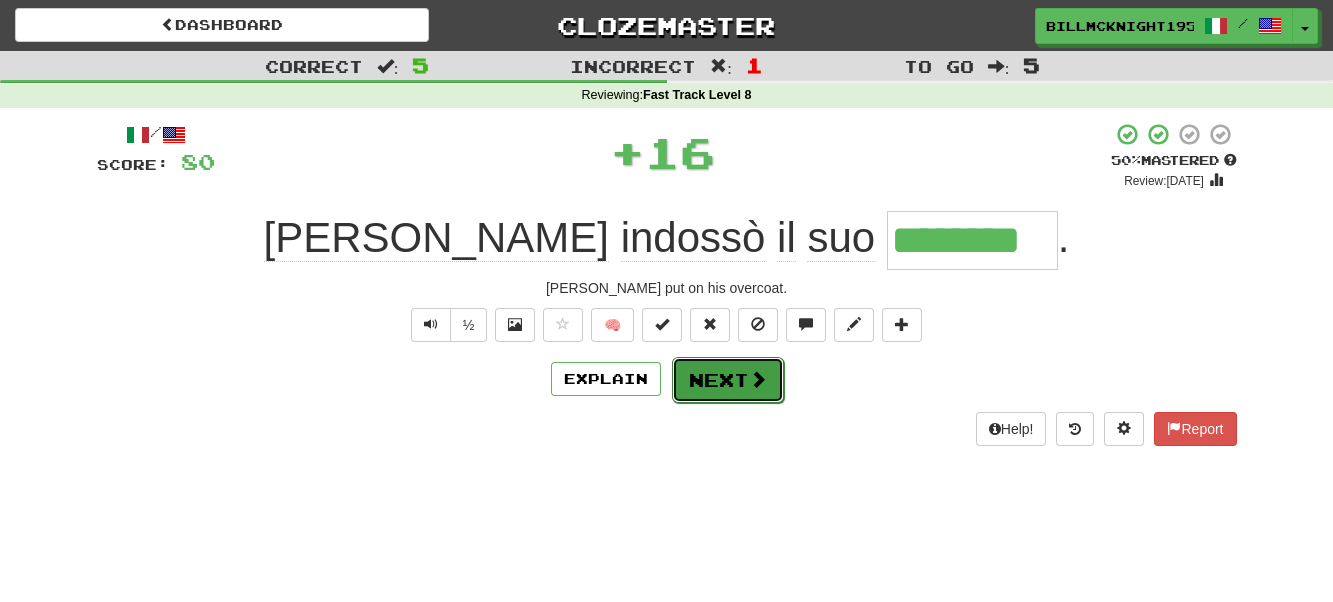 click on "Next" at bounding box center [728, 380] 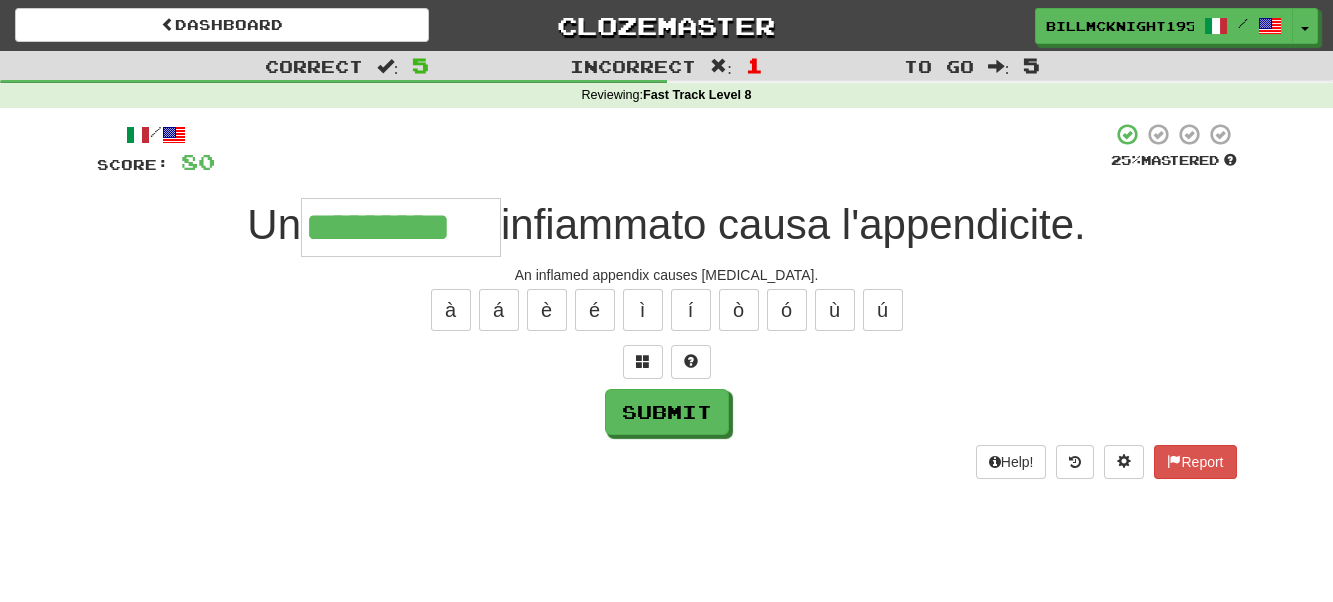 scroll, scrollTop: 0, scrollLeft: 1, axis: horizontal 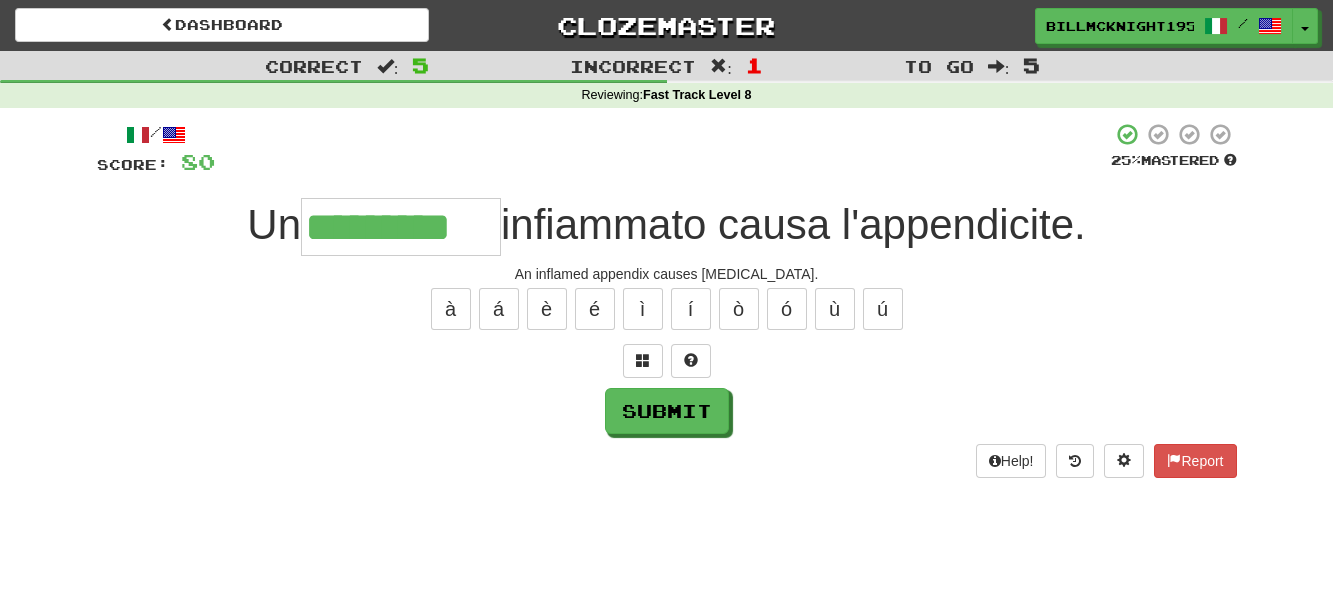 type on "*********" 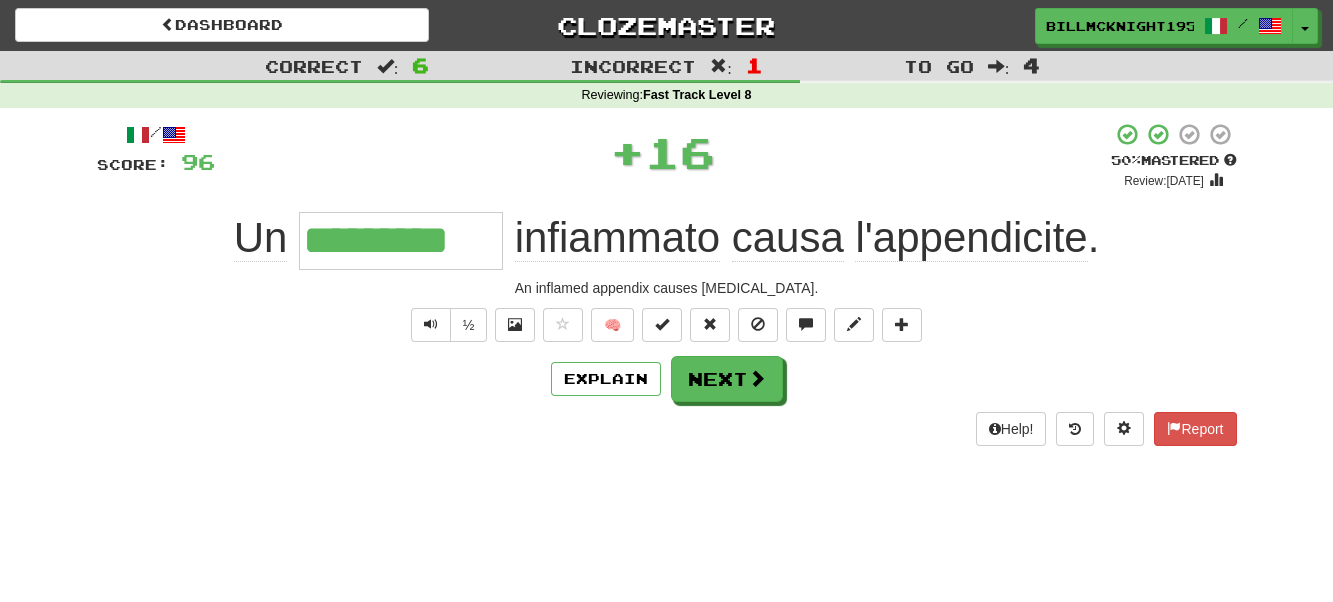 scroll, scrollTop: 0, scrollLeft: 0, axis: both 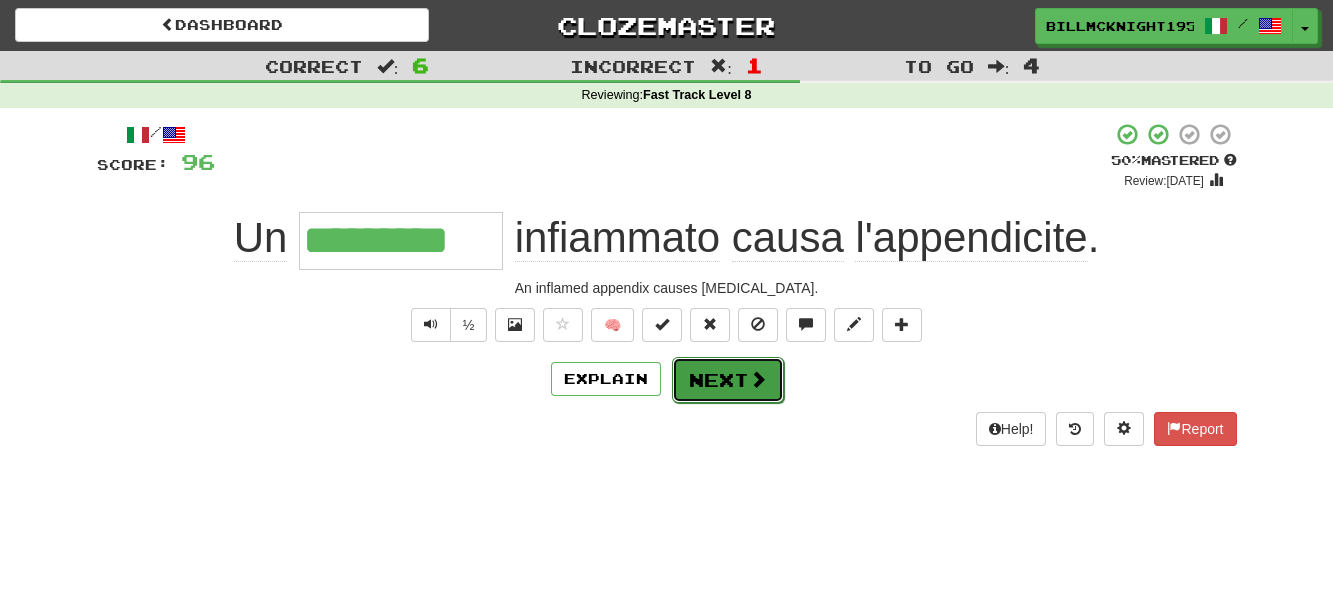 click on "Next" at bounding box center (728, 380) 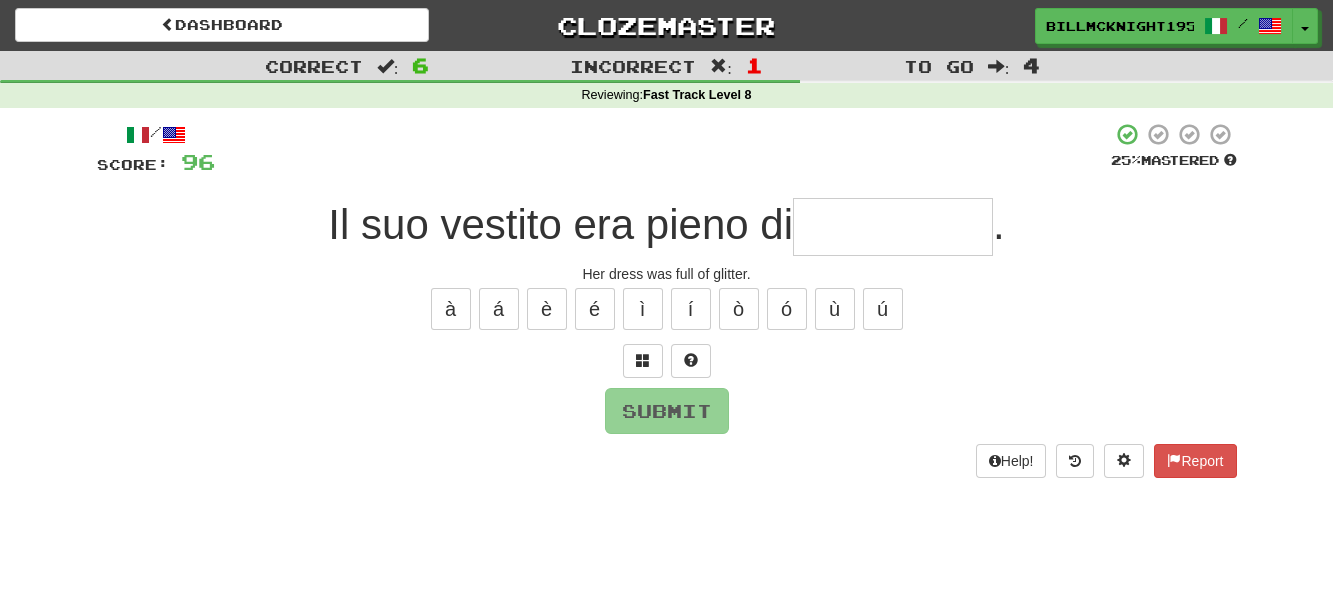 click at bounding box center [893, 227] 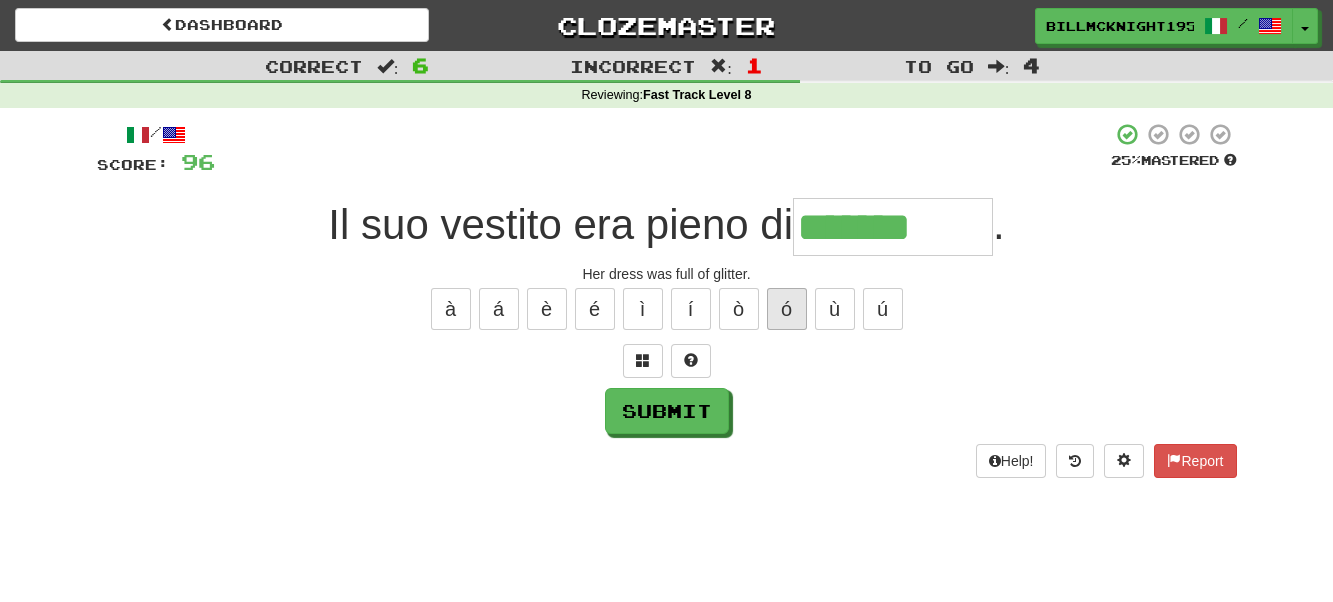 type on "*******" 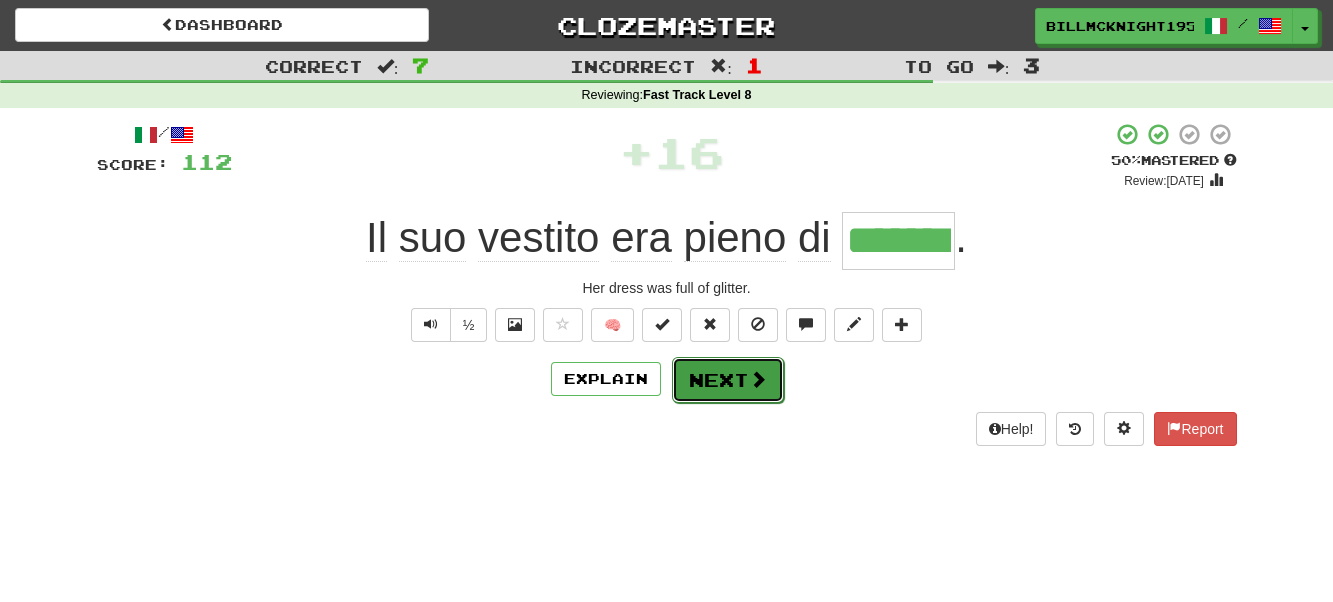 click on "Next" at bounding box center [728, 380] 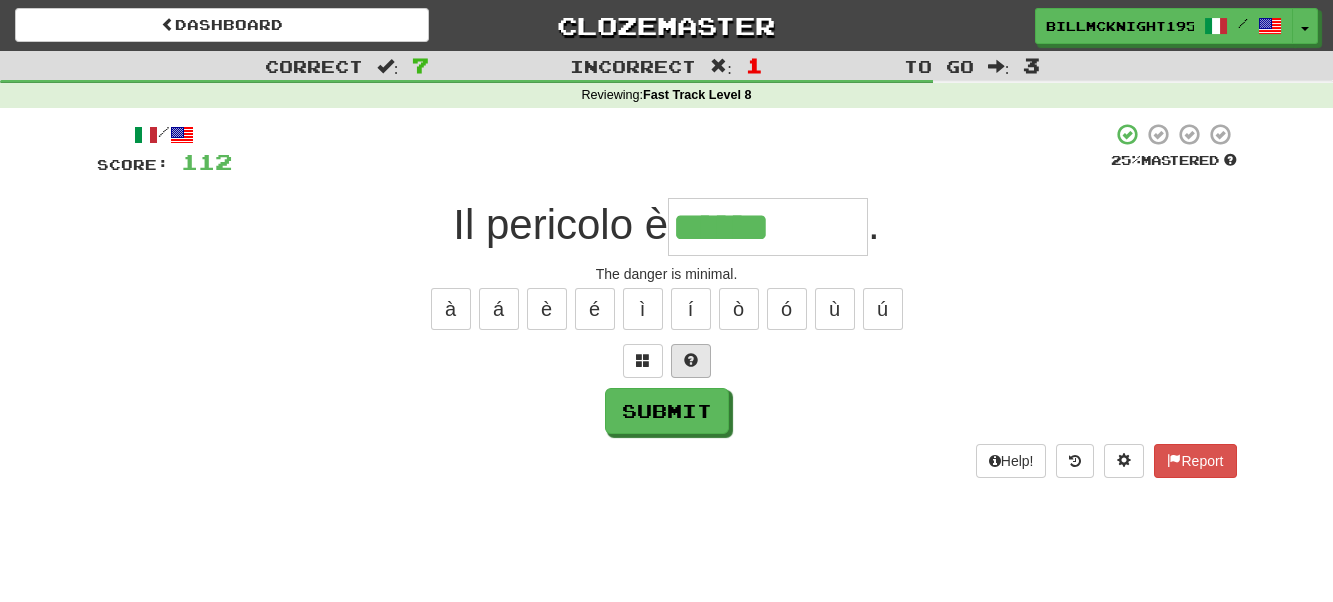 type on "******" 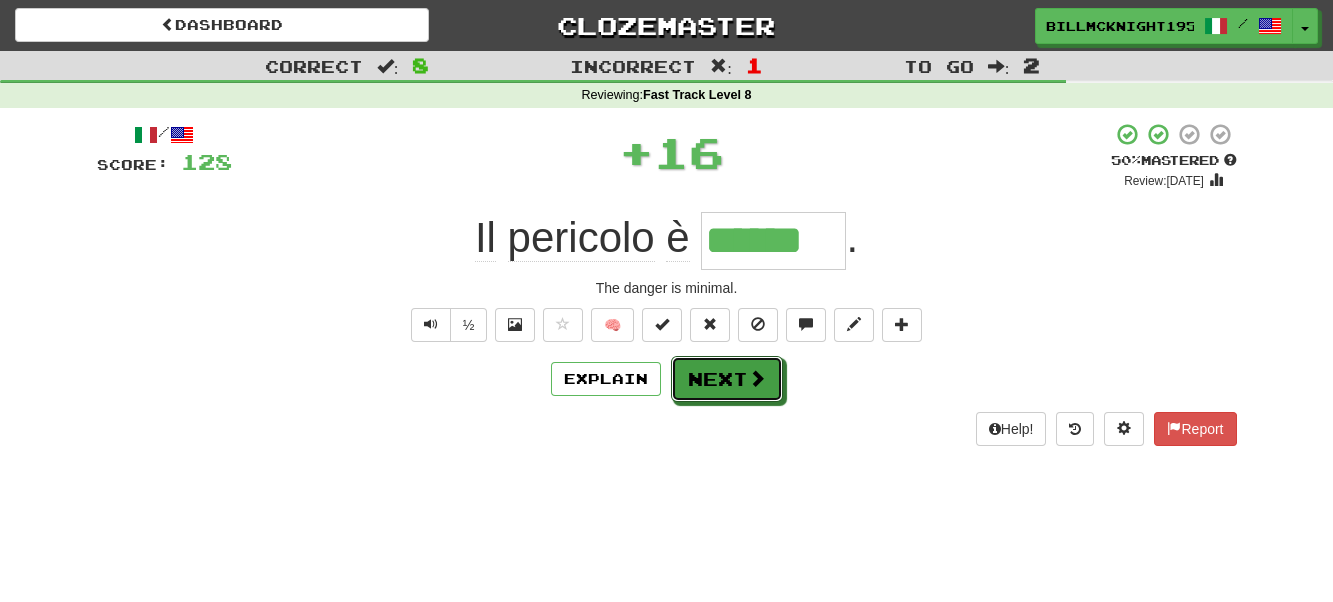 click on "Next" at bounding box center [727, 379] 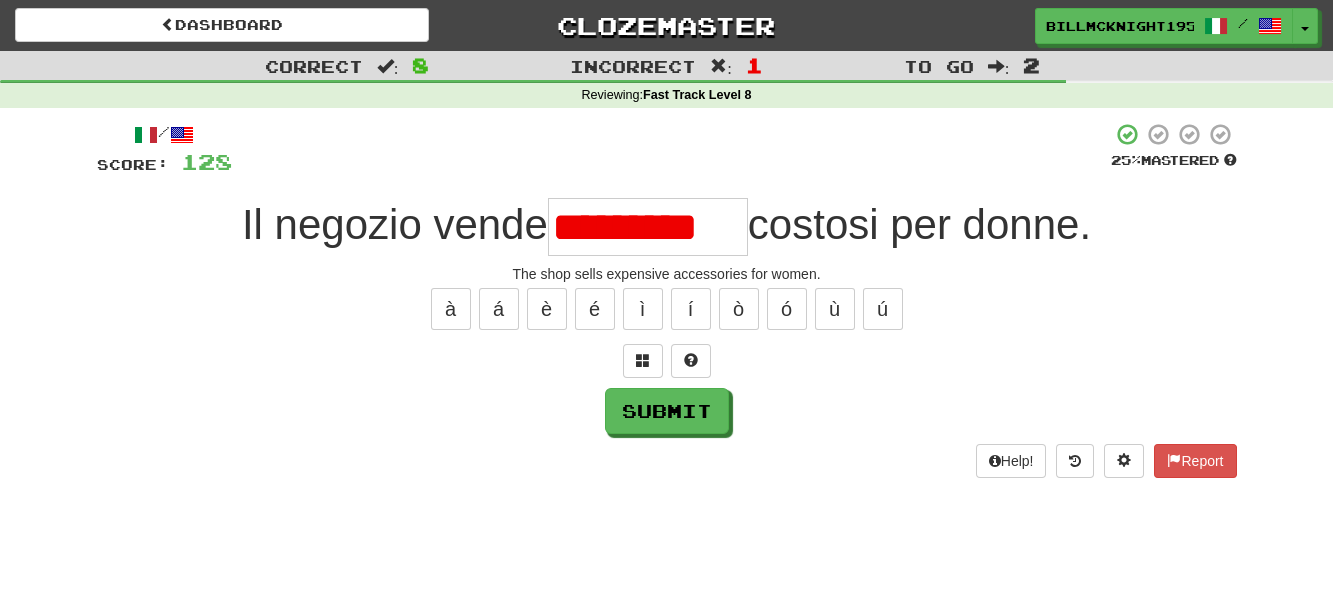scroll, scrollTop: 0, scrollLeft: 0, axis: both 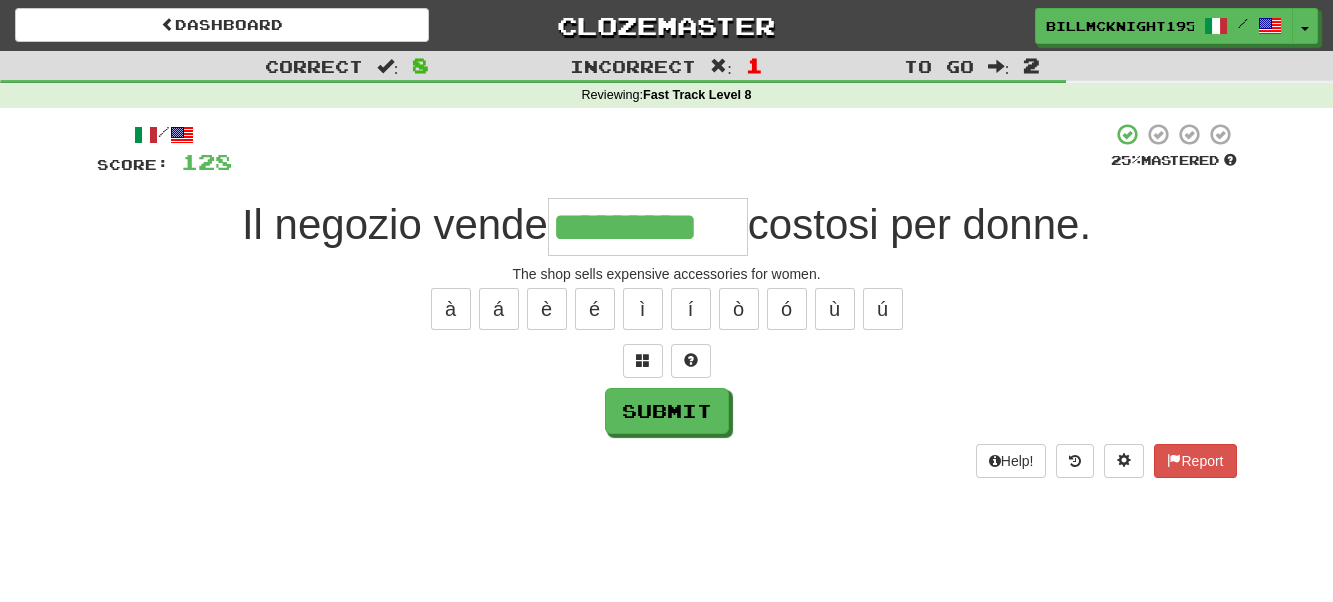 type on "*********" 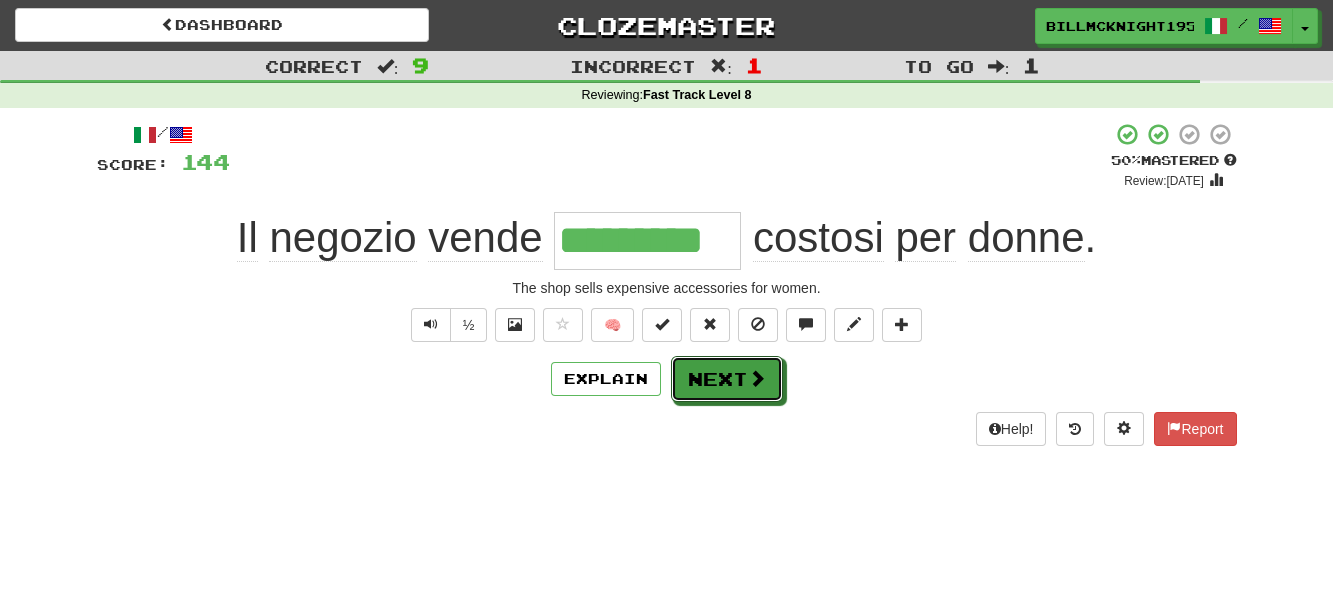 click on "Next" at bounding box center (727, 379) 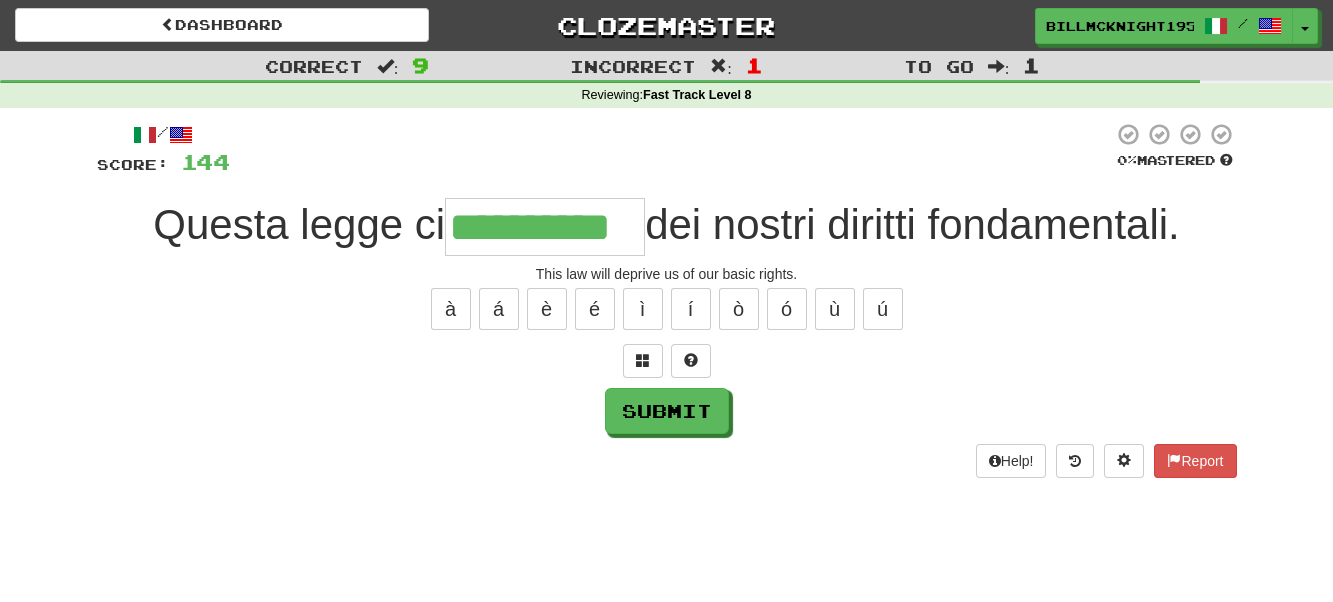 scroll, scrollTop: 0, scrollLeft: 5, axis: horizontal 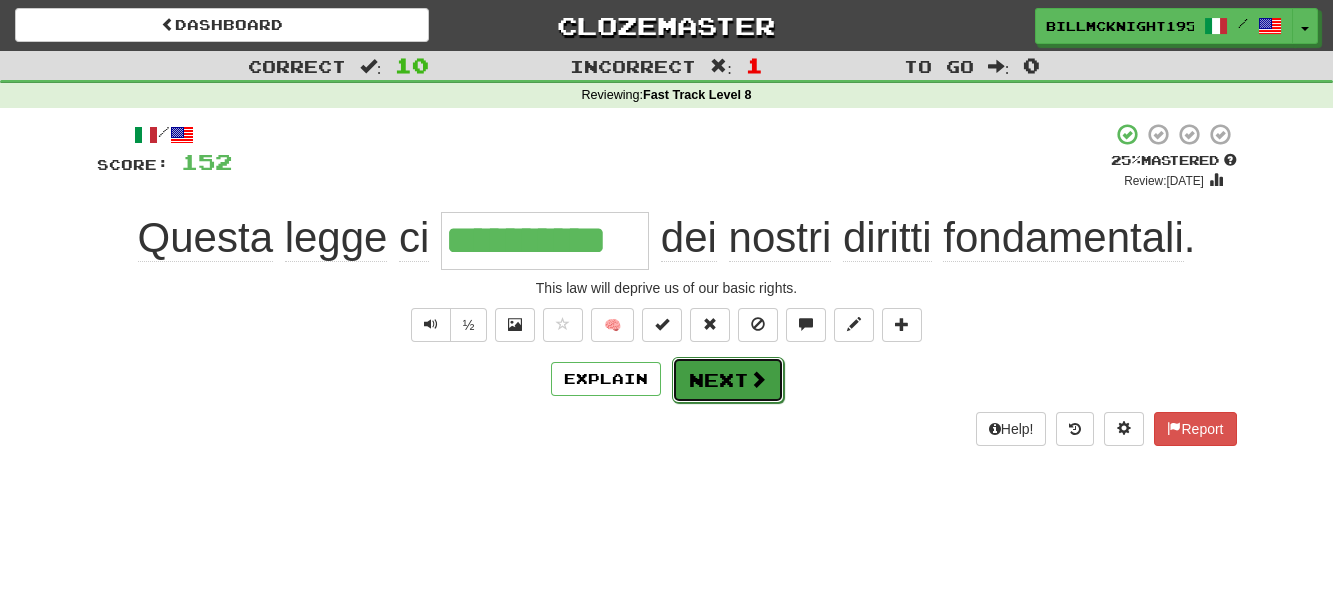 click on "Next" at bounding box center [728, 380] 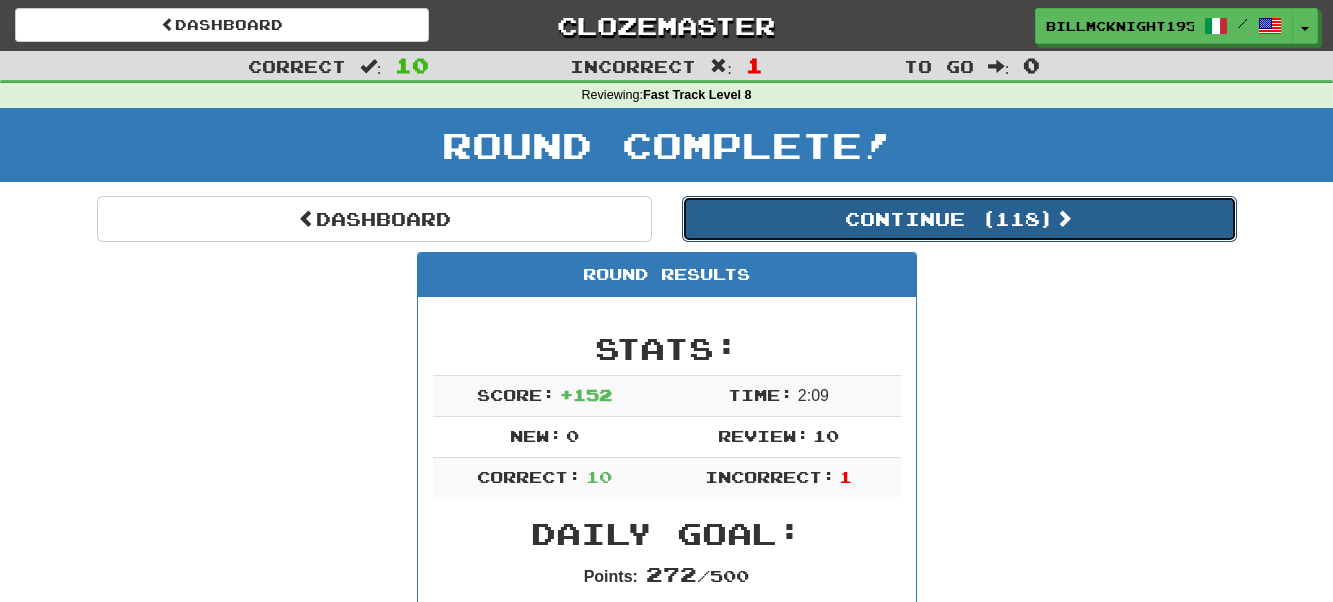 click on "Continue ( 118 )" at bounding box center [959, 219] 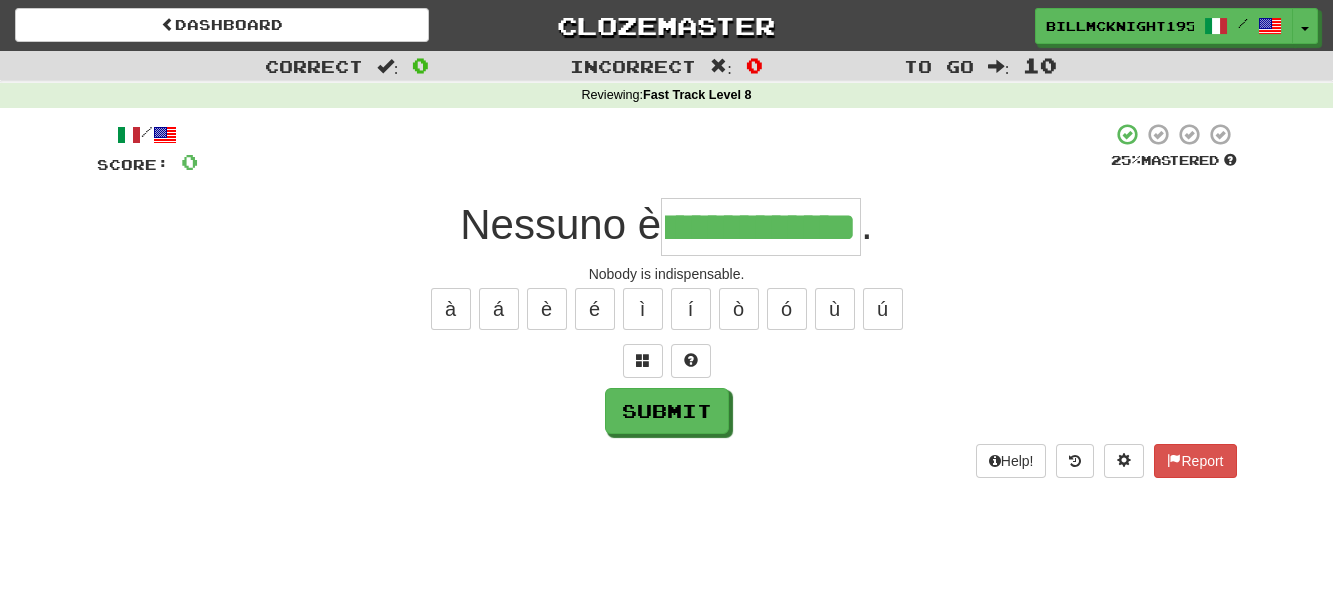 scroll, scrollTop: 0, scrollLeft: 73, axis: horizontal 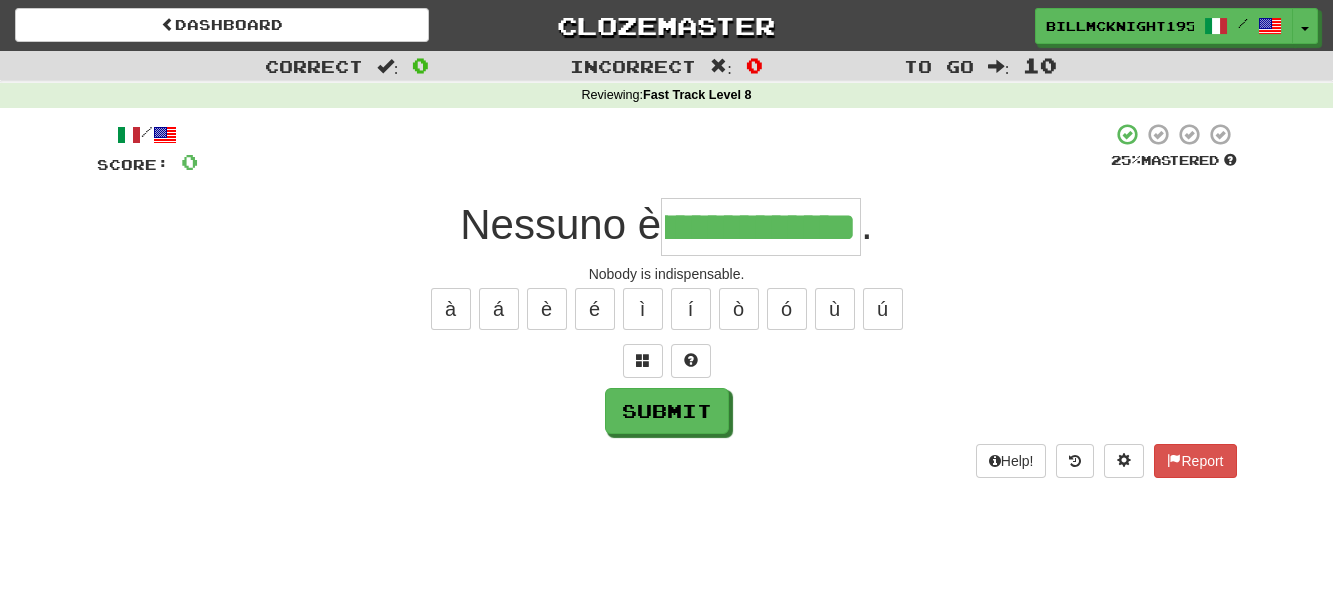 type on "**********" 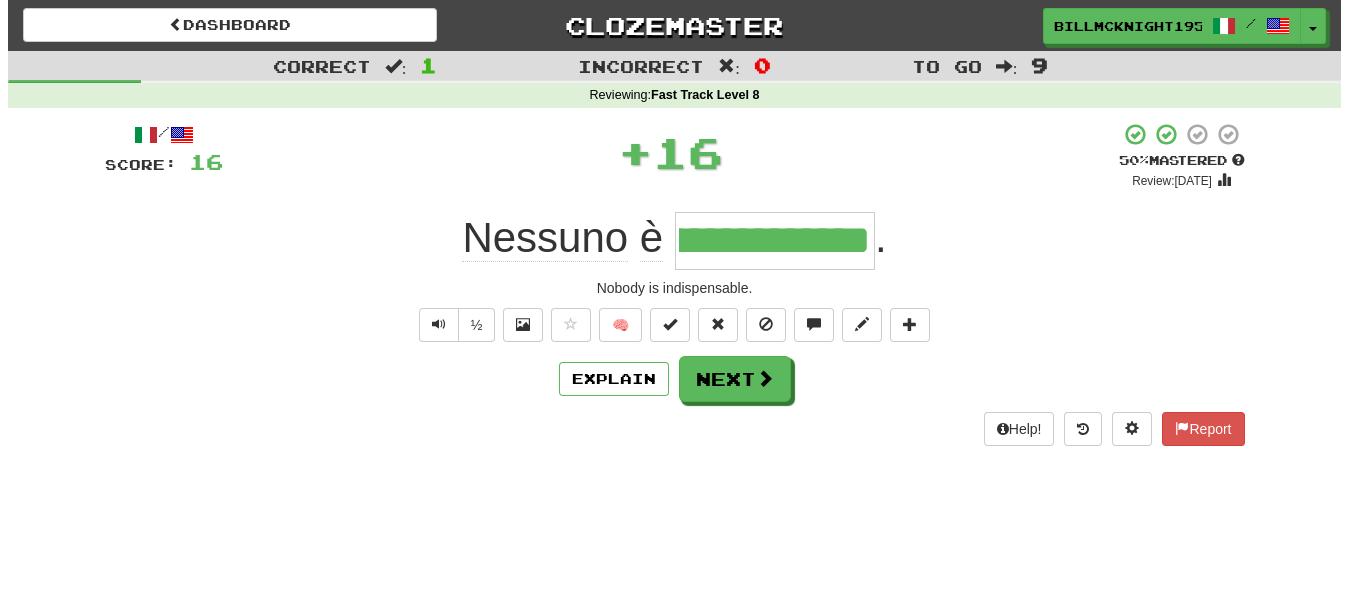 scroll, scrollTop: 0, scrollLeft: 0, axis: both 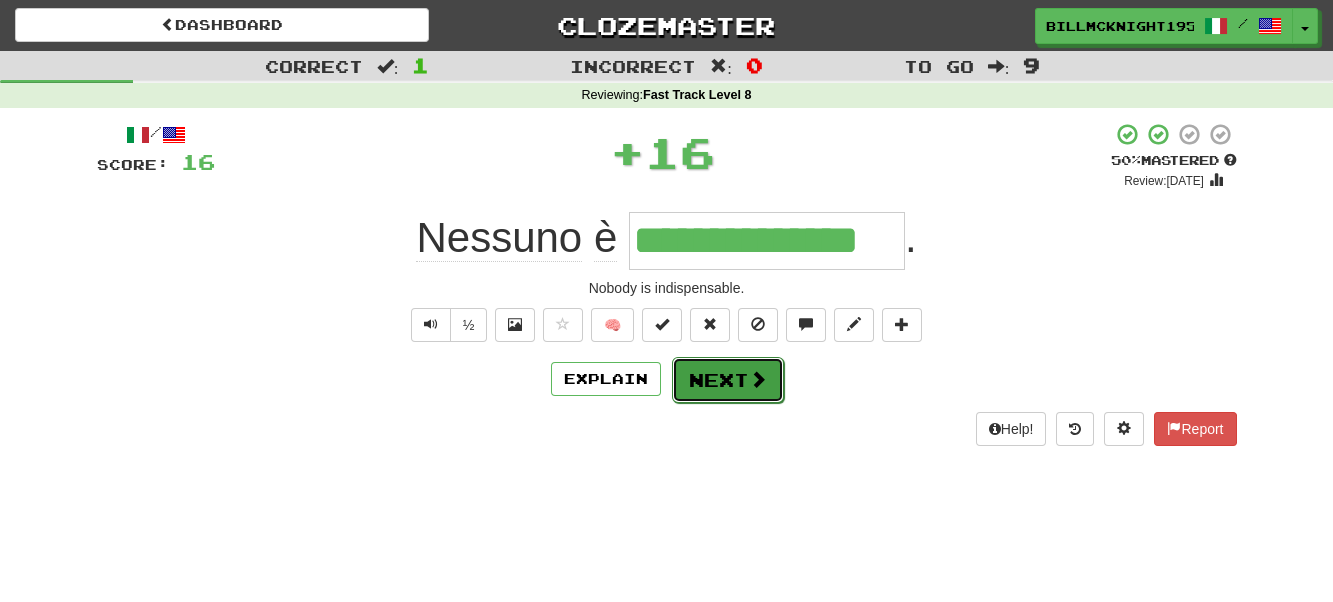 click on "Next" at bounding box center [728, 380] 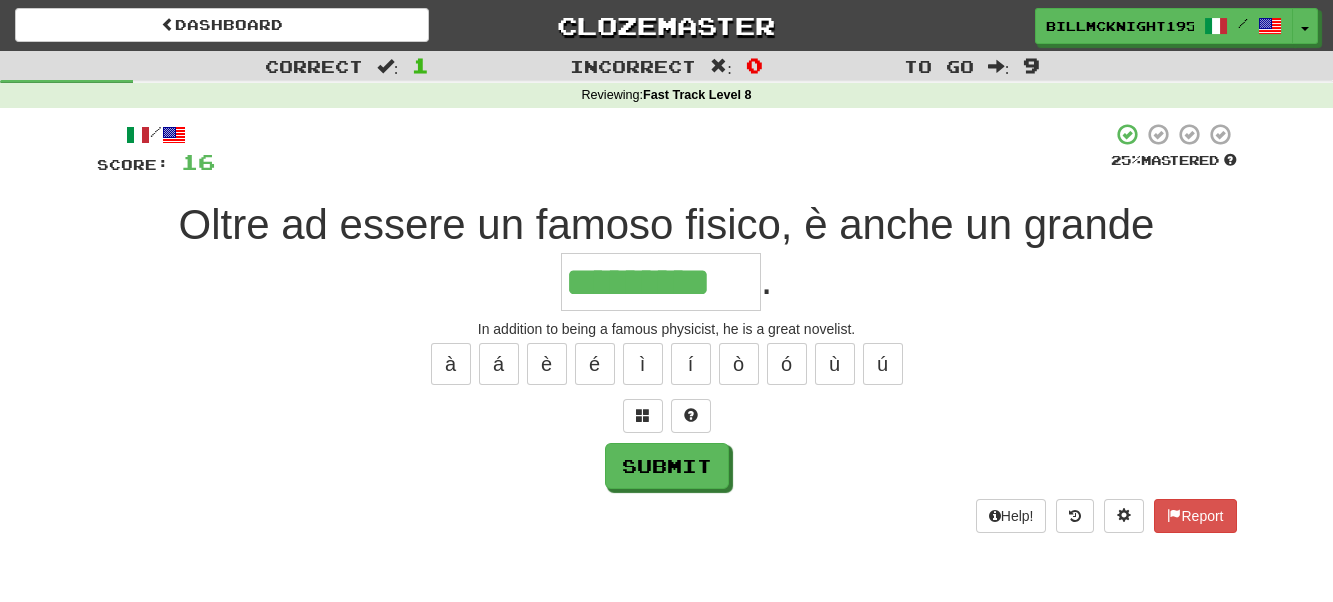 type on "*********" 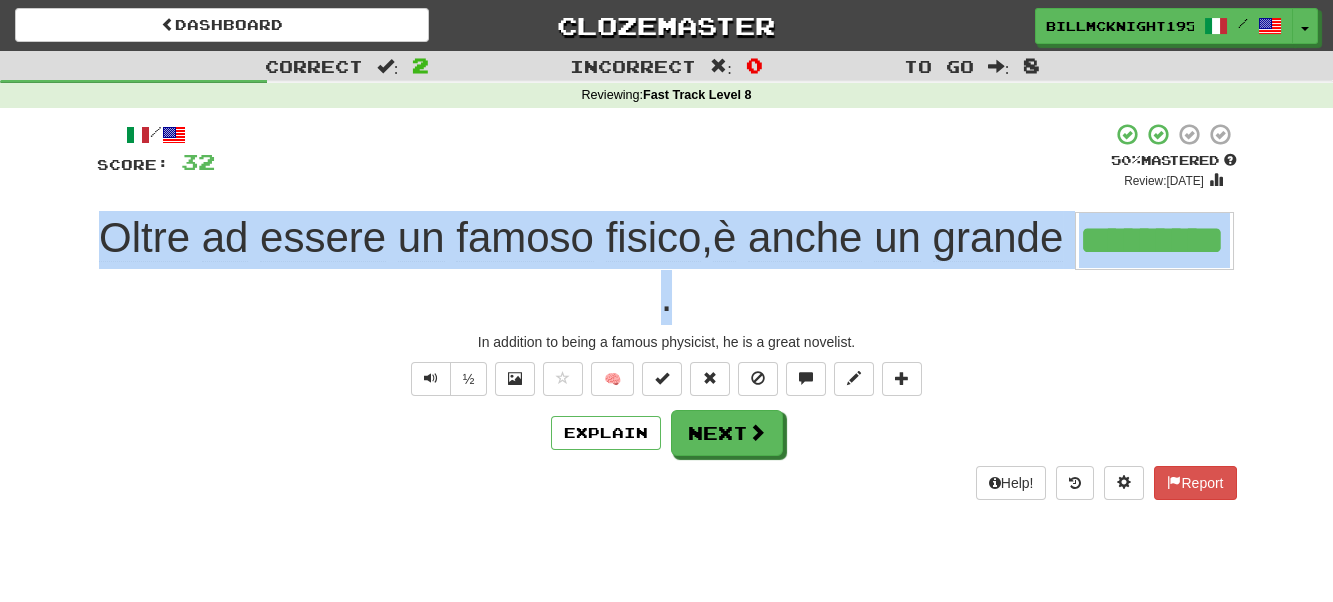 drag, startPoint x: 714, startPoint y: 309, endPoint x: 18, endPoint y: 254, distance: 698.16974 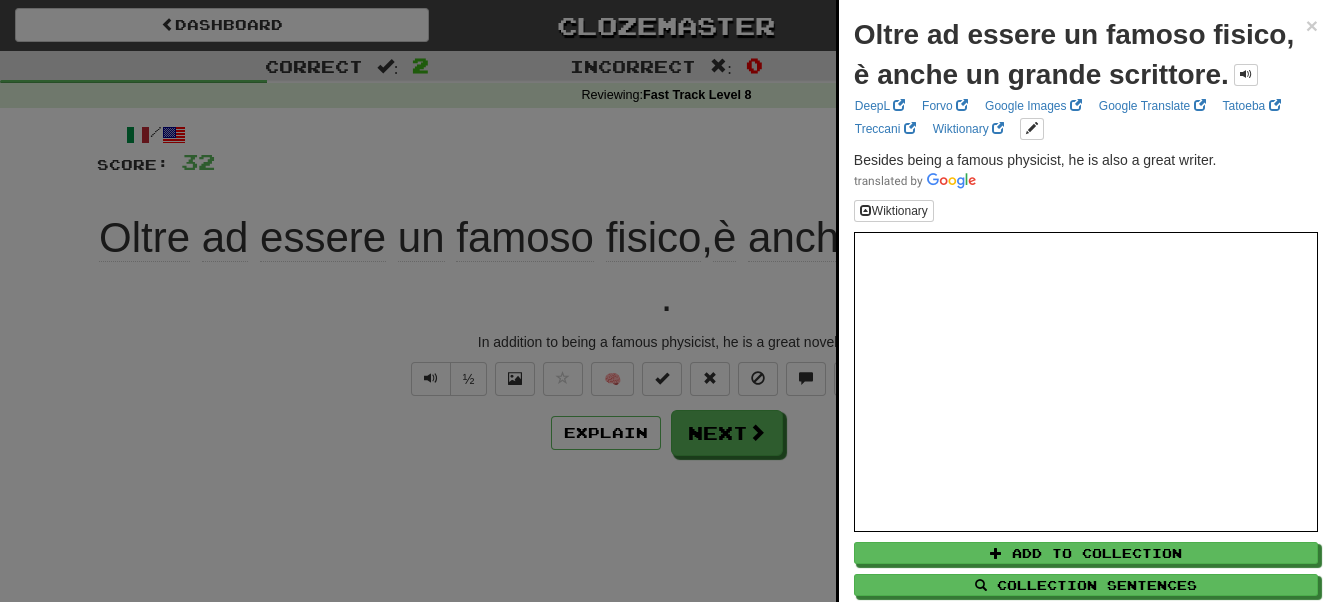 click at bounding box center [666, 301] 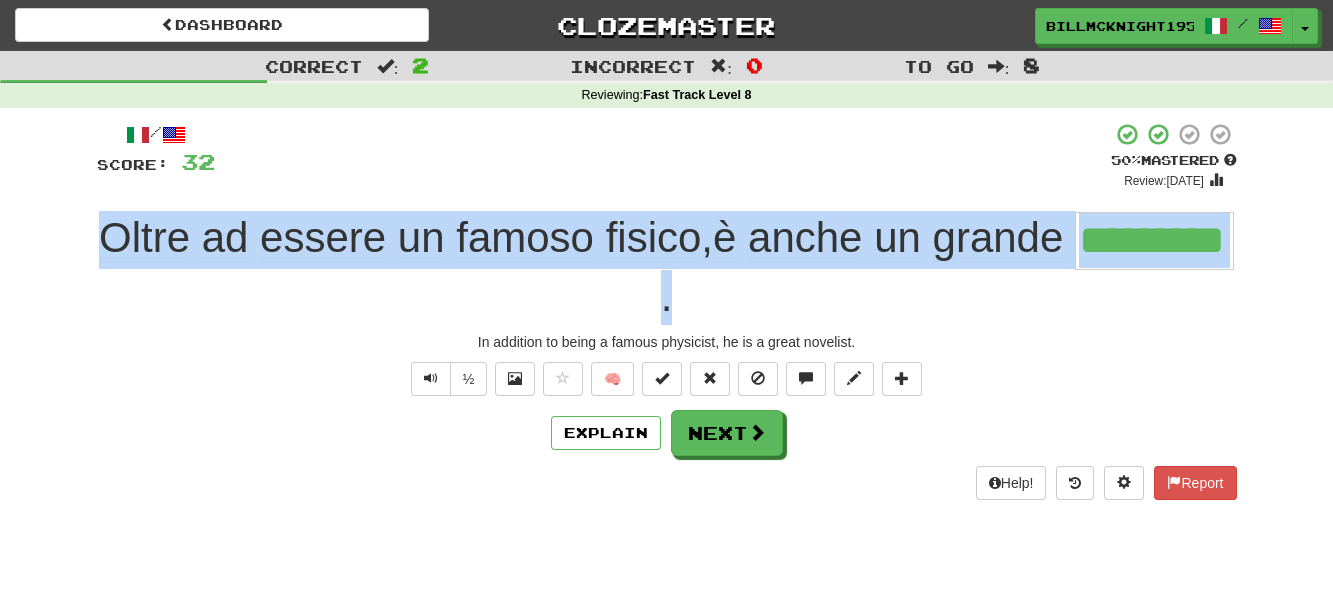 drag, startPoint x: 763, startPoint y: 297, endPoint x: 92, endPoint y: 233, distance: 674.0452 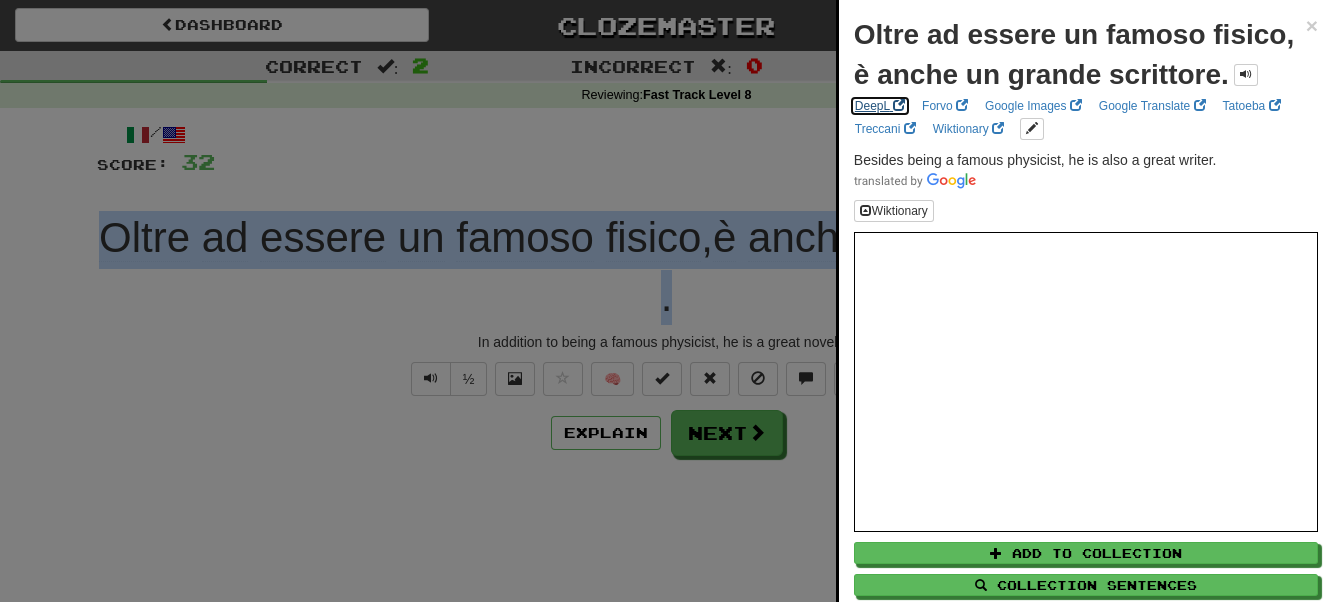 click on "DeepL" at bounding box center (880, 106) 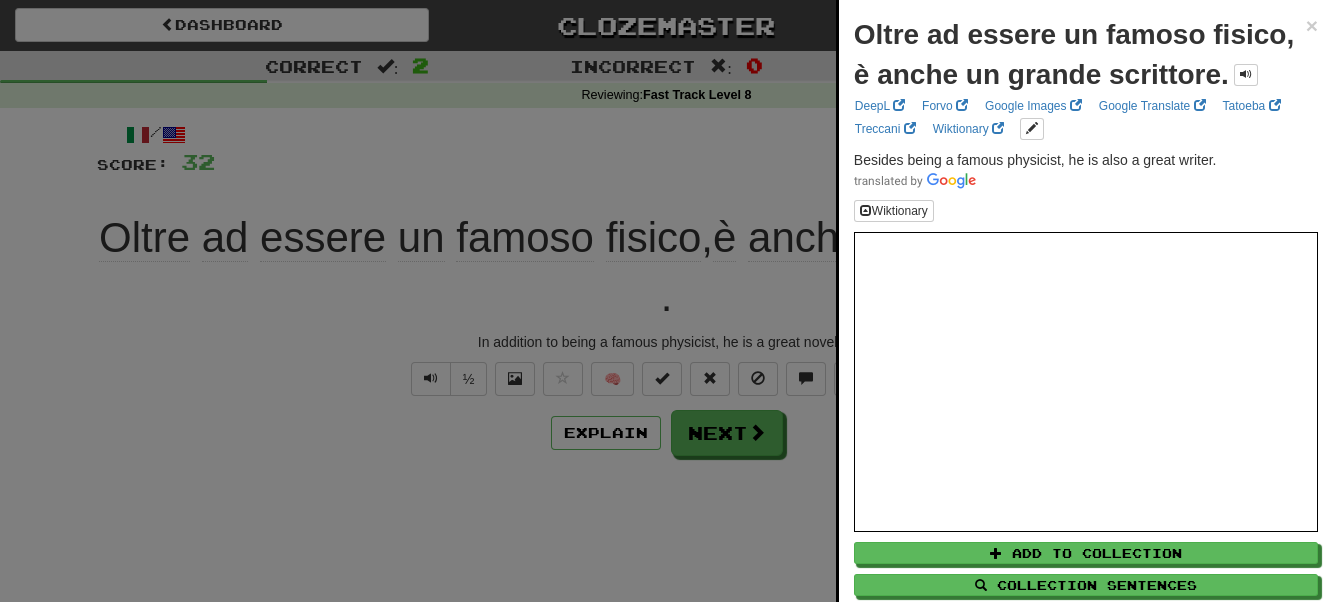 click at bounding box center (666, 301) 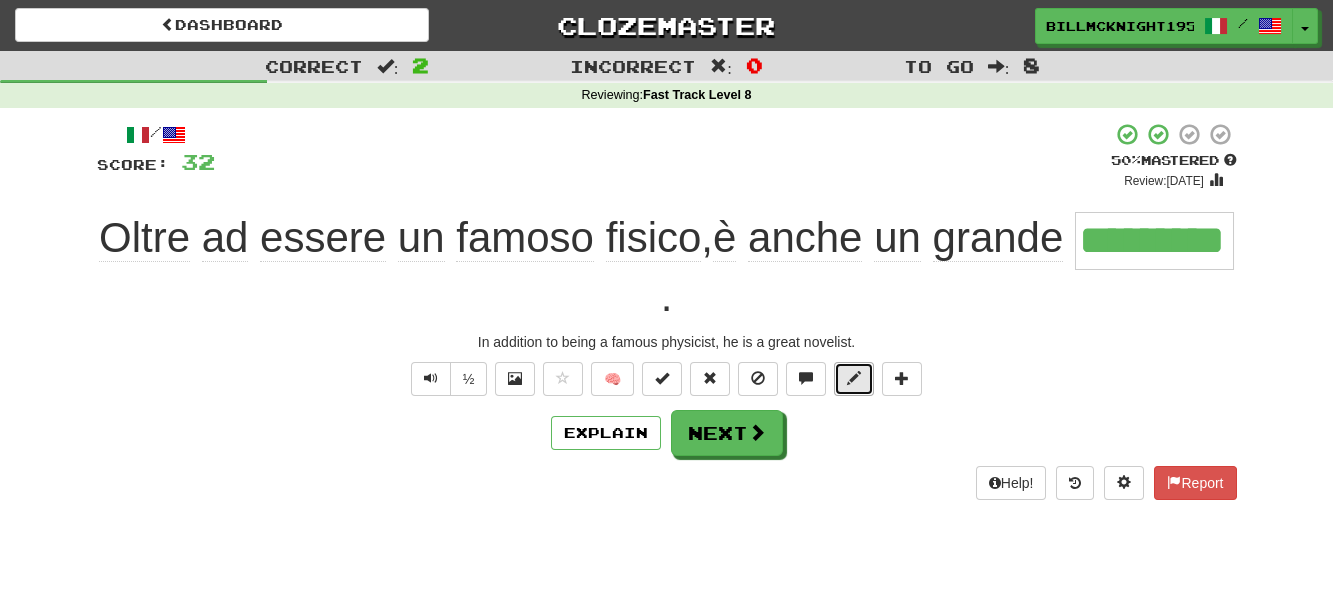 click at bounding box center (854, 379) 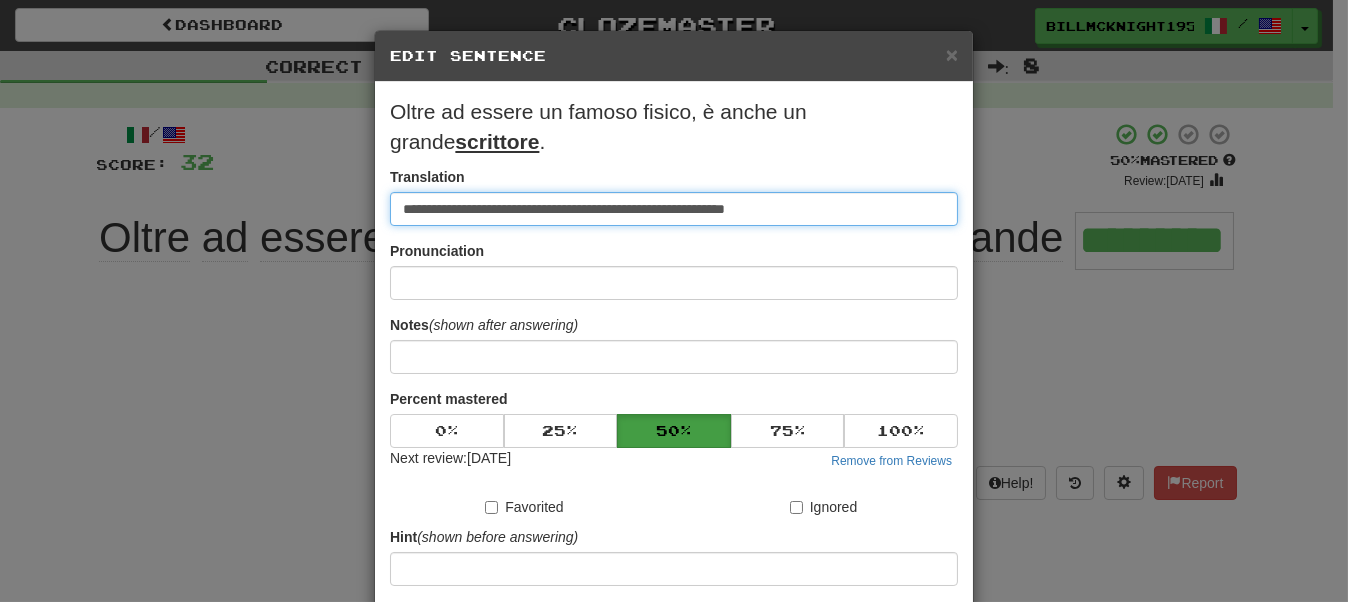 drag, startPoint x: 768, startPoint y: 208, endPoint x: 723, endPoint y: 211, distance: 45.099888 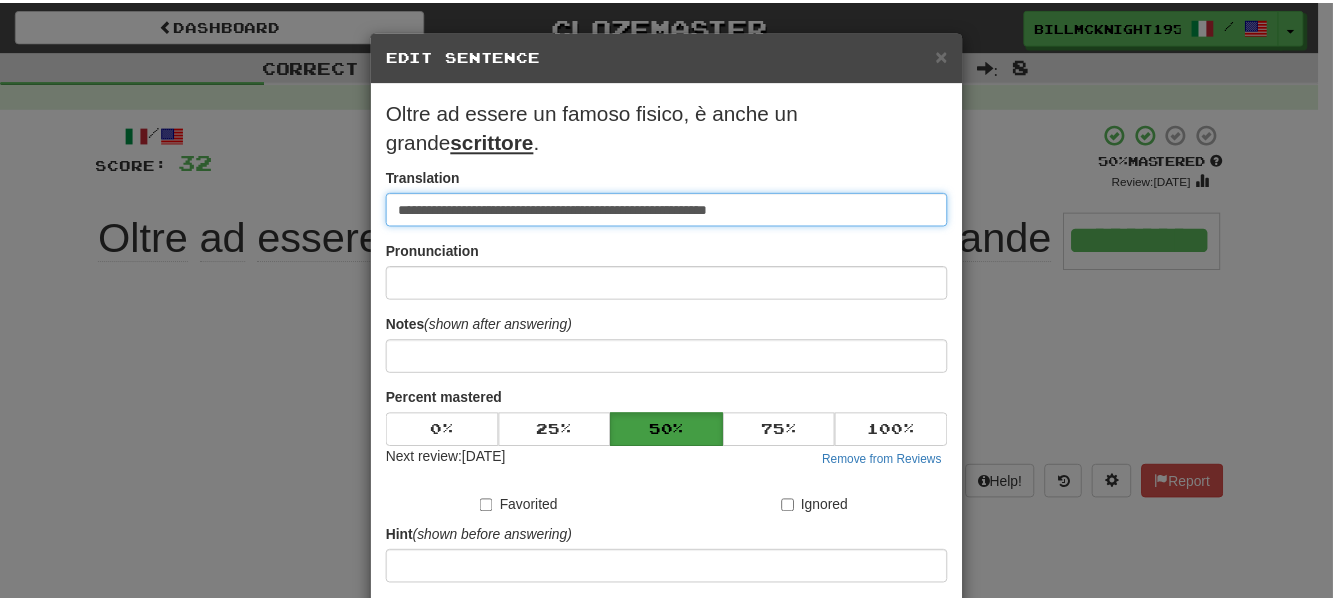 scroll, scrollTop: 200, scrollLeft: 0, axis: vertical 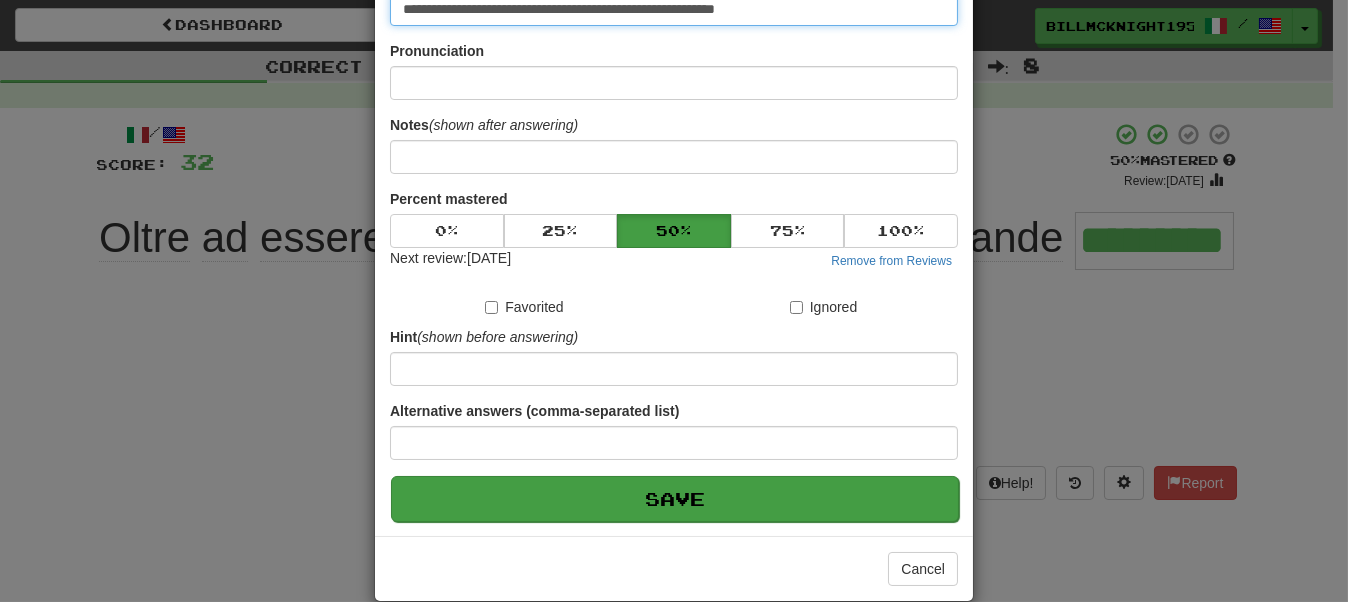 type on "**********" 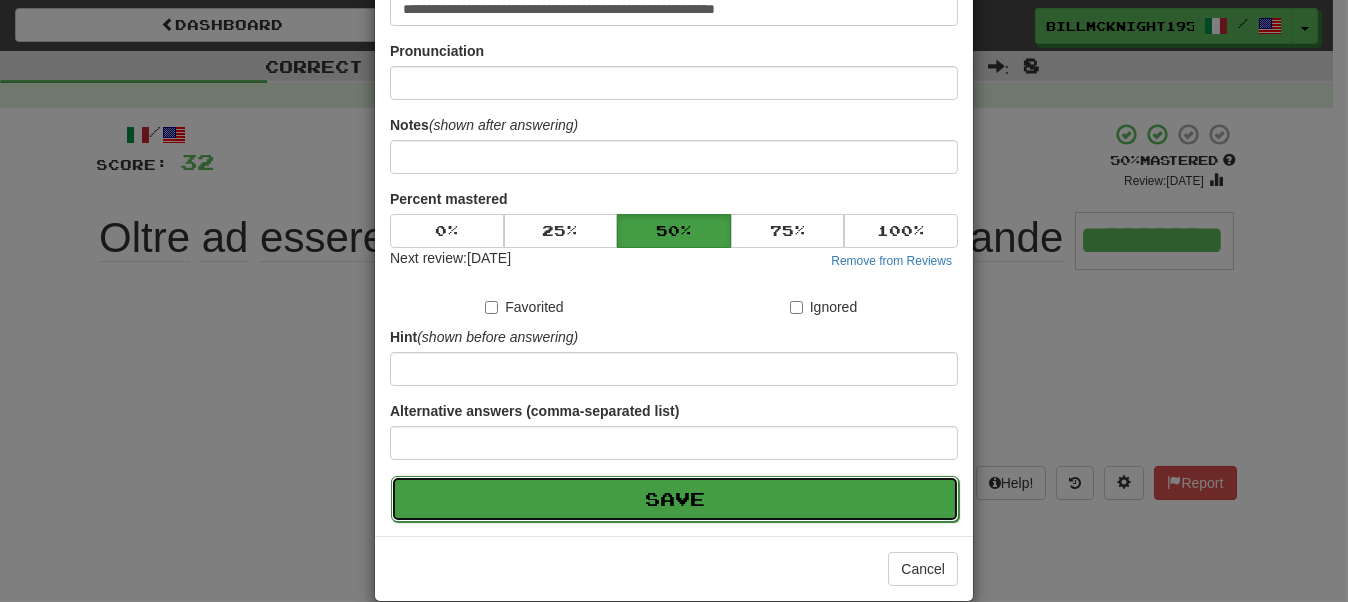 click on "Save" at bounding box center (675, 499) 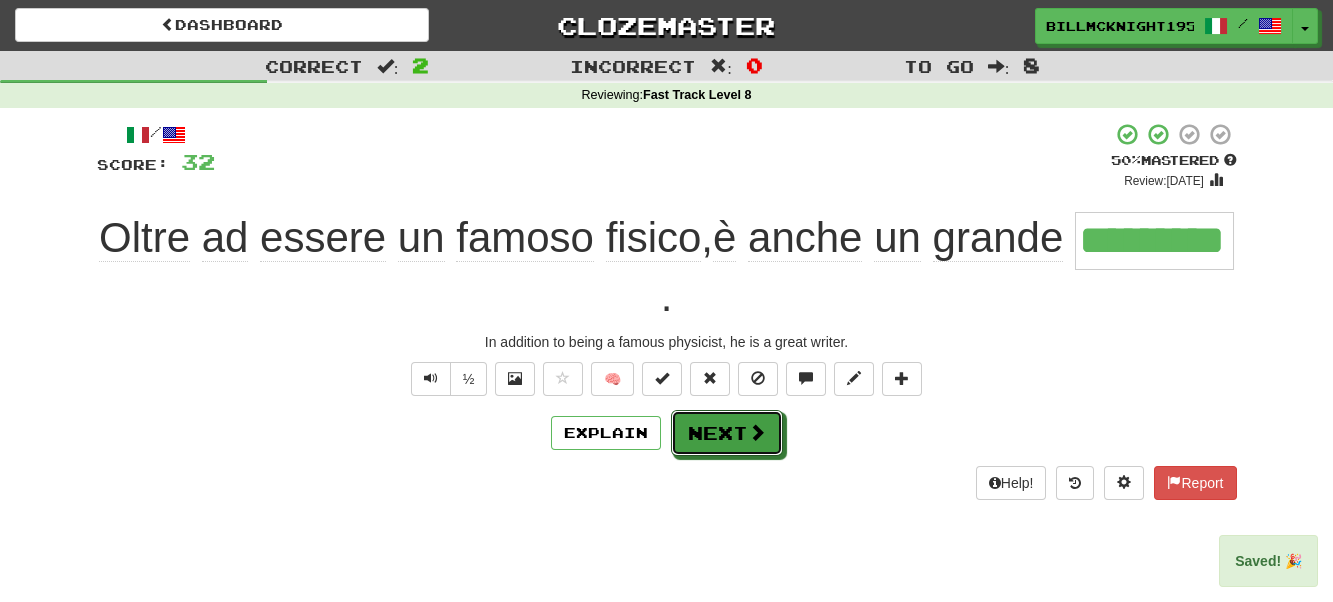 click on "Next" at bounding box center [727, 433] 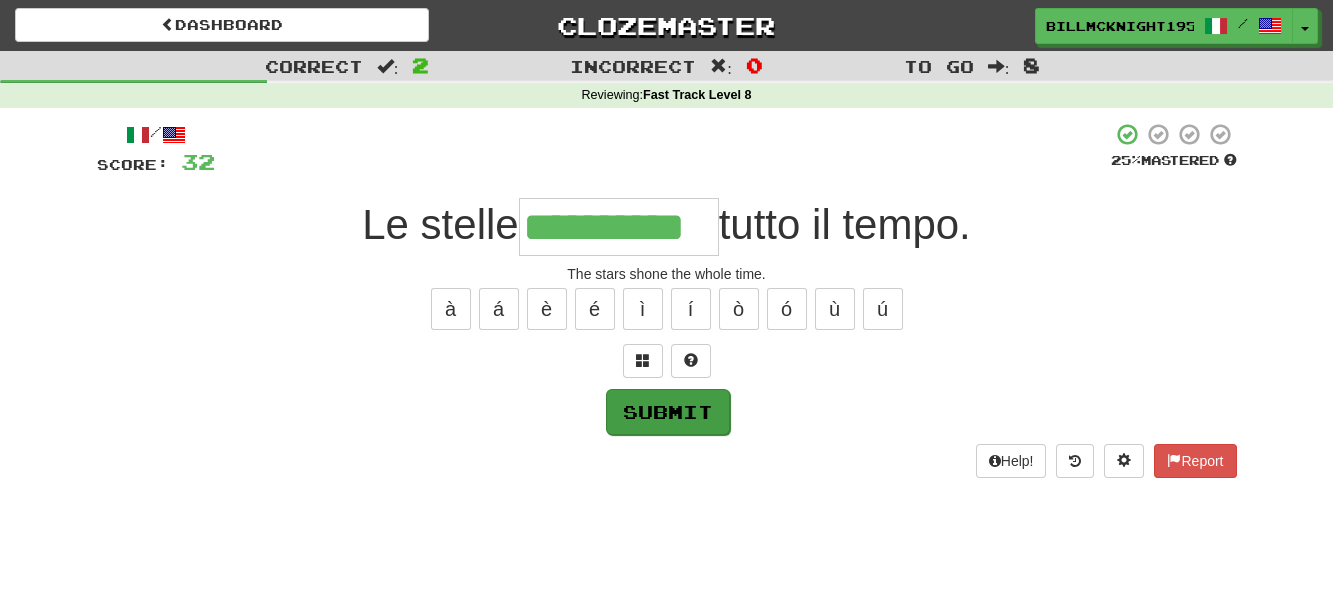 type on "**********" 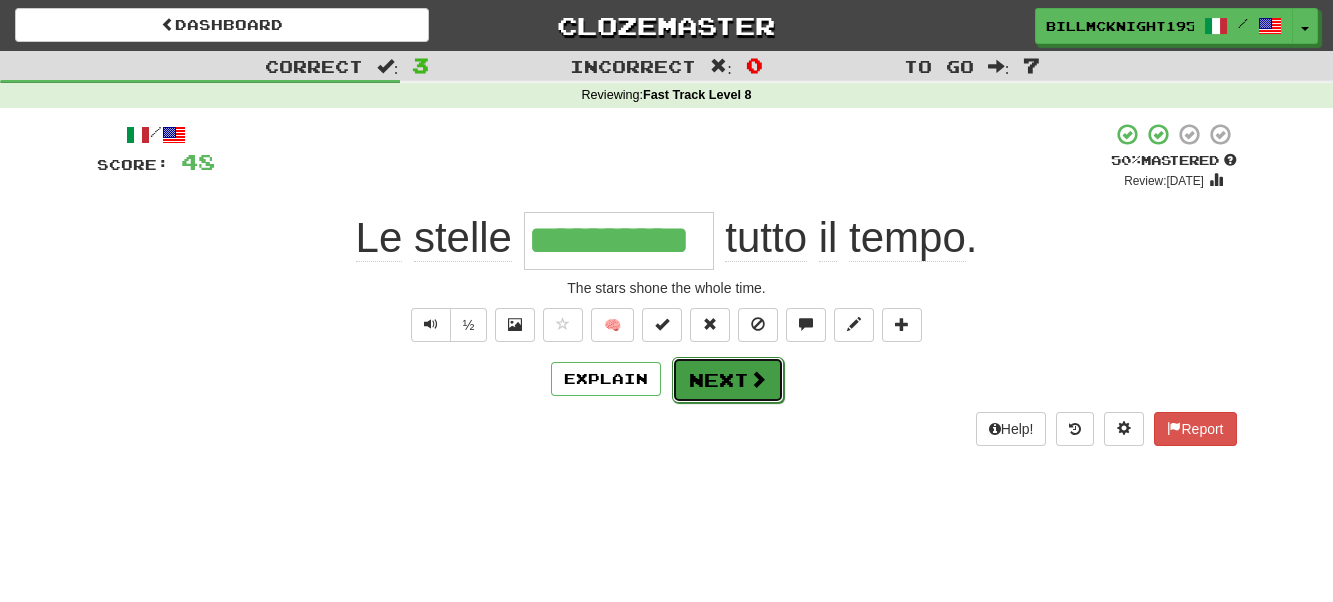 click on "Next" at bounding box center [728, 380] 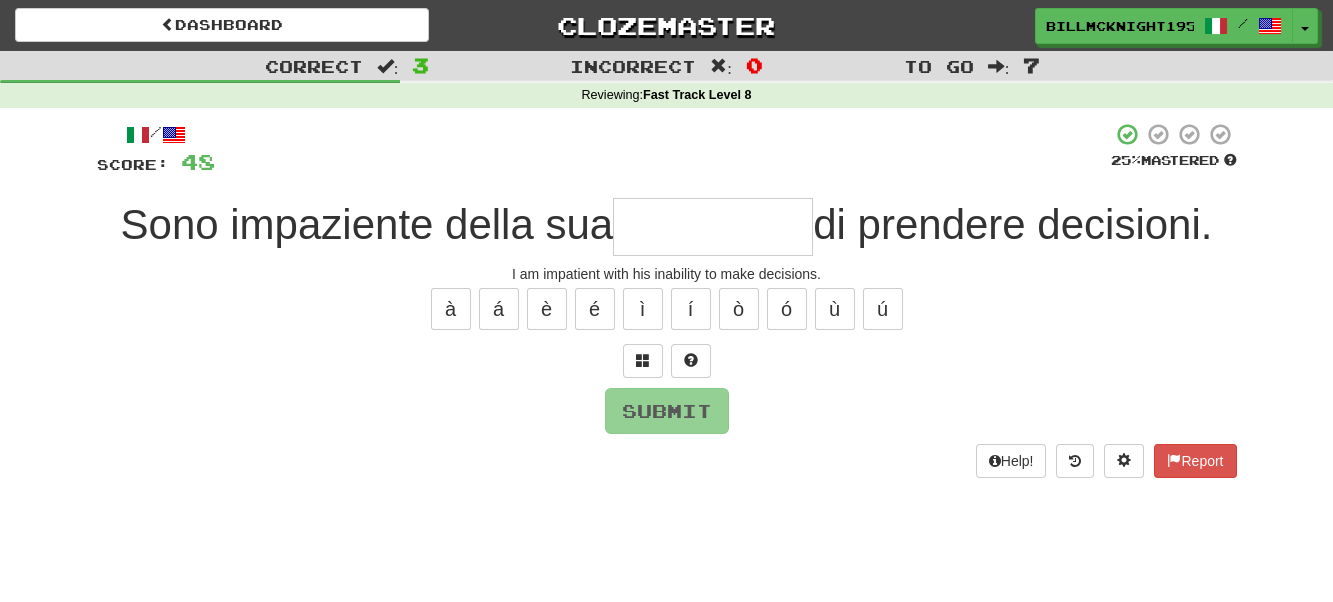 click at bounding box center [713, 227] 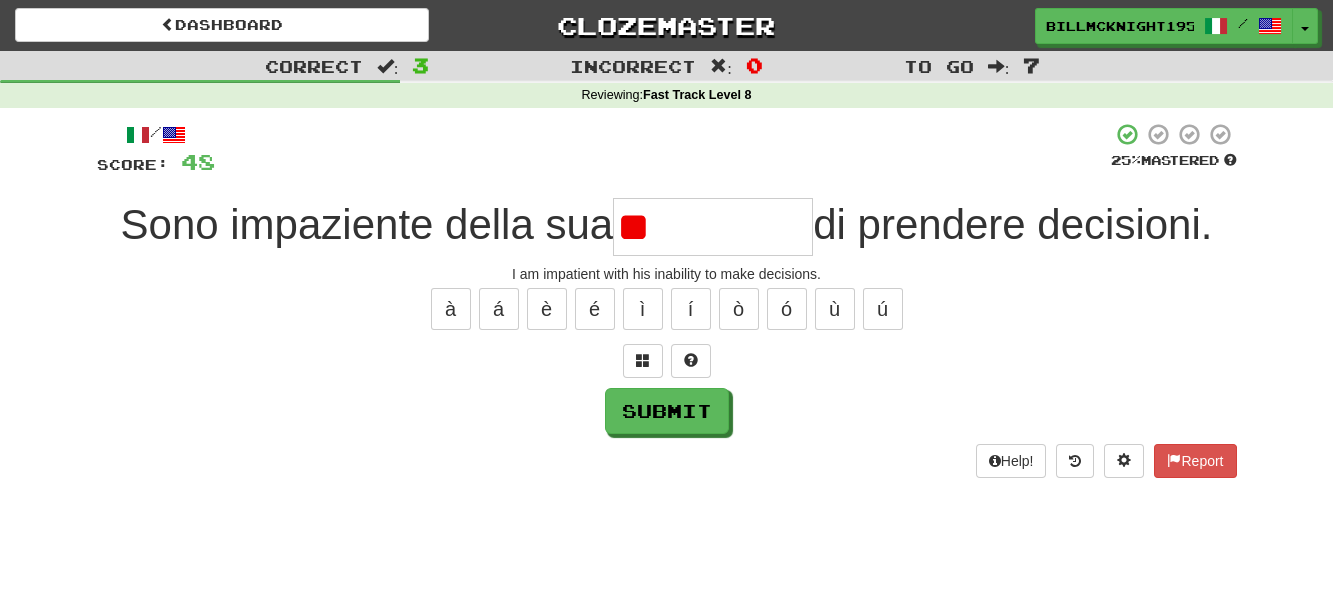 type on "*" 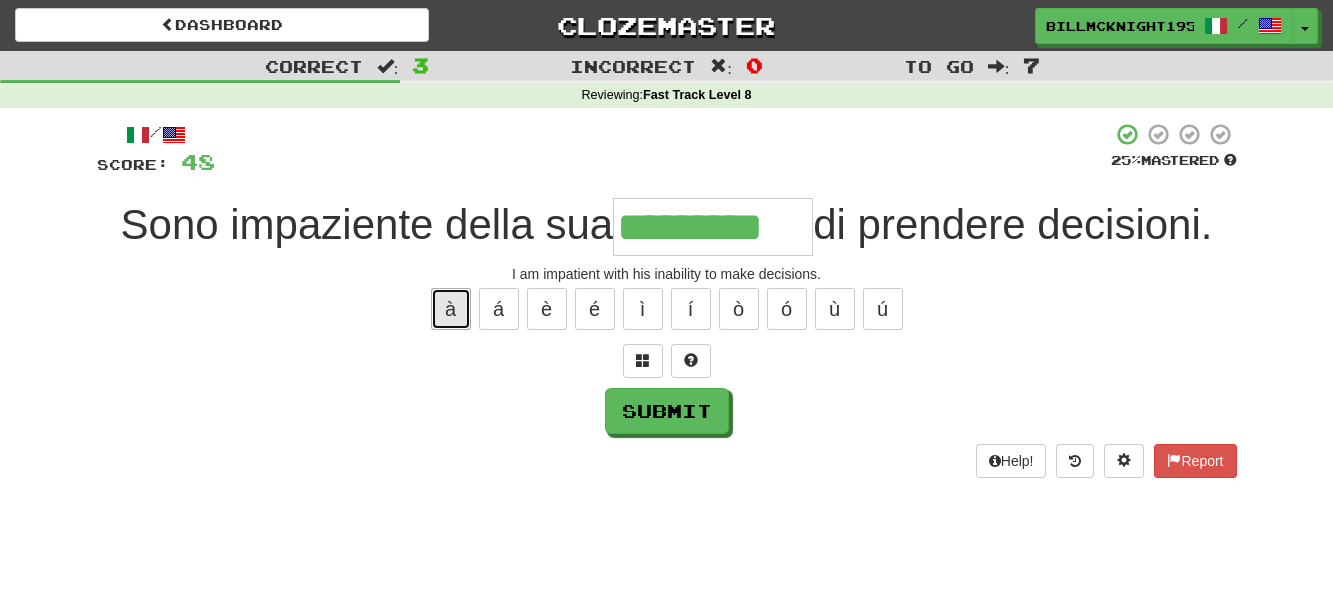 click on "à" at bounding box center (451, 309) 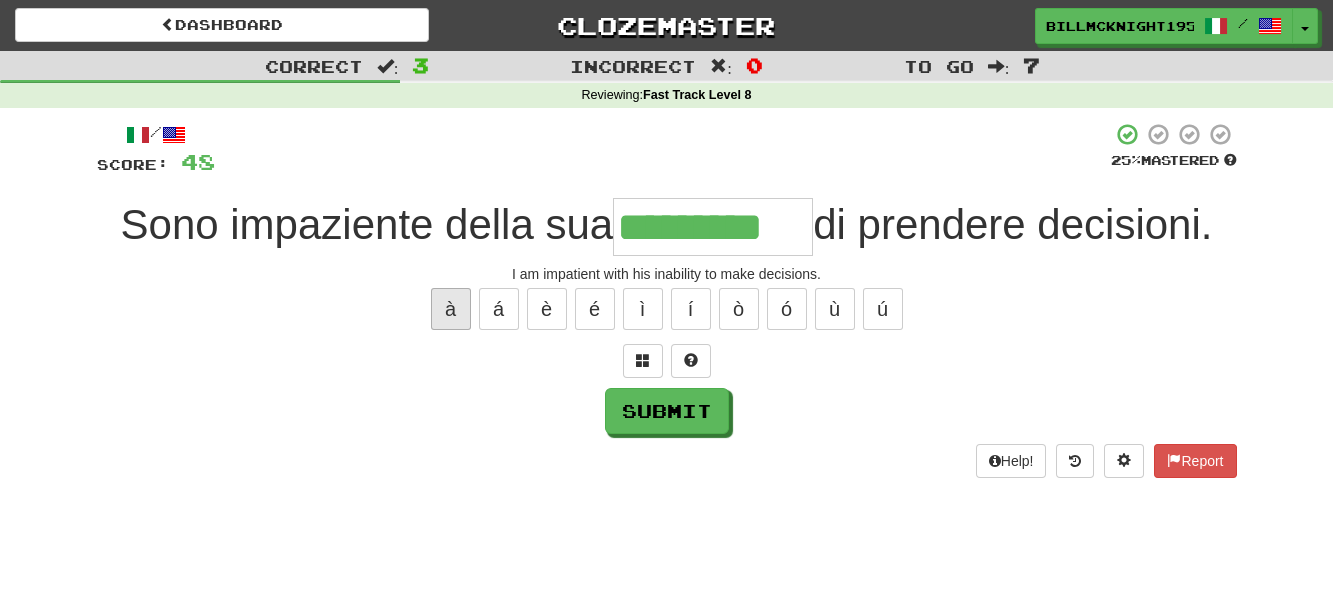 type on "**********" 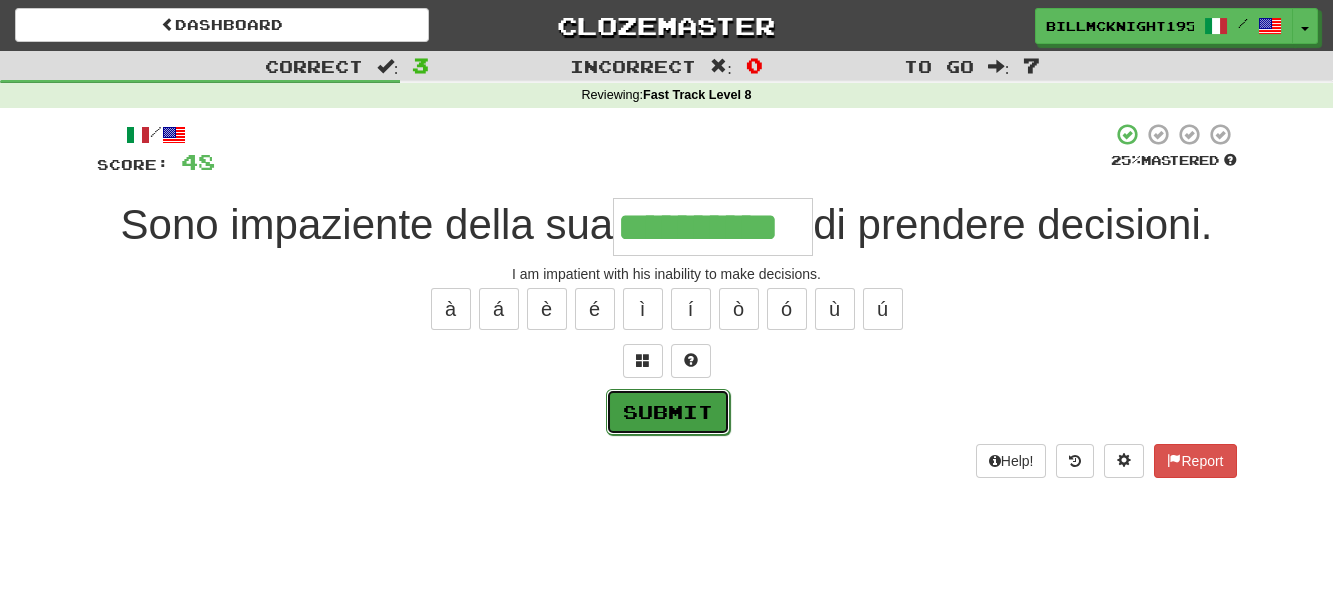 click on "Submit" at bounding box center [668, 412] 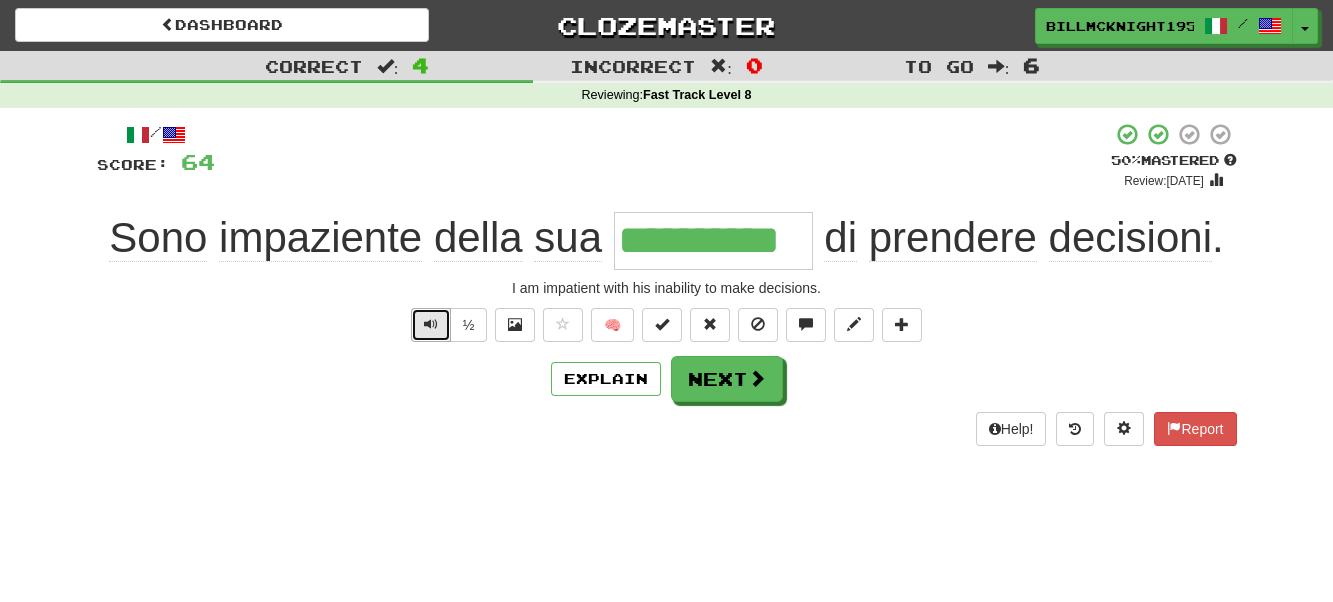 click at bounding box center [431, 324] 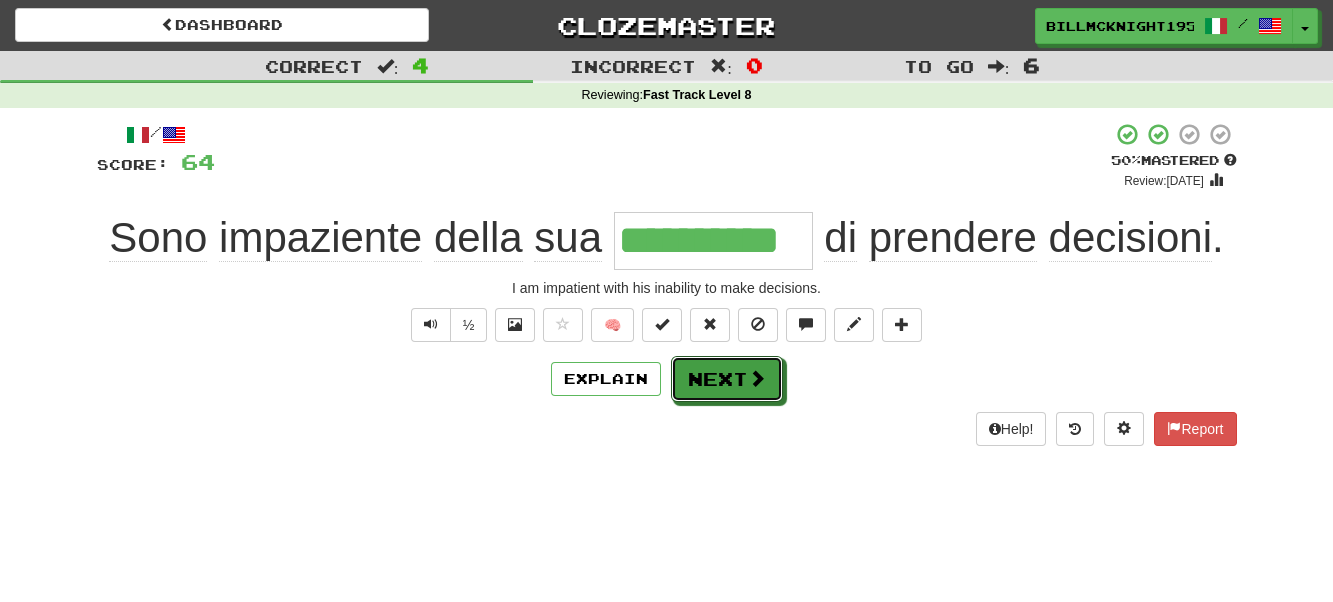 click on "Next" at bounding box center (727, 379) 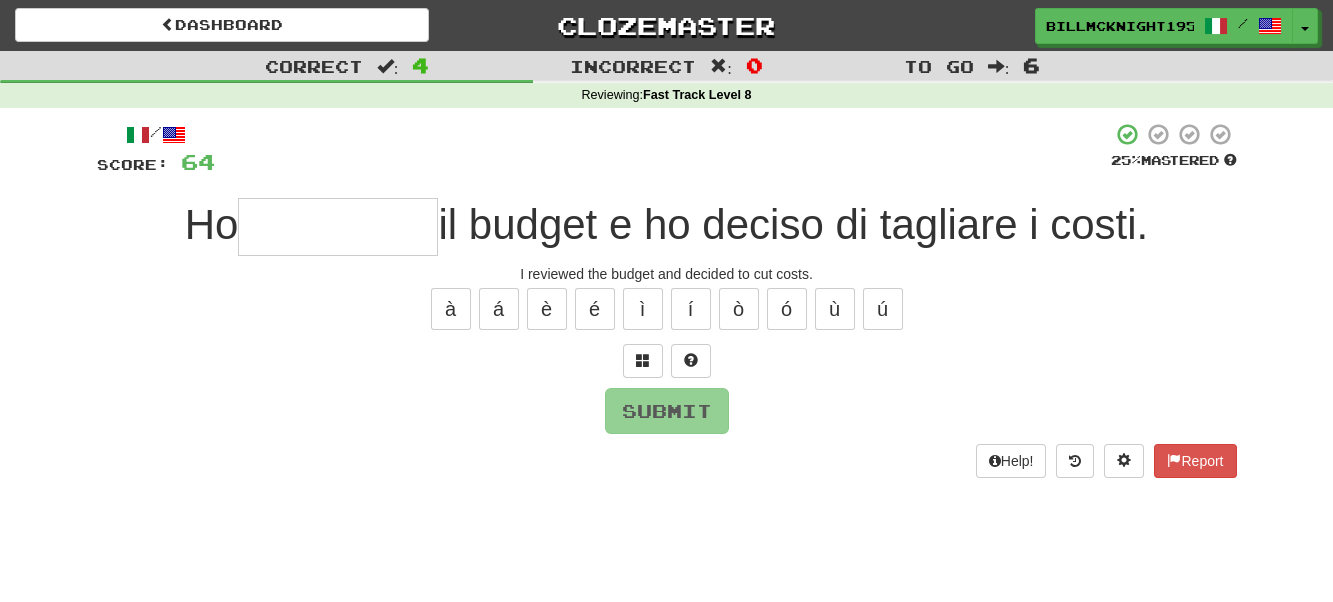type on "*" 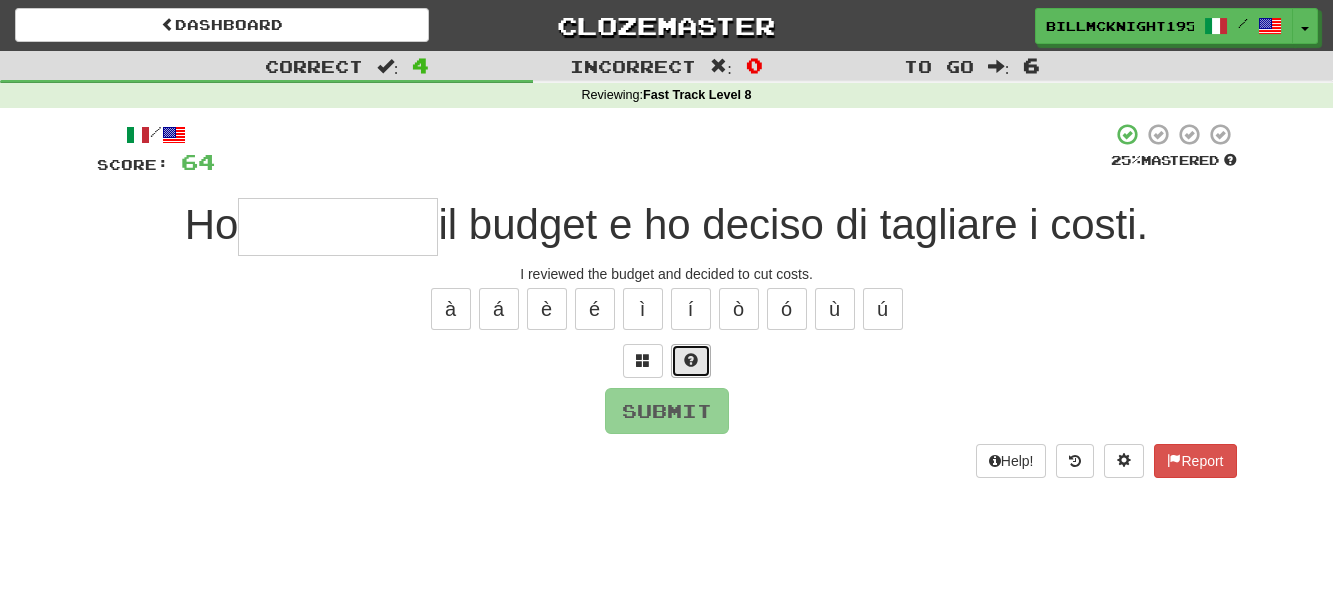 click at bounding box center [691, 360] 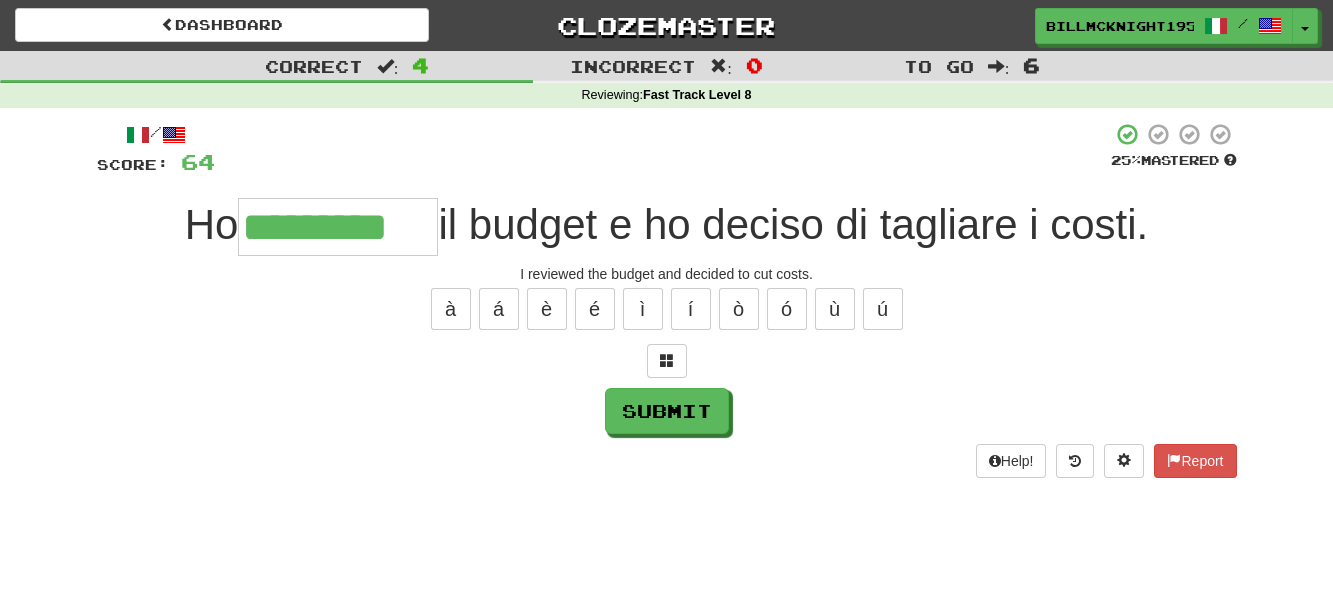 scroll, scrollTop: 0, scrollLeft: 1, axis: horizontal 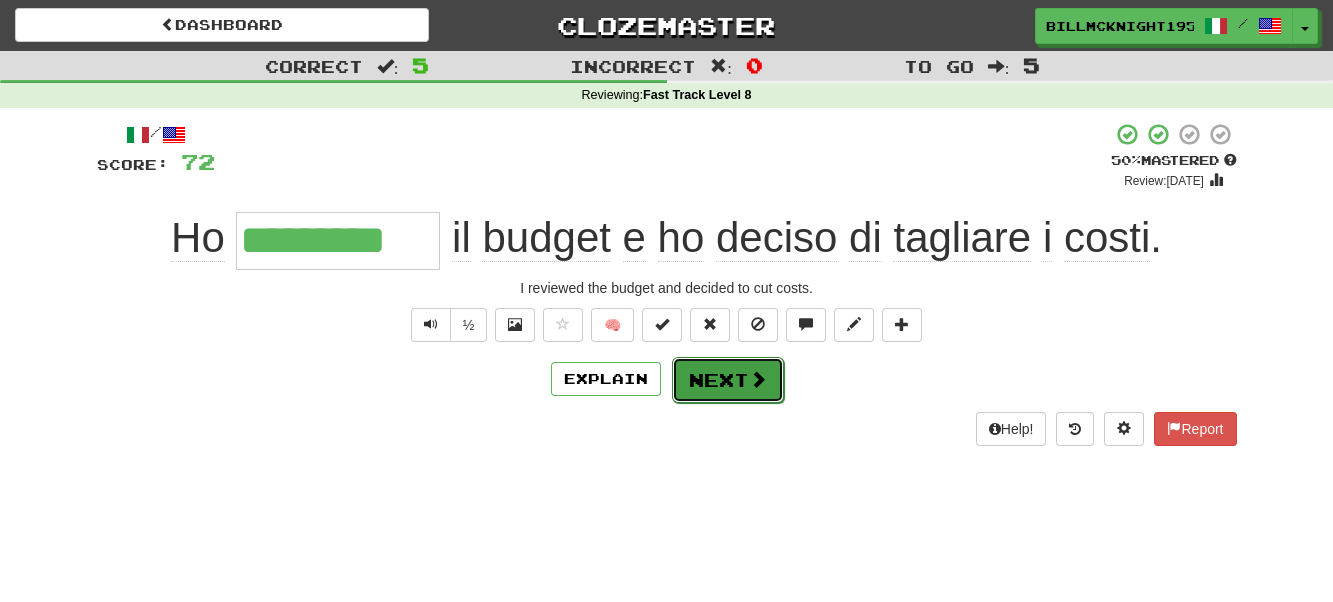 click at bounding box center (758, 379) 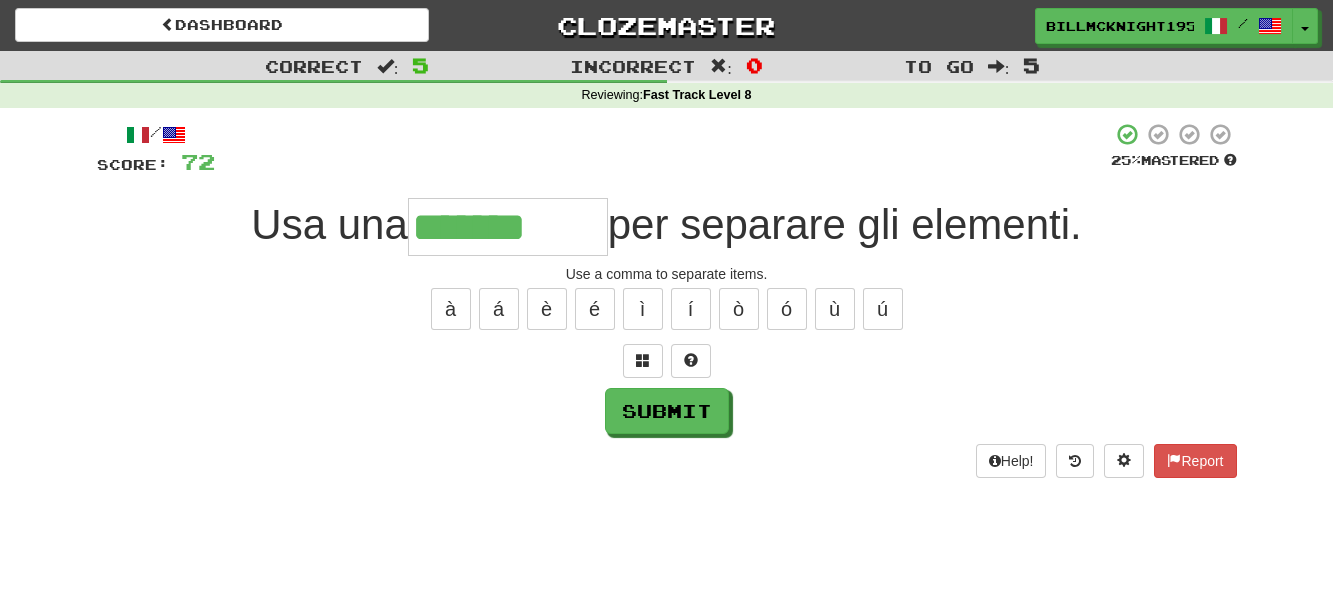 type on "*******" 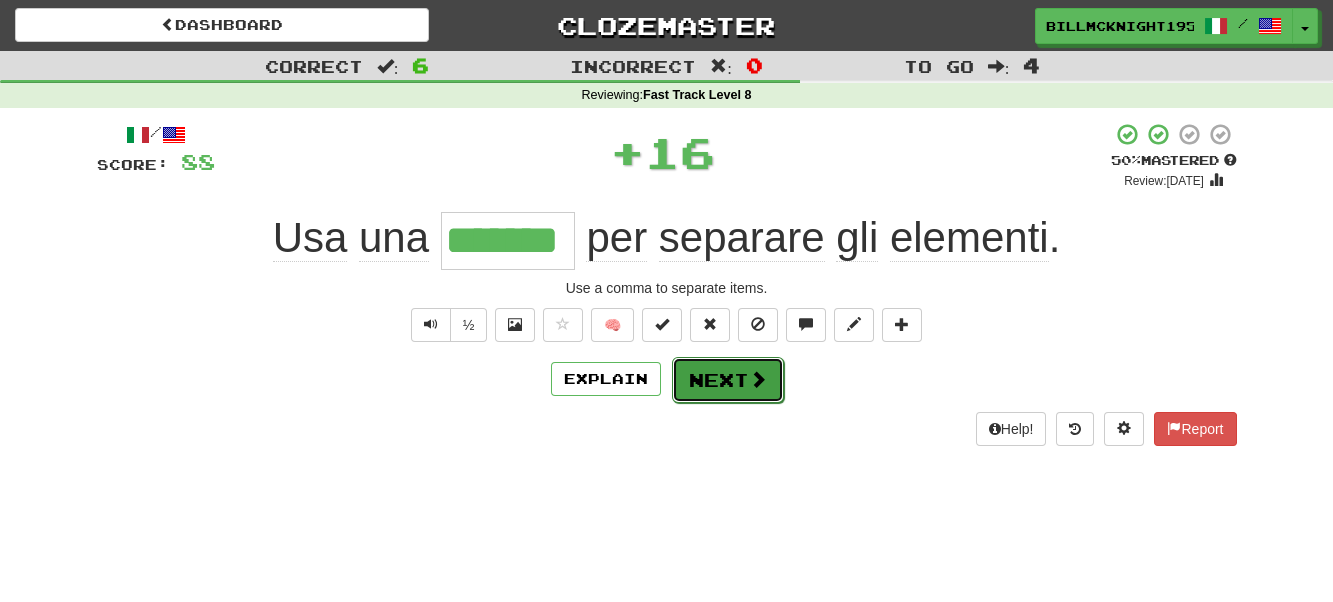 click at bounding box center (758, 379) 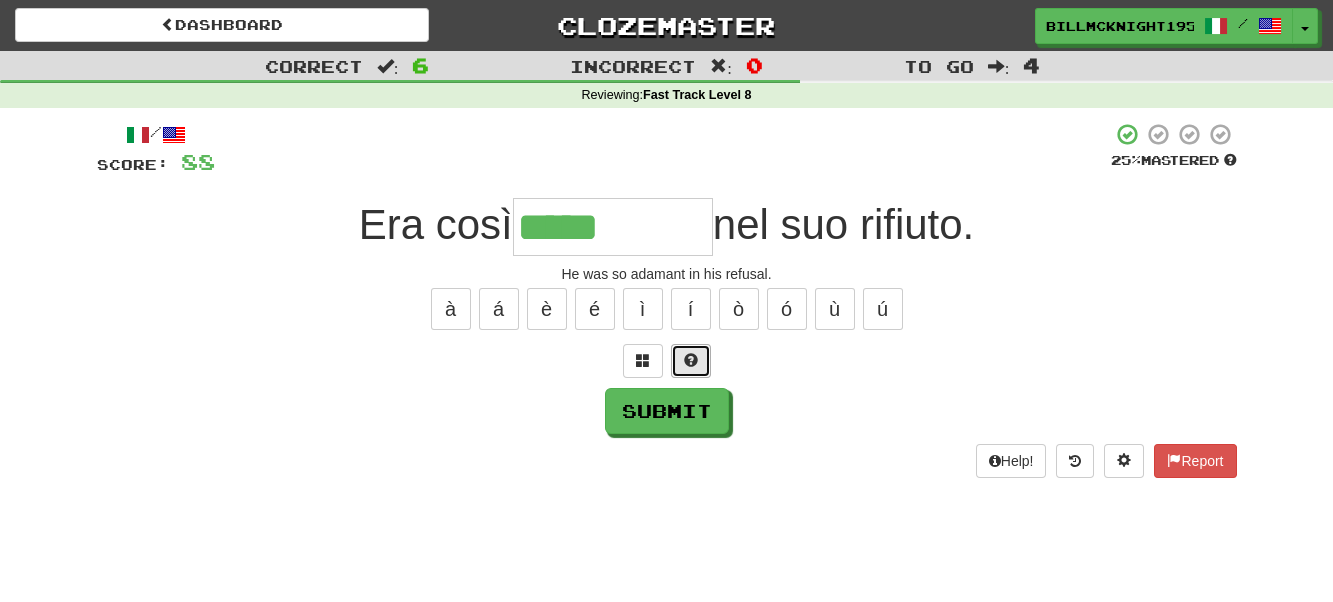click at bounding box center [691, 360] 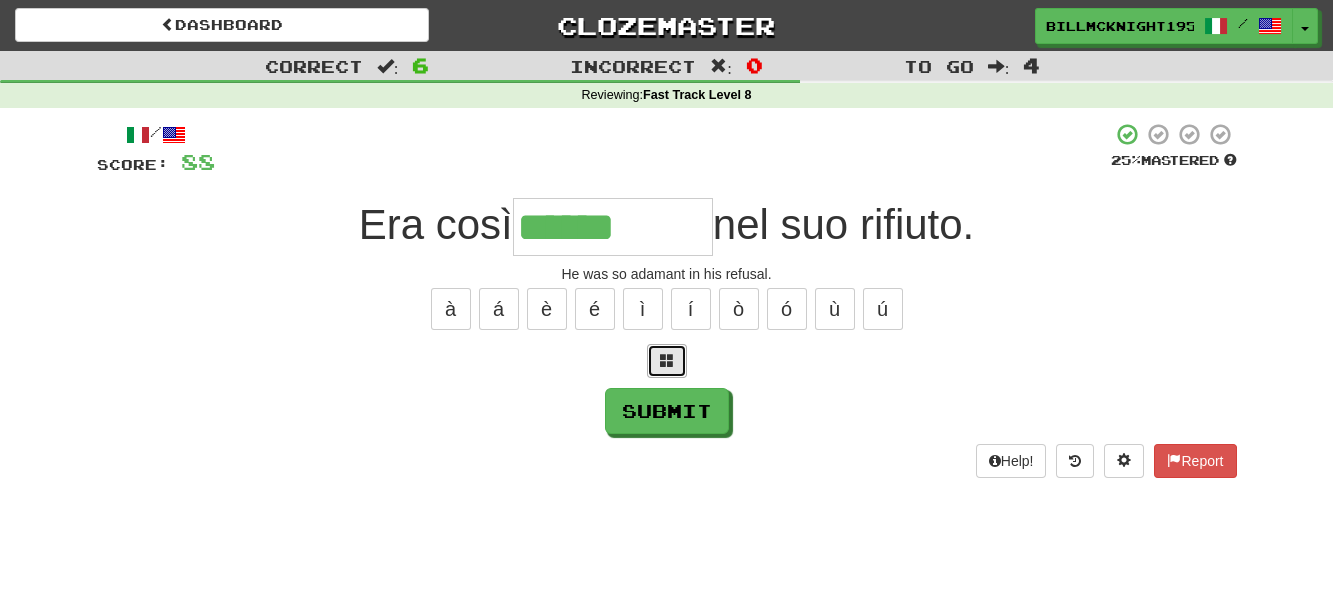 click at bounding box center [667, 360] 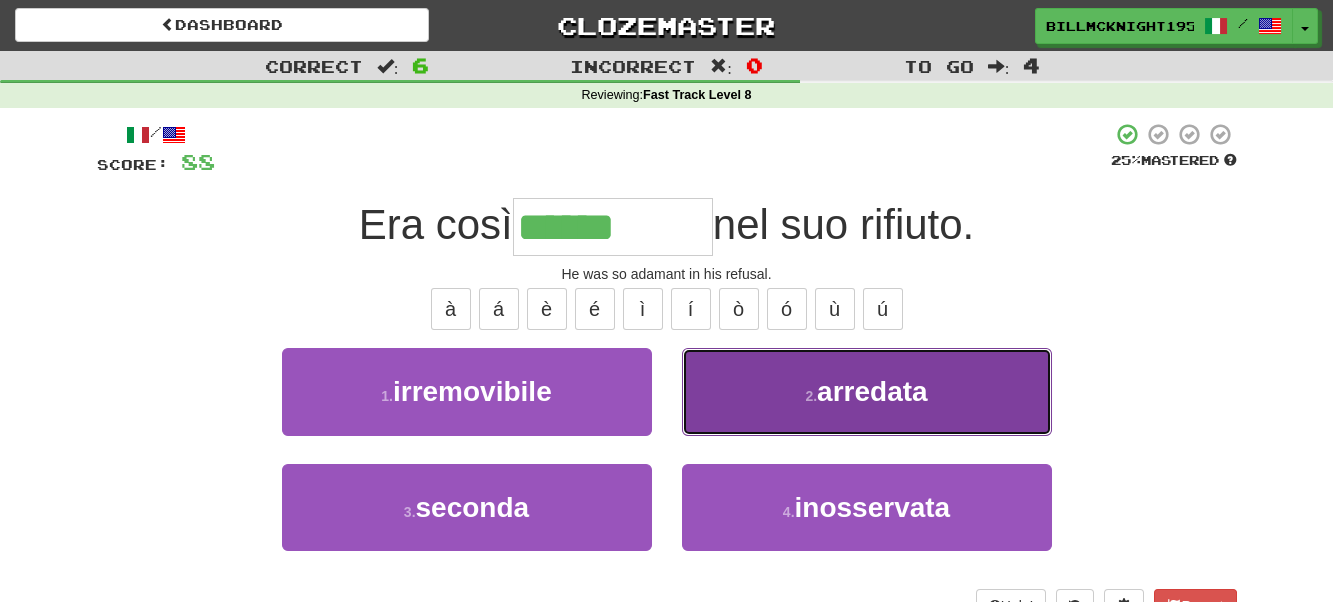 click on "2 .  arredata" at bounding box center [867, 391] 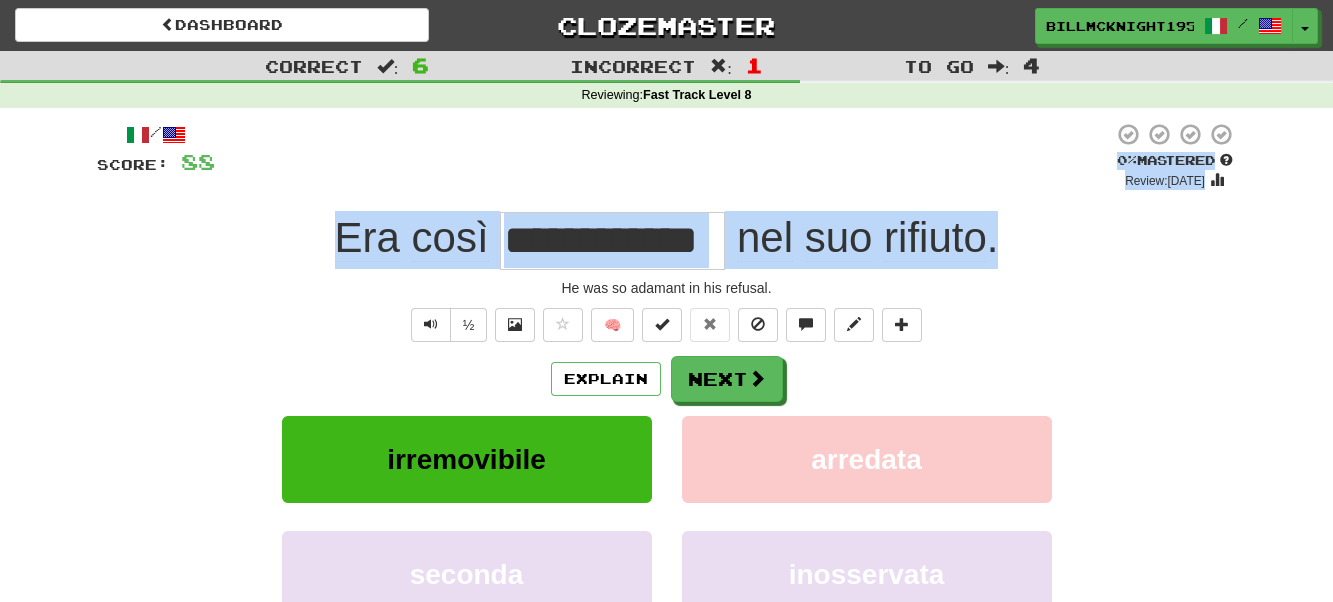 drag, startPoint x: 972, startPoint y: 228, endPoint x: 206, endPoint y: 168, distance: 768.34625 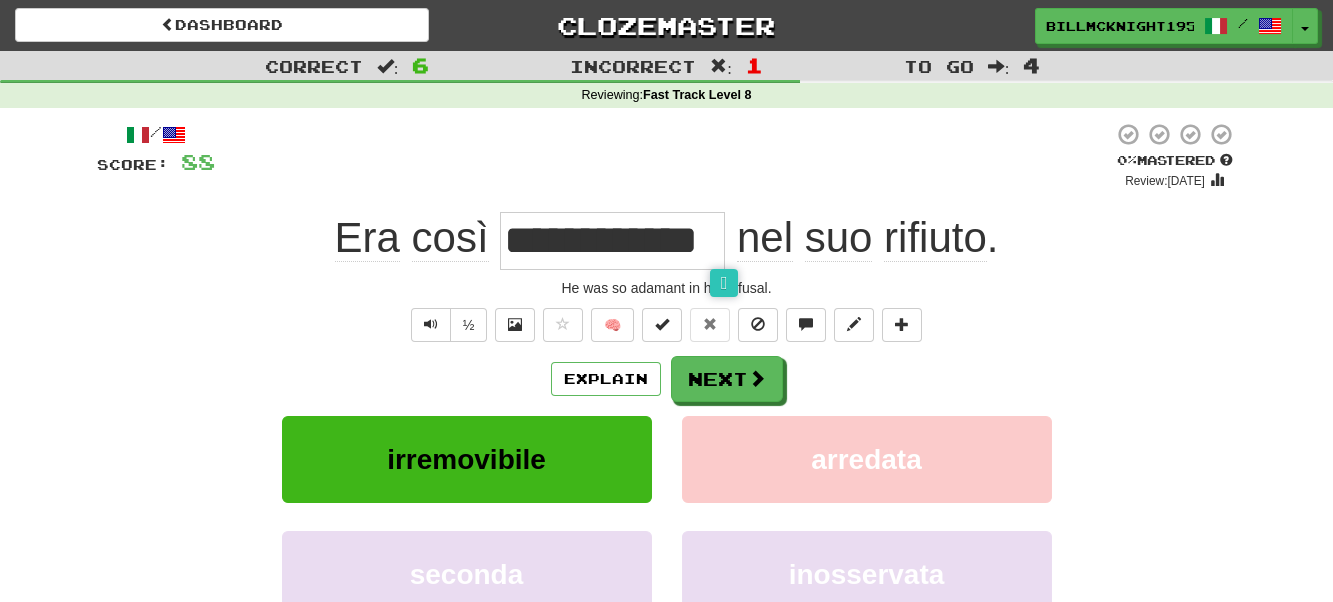 click on "**********" at bounding box center [667, 421] 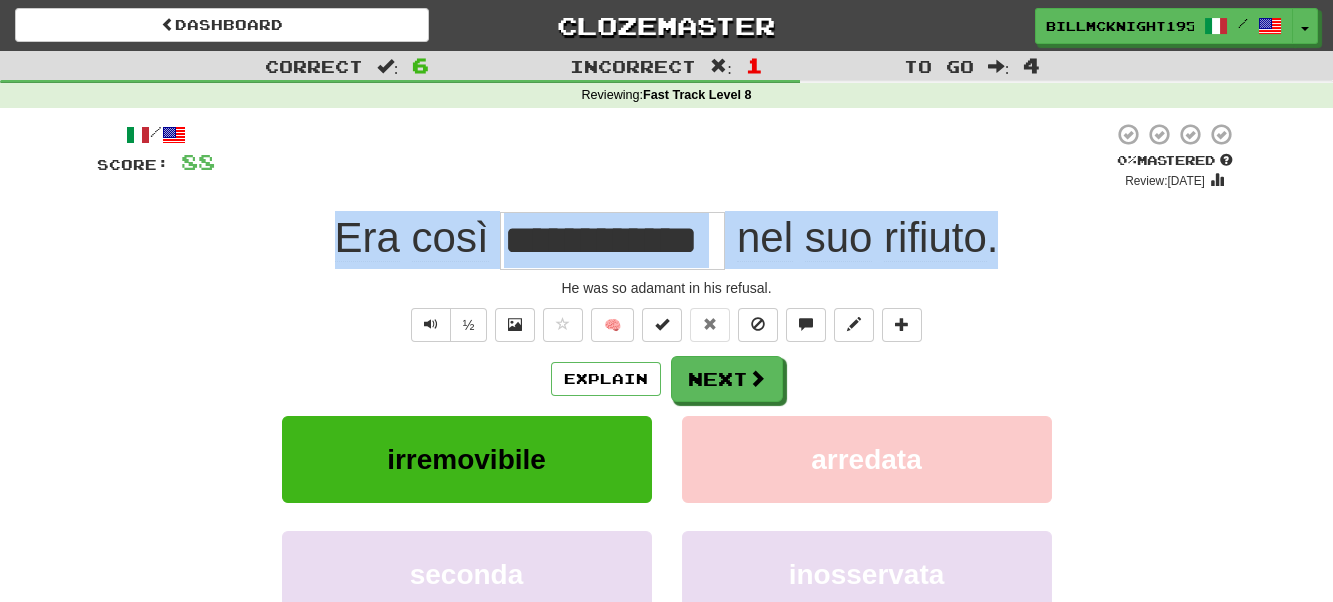 drag, startPoint x: 998, startPoint y: 240, endPoint x: 307, endPoint y: 223, distance: 691.2091 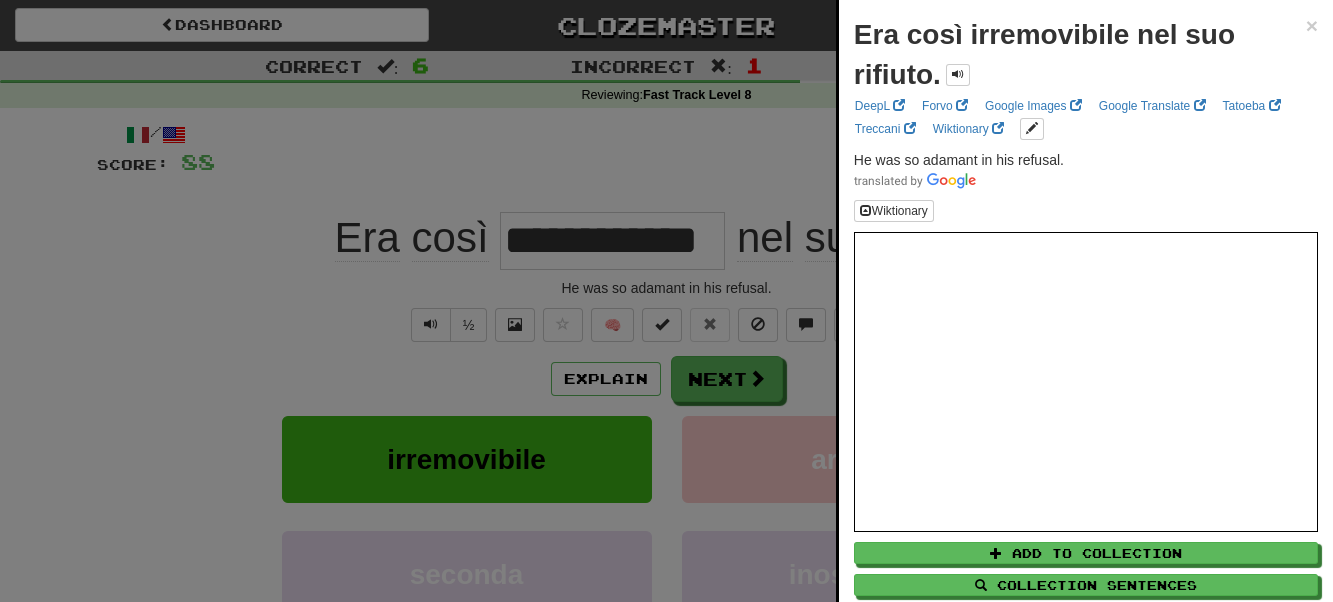 click at bounding box center [666, 301] 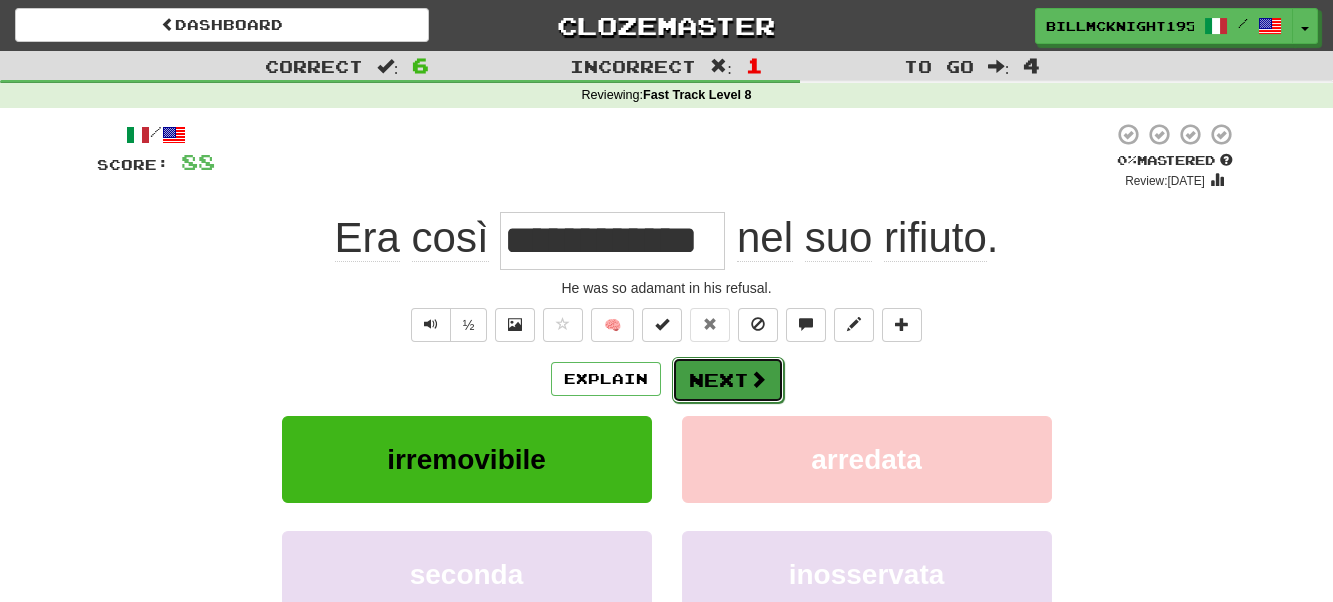 click on "Next" at bounding box center (728, 380) 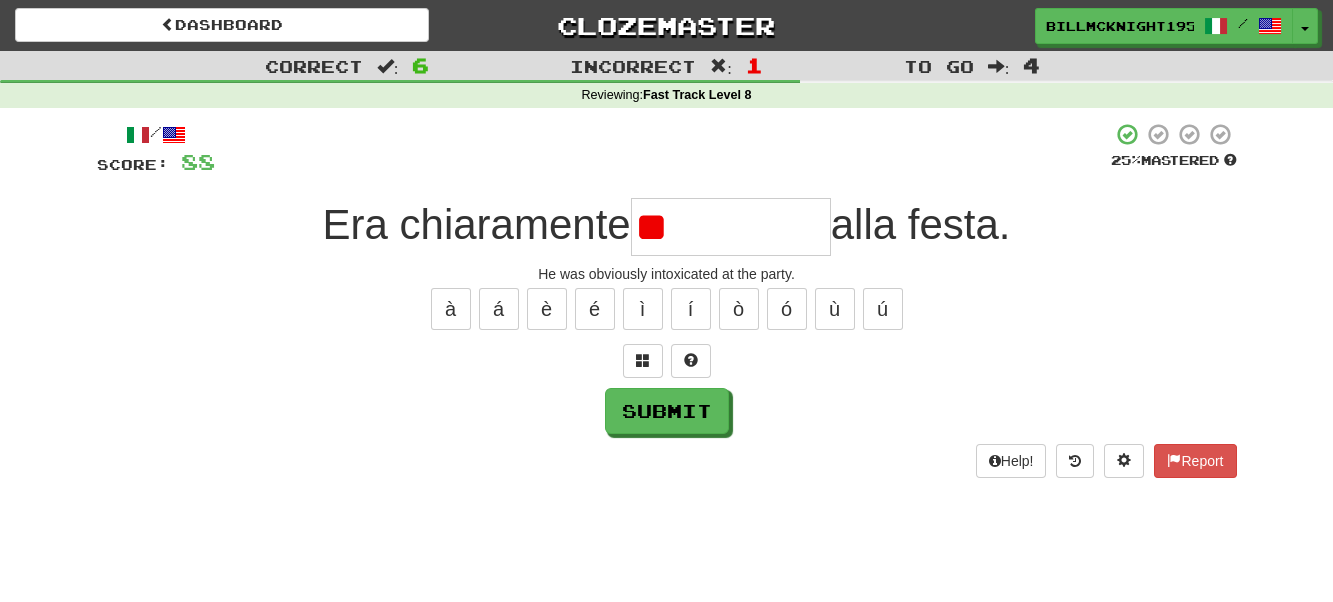 type on "*" 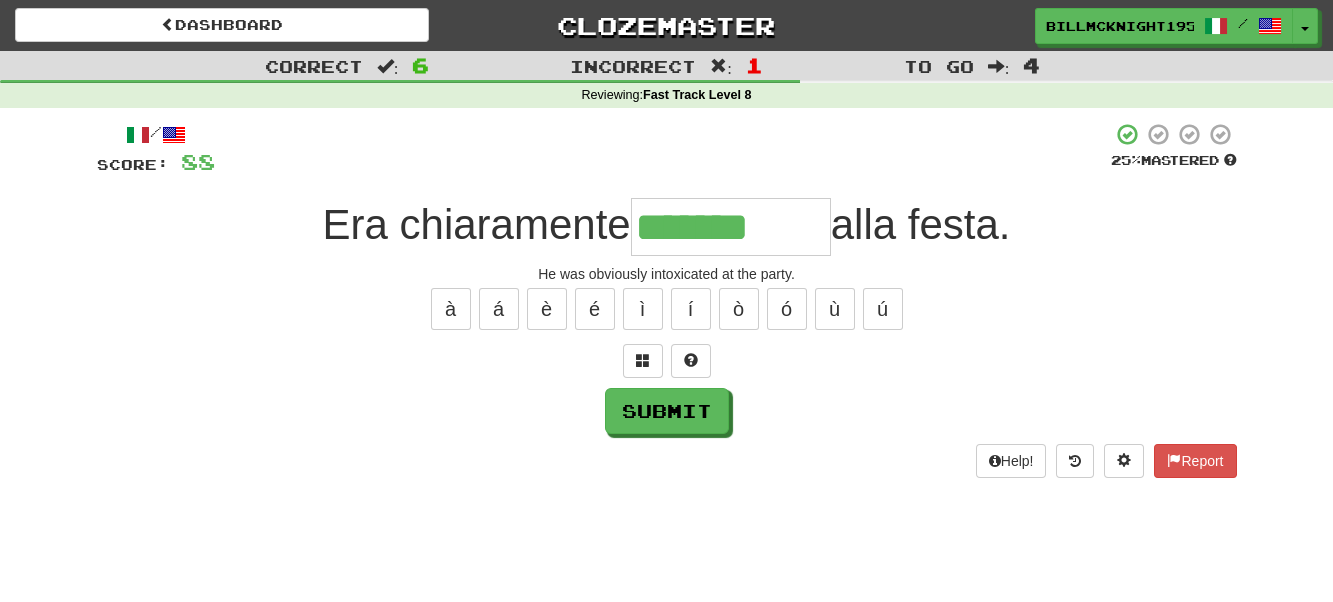 type on "*******" 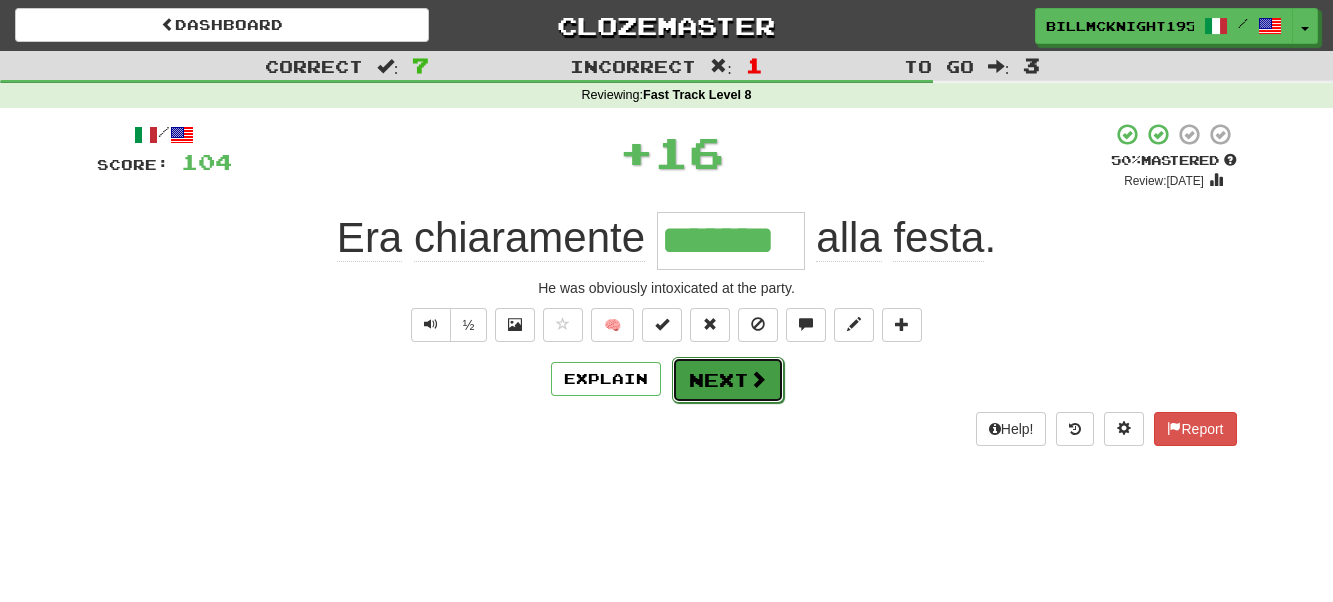 click on "Next" at bounding box center (728, 380) 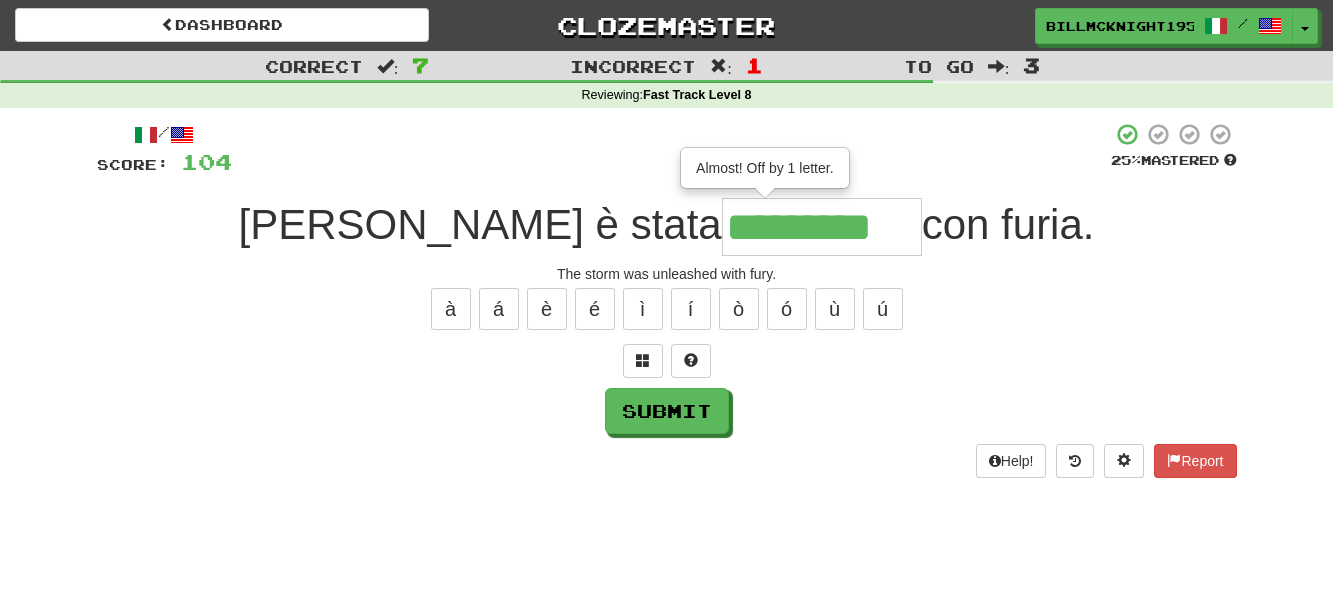 type on "*********" 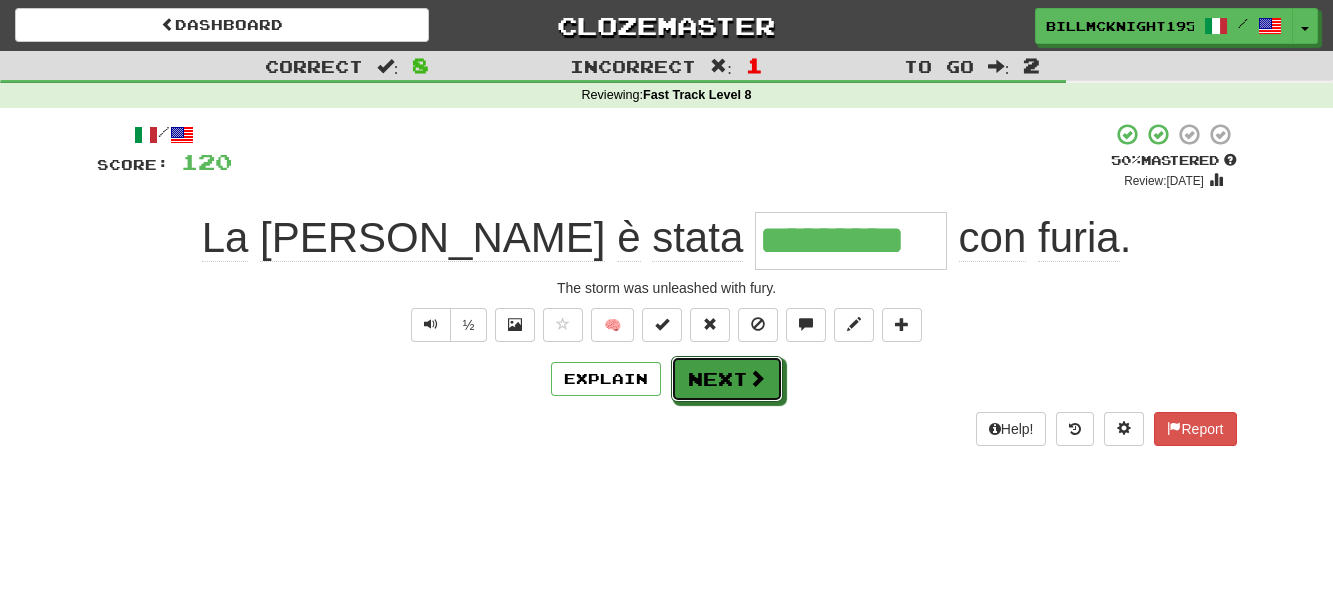 drag, startPoint x: 729, startPoint y: 379, endPoint x: 742, endPoint y: 391, distance: 17.691807 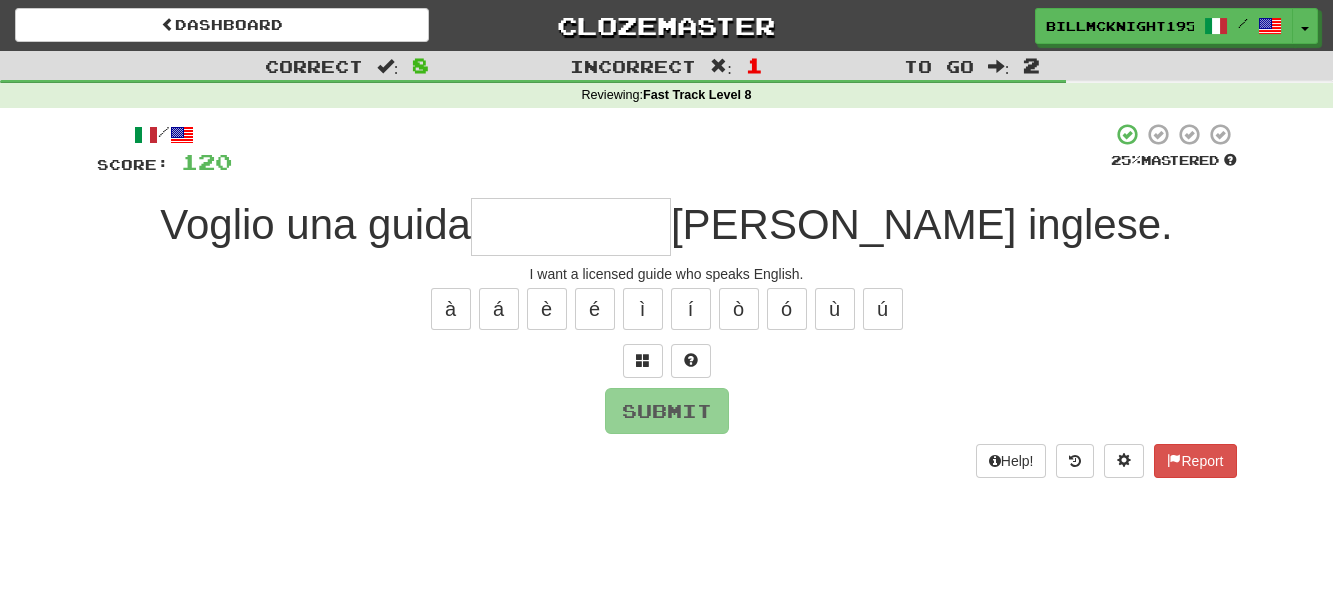 type on "*" 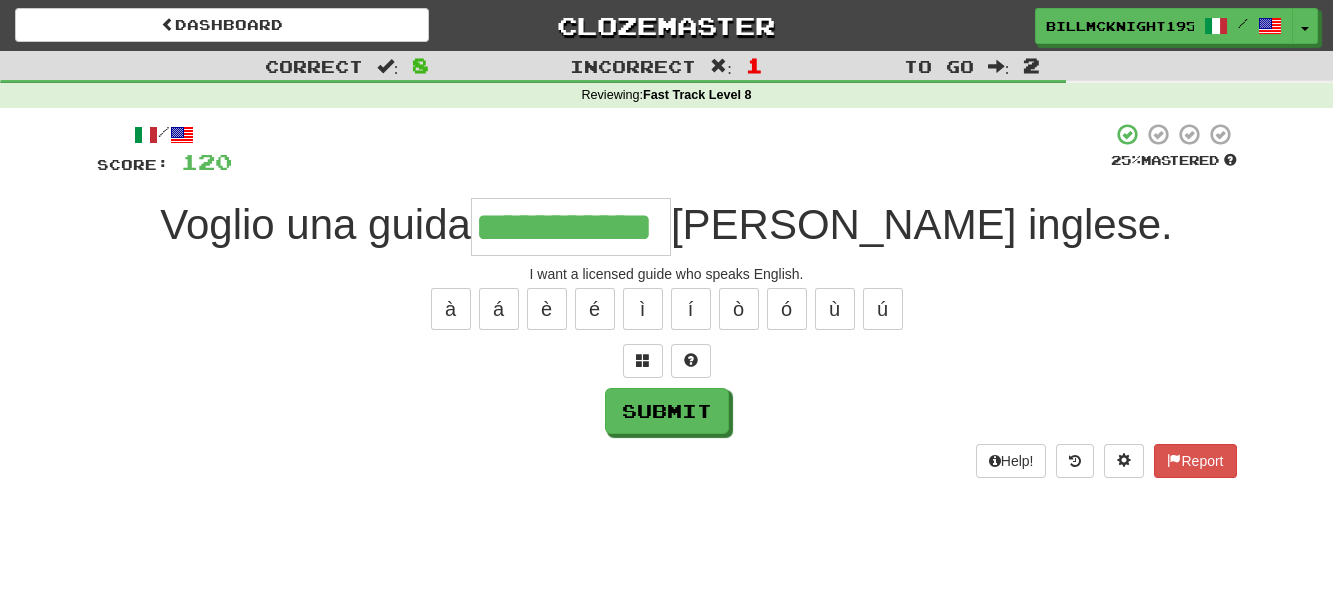 scroll, scrollTop: 0, scrollLeft: 12, axis: horizontal 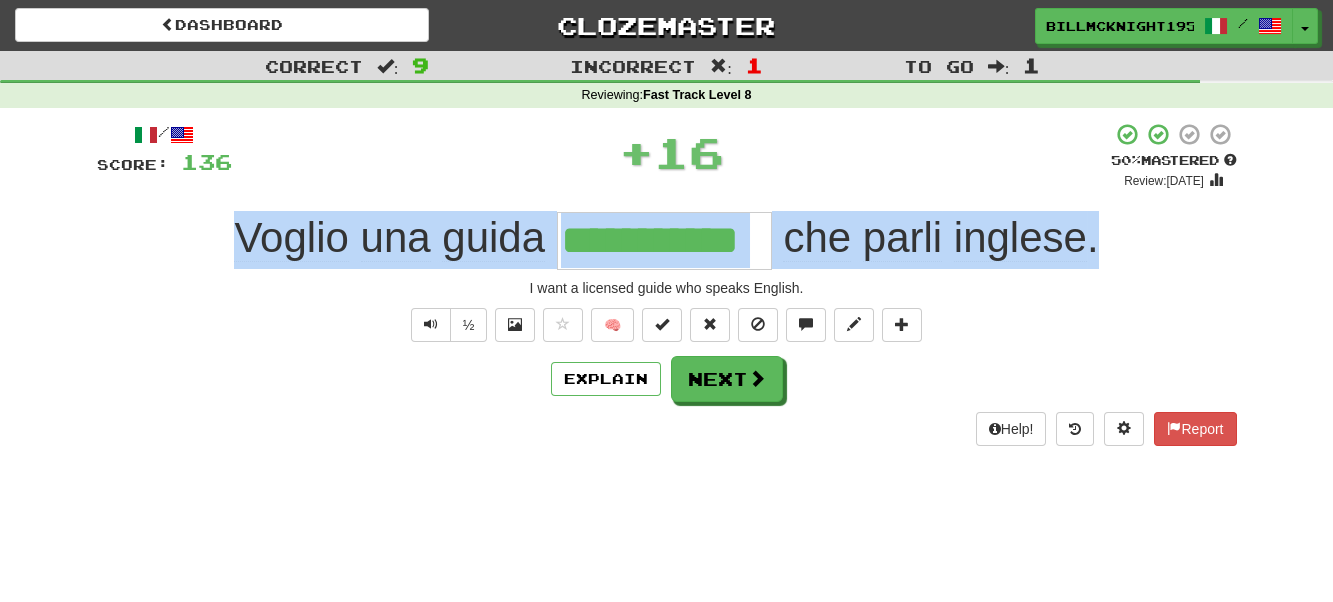 drag, startPoint x: 1100, startPoint y: 233, endPoint x: 41, endPoint y: 257, distance: 1059.272 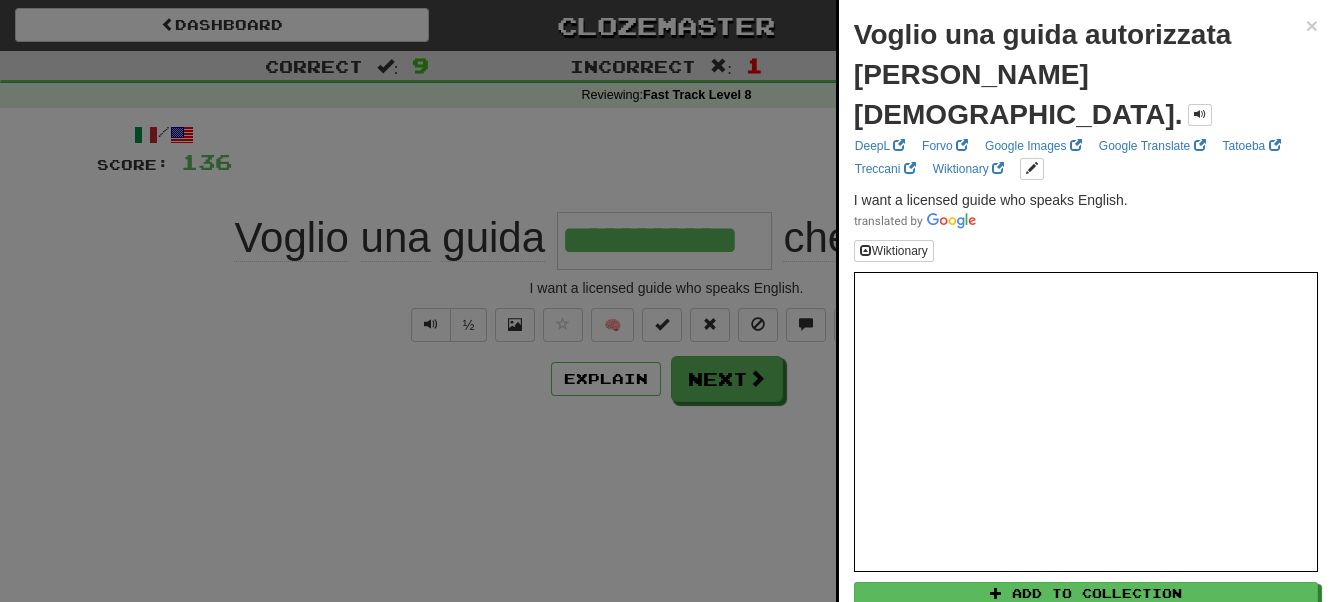 click at bounding box center (666, 301) 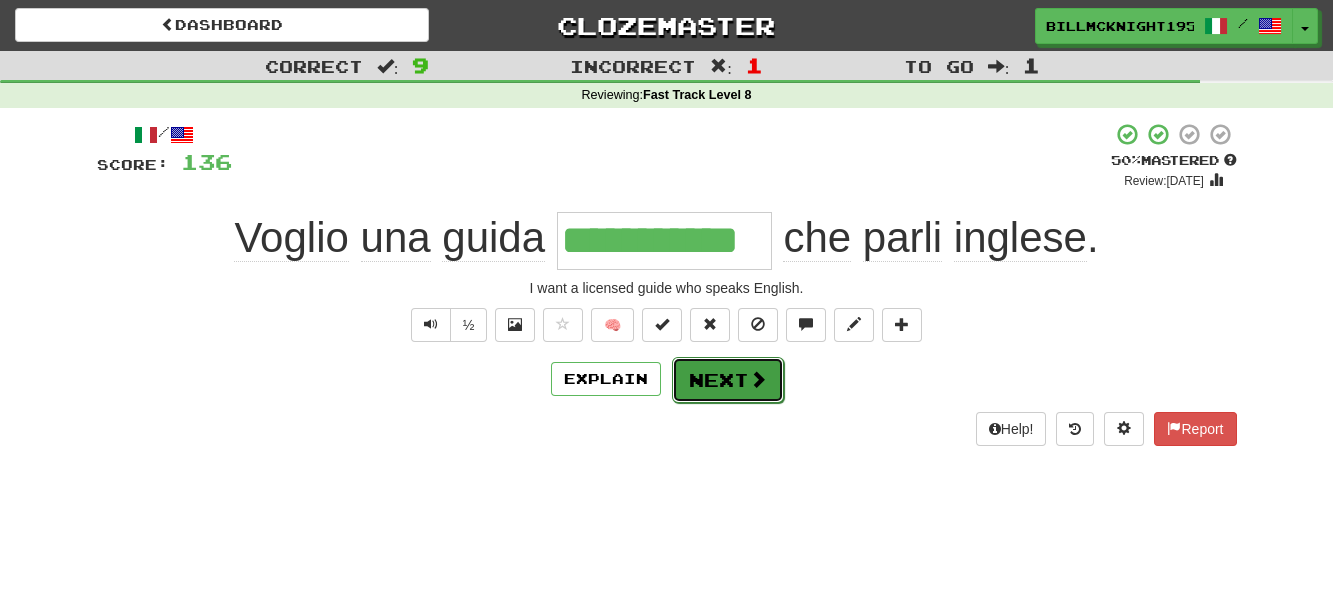 click on "Next" at bounding box center (728, 380) 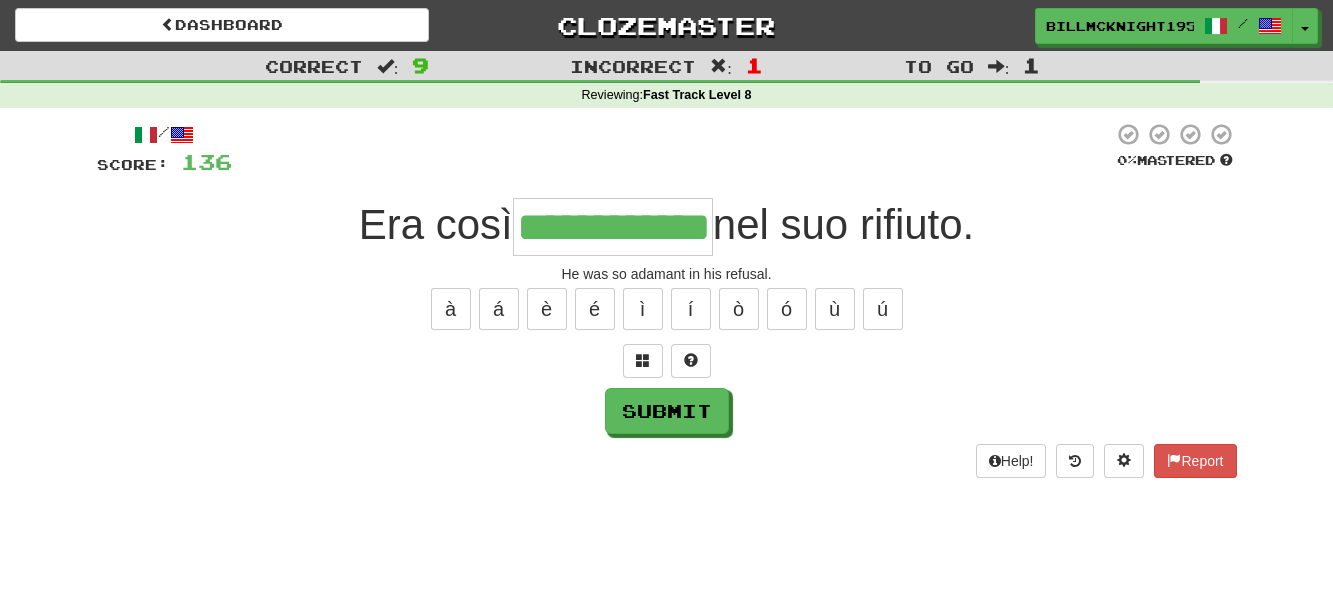 scroll, scrollTop: 0, scrollLeft: 22, axis: horizontal 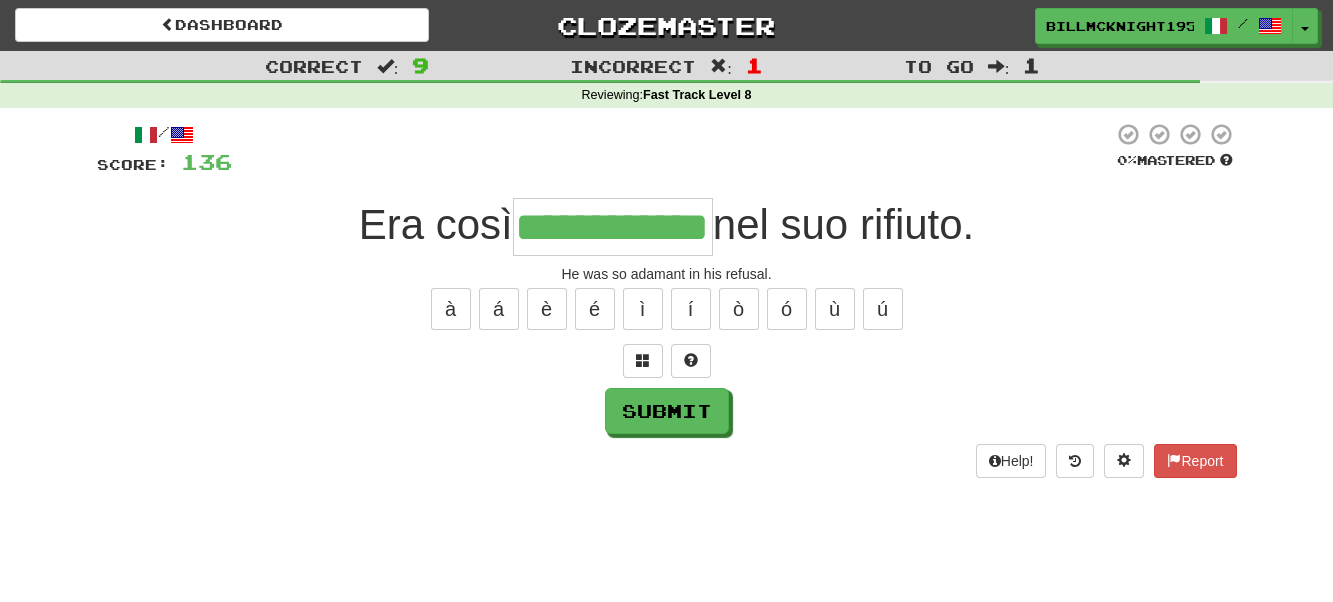 type on "**********" 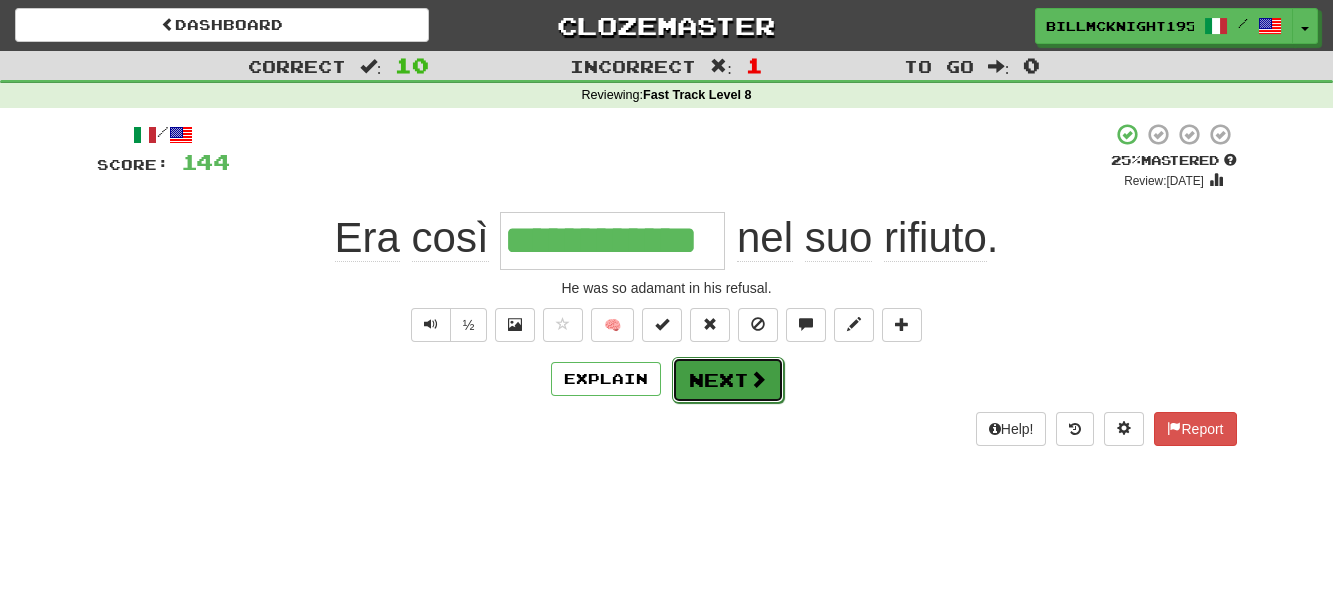 click at bounding box center [758, 379] 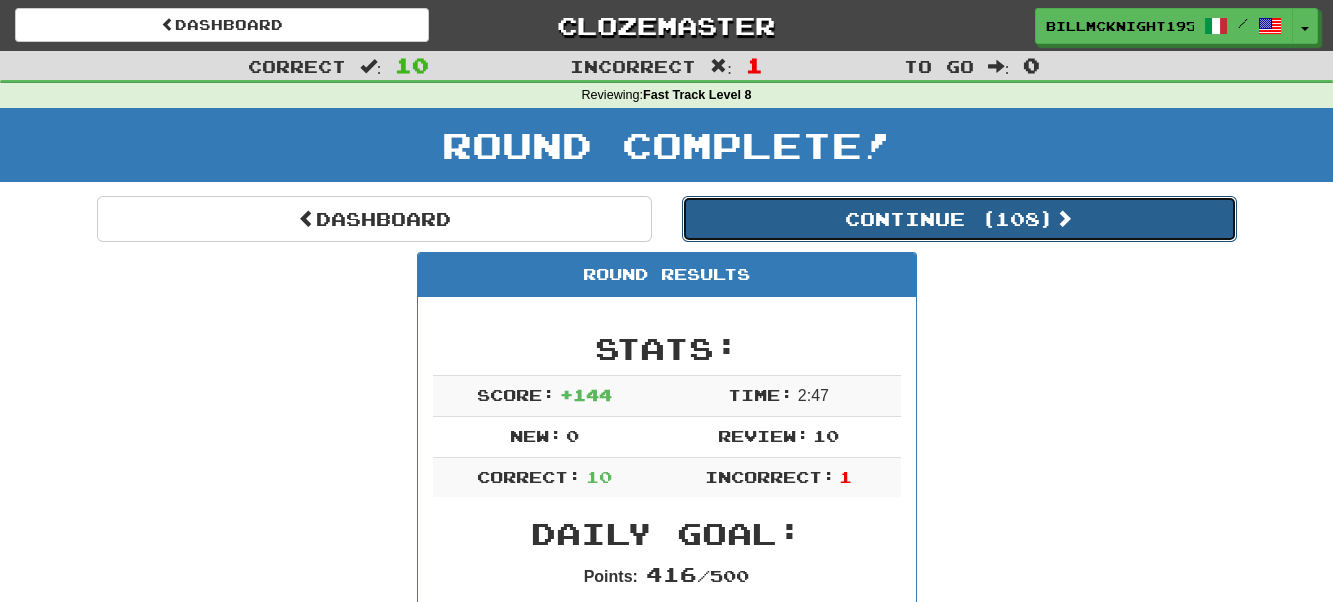 click on "Continue ( 108 )" at bounding box center [959, 219] 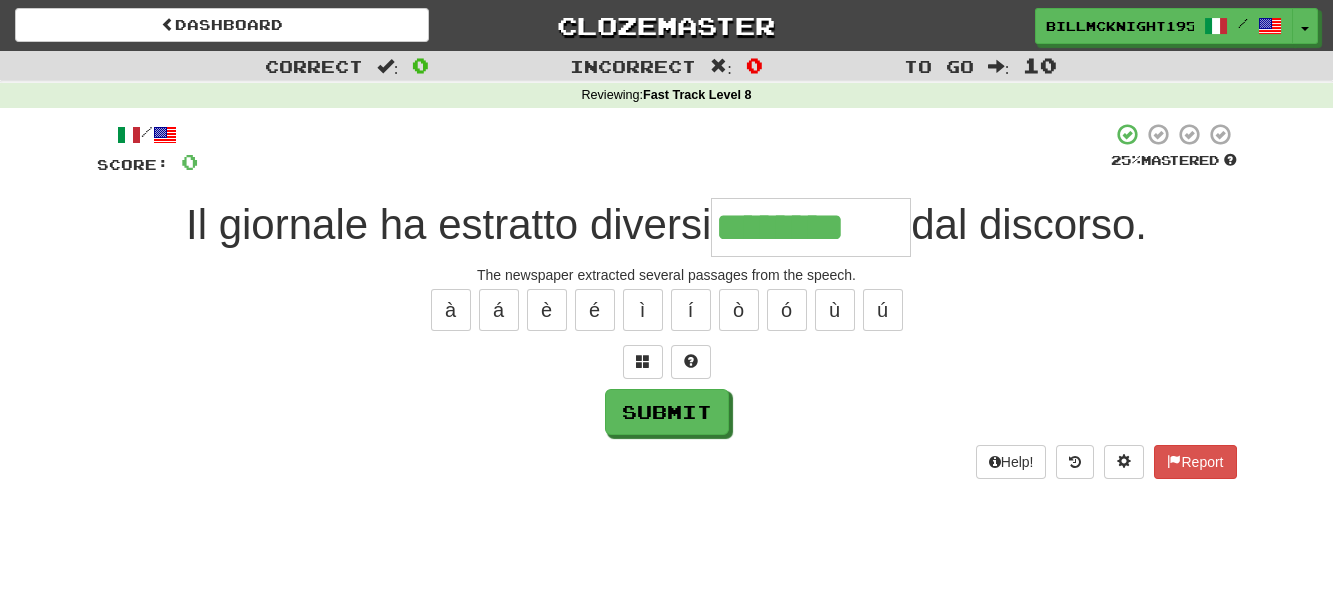 type on "********" 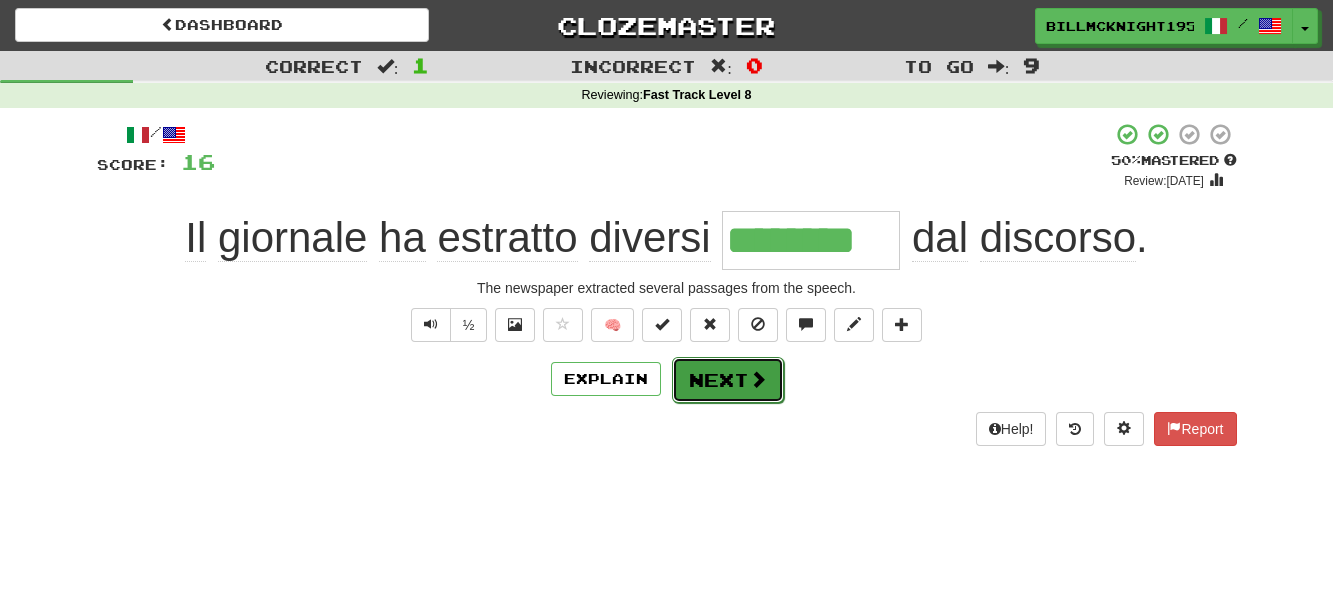 click on "Next" at bounding box center (728, 380) 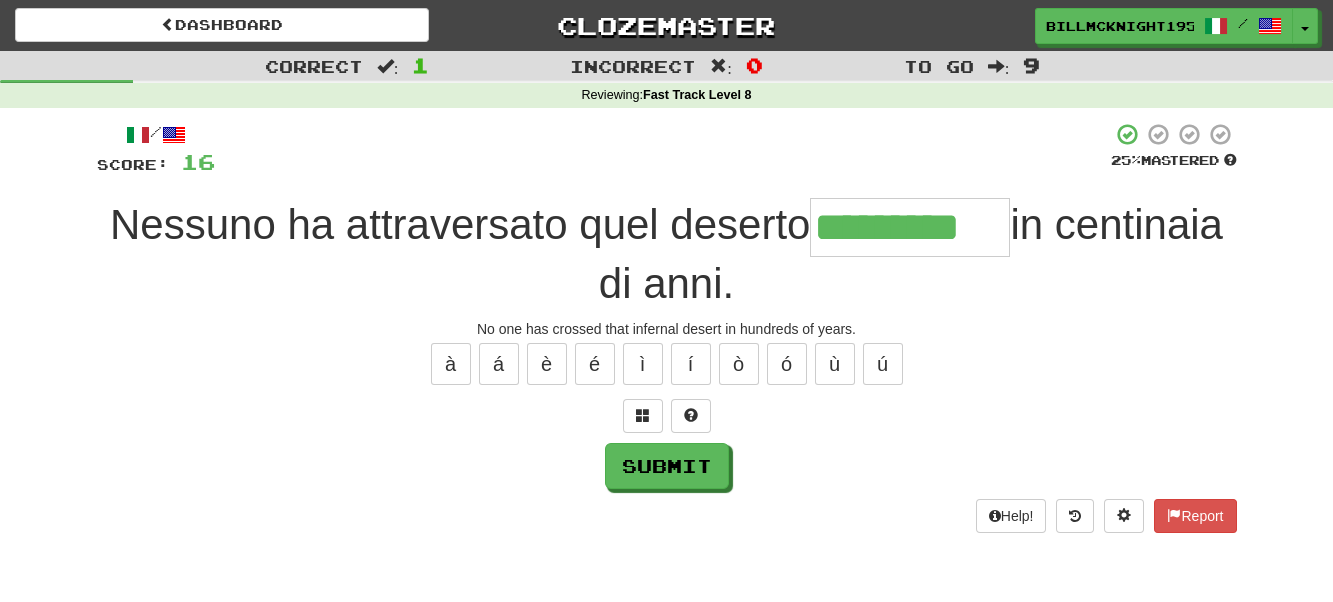 type on "*********" 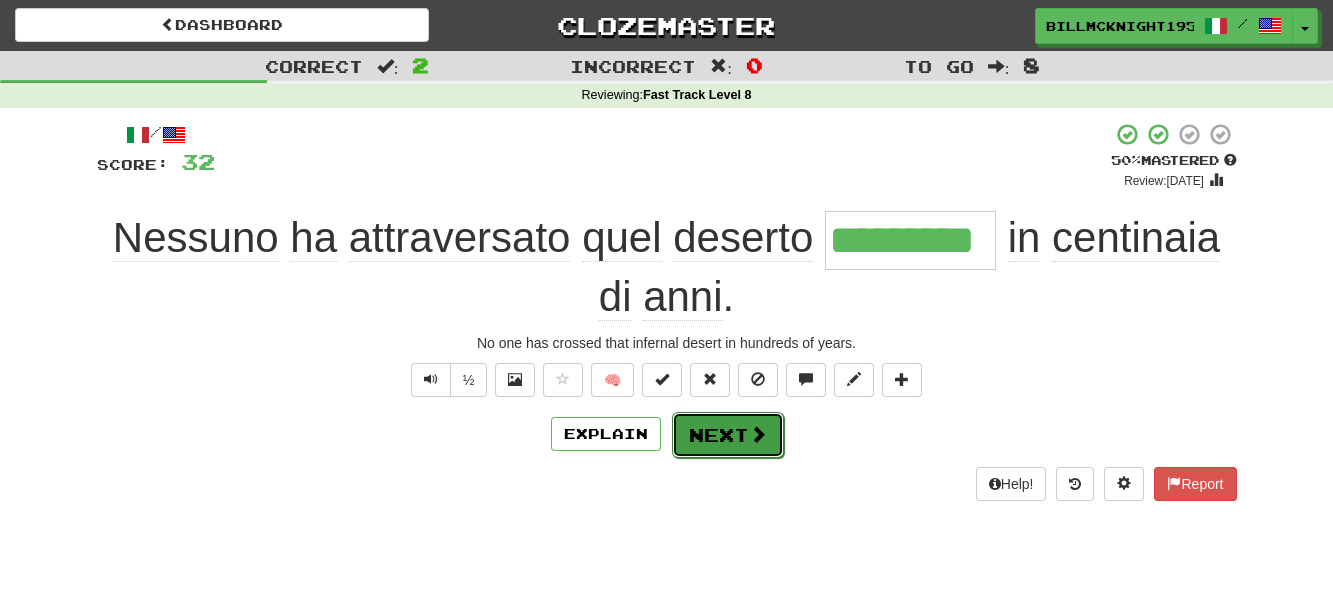 click on "Next" at bounding box center (728, 435) 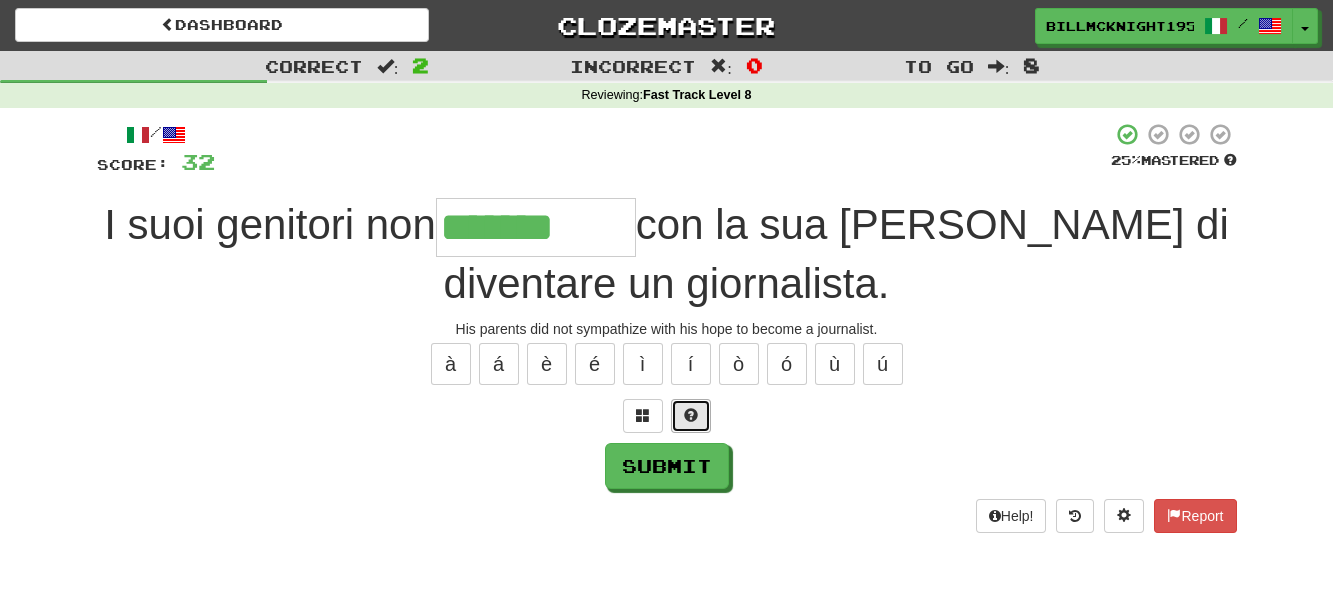 click at bounding box center (691, 416) 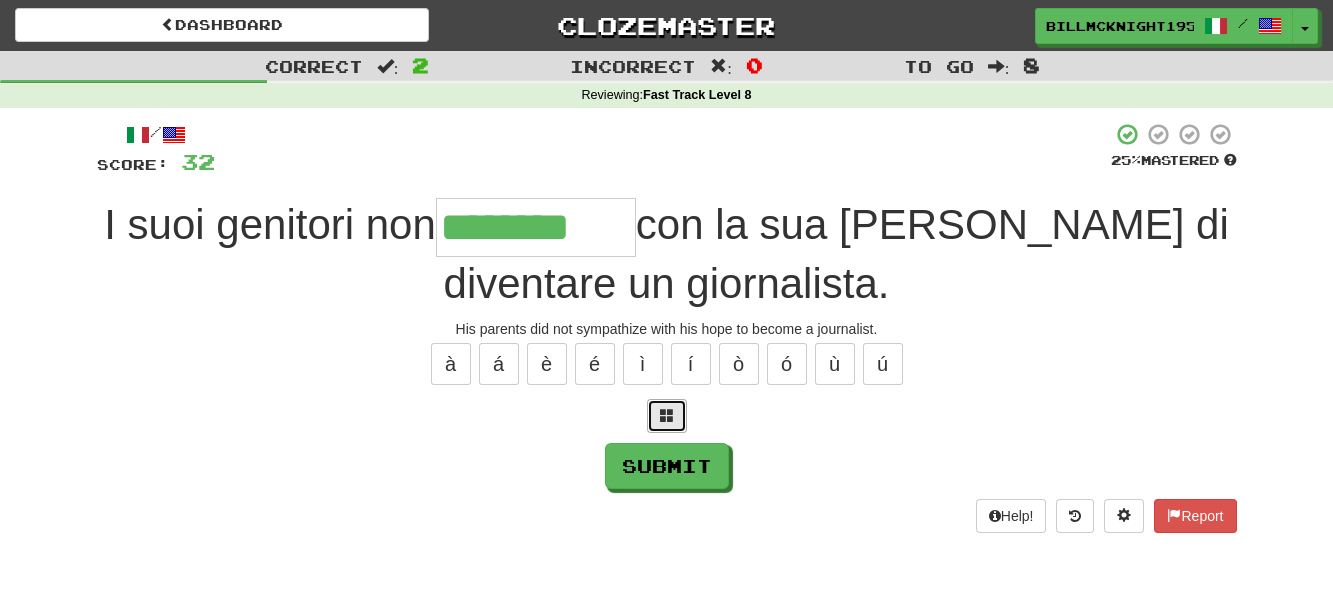 click at bounding box center (667, 416) 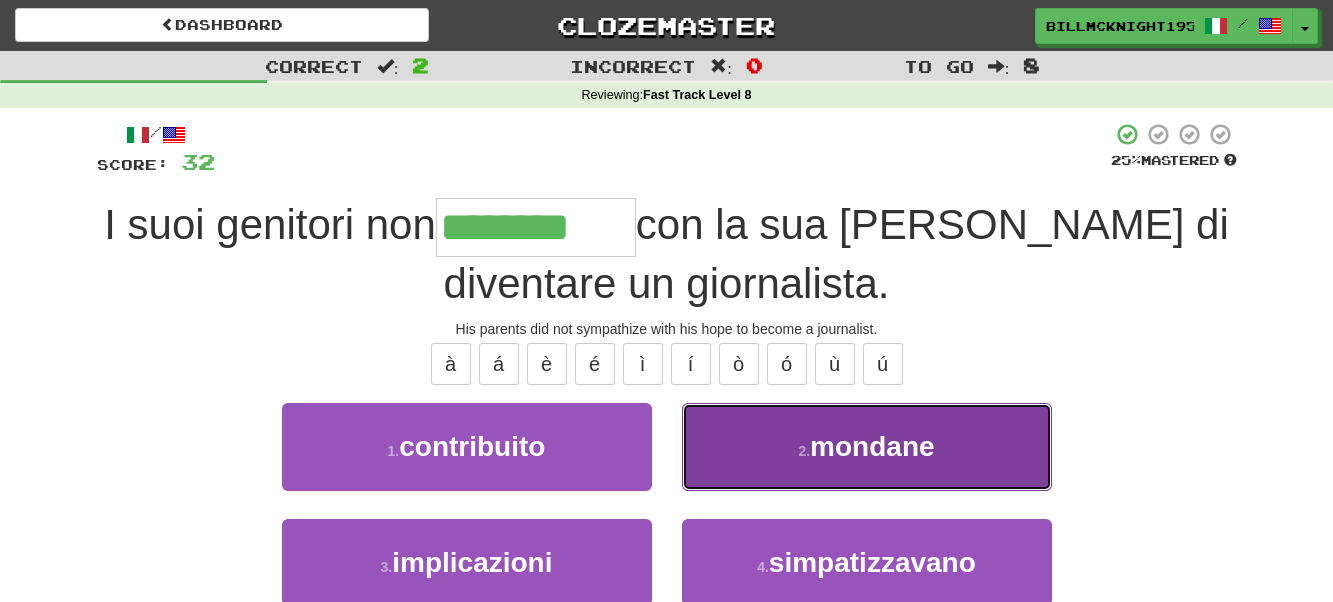 drag, startPoint x: 819, startPoint y: 445, endPoint x: 804, endPoint y: 442, distance: 15.297058 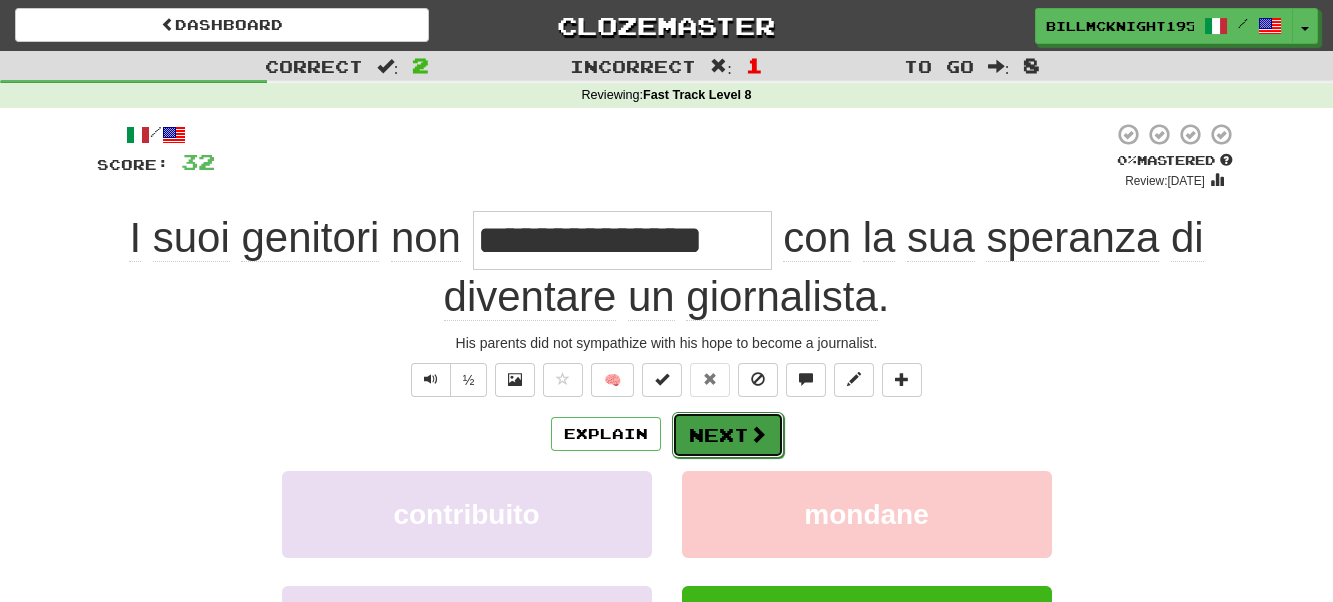 click at bounding box center (758, 434) 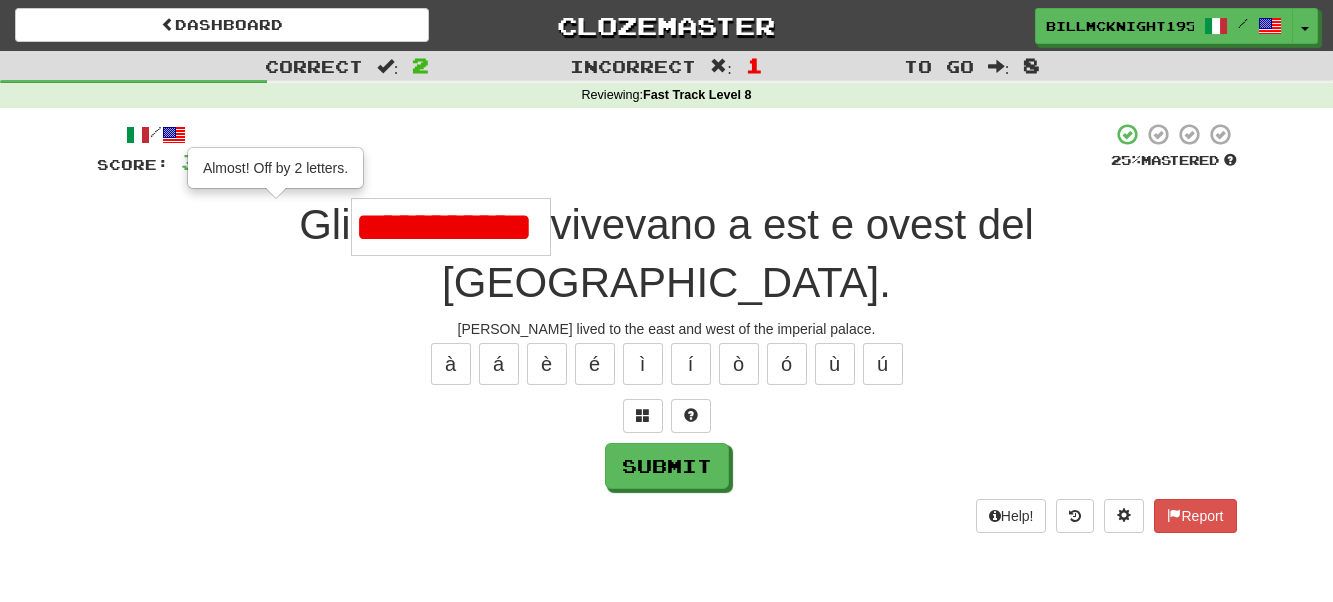 scroll, scrollTop: 0, scrollLeft: 0, axis: both 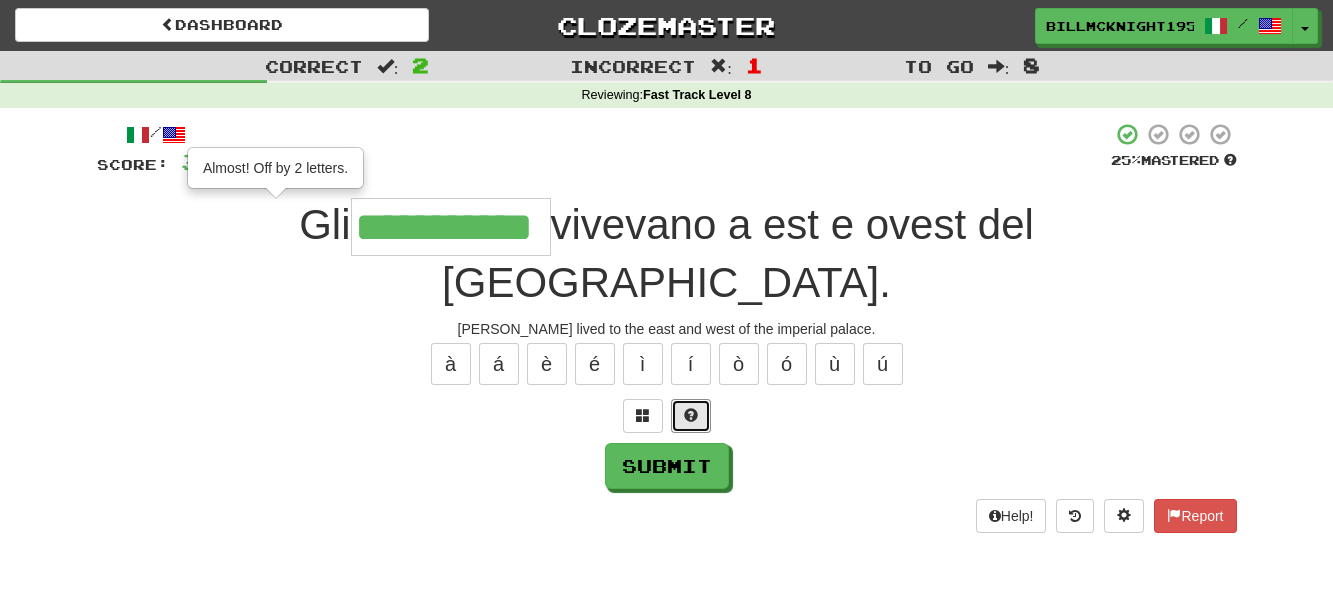 click at bounding box center (691, 415) 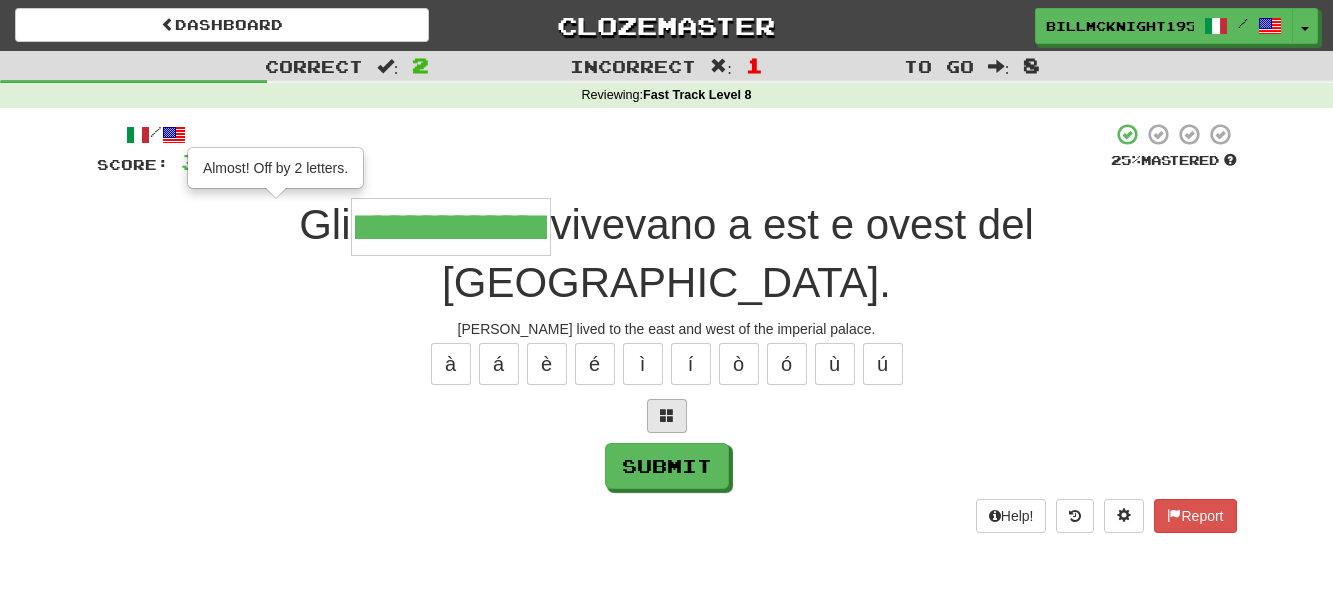 scroll, scrollTop: 0, scrollLeft: 19, axis: horizontal 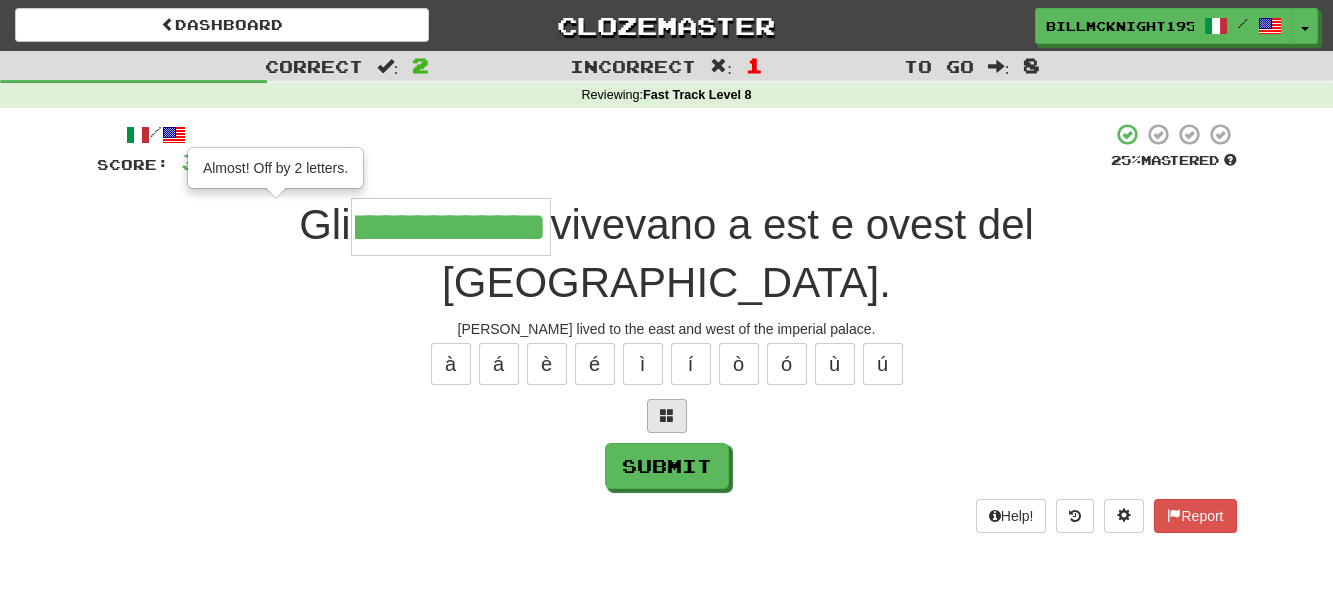 type on "**********" 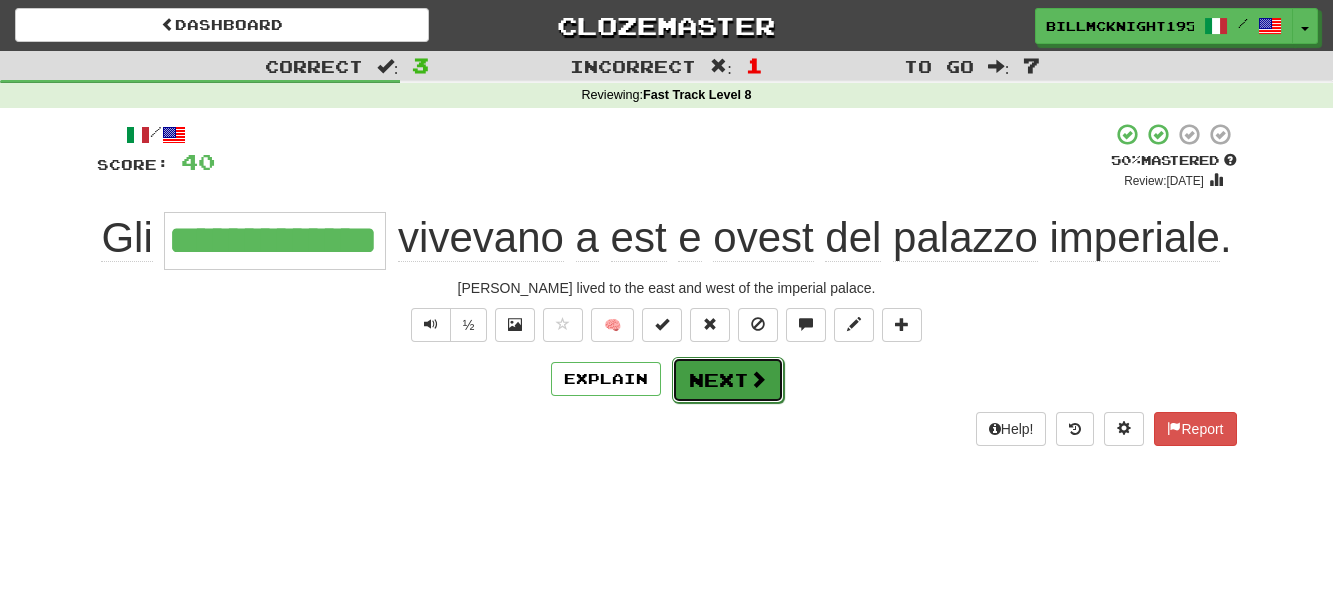 click on "Next" at bounding box center (728, 380) 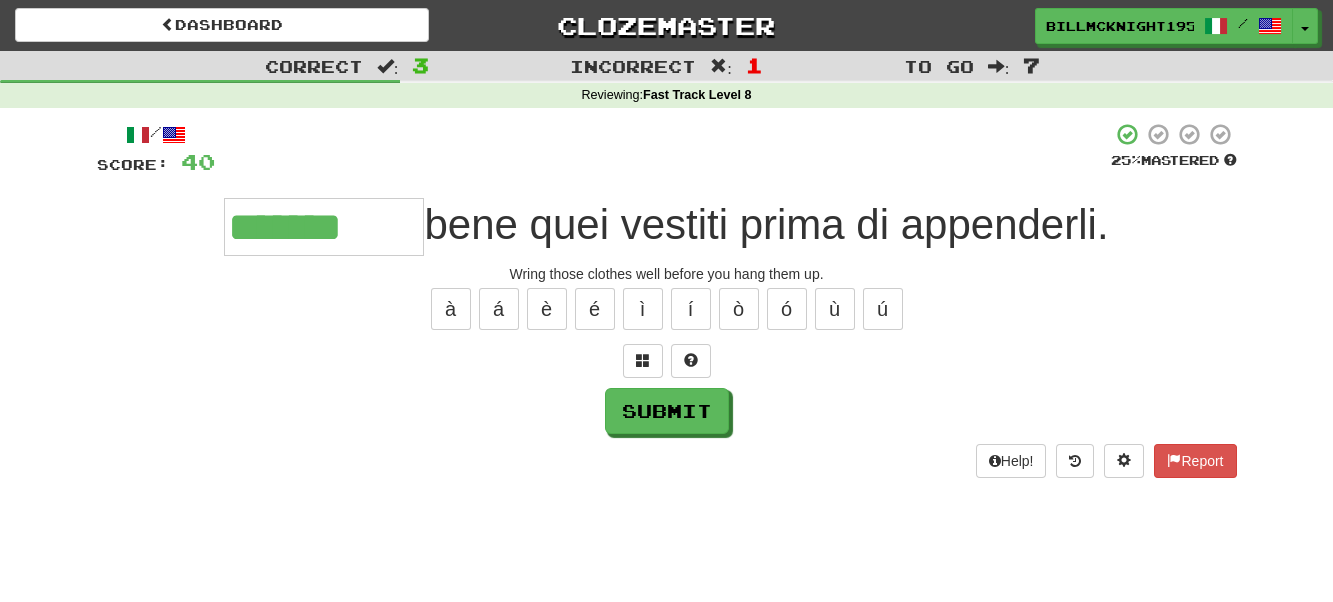 type on "*******" 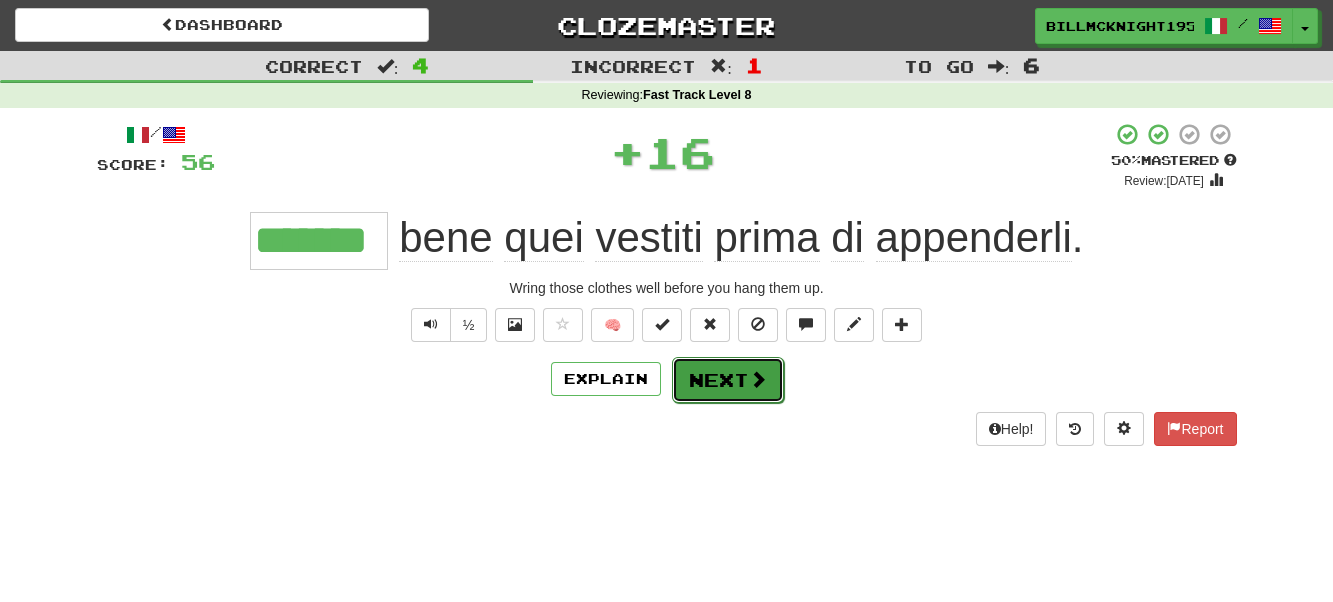 click on "Next" at bounding box center (728, 380) 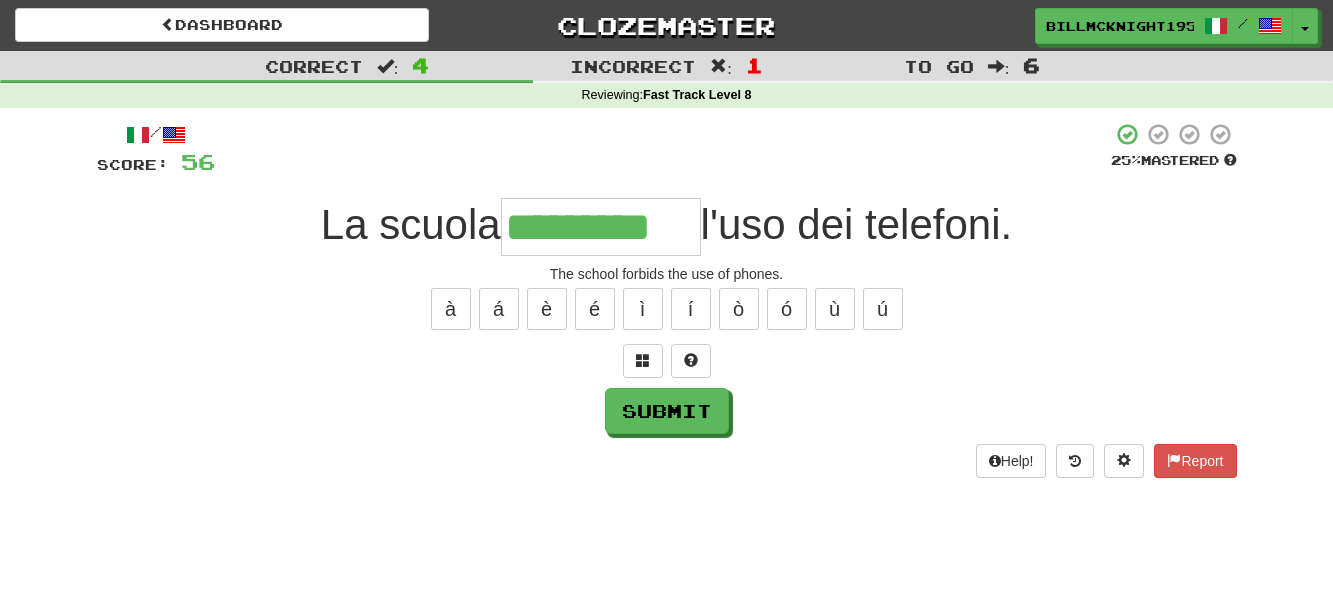 type on "*********" 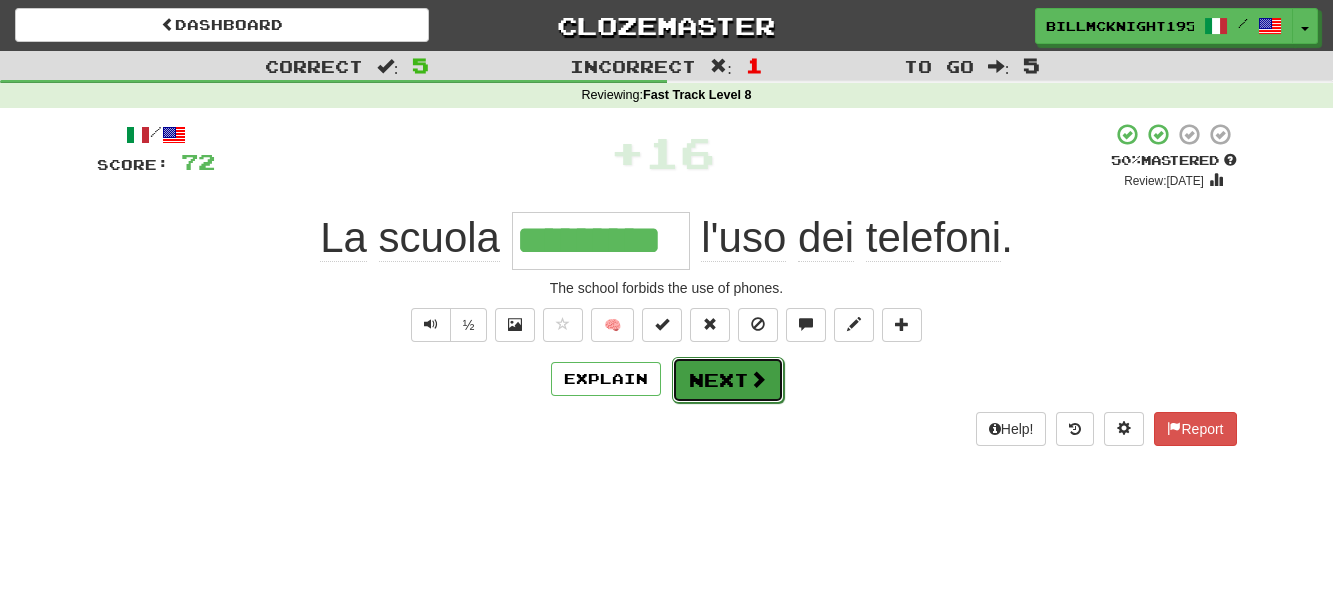 click on "Next" at bounding box center (728, 380) 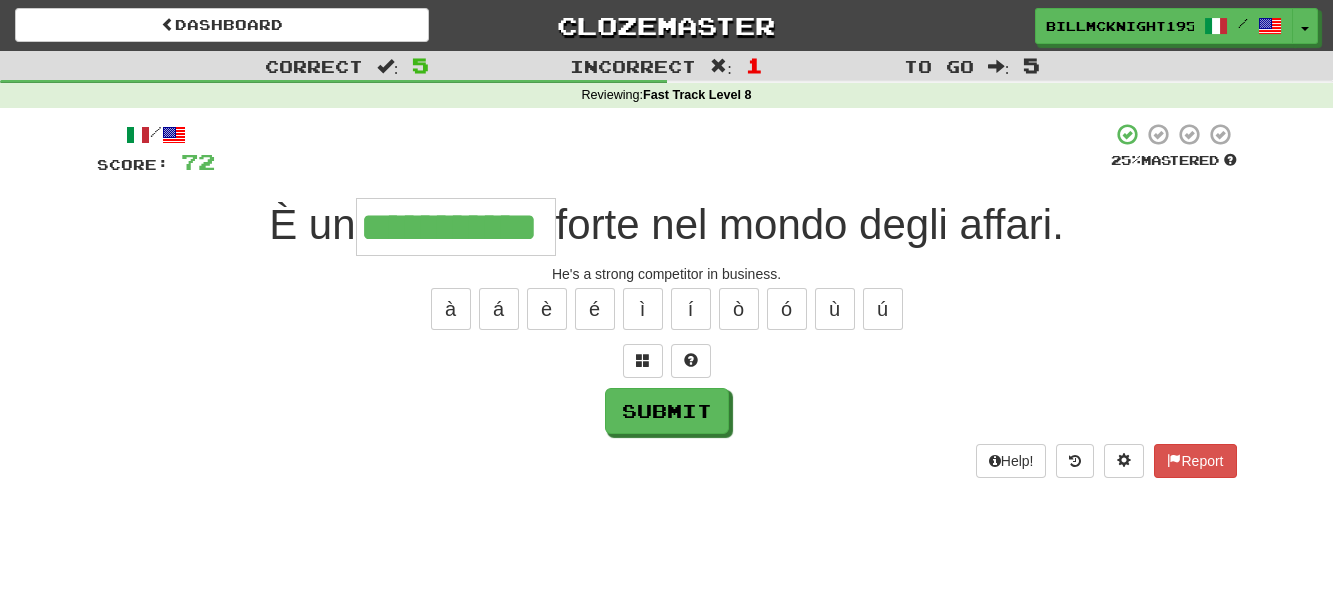 scroll, scrollTop: 0, scrollLeft: 26, axis: horizontal 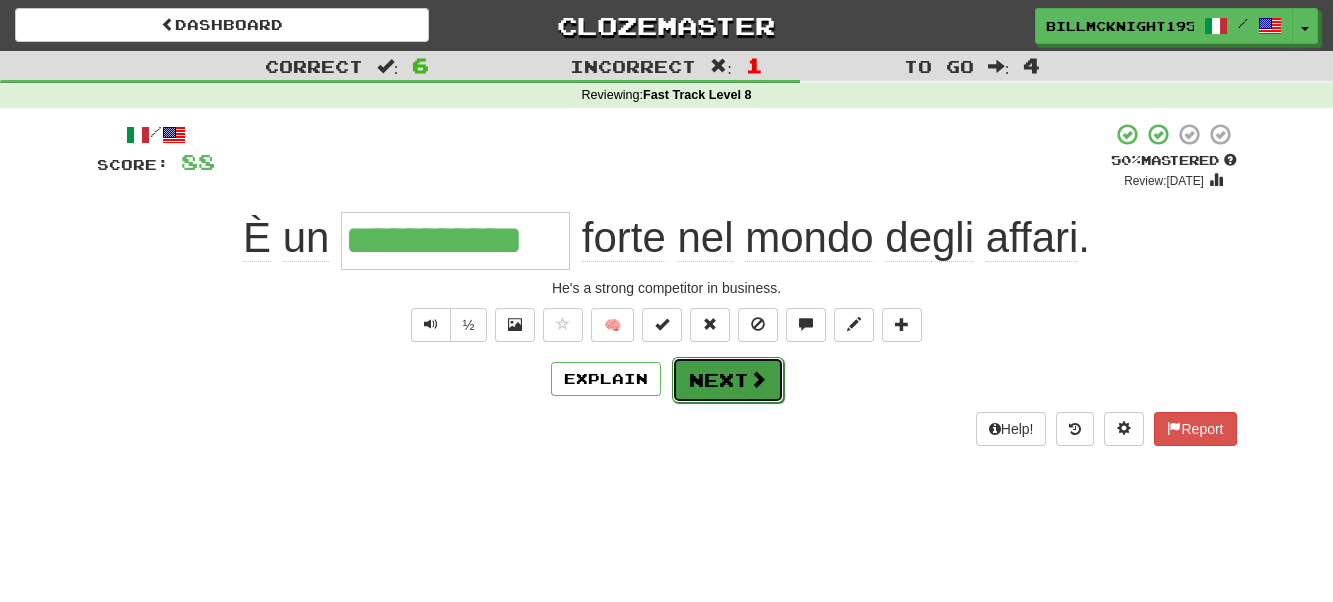 click on "Next" at bounding box center [728, 380] 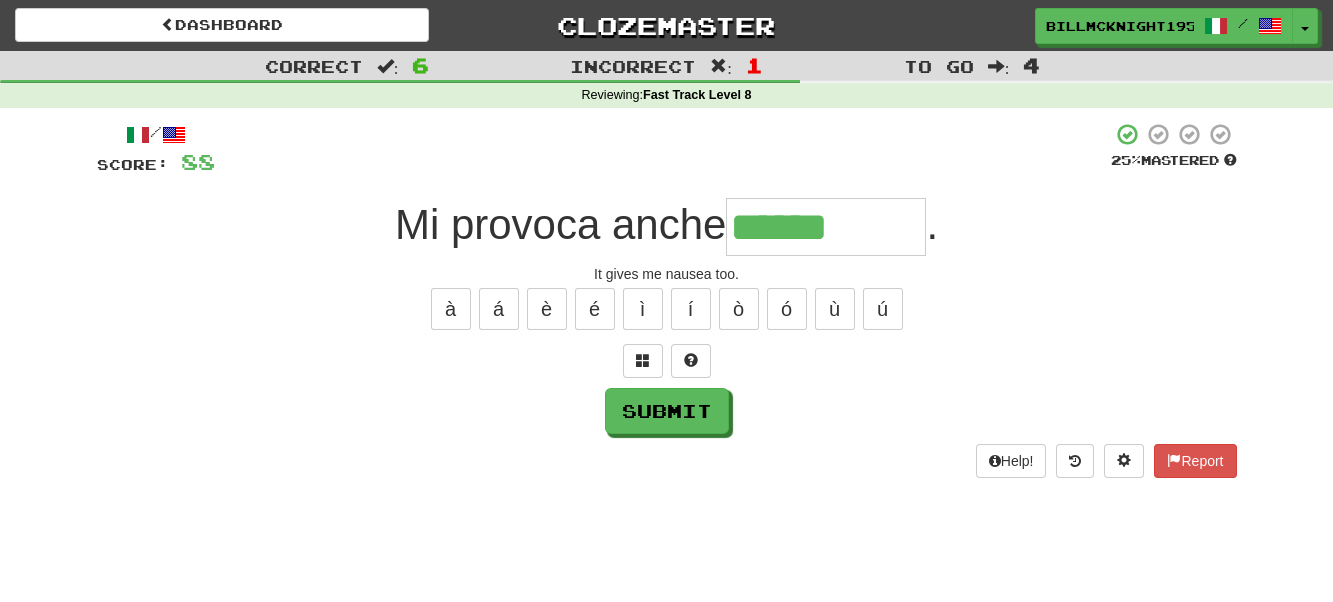 type on "******" 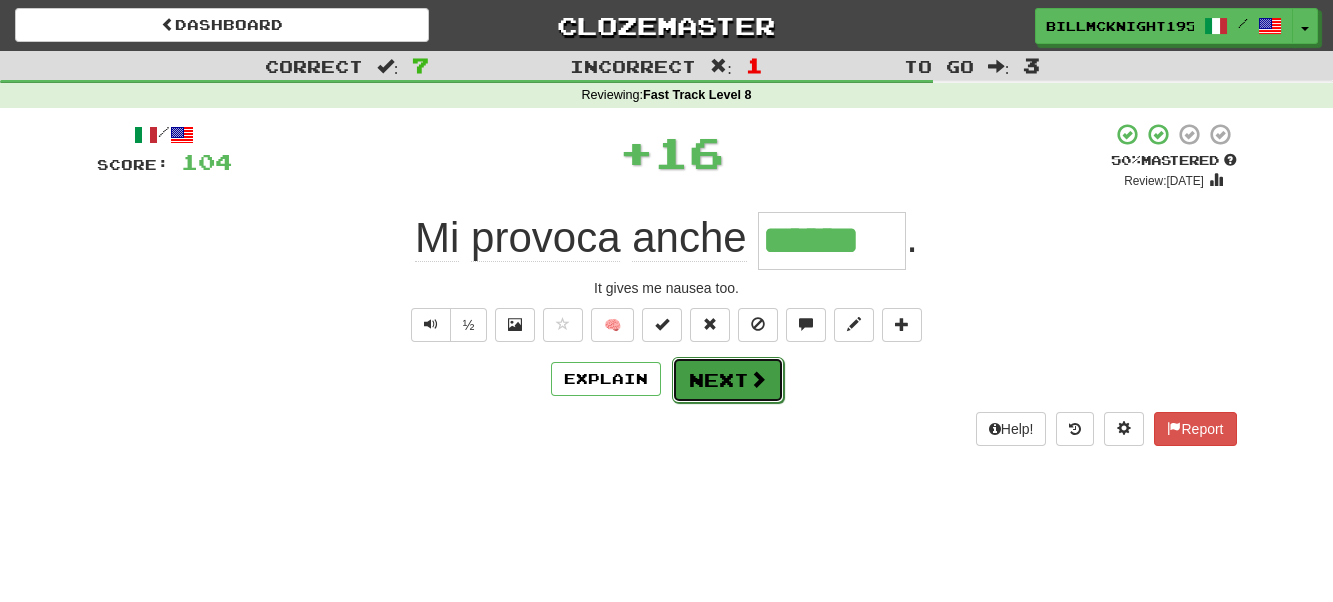 click on "Next" at bounding box center (728, 380) 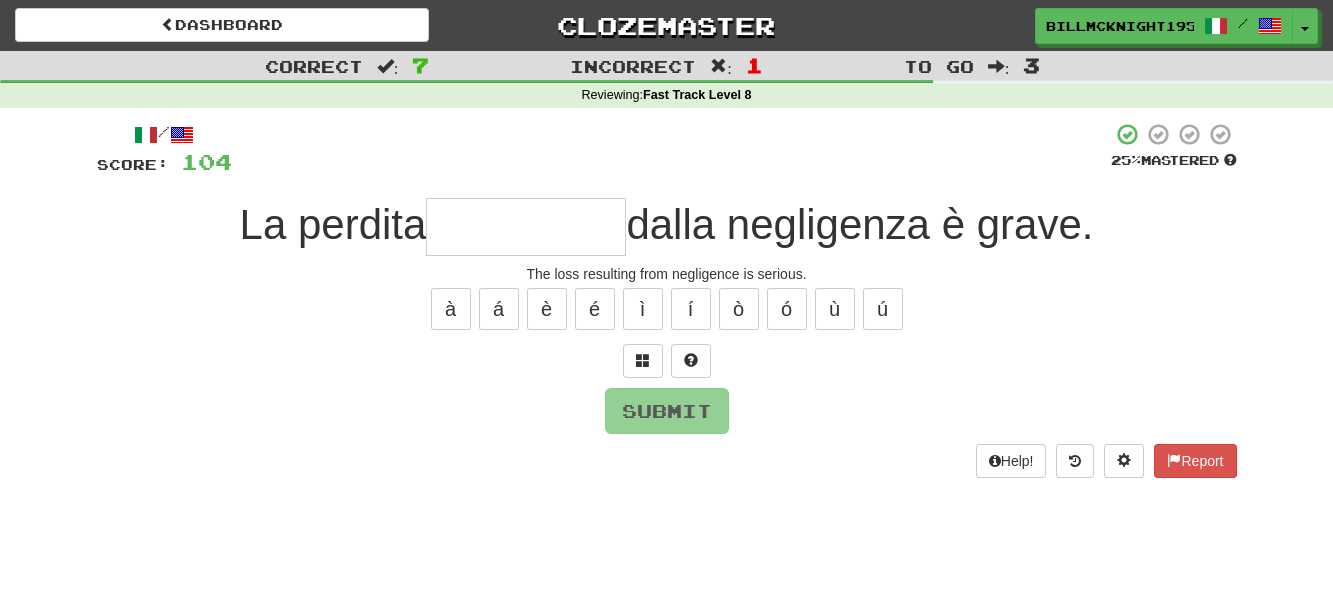 type on "*" 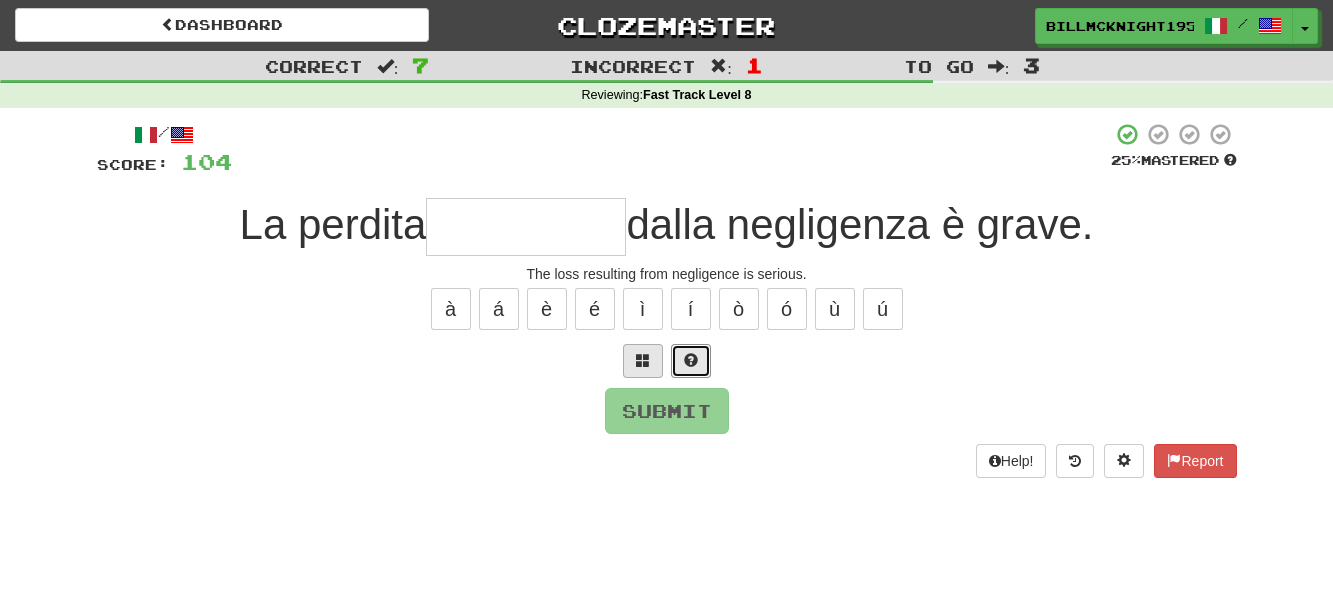 click at bounding box center [691, 360] 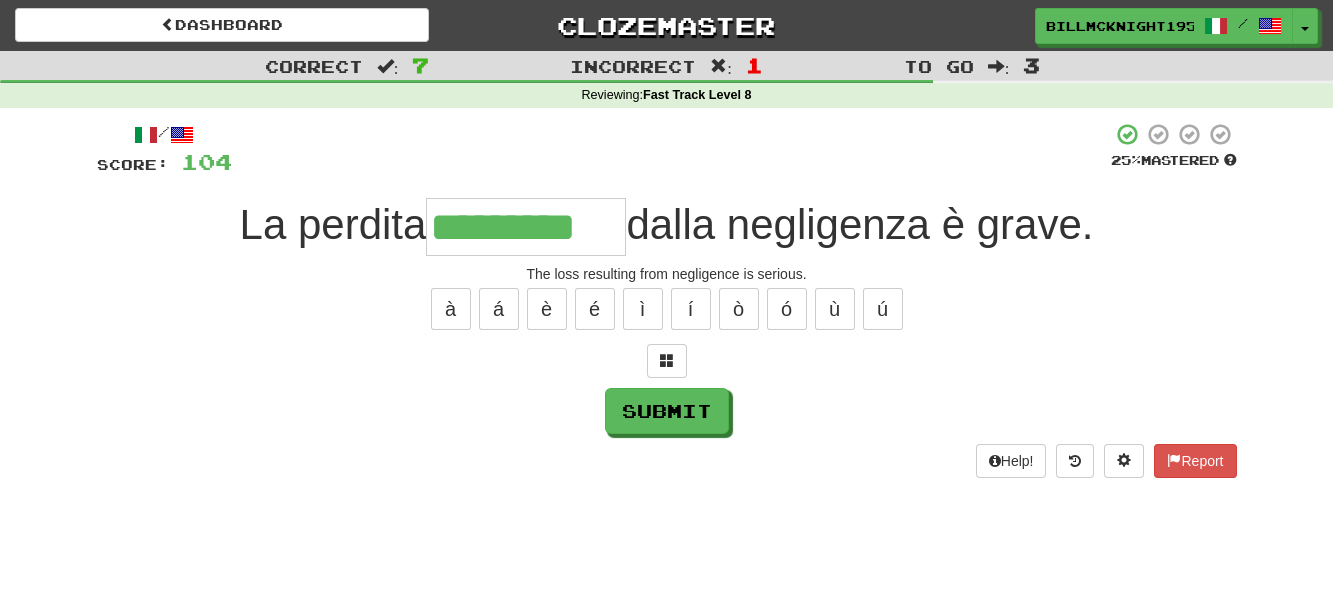 type on "*********" 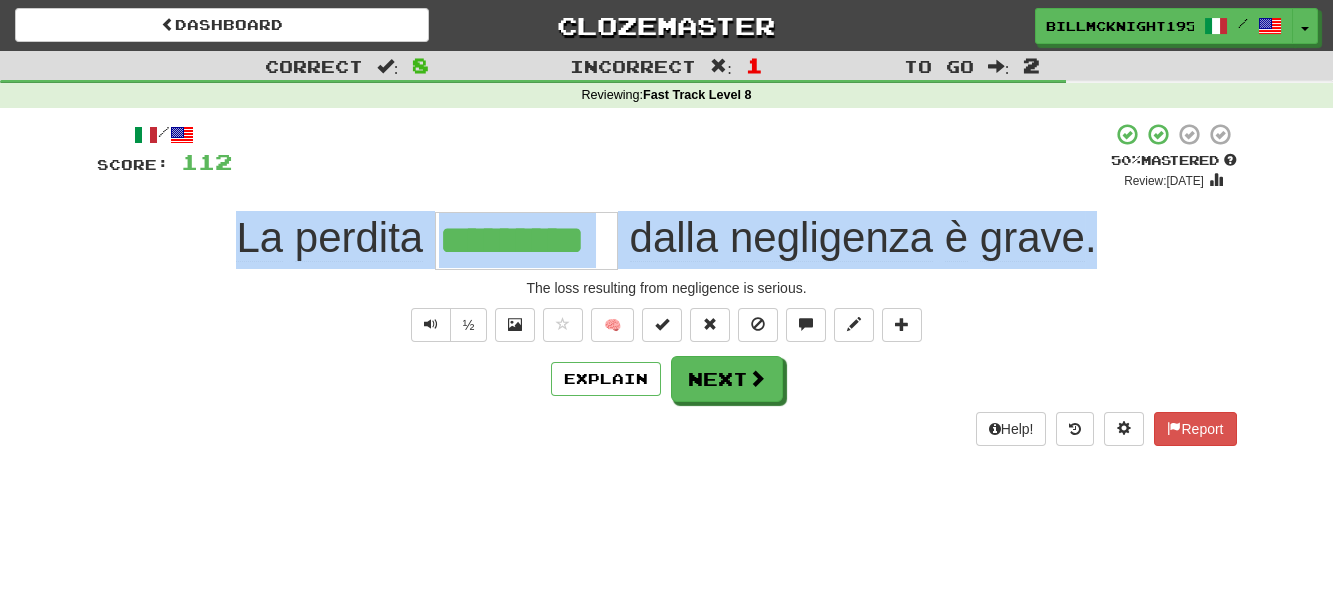 drag, startPoint x: 989, startPoint y: 244, endPoint x: 68, endPoint y: 260, distance: 921.139 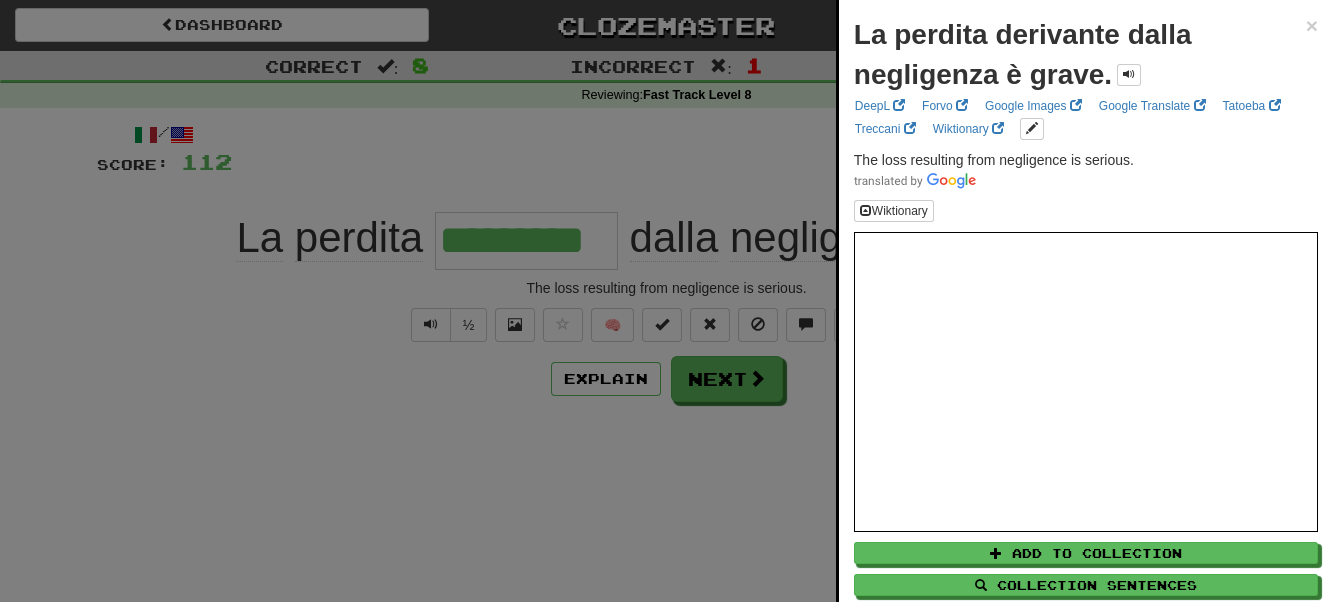 click at bounding box center [666, 301] 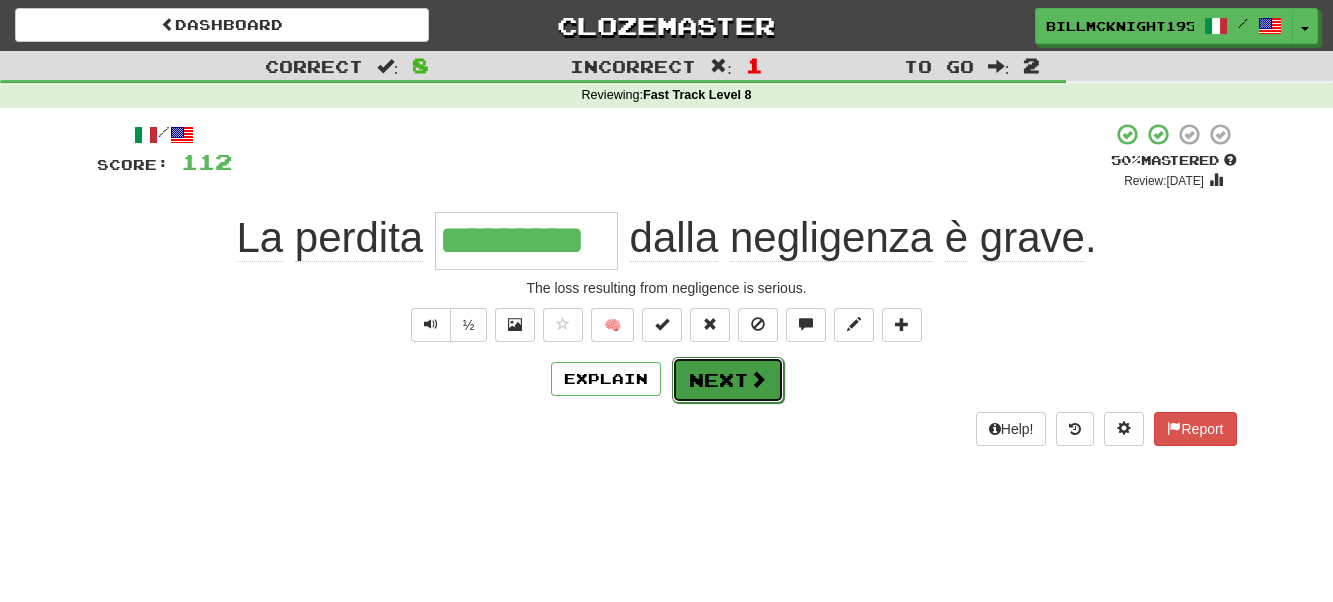 click on "Next" at bounding box center (728, 380) 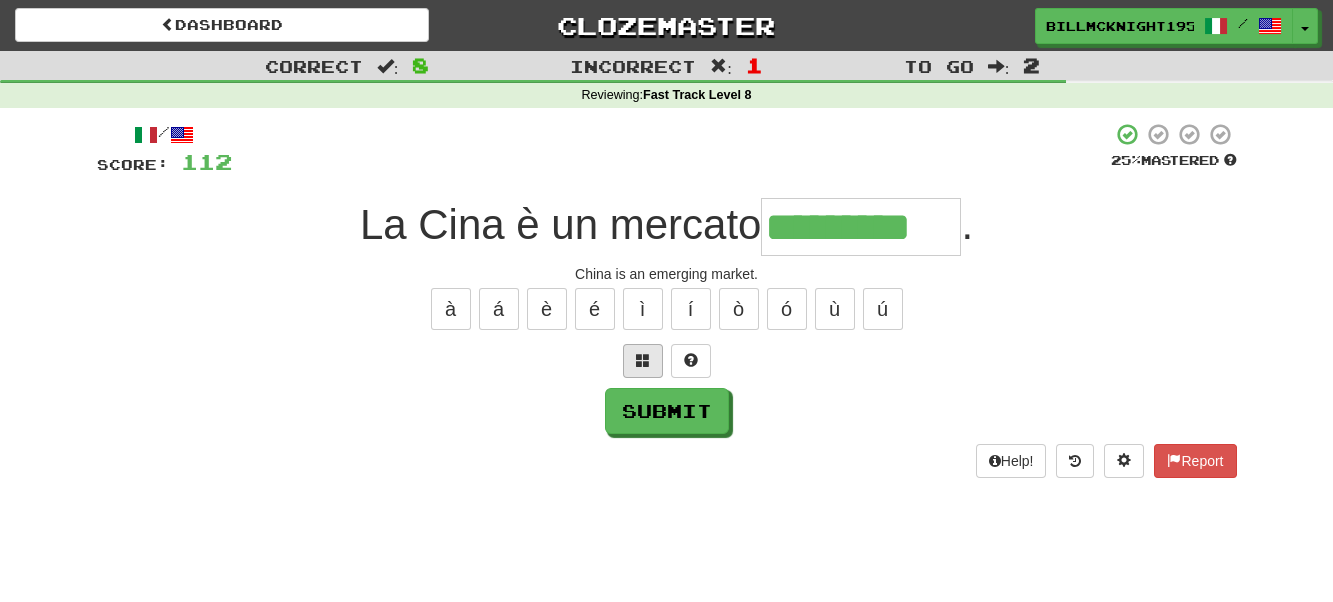 scroll, scrollTop: 0, scrollLeft: 8, axis: horizontal 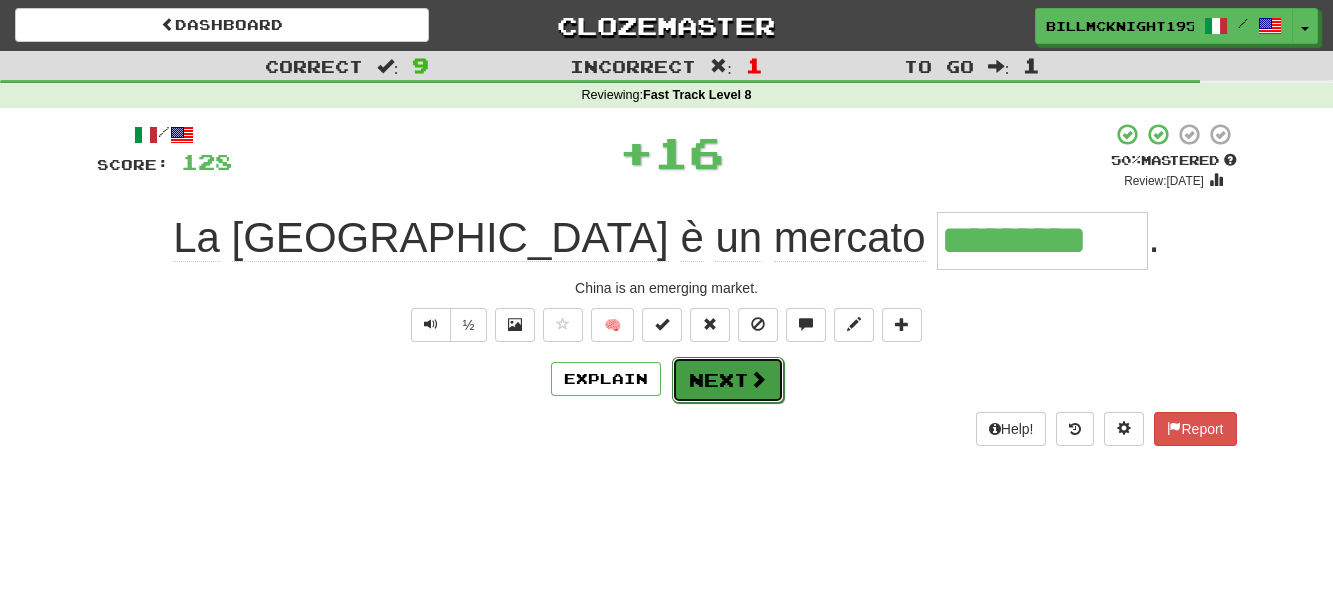 click on "Next" at bounding box center (728, 380) 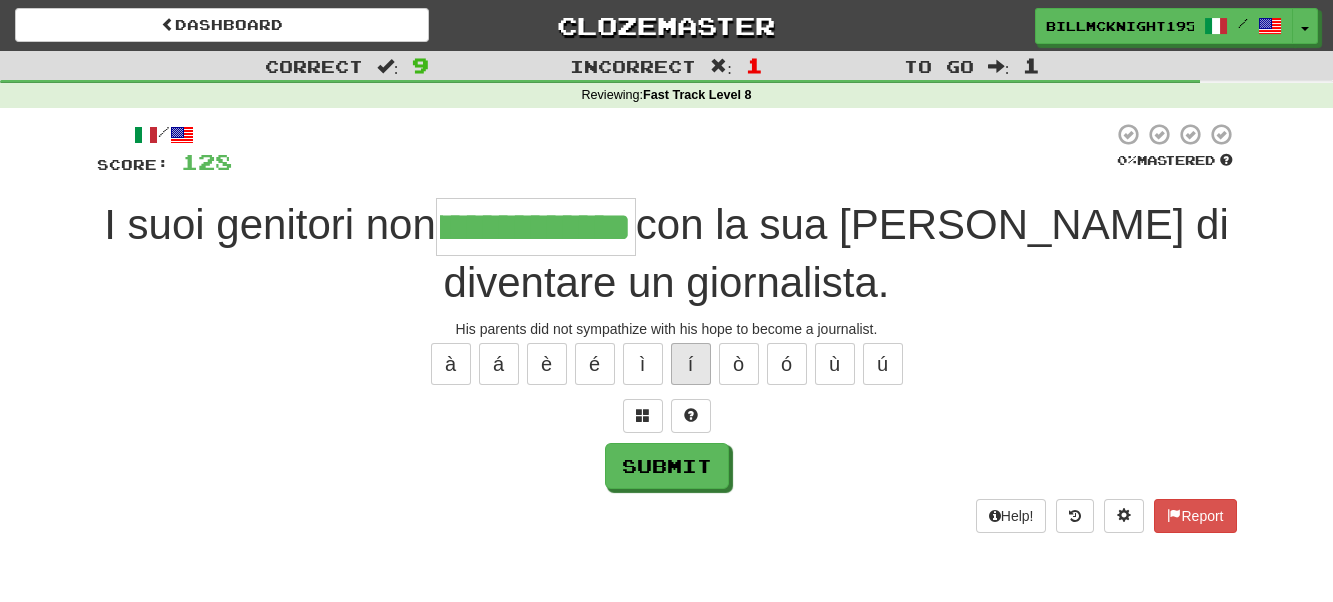 scroll, scrollTop: 0, scrollLeft: 96, axis: horizontal 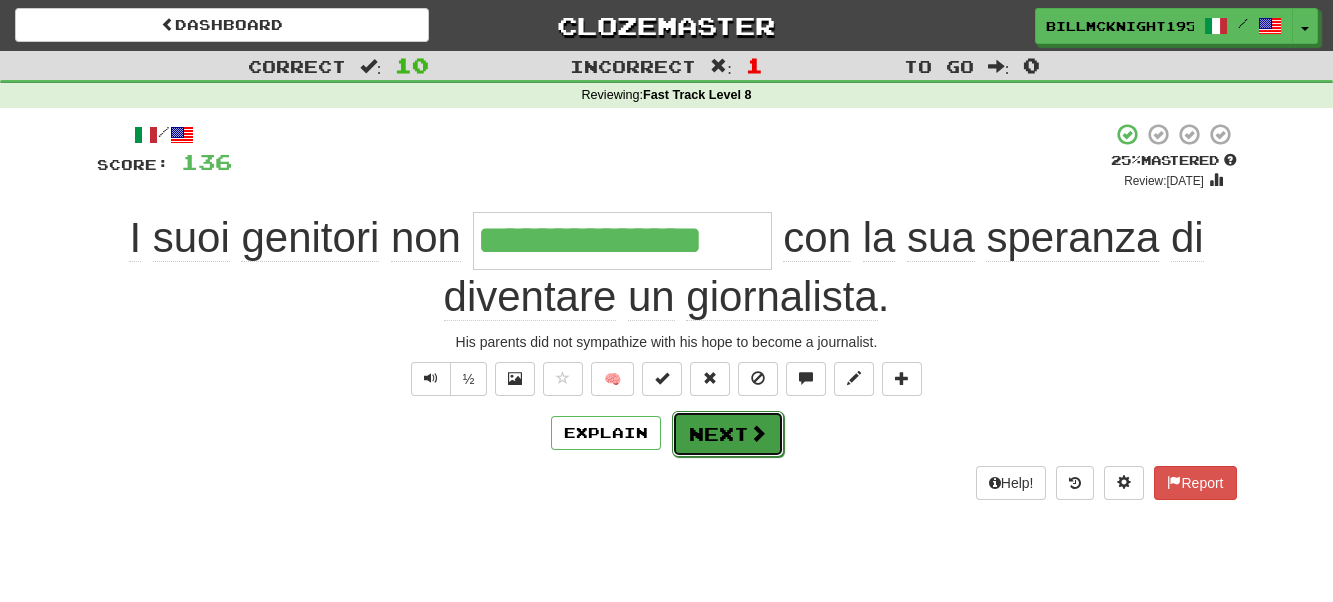 click at bounding box center (758, 433) 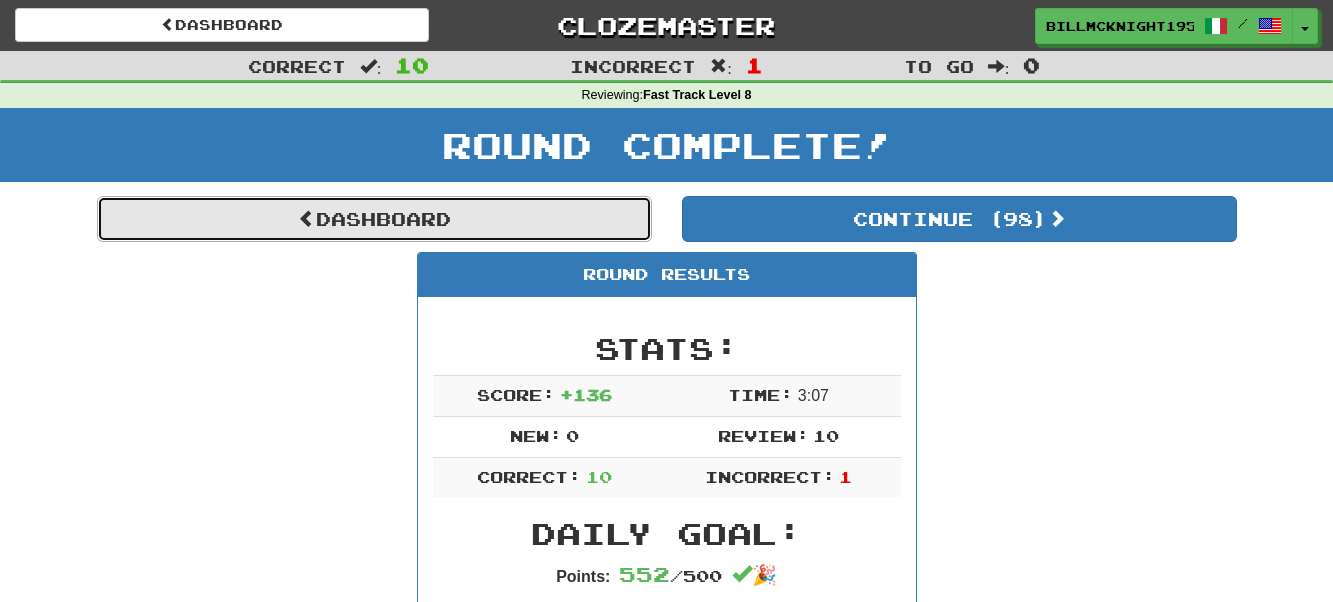 click on "Dashboard" at bounding box center [374, 219] 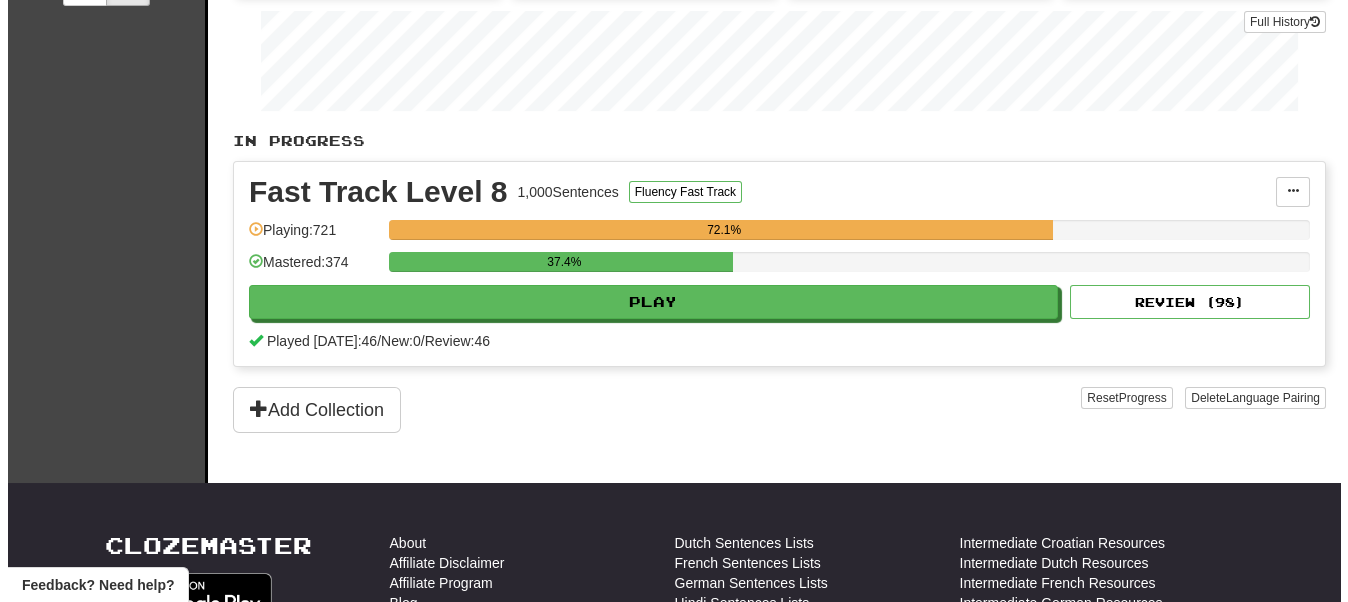 scroll, scrollTop: 300, scrollLeft: 0, axis: vertical 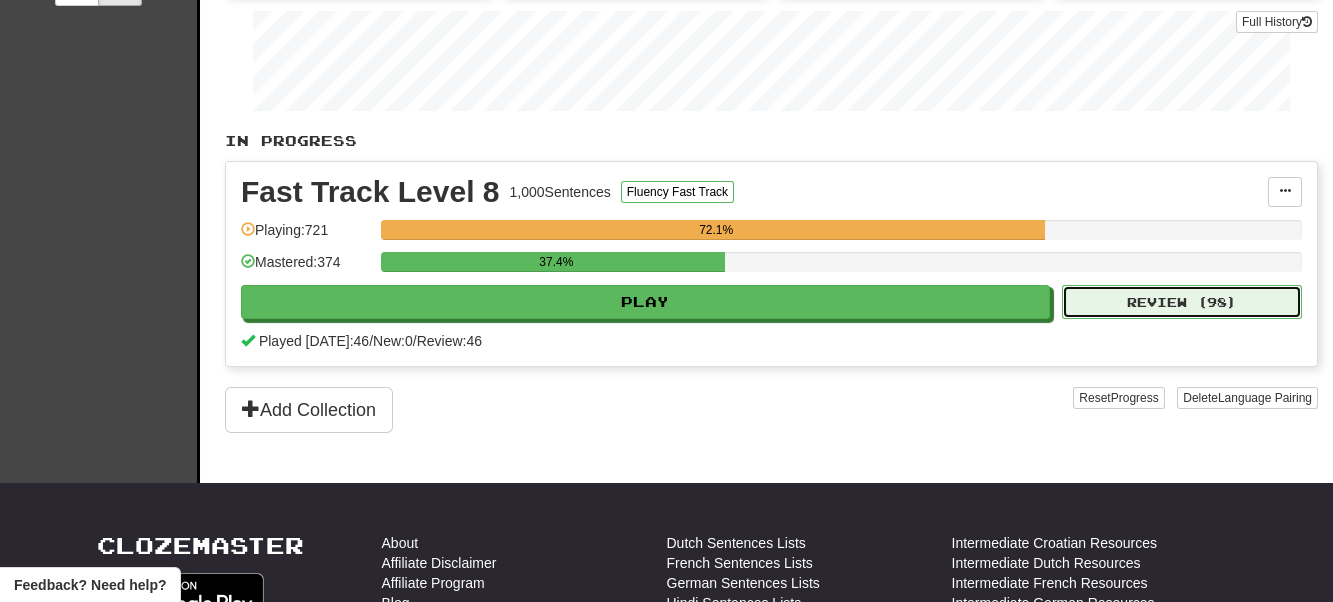 click on "Review ( 98 )" at bounding box center [1182, 302] 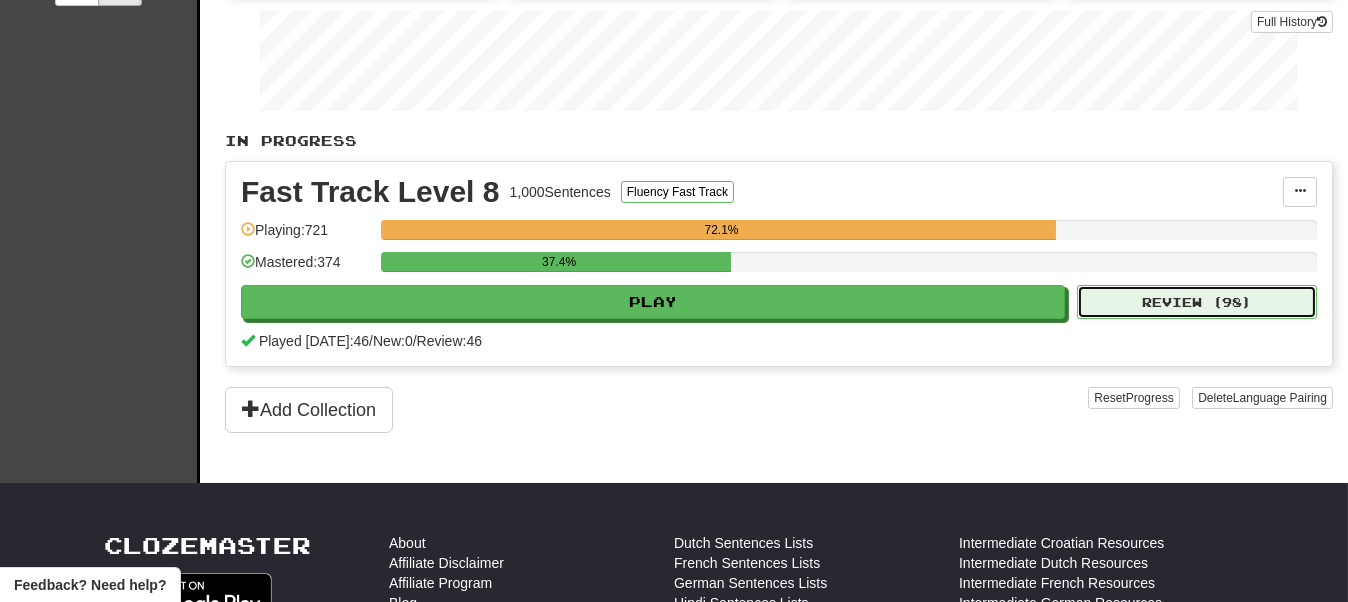 select on "**" 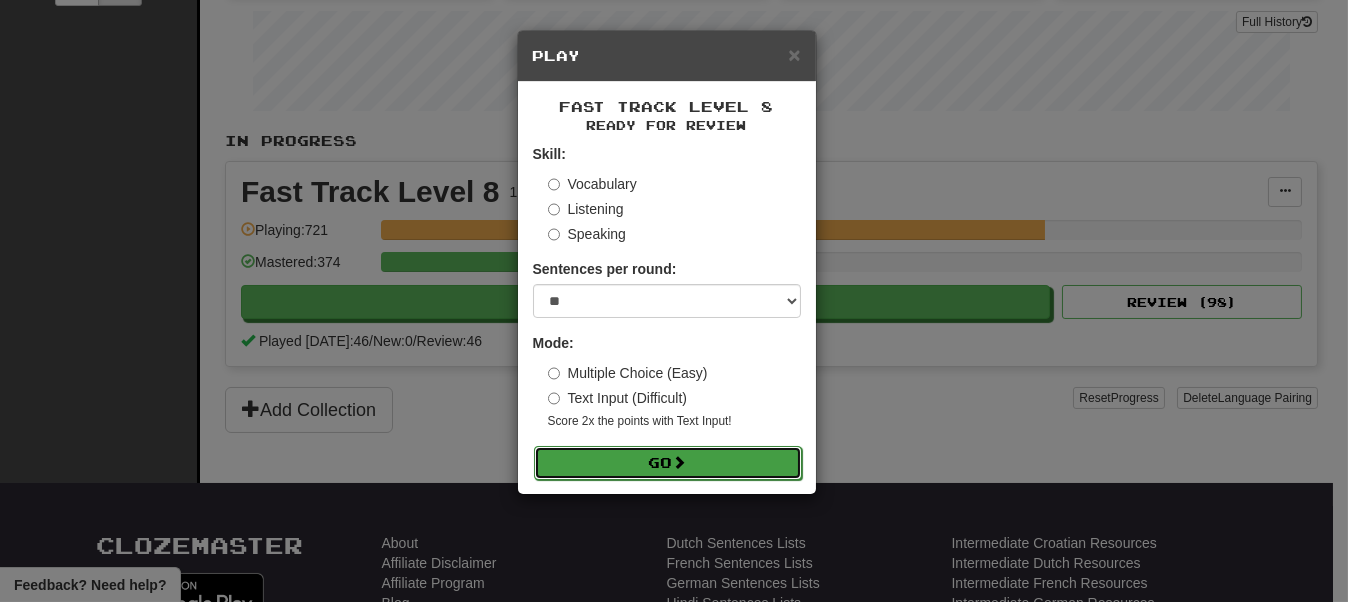 click at bounding box center [680, 462] 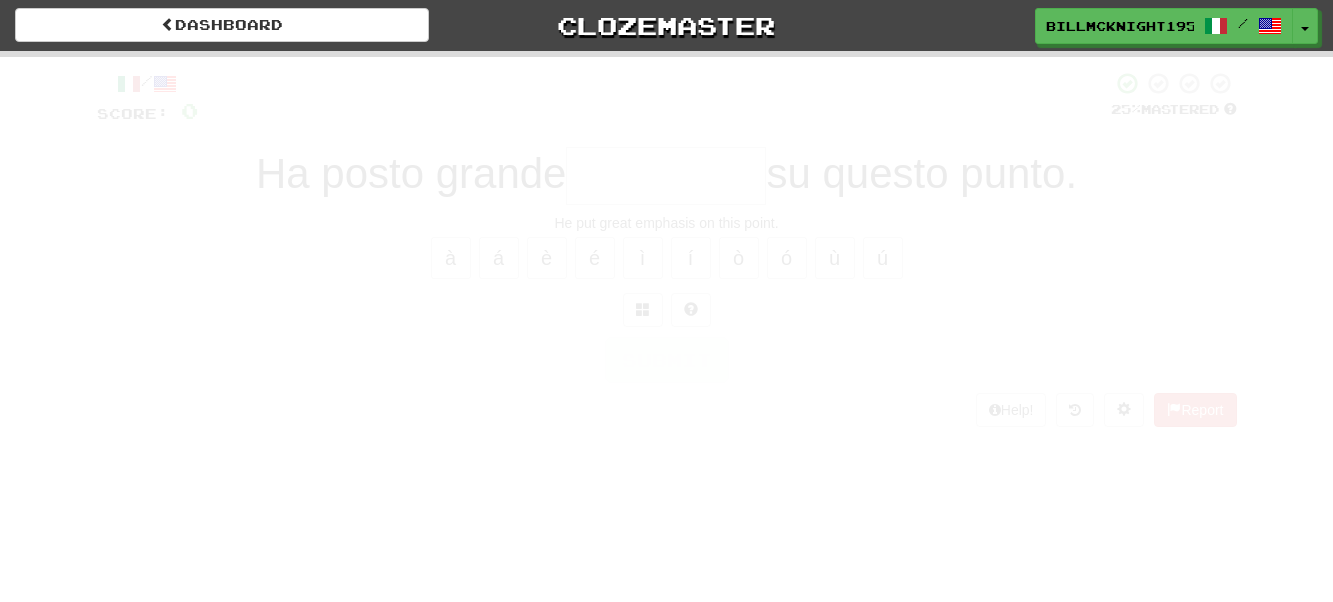 scroll, scrollTop: 0, scrollLeft: 0, axis: both 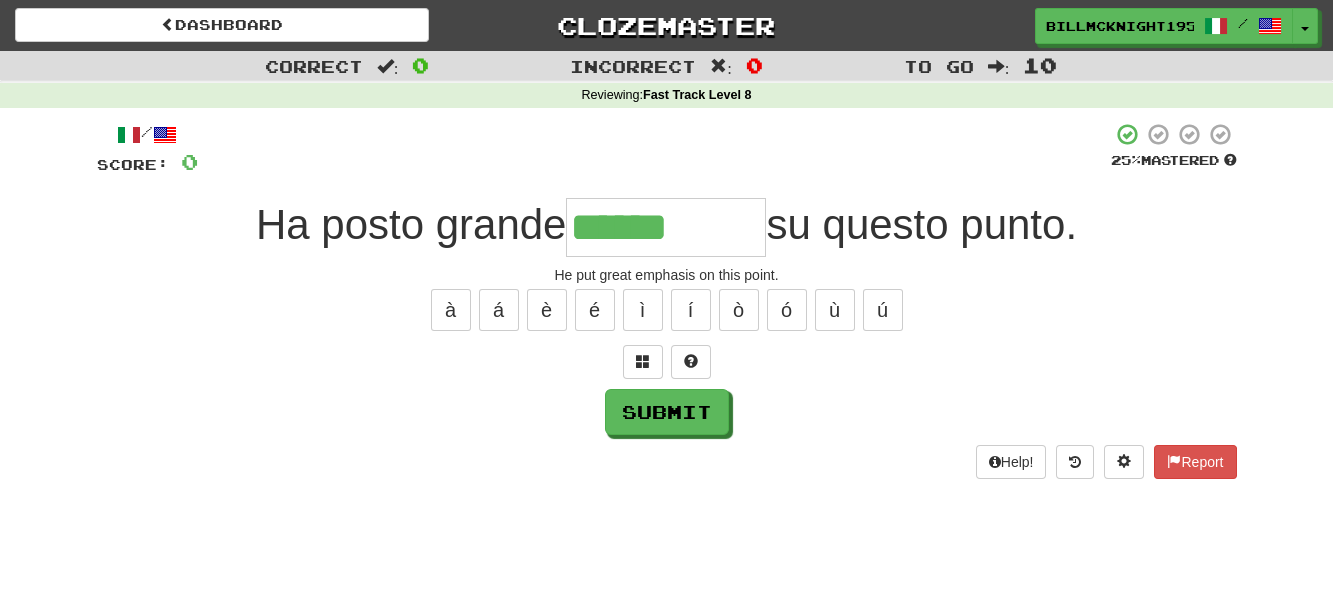 type on "******" 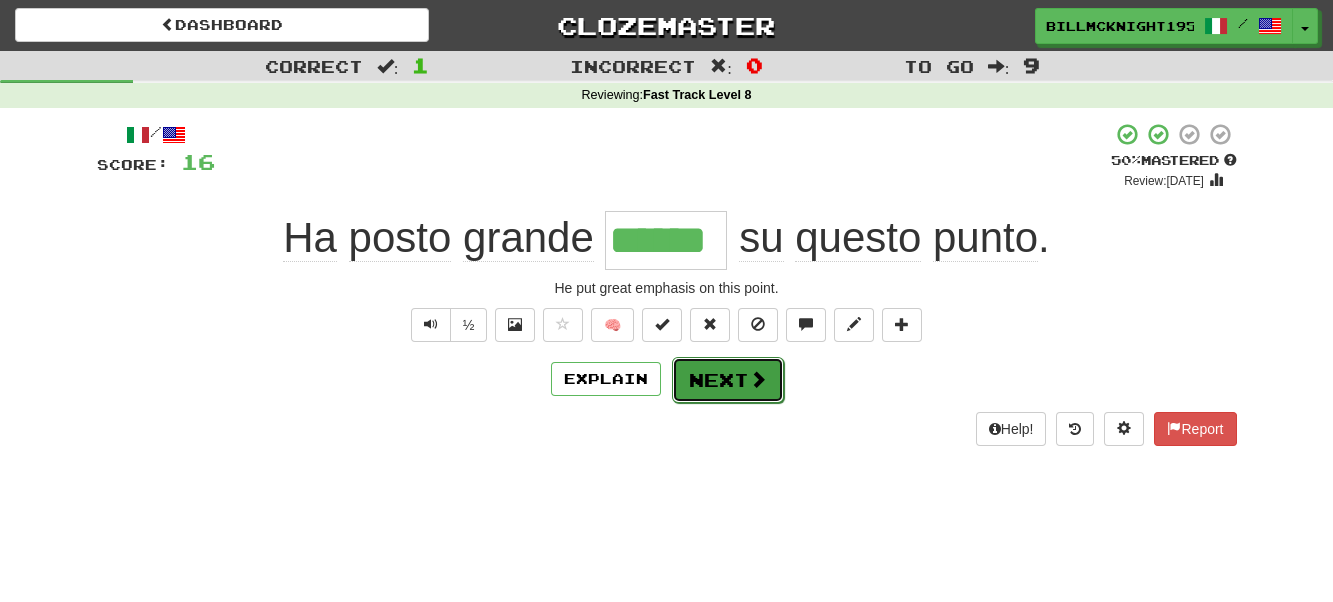 click at bounding box center (758, 379) 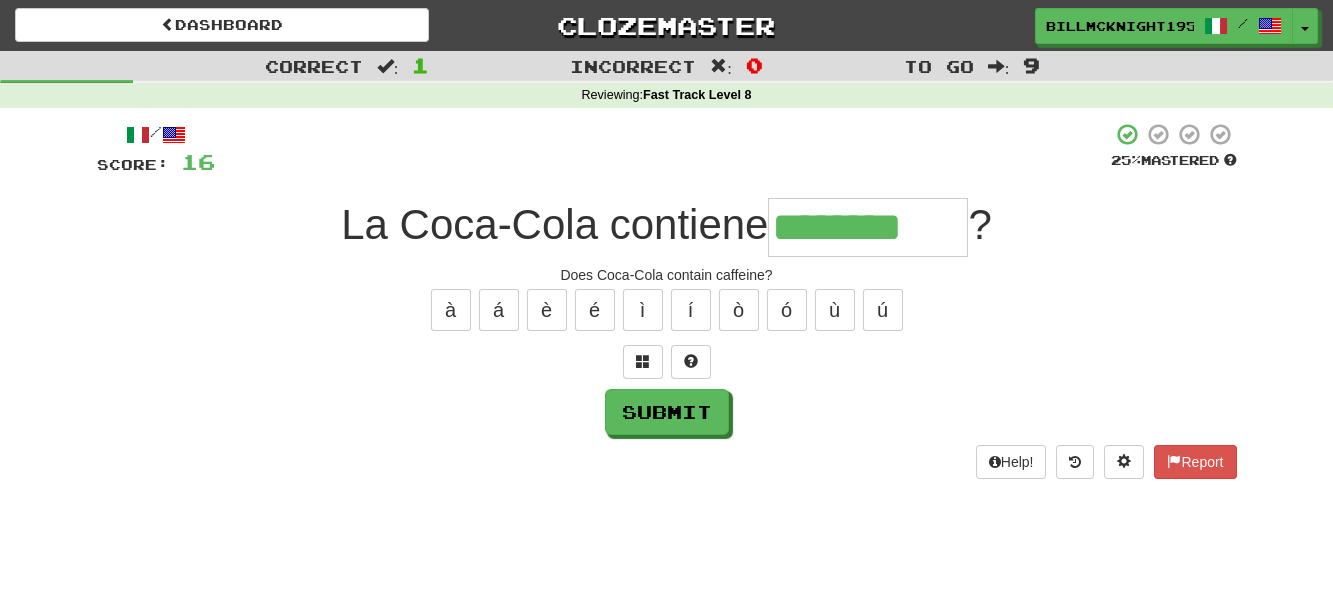 type on "********" 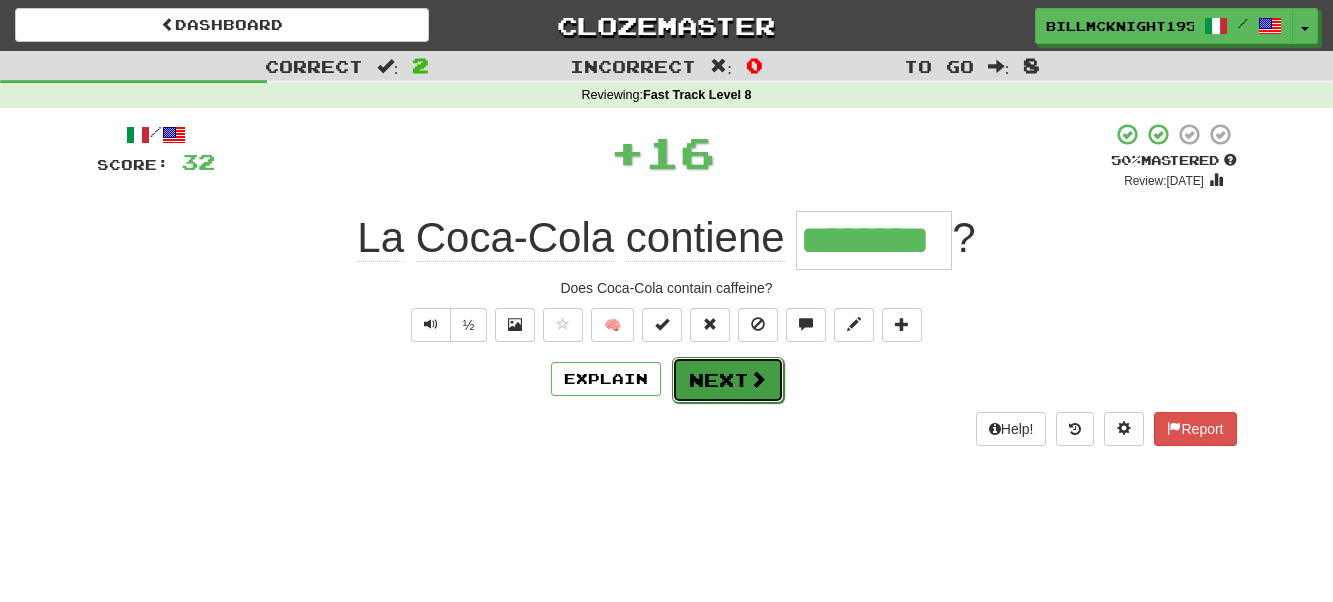 click on "Next" at bounding box center (728, 380) 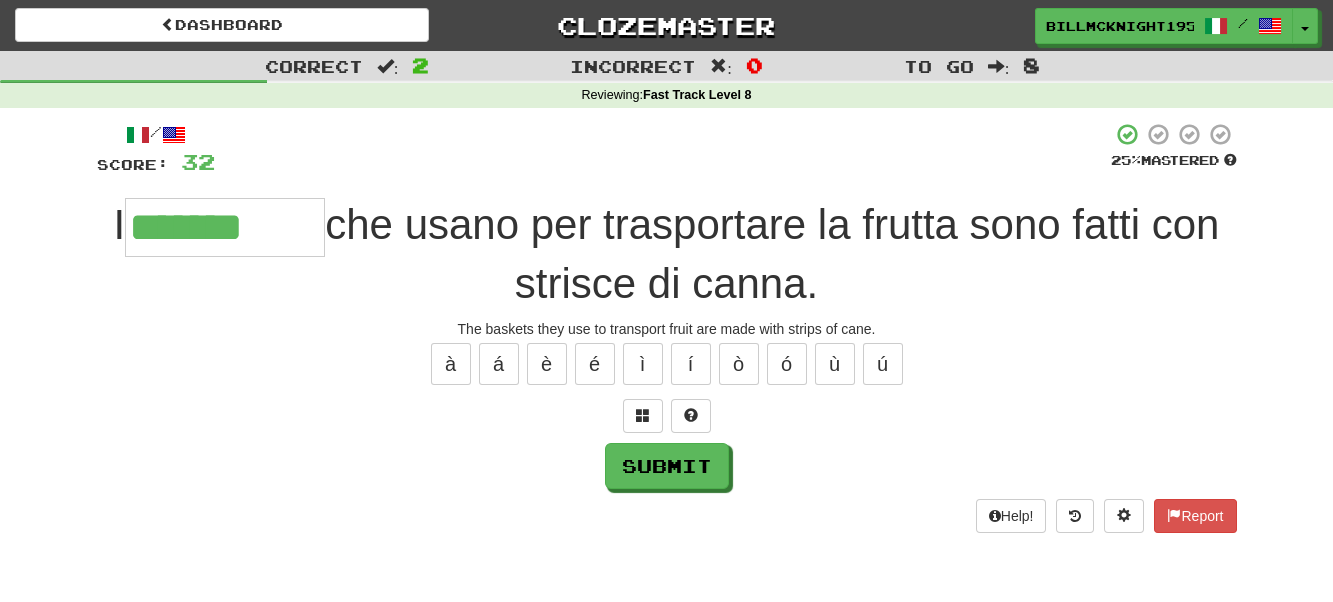 type on "*******" 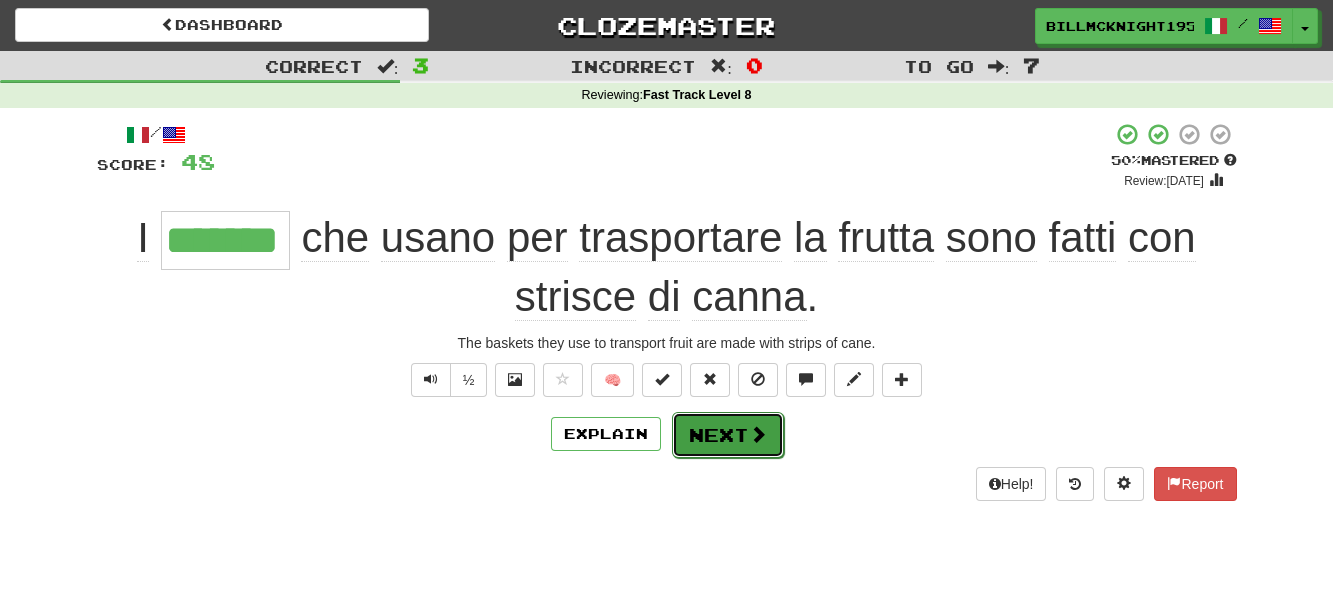 click on "Next" at bounding box center (728, 435) 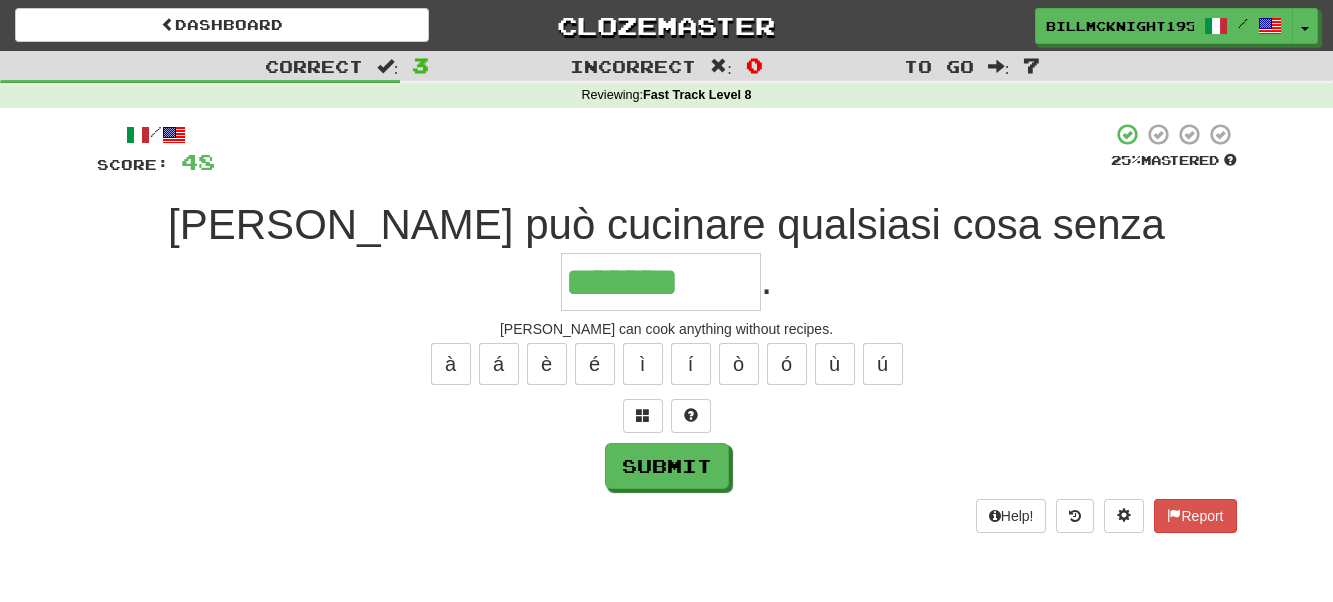 type on "*******" 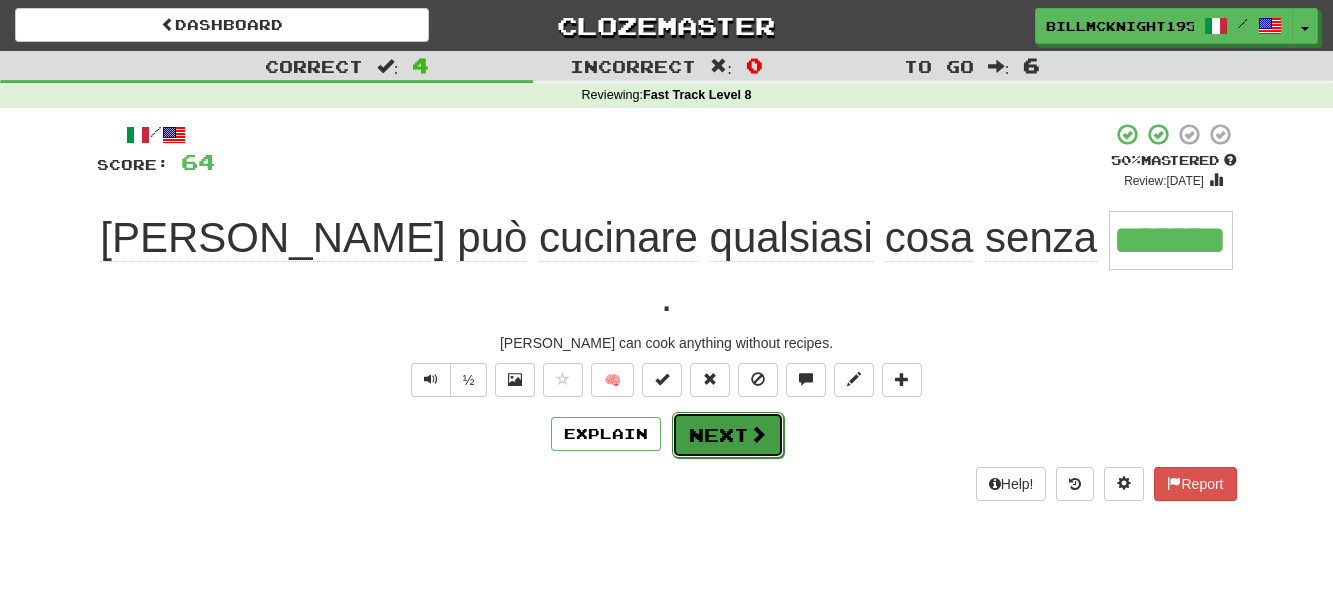 click on "Next" at bounding box center [728, 435] 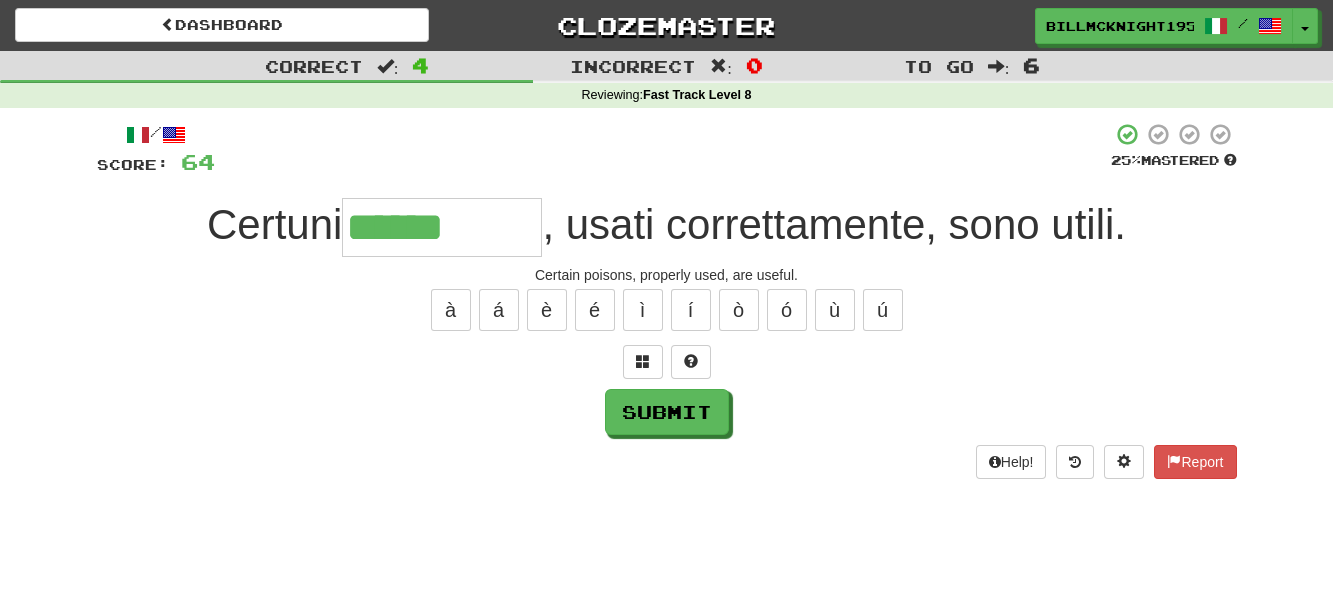 type on "******" 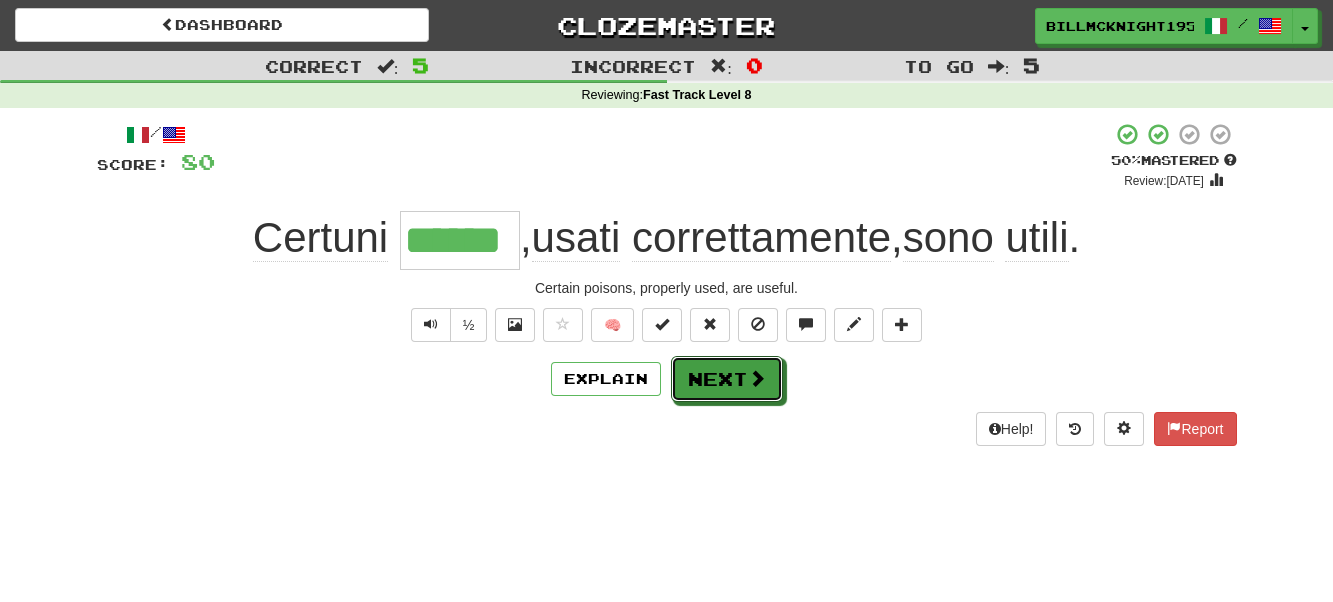 click on "Next" at bounding box center [727, 379] 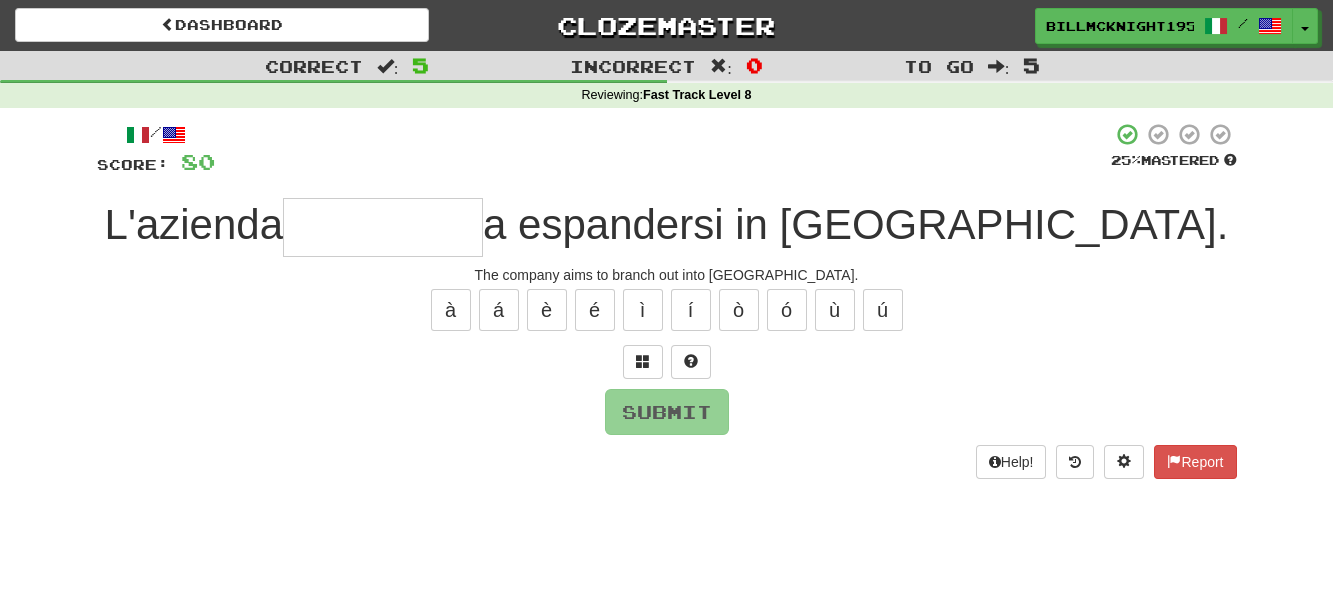 type on "*" 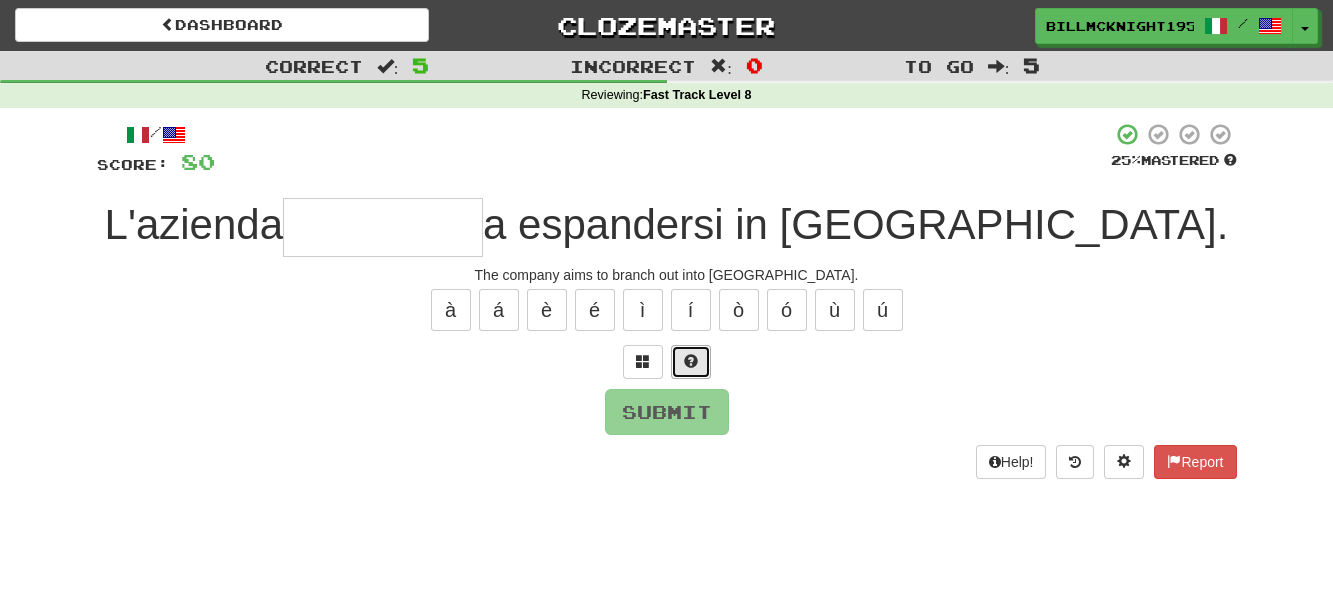 click at bounding box center [691, 362] 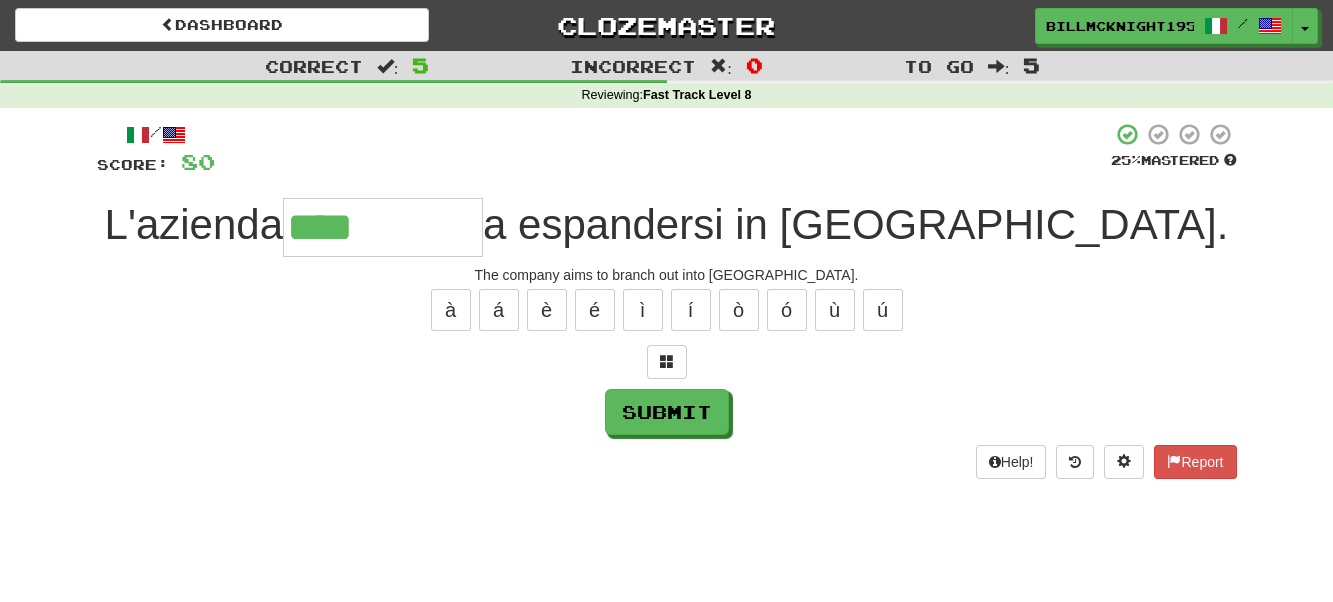 type on "****" 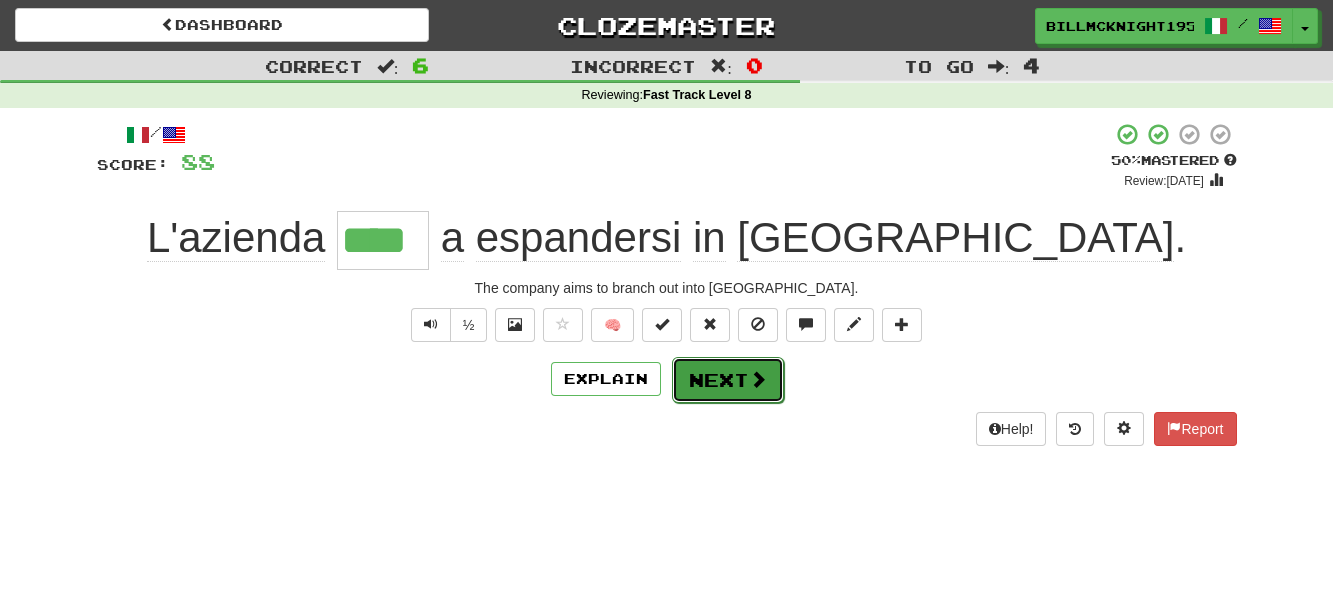 click on "Next" at bounding box center [728, 380] 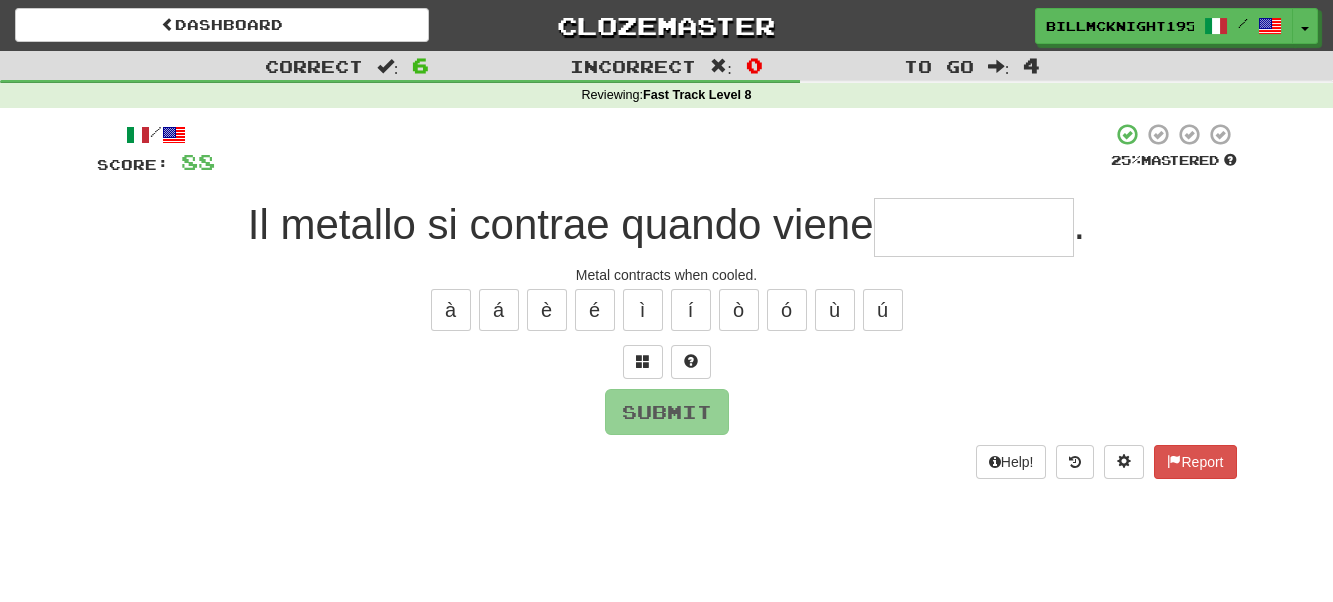 type on "*" 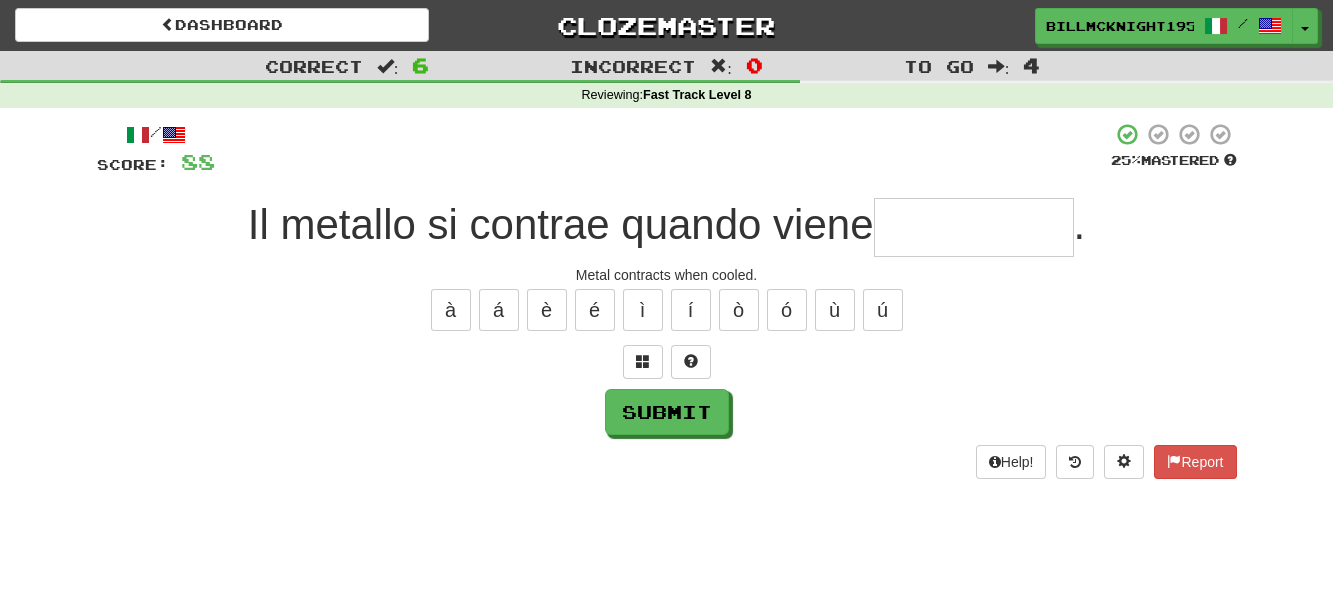 type on "*" 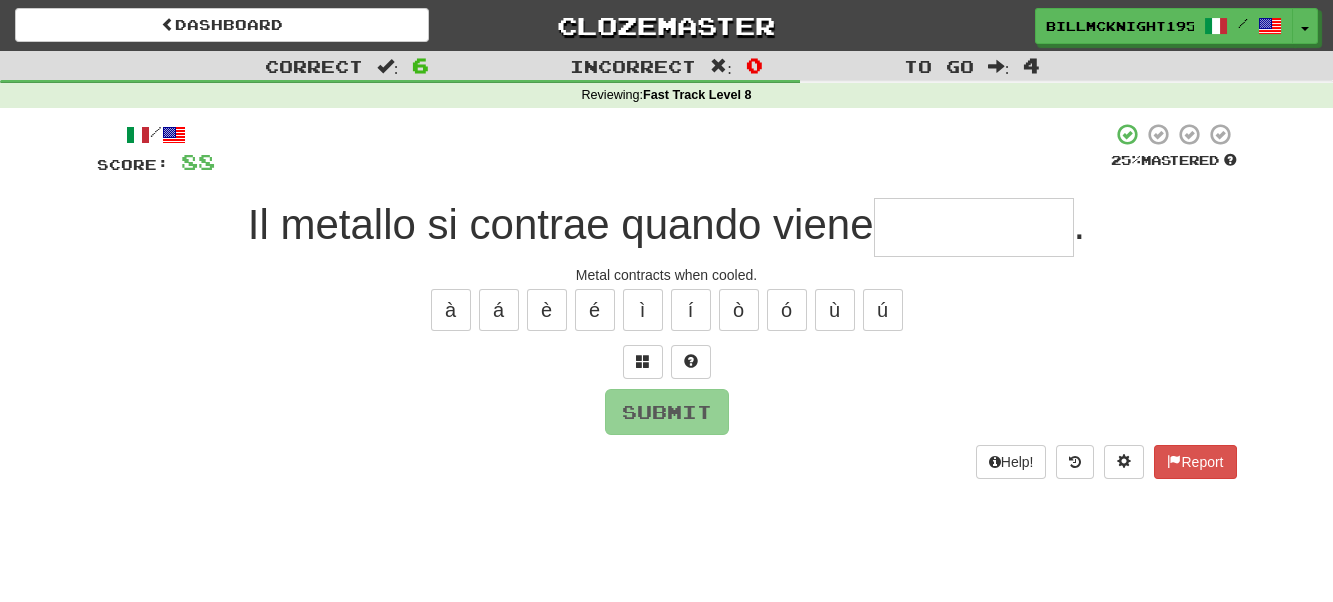 type on "*" 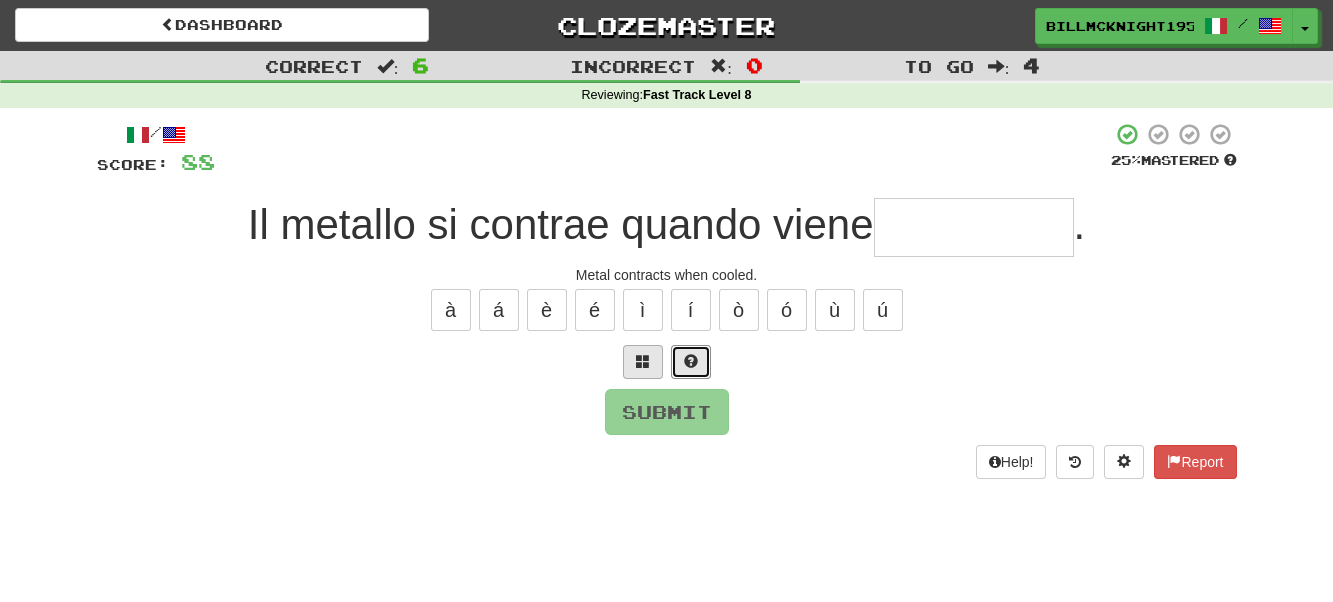 click at bounding box center (691, 362) 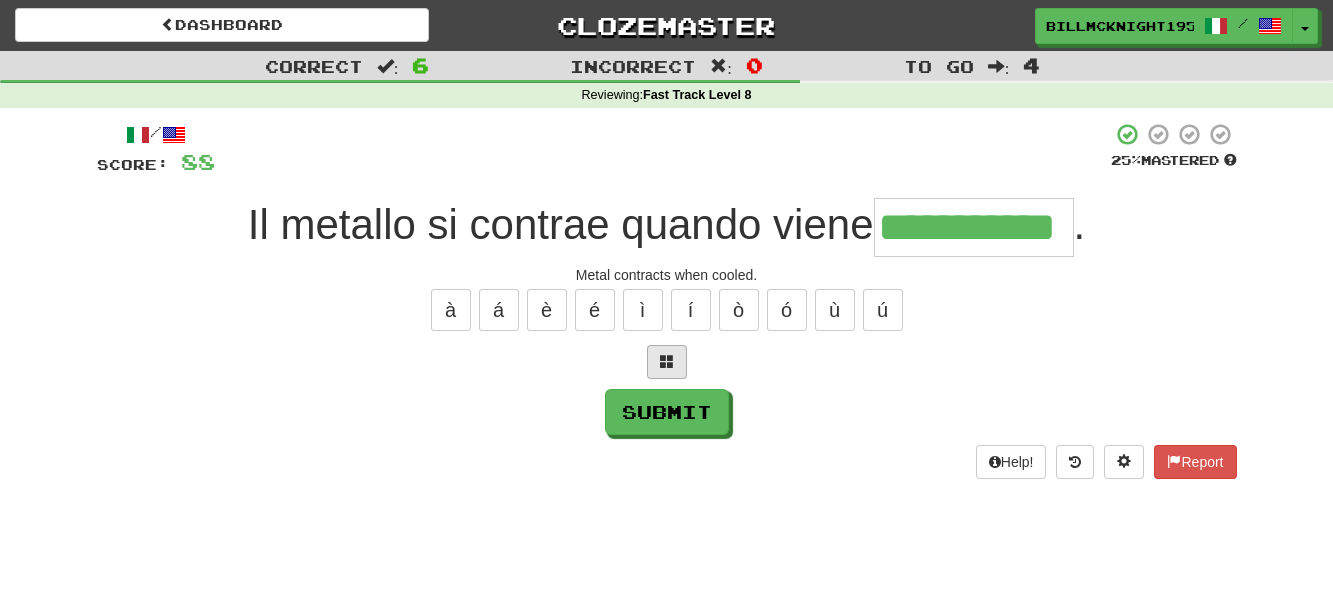 scroll, scrollTop: 0, scrollLeft: 9, axis: horizontal 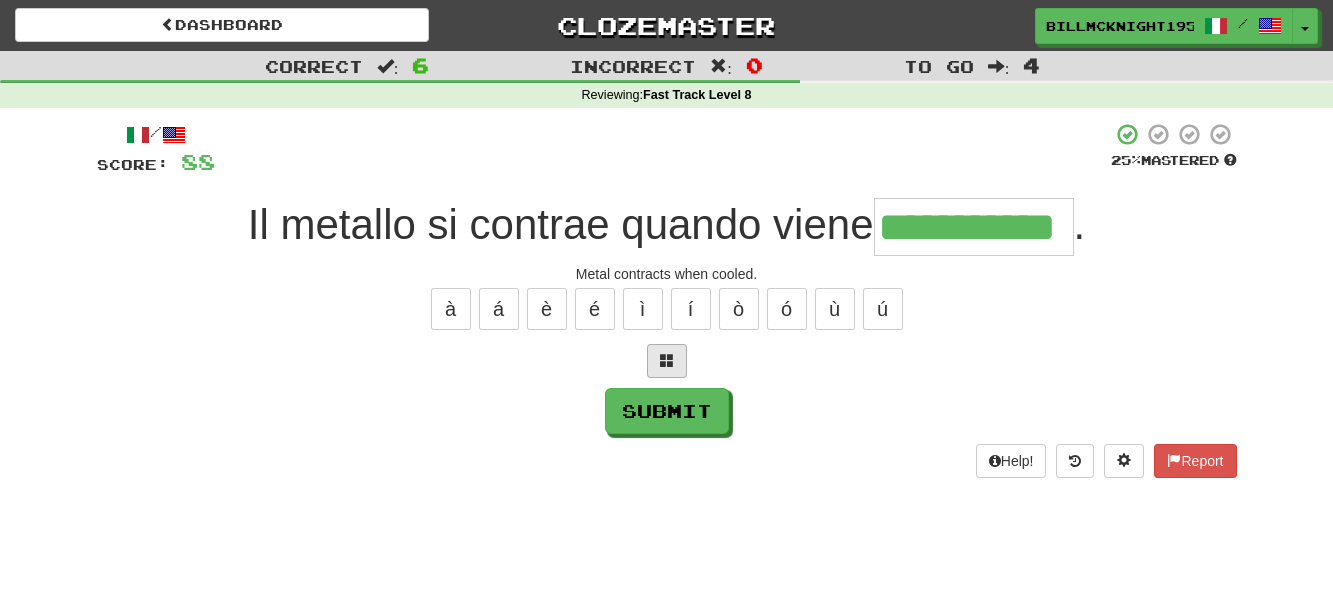 type on "**********" 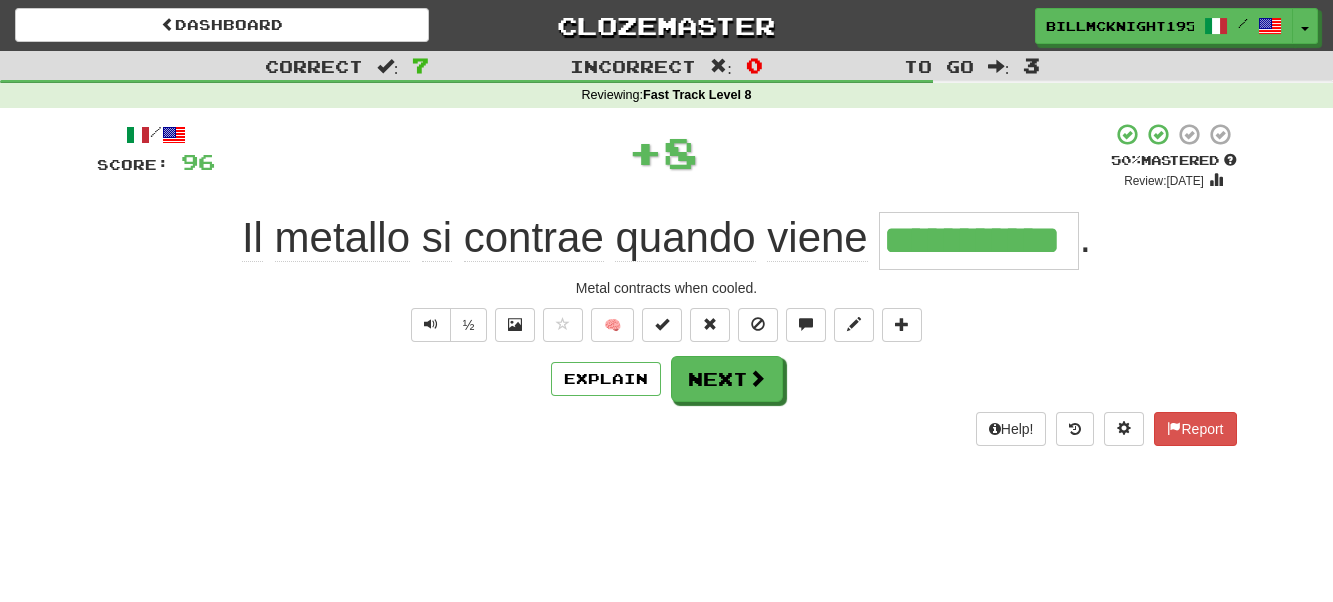 scroll, scrollTop: 0, scrollLeft: 0, axis: both 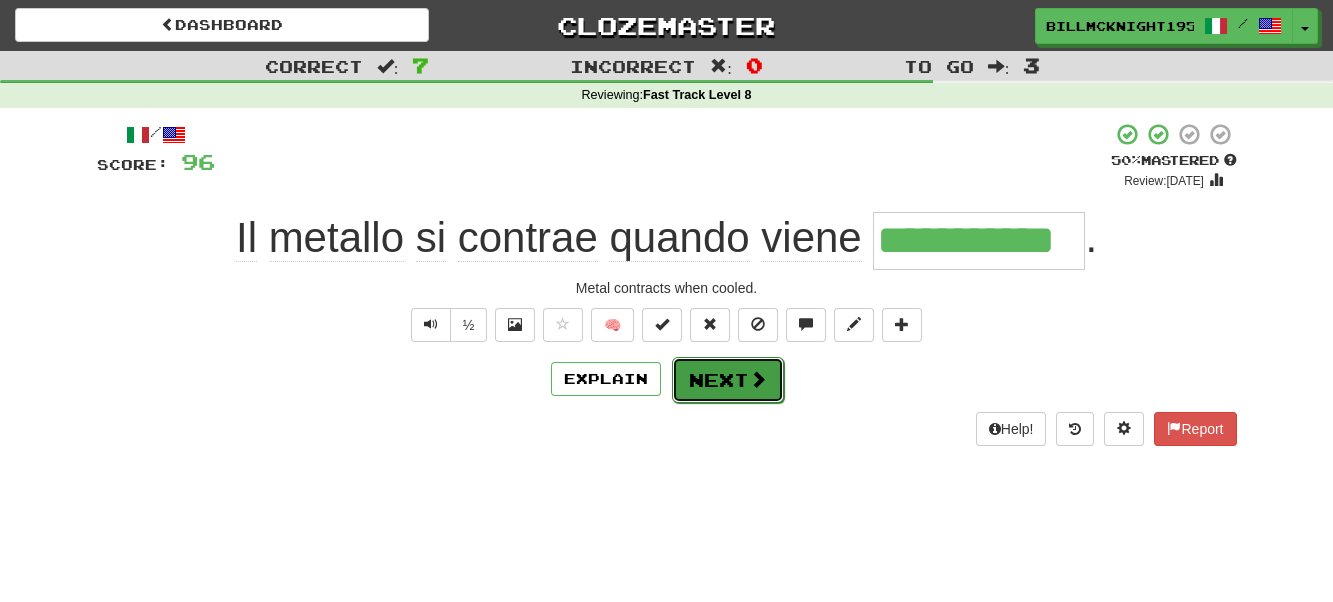 click at bounding box center (758, 379) 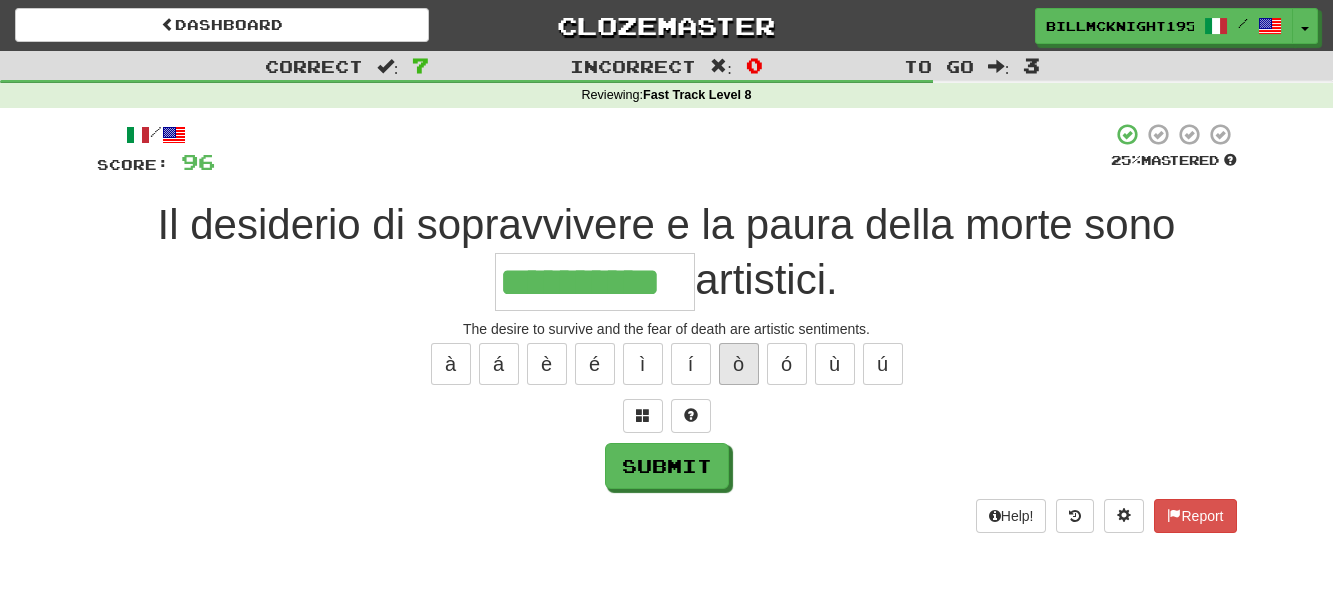 type on "**********" 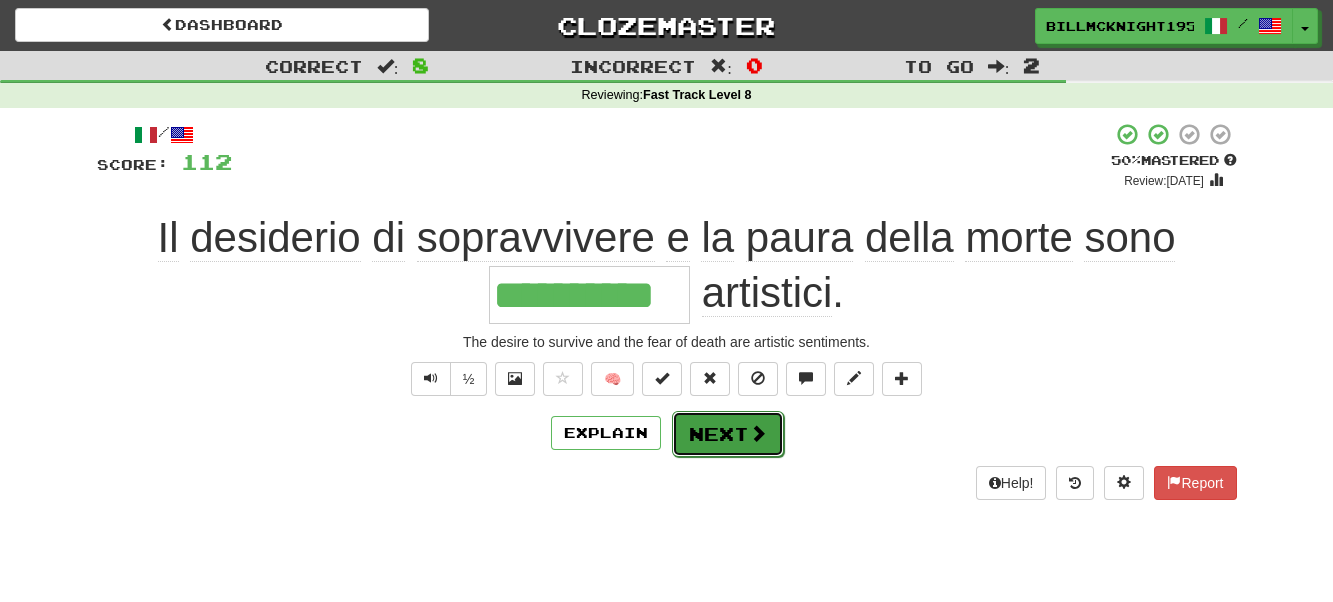 click on "Next" at bounding box center [728, 434] 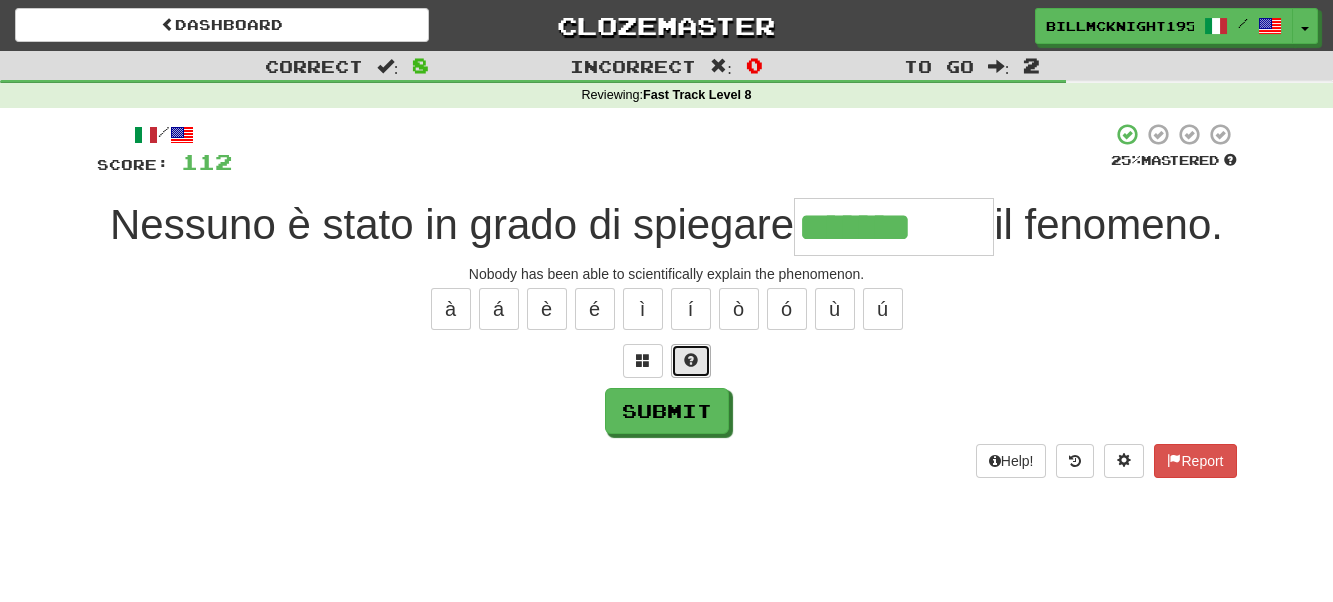 click at bounding box center [691, 361] 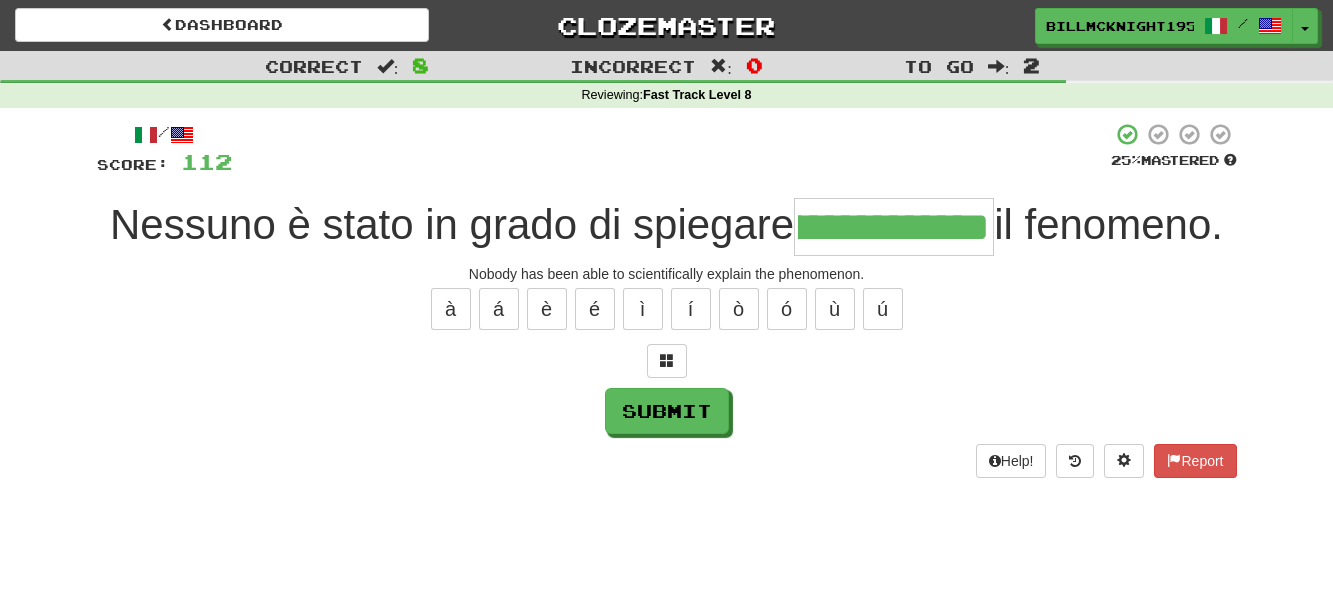 scroll, scrollTop: 0, scrollLeft: 108, axis: horizontal 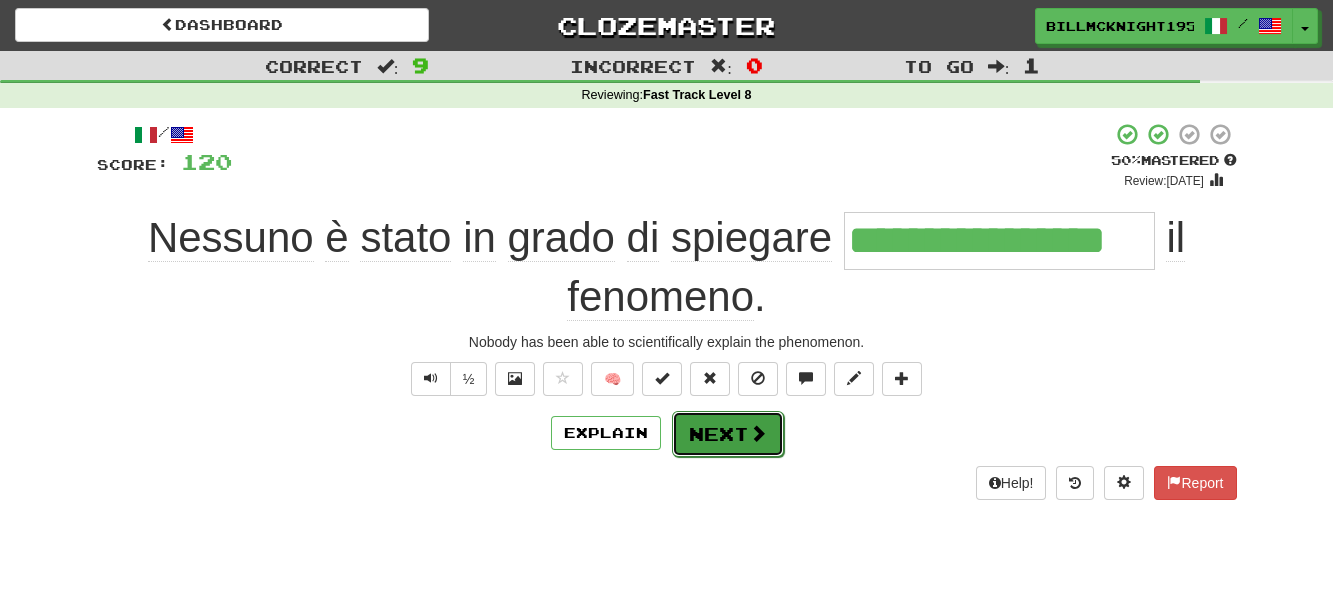 click on "Next" at bounding box center (728, 434) 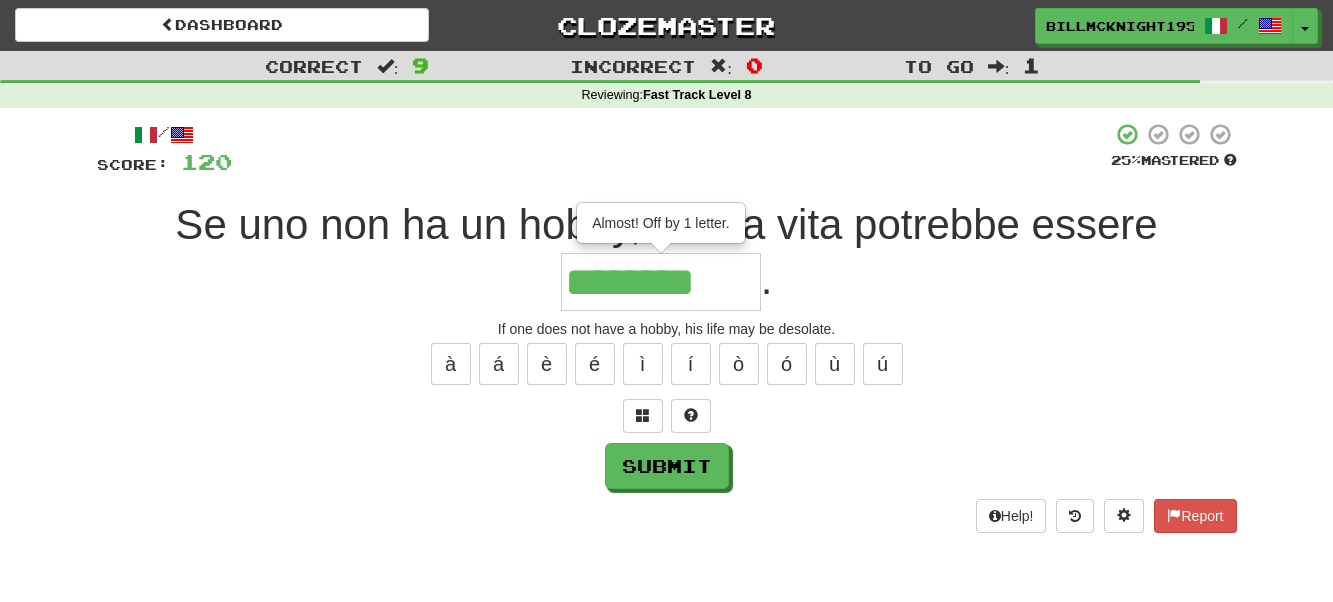 type on "********" 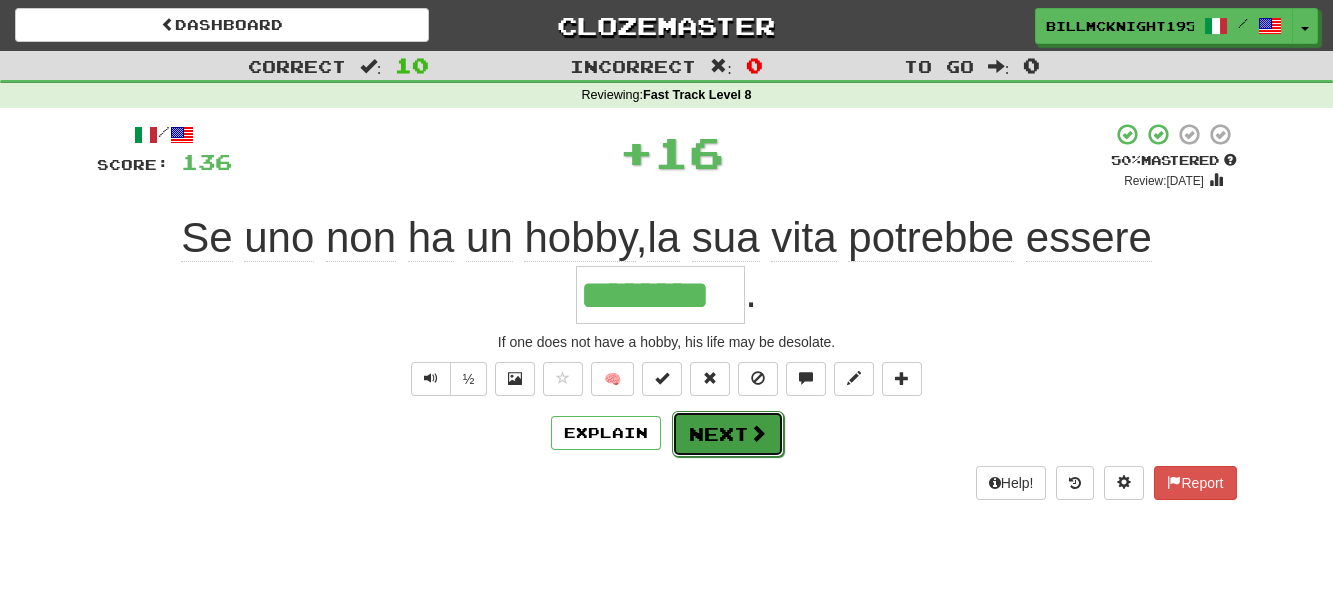 click on "Next" at bounding box center [728, 434] 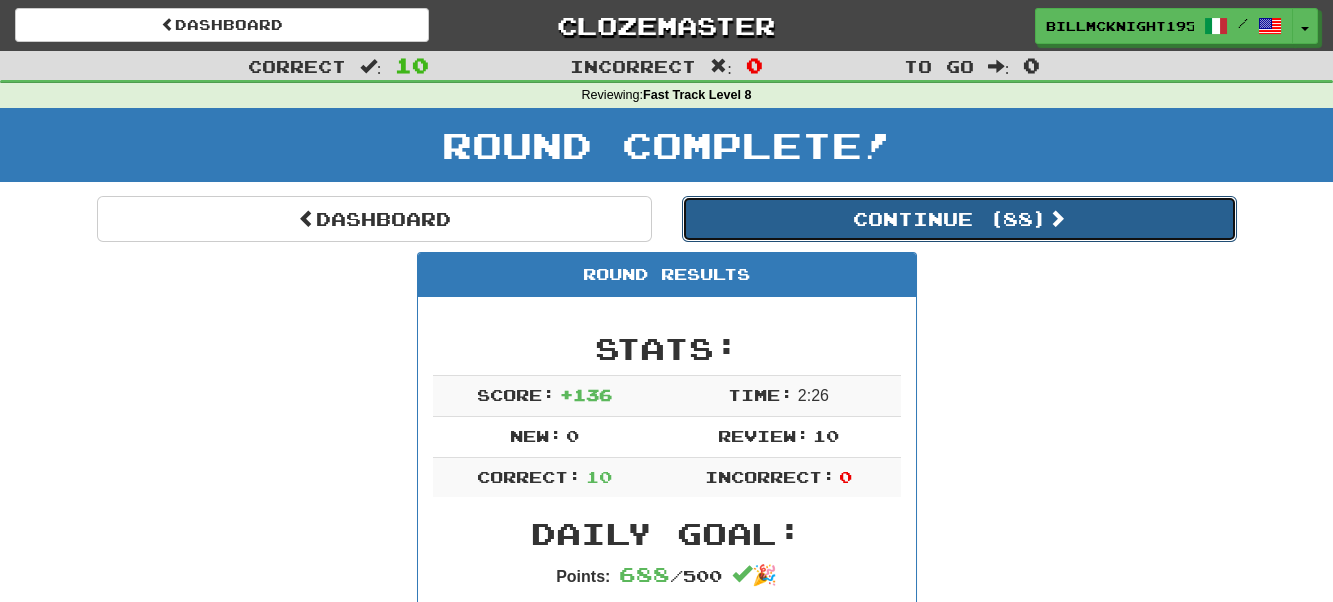 click on "Continue ( 88 )" at bounding box center (959, 219) 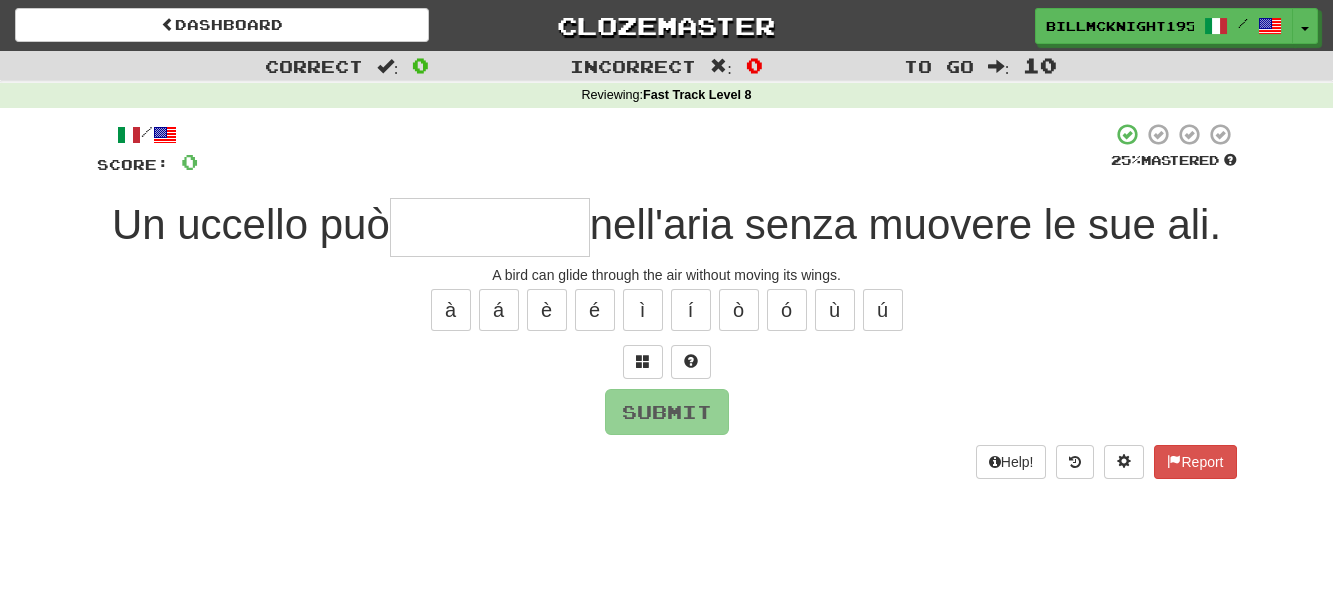 type on "*" 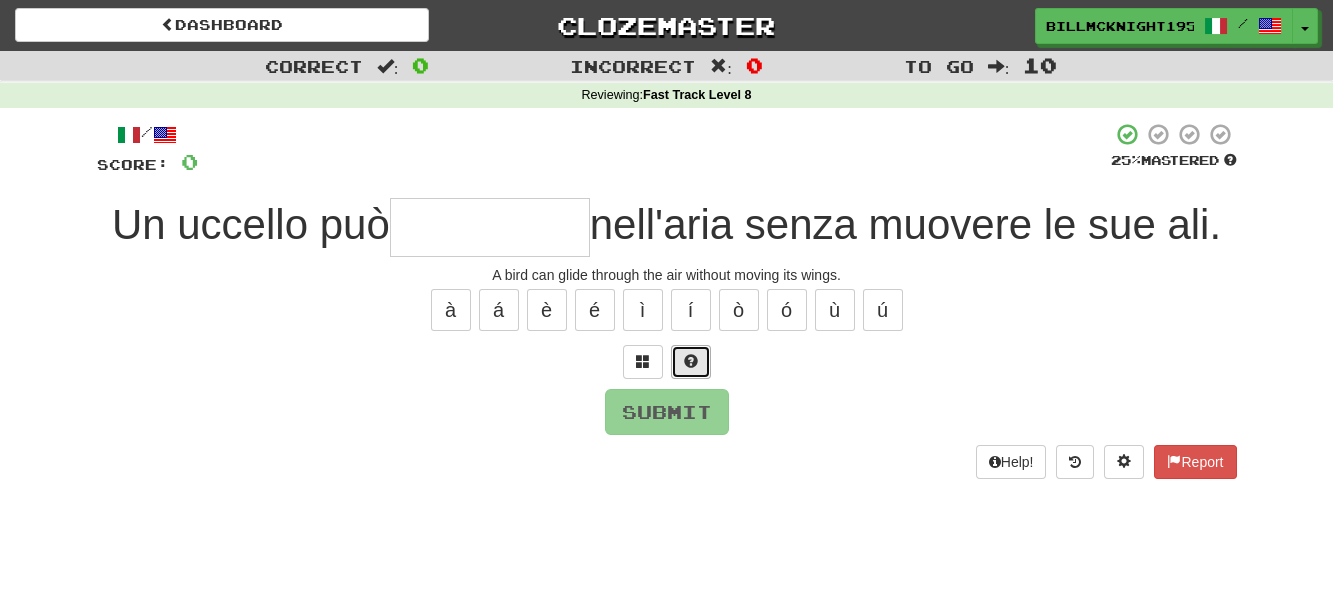 click at bounding box center [691, 361] 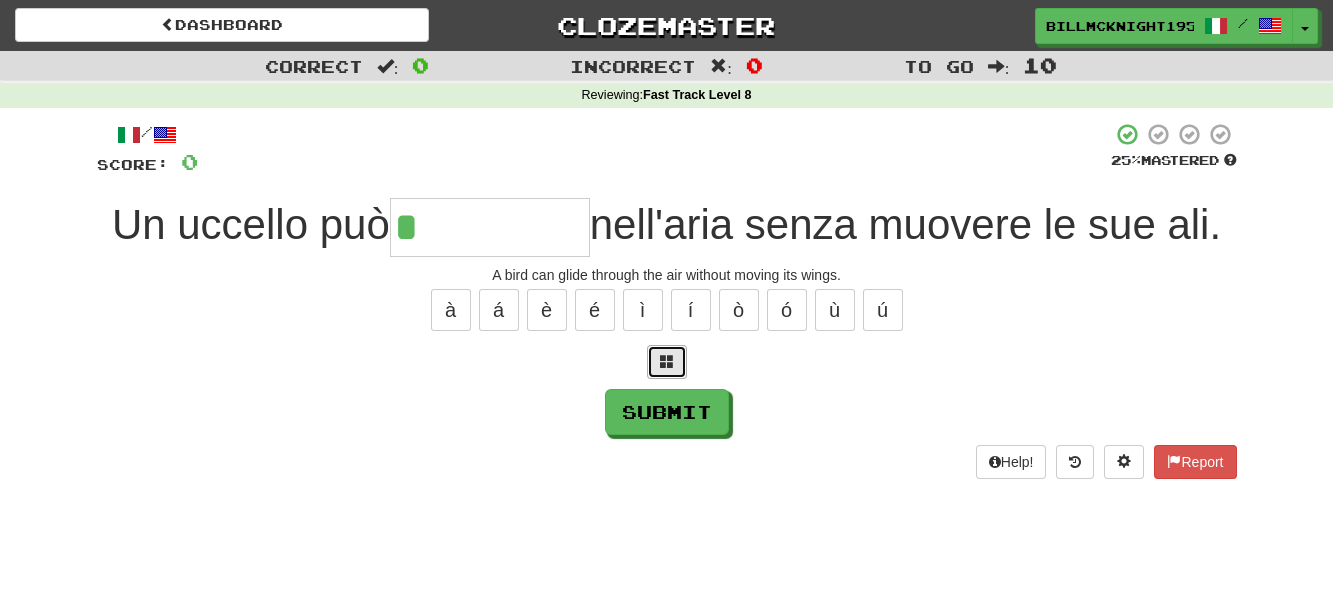 click at bounding box center (667, 362) 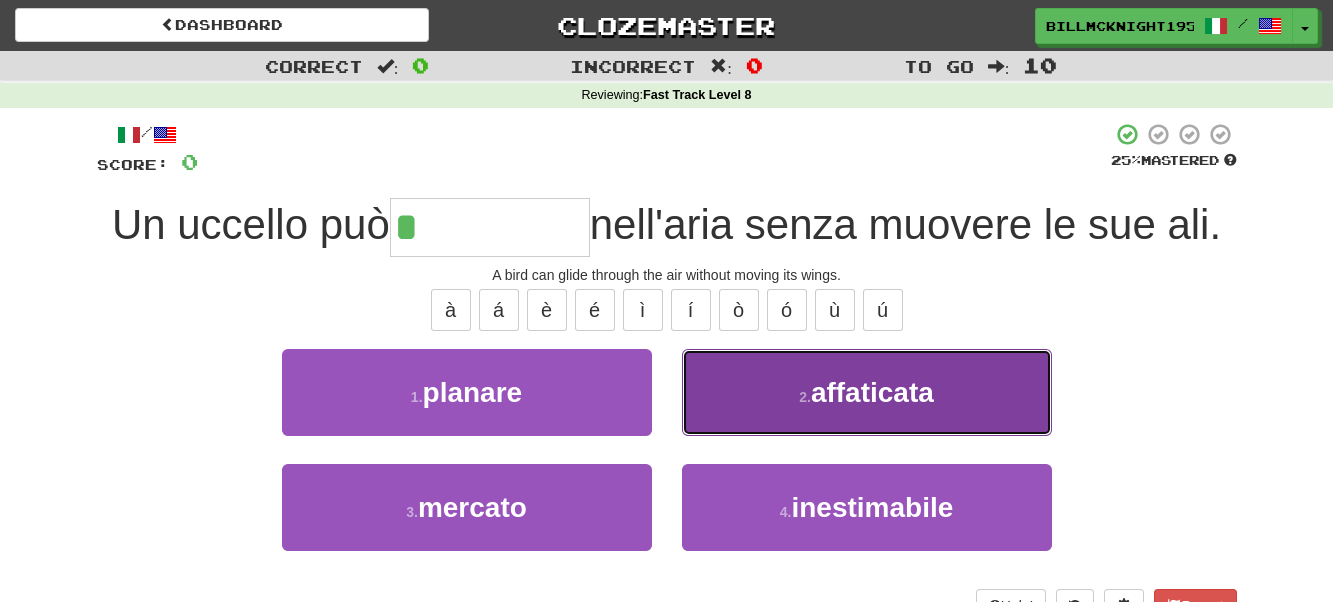 click on "affaticata" at bounding box center [872, 392] 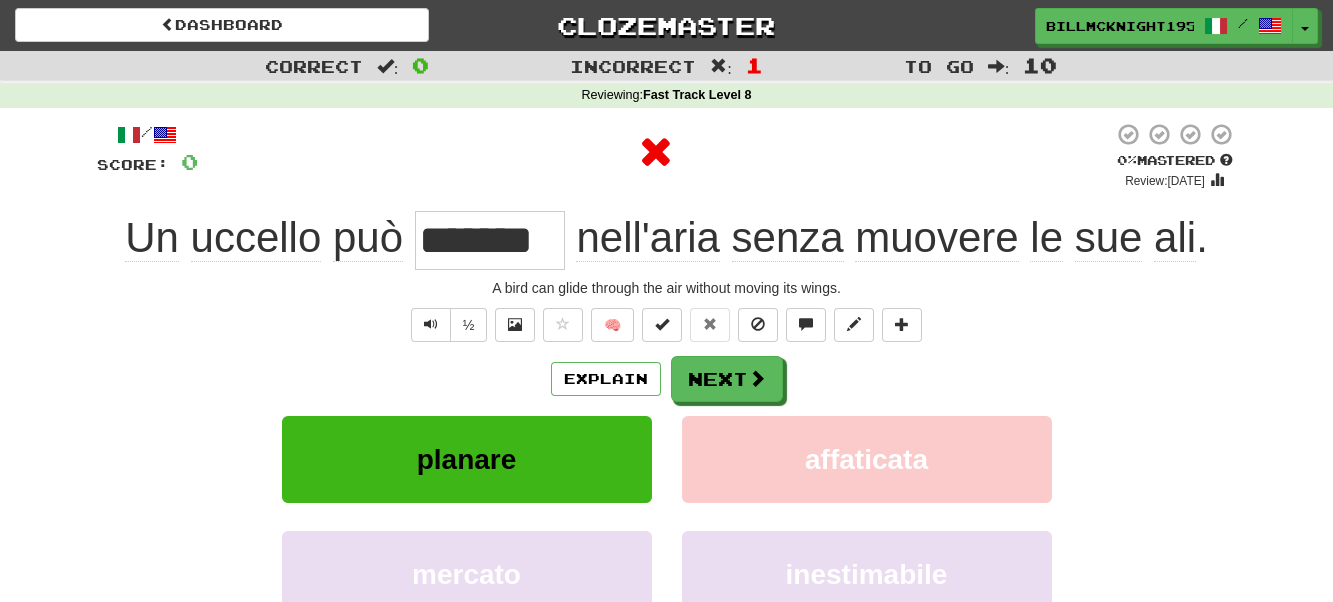 drag, startPoint x: 559, startPoint y: 242, endPoint x: 391, endPoint y: 238, distance: 168.0476 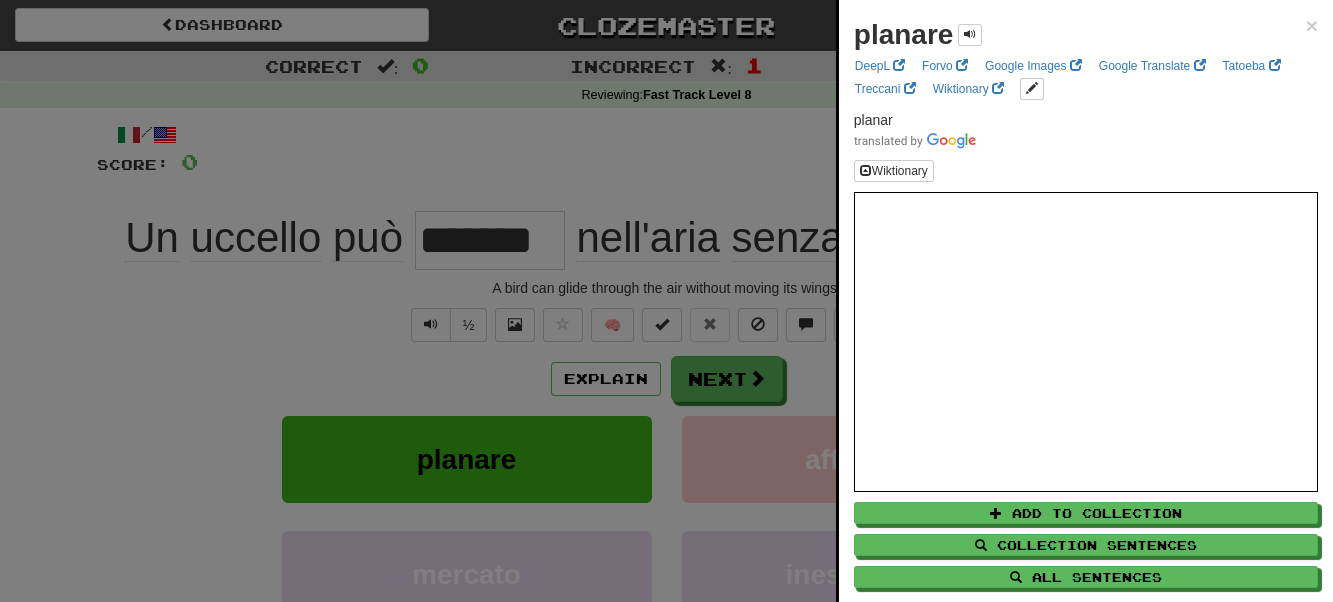 click at bounding box center [666, 301] 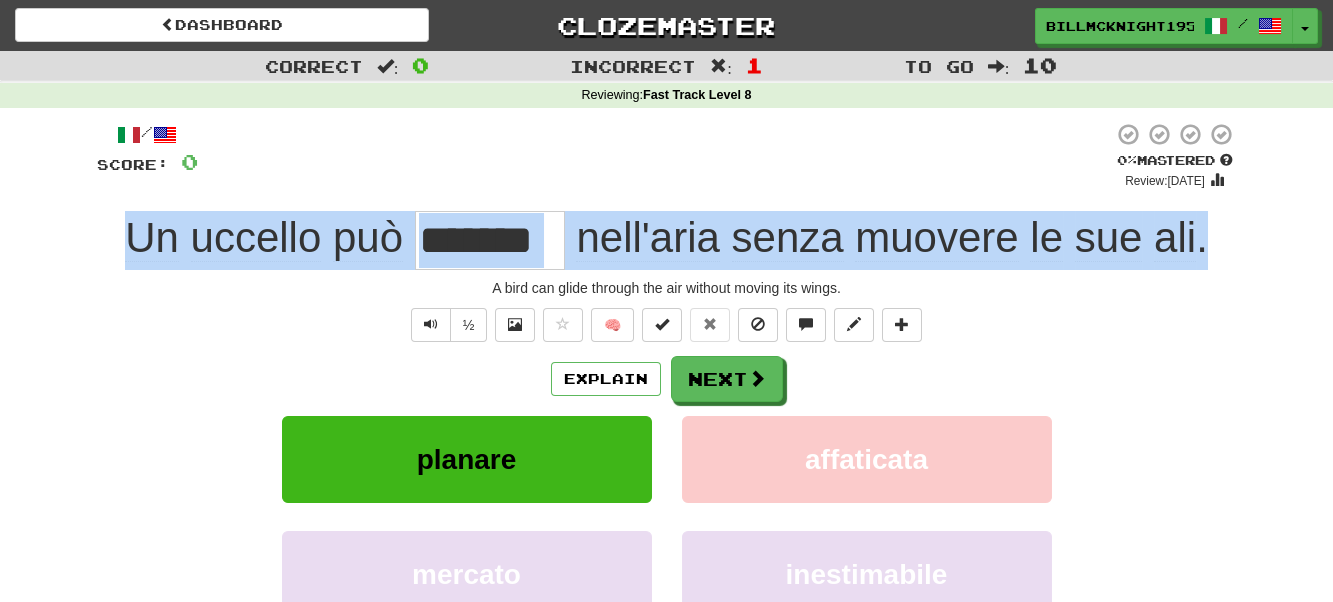 drag, startPoint x: 1225, startPoint y: 244, endPoint x: 14, endPoint y: 212, distance: 1211.4227 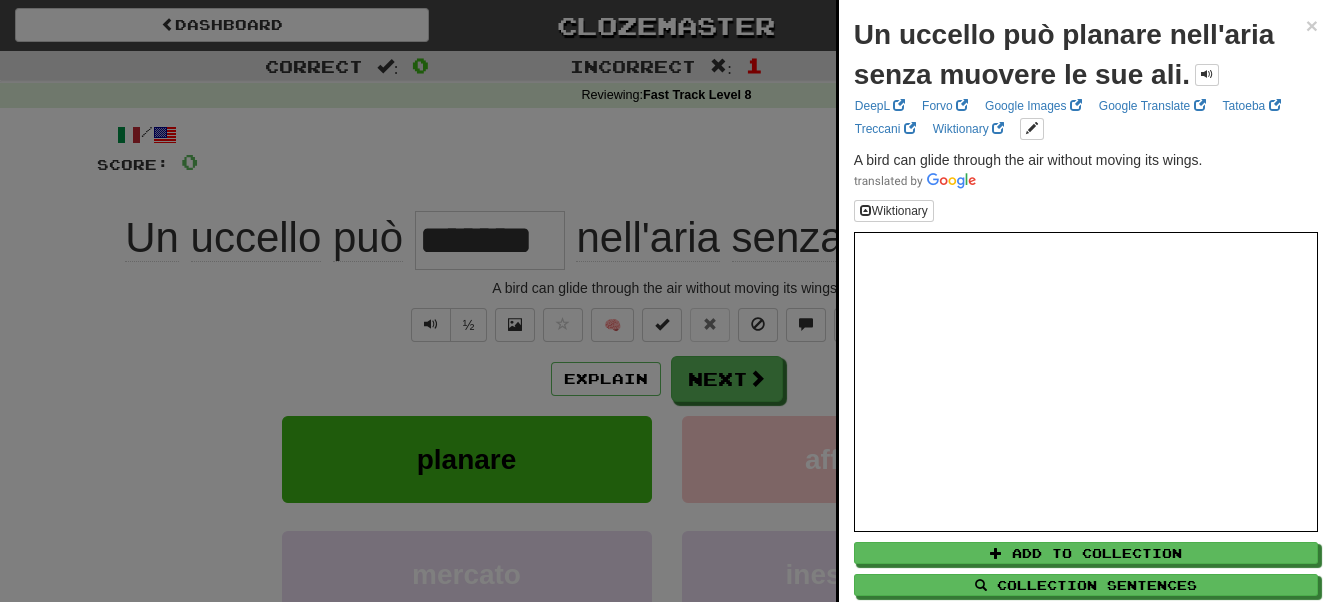 click at bounding box center [666, 301] 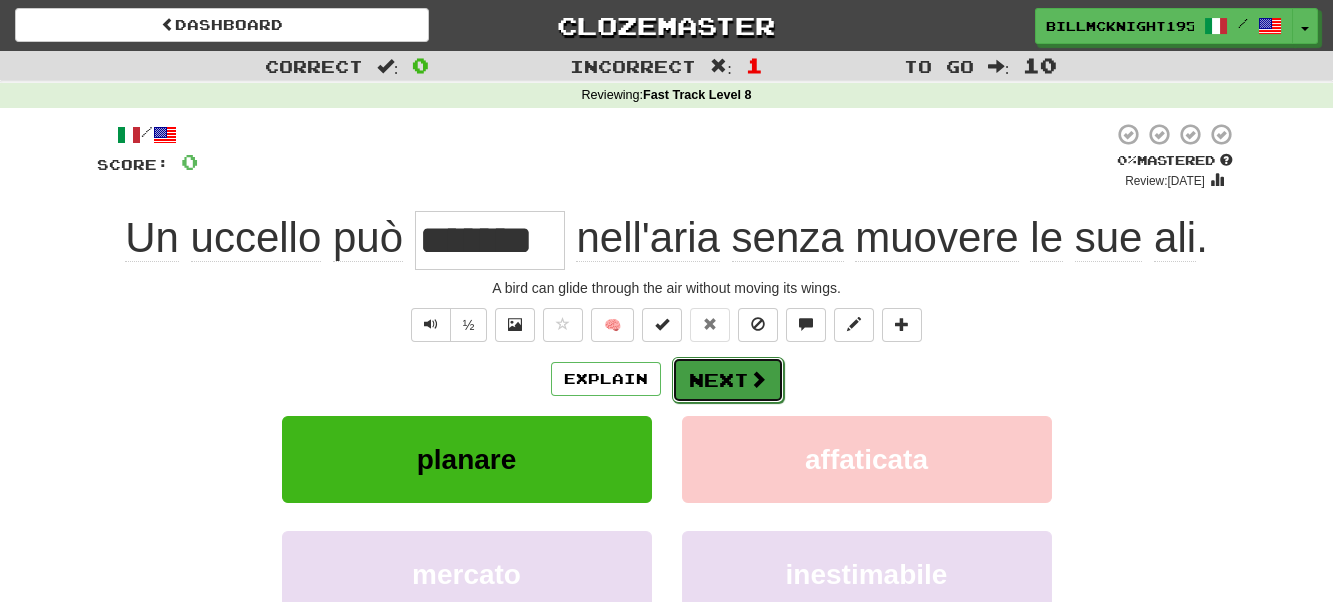 click on "Next" at bounding box center [728, 380] 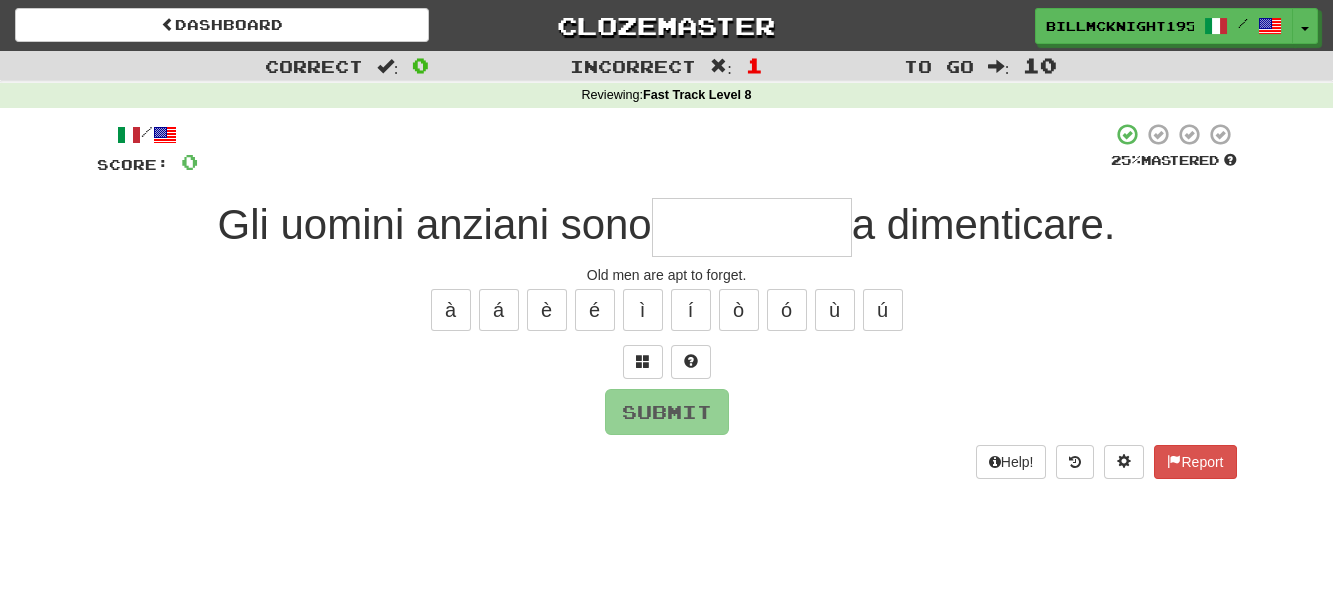 type on "*" 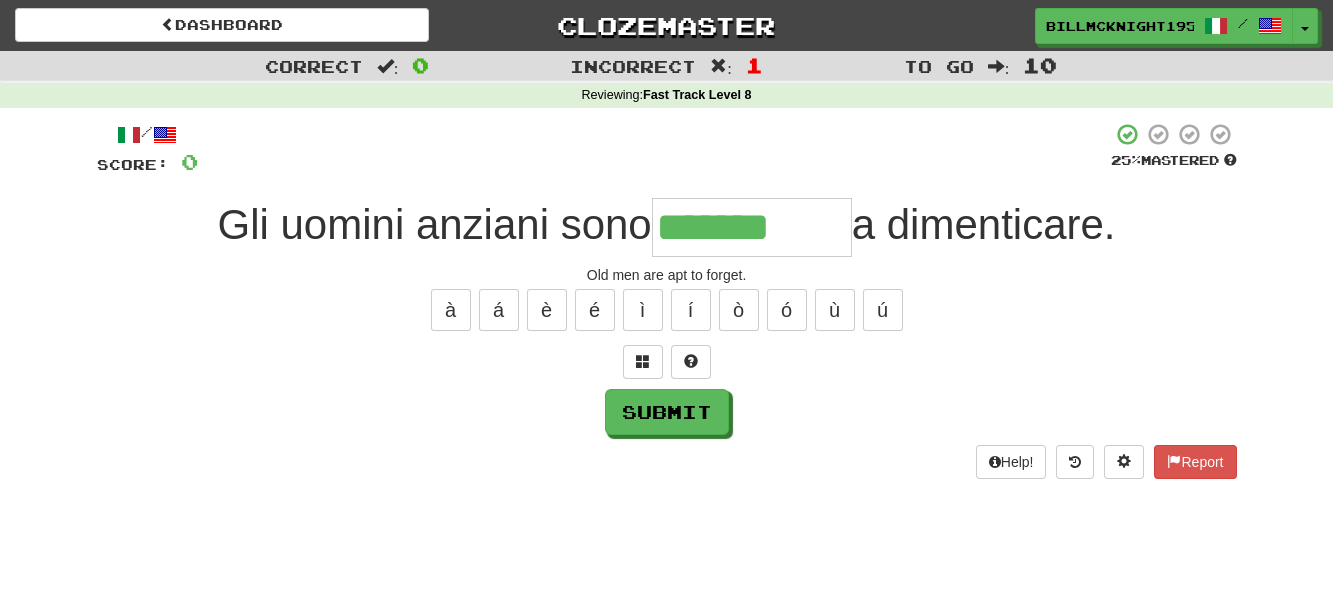 type on "*******" 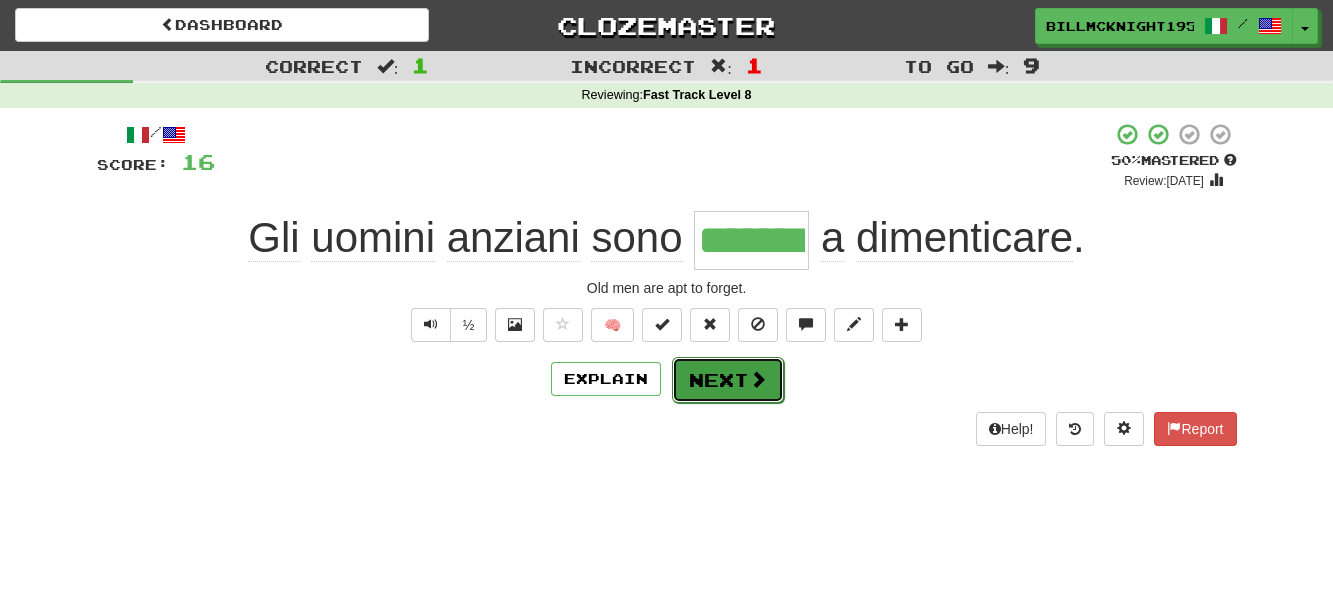 click on "Next" at bounding box center [728, 380] 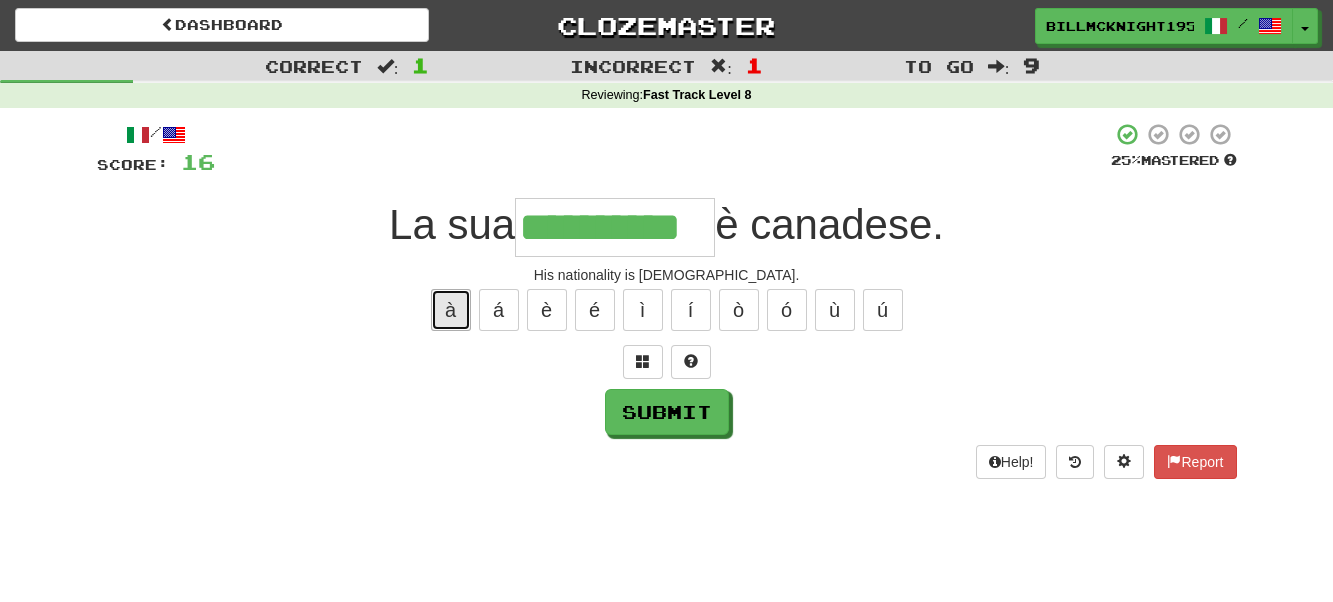 click on "à" at bounding box center (451, 310) 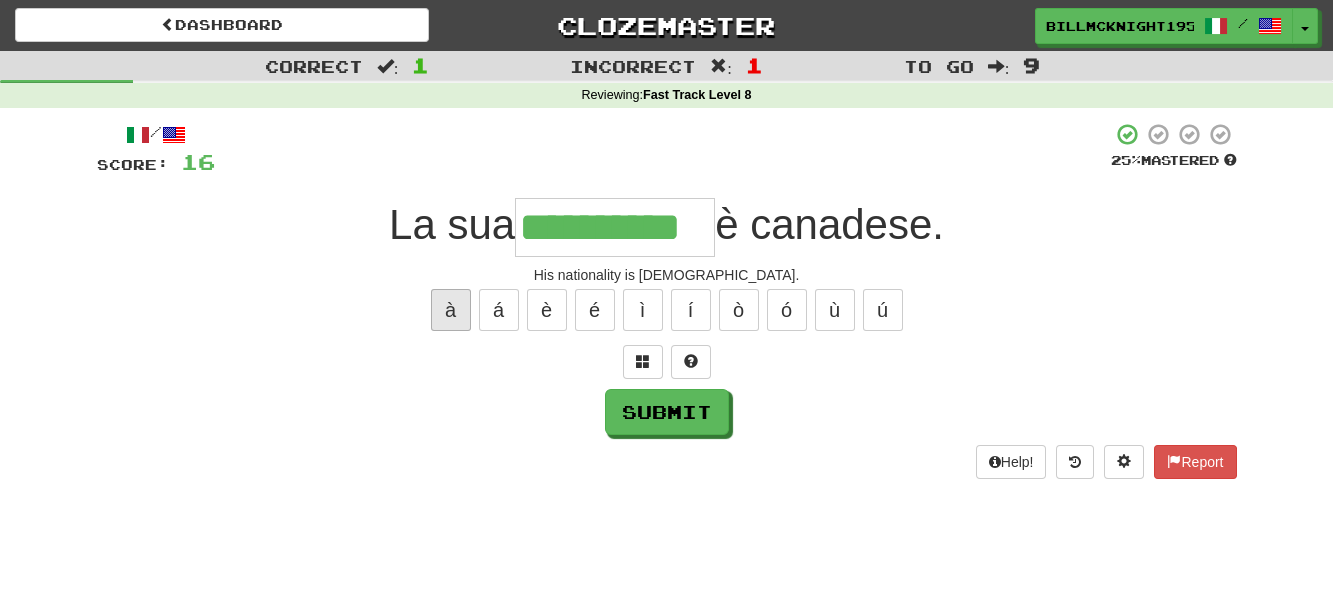 type on "**********" 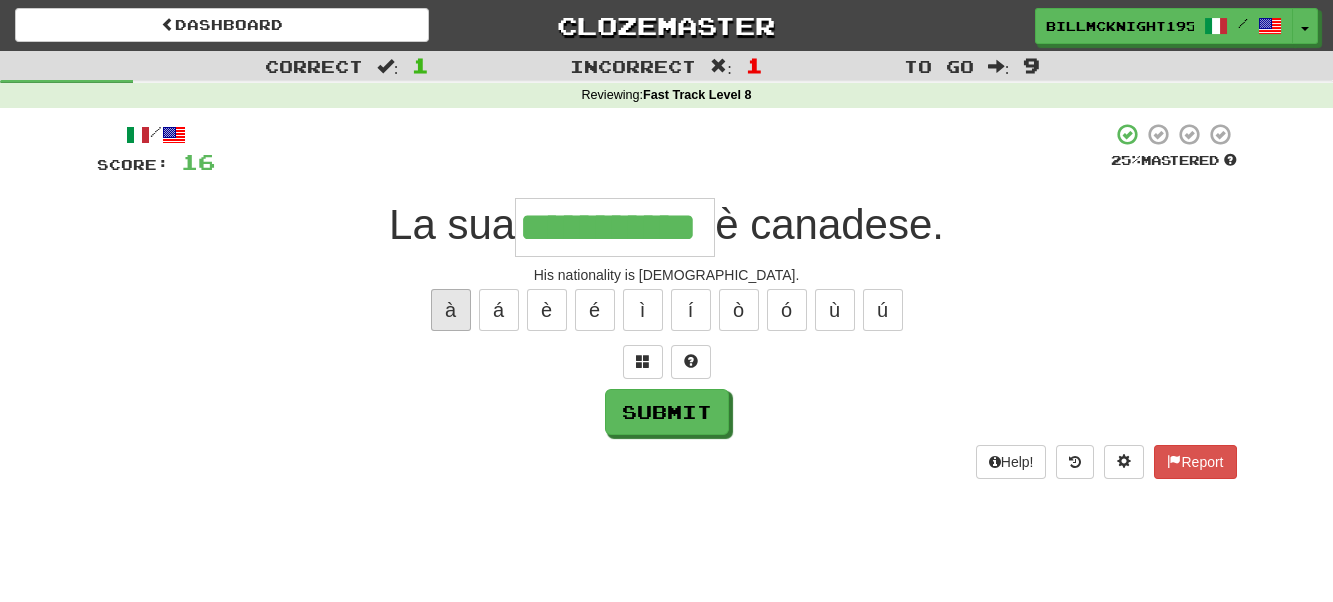 scroll, scrollTop: 0, scrollLeft: 8, axis: horizontal 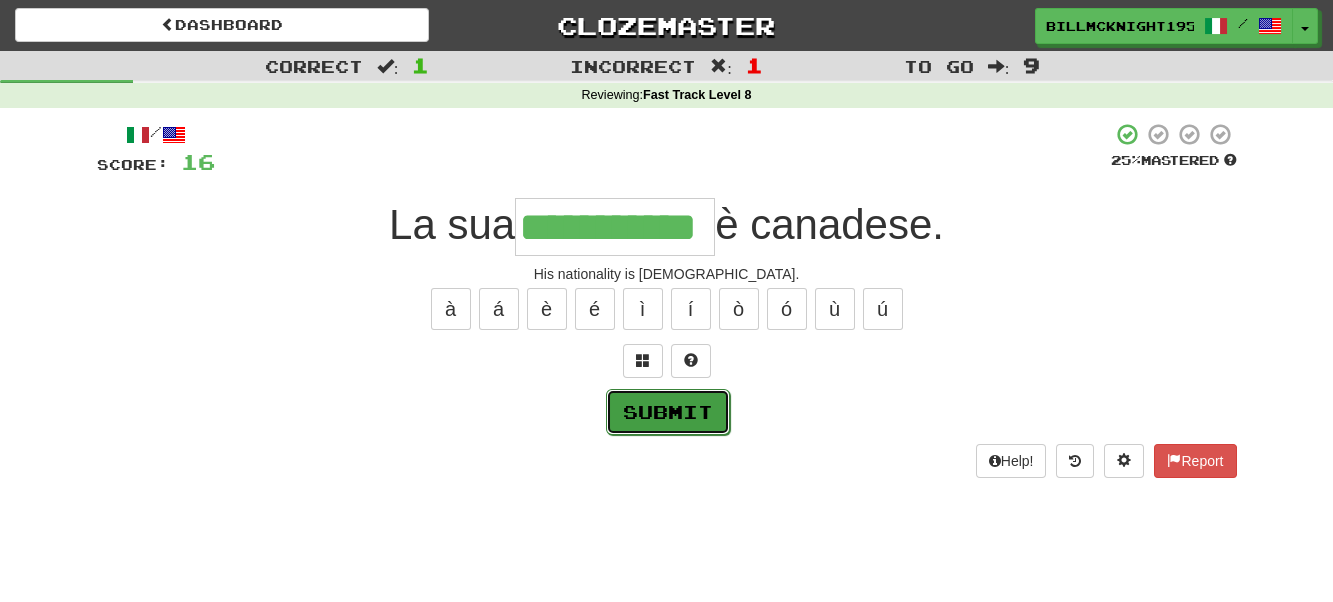 click on "Submit" at bounding box center (668, 412) 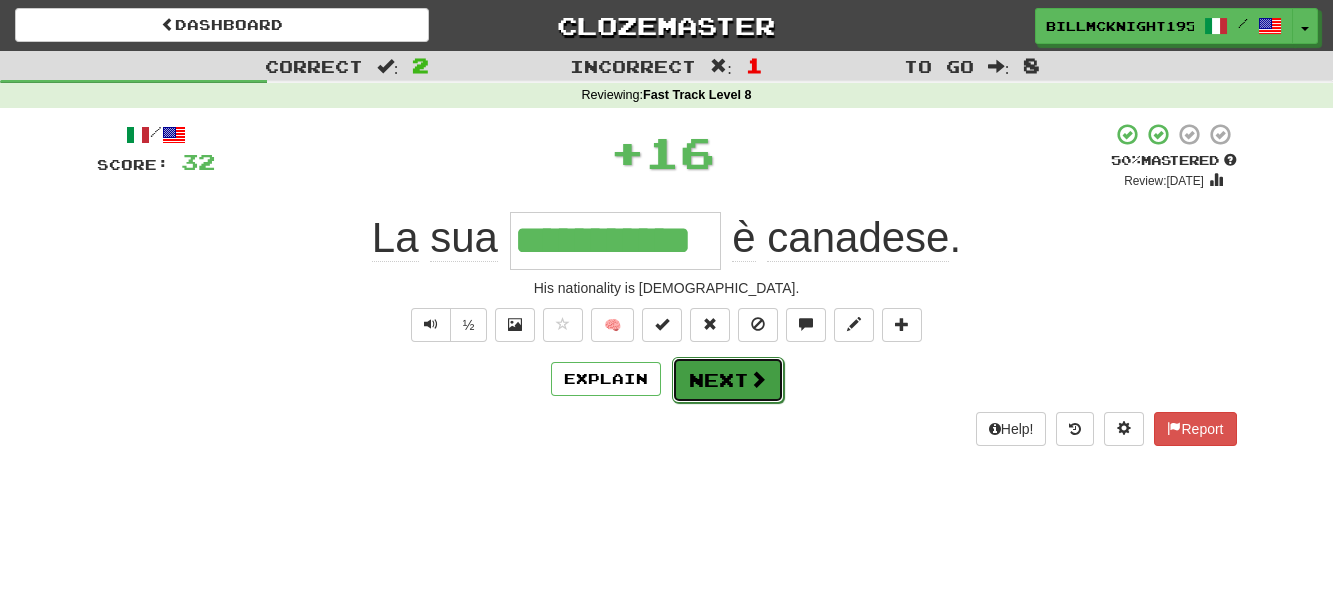 click on "Next" at bounding box center [728, 380] 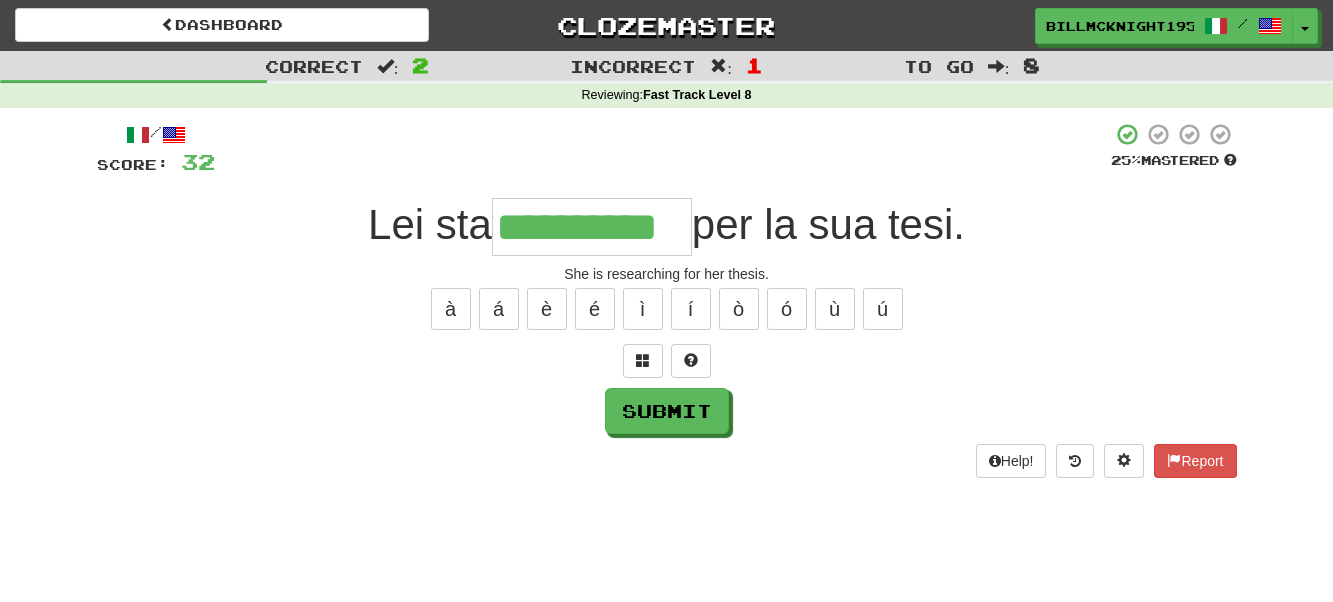 scroll, scrollTop: 0, scrollLeft: 3, axis: horizontal 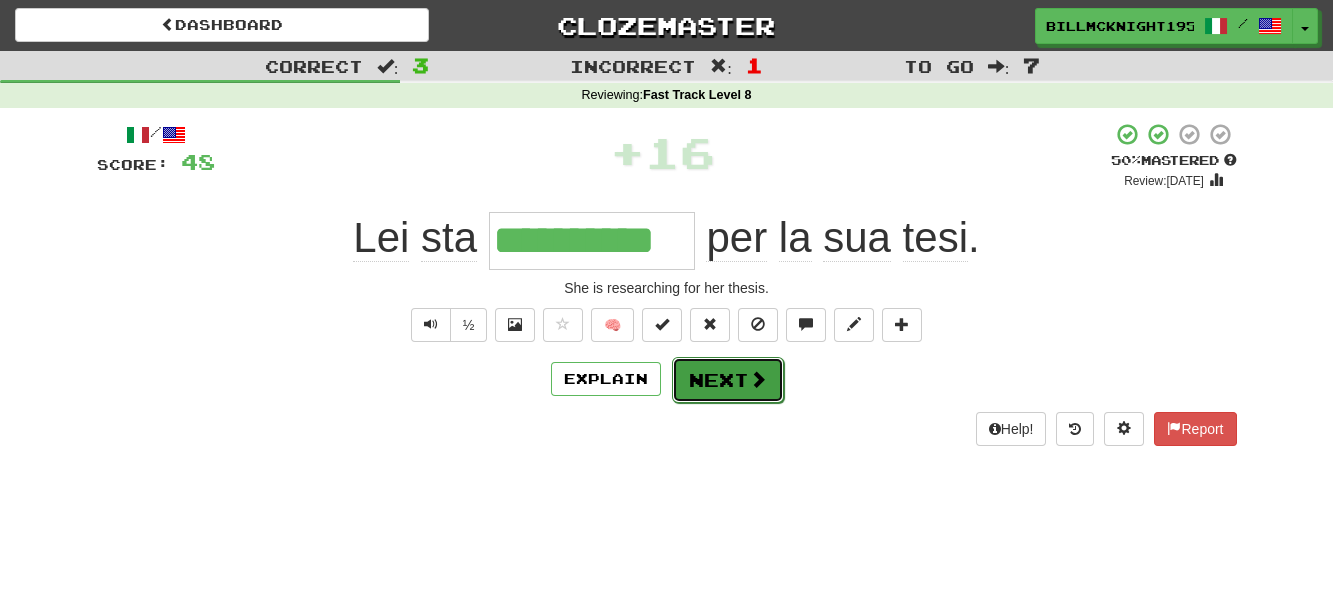 click at bounding box center (758, 379) 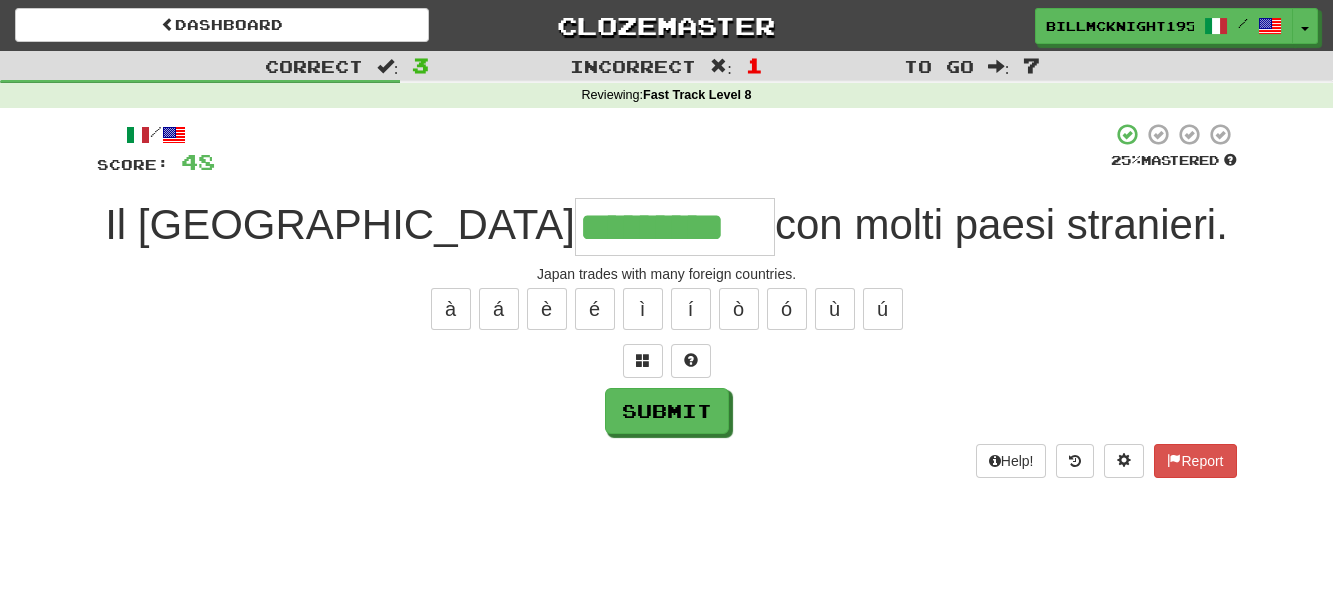 scroll, scrollTop: 0, scrollLeft: 12, axis: horizontal 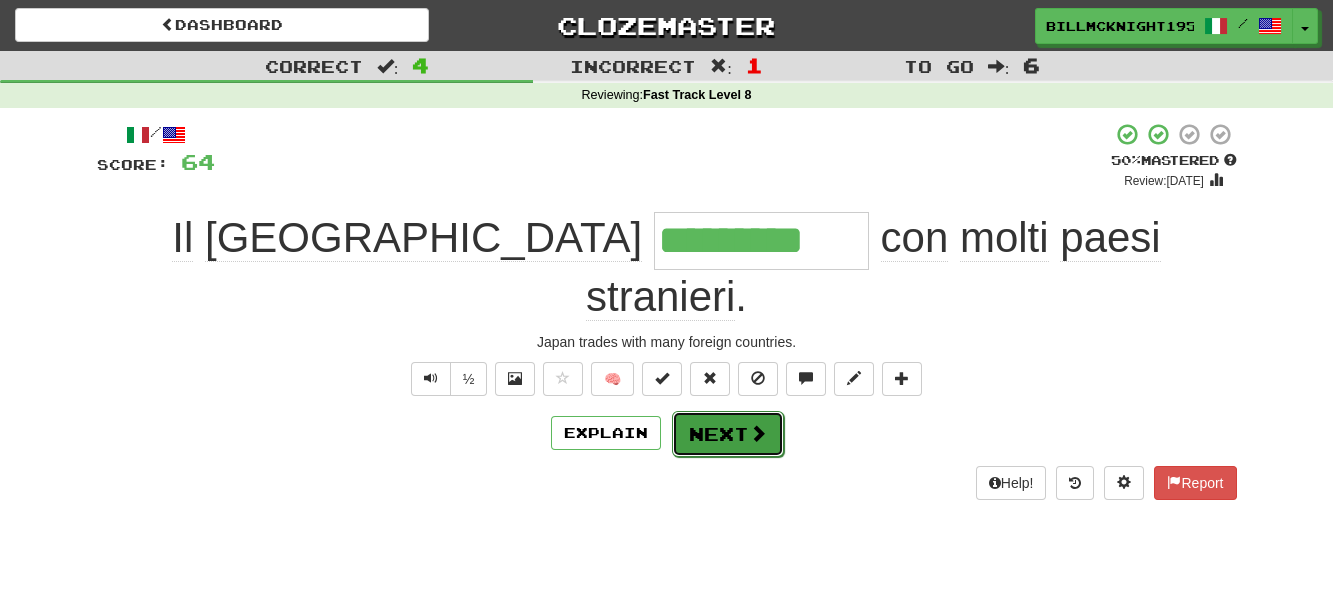 click on "Next" at bounding box center [728, 434] 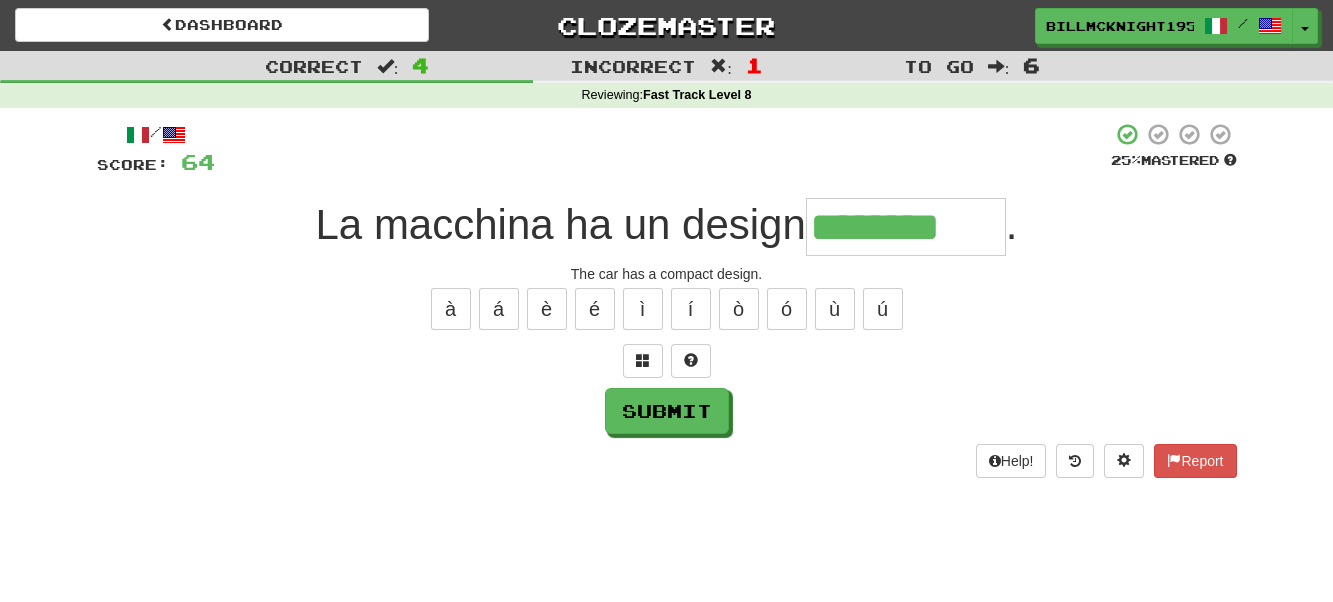 type on "********" 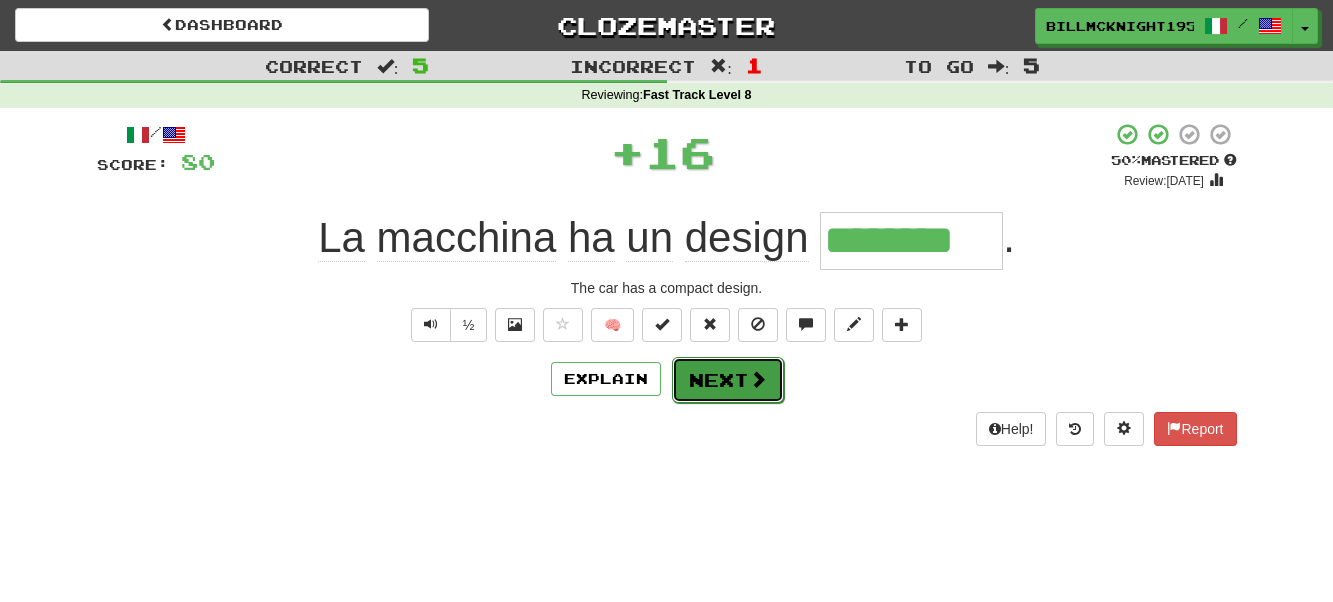 click on "Next" at bounding box center [728, 380] 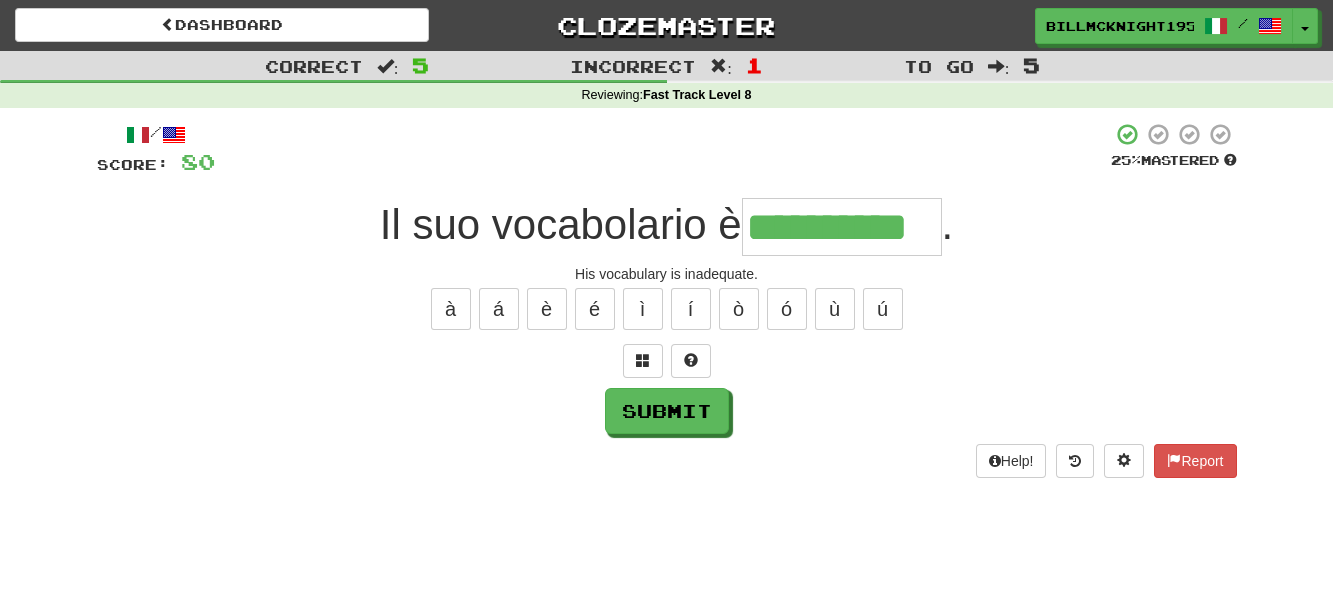 scroll, scrollTop: 0, scrollLeft: 15, axis: horizontal 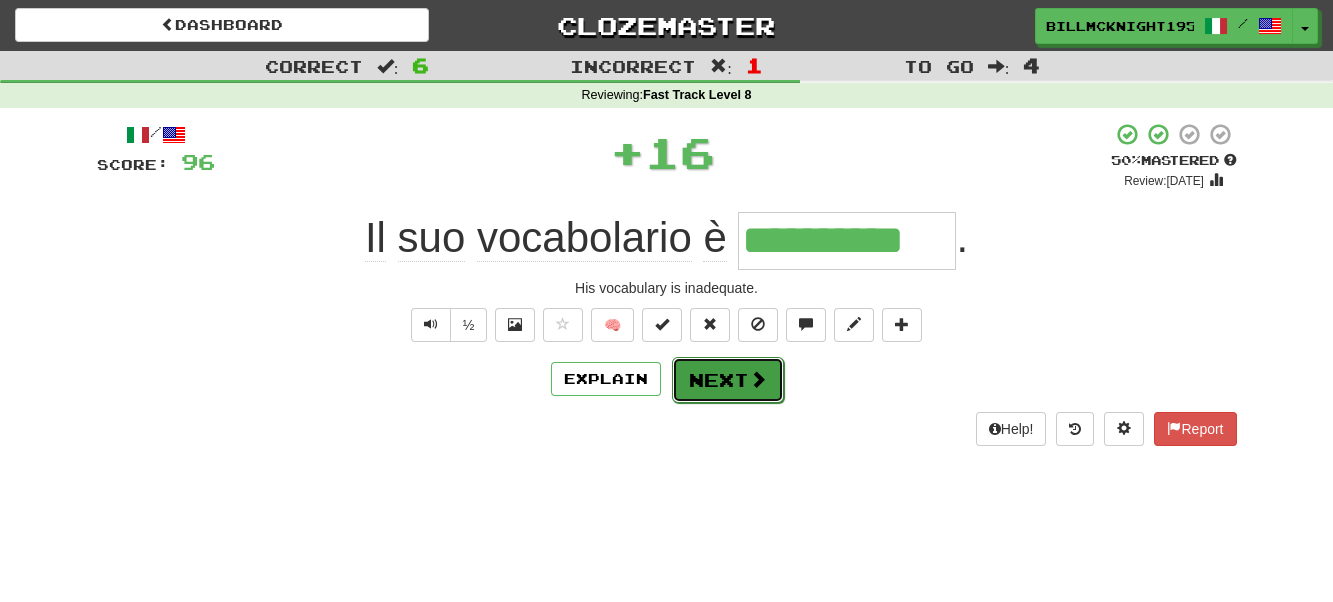 click on "Next" at bounding box center (728, 380) 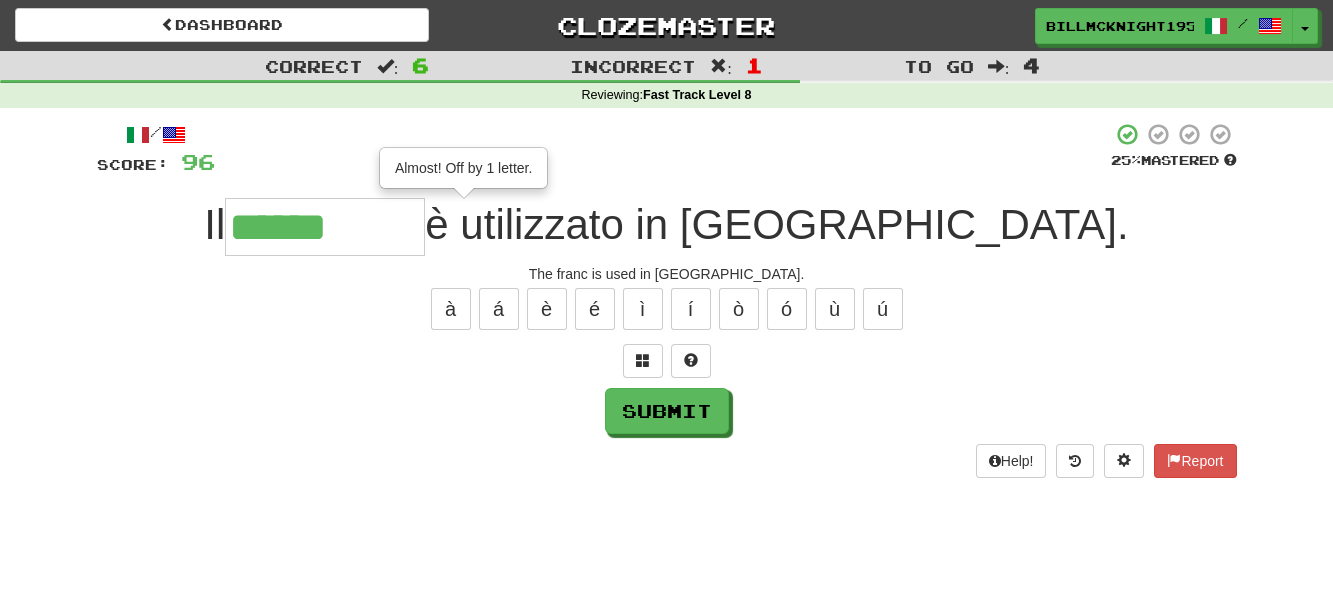 type on "******" 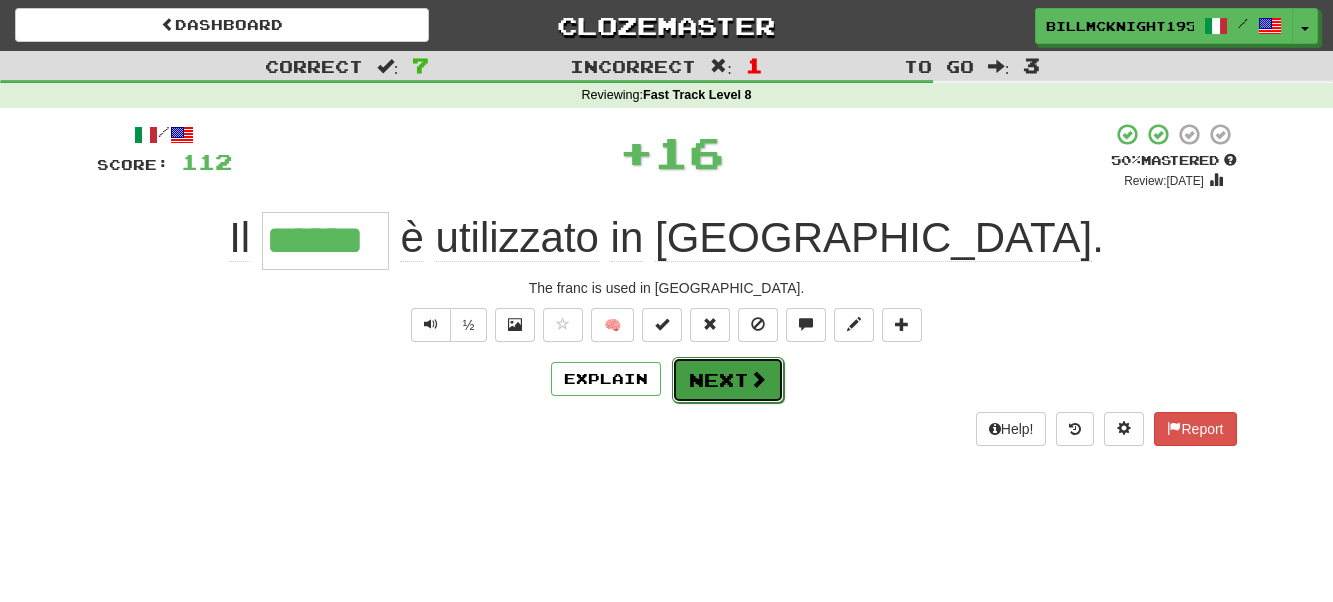 click on "Next" at bounding box center [728, 380] 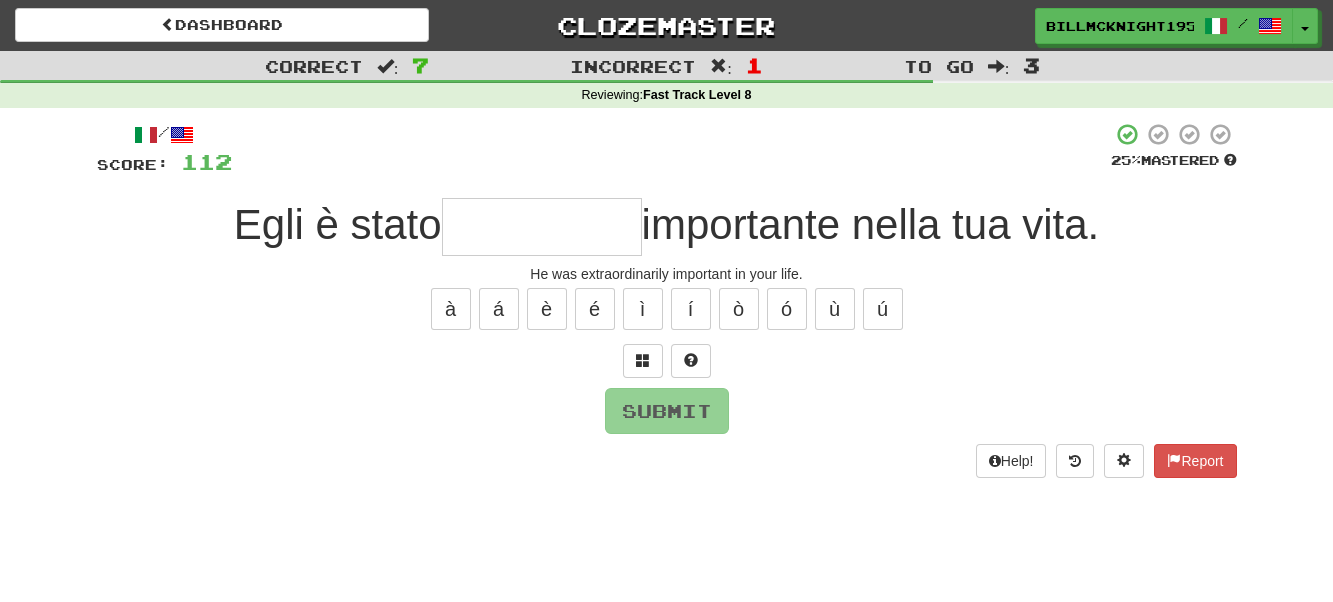 type on "*" 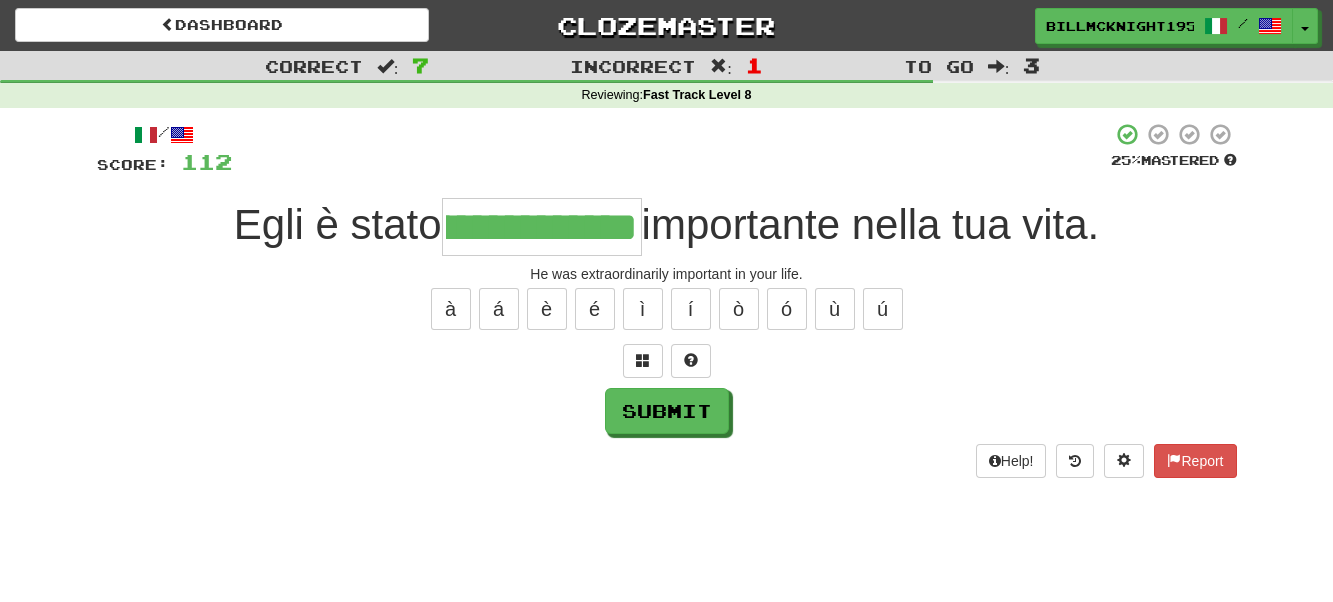 scroll, scrollTop: 0, scrollLeft: 157, axis: horizontal 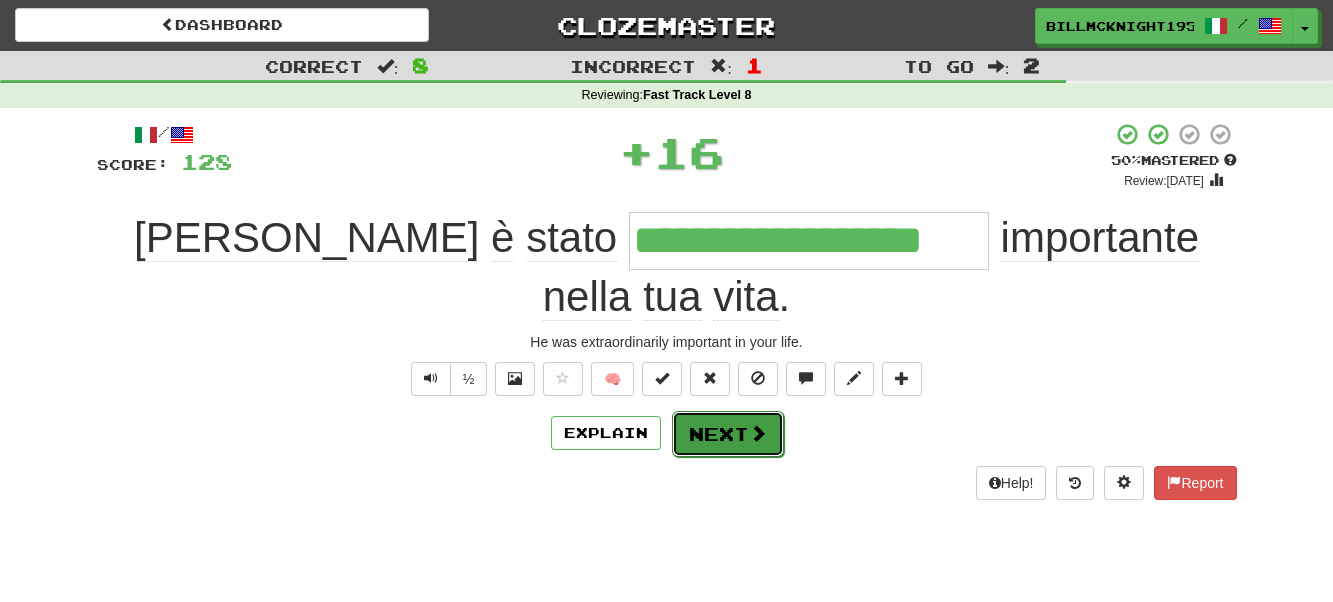click on "Next" at bounding box center (728, 434) 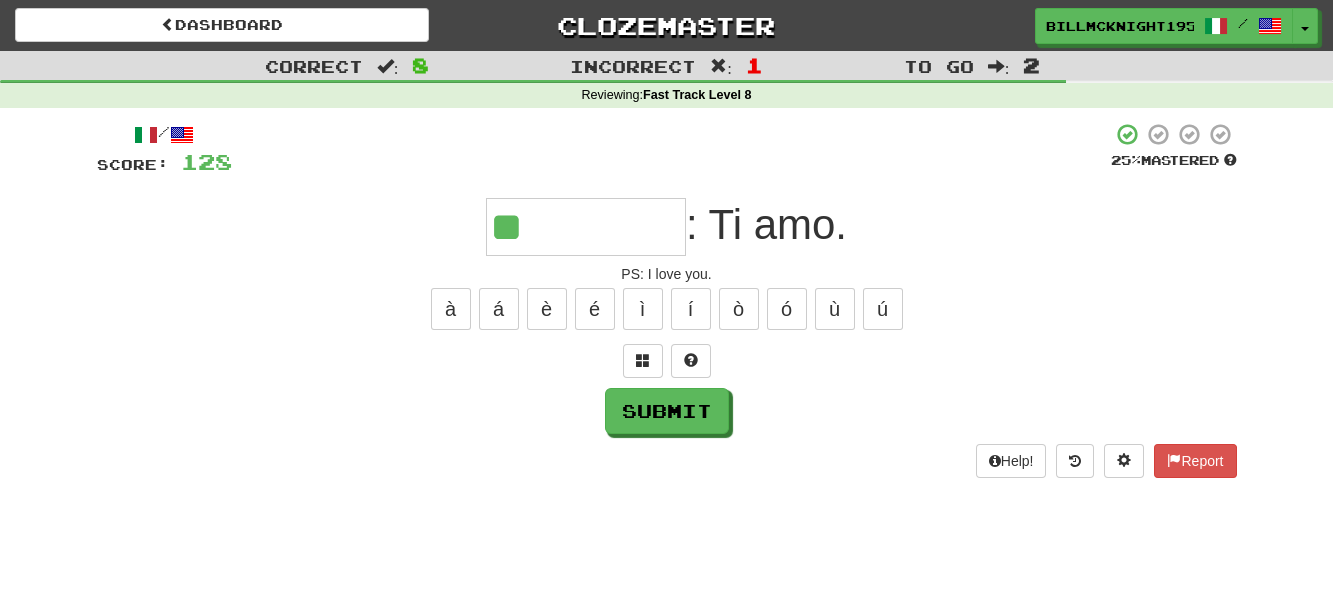 type on "**" 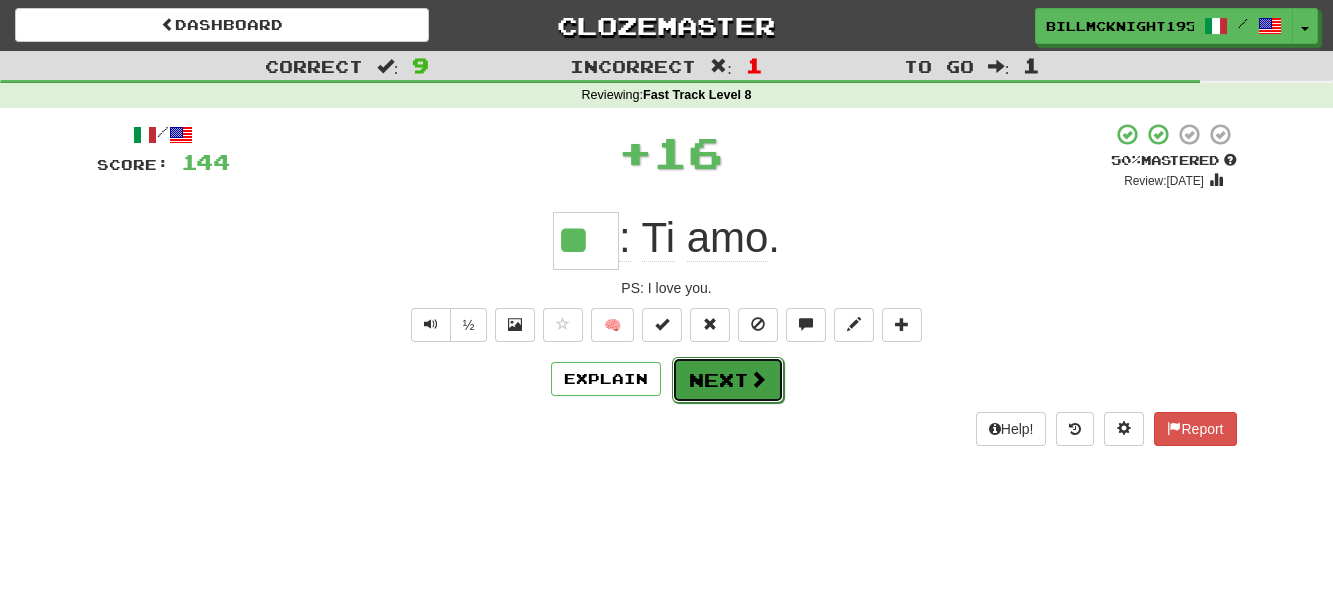 click on "Next" at bounding box center [728, 380] 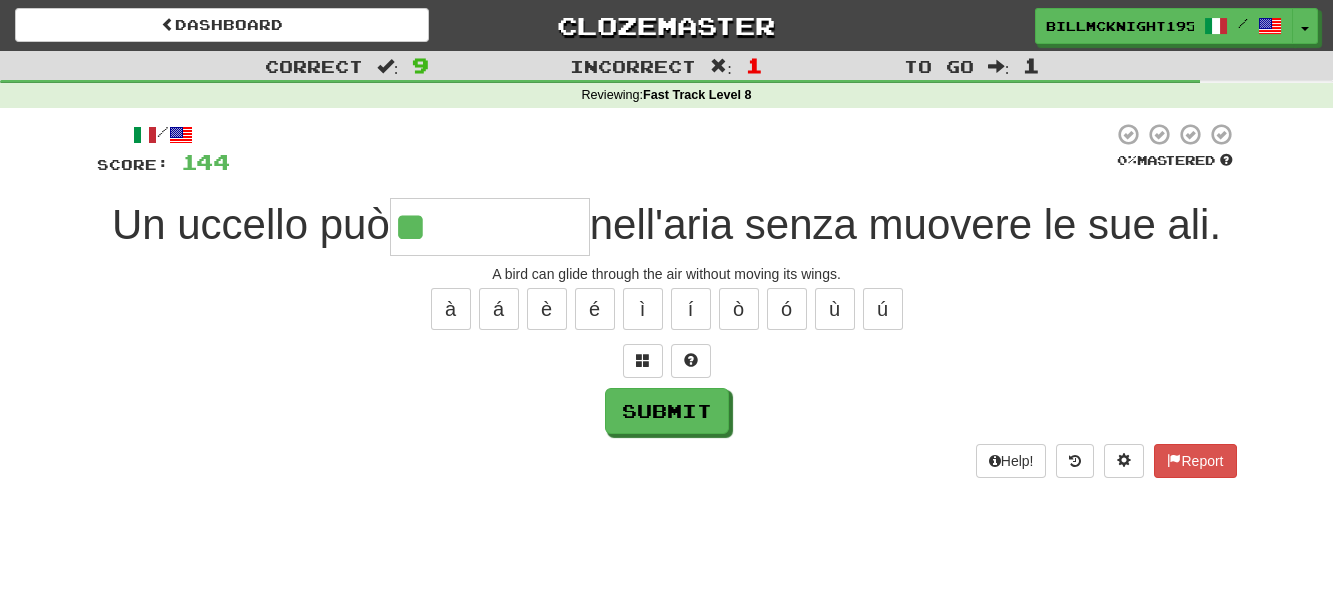 type on "*" 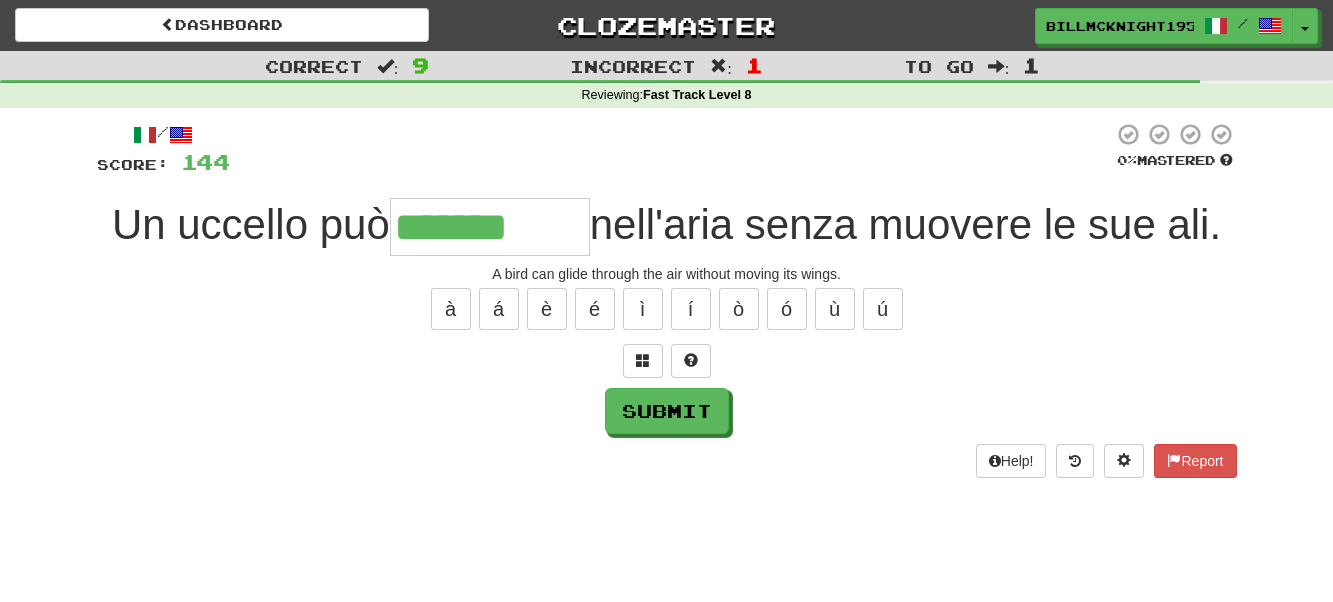 type on "*******" 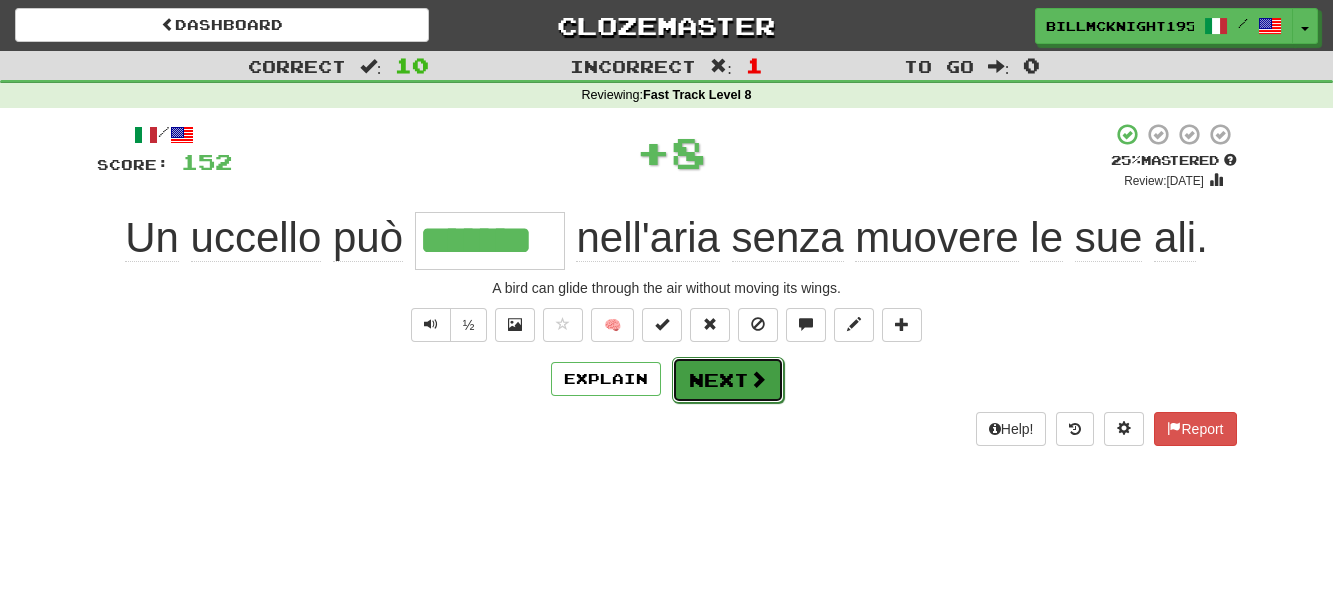 click on "Next" at bounding box center [728, 380] 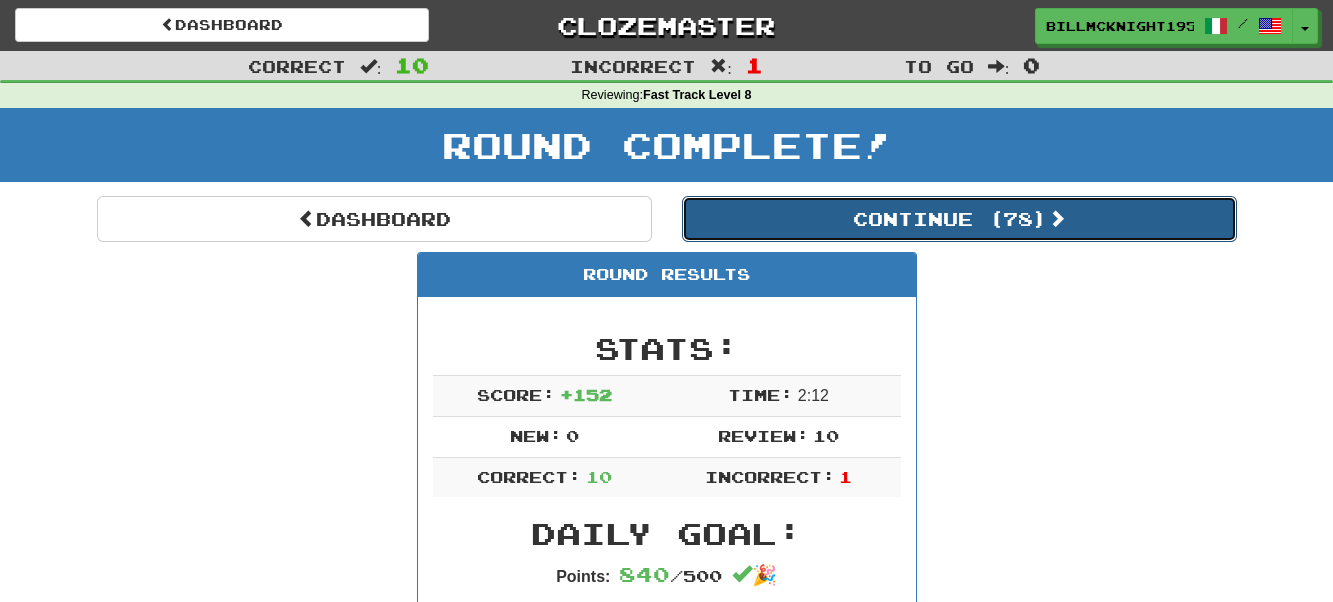 click on "Continue ( 78 )" at bounding box center (959, 219) 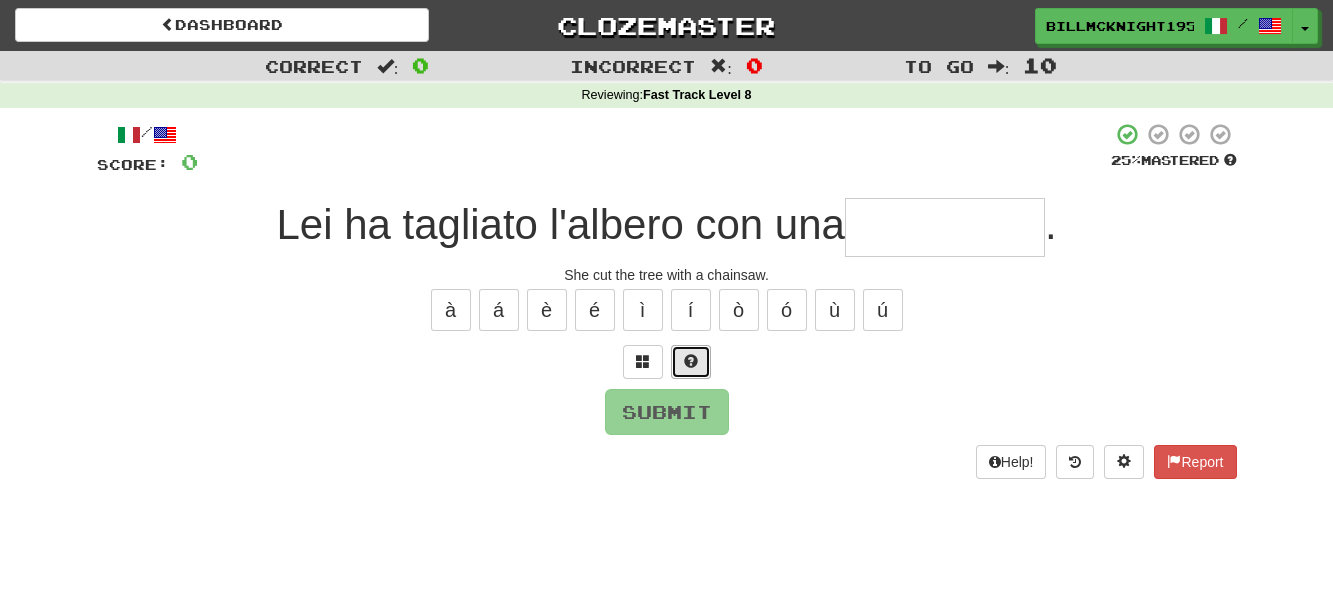 click at bounding box center (691, 362) 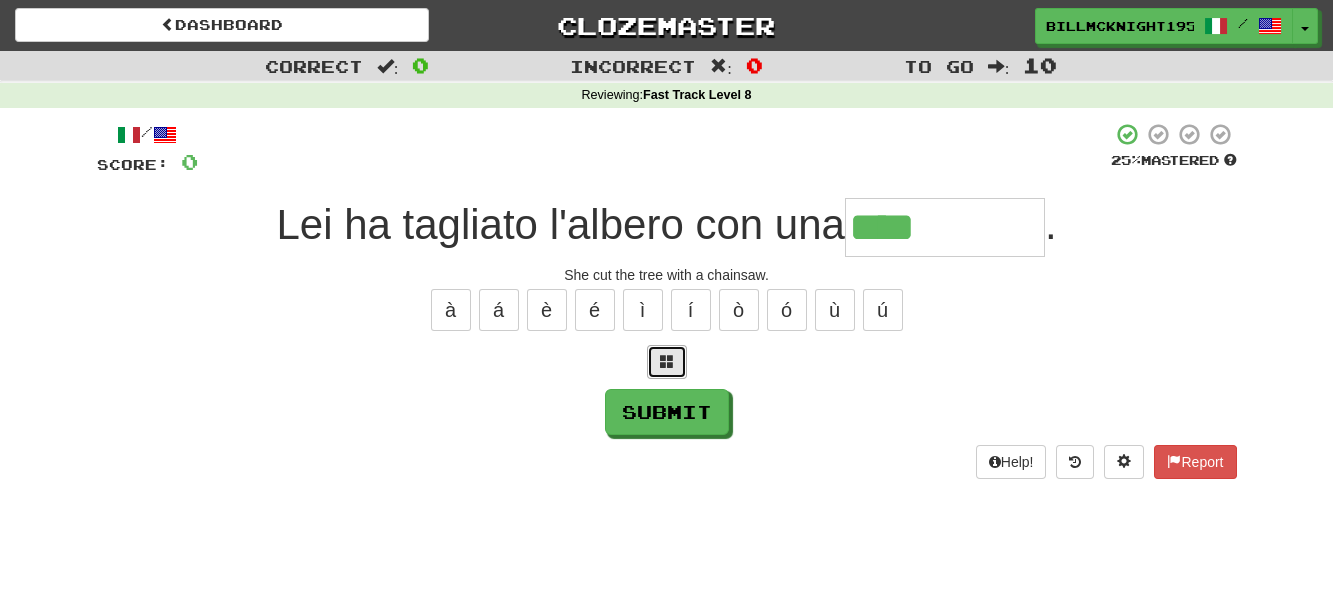 click at bounding box center [667, 361] 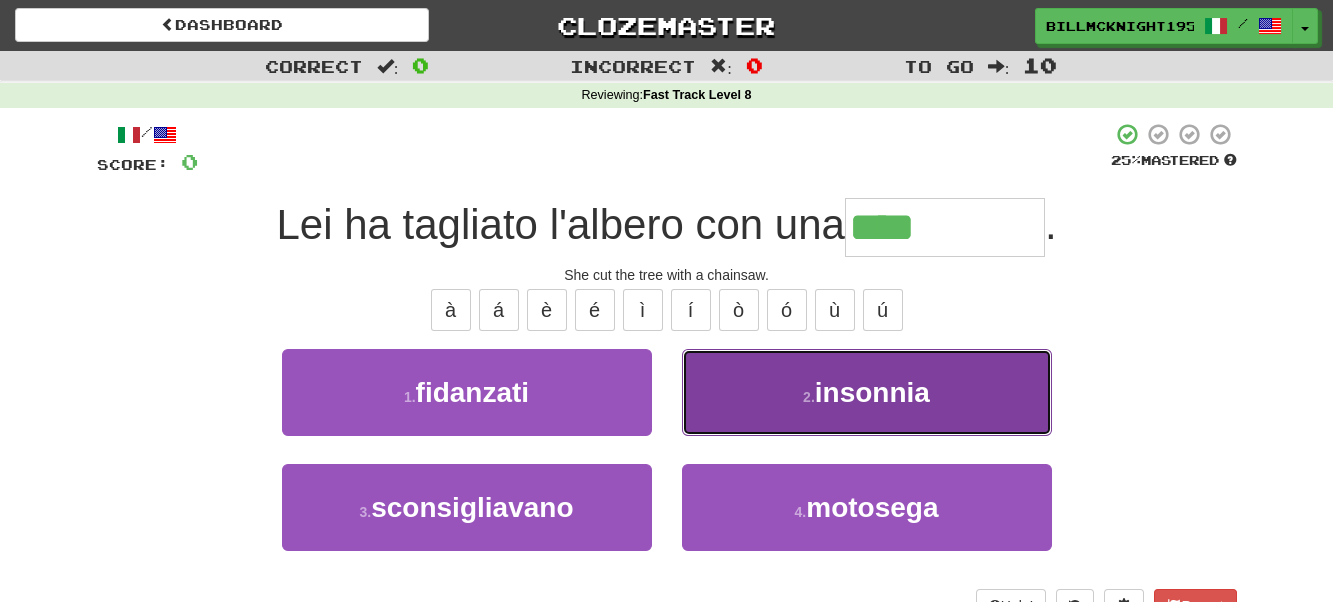 click on "insonnia" at bounding box center (872, 392) 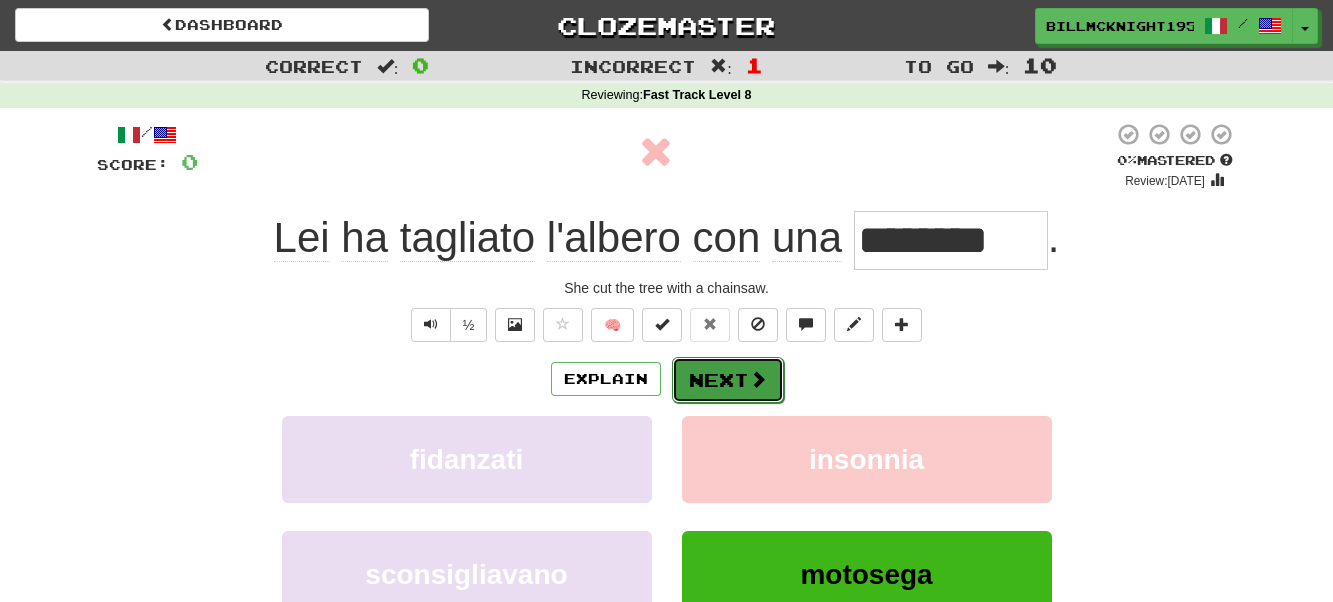 click on "Next" at bounding box center [728, 380] 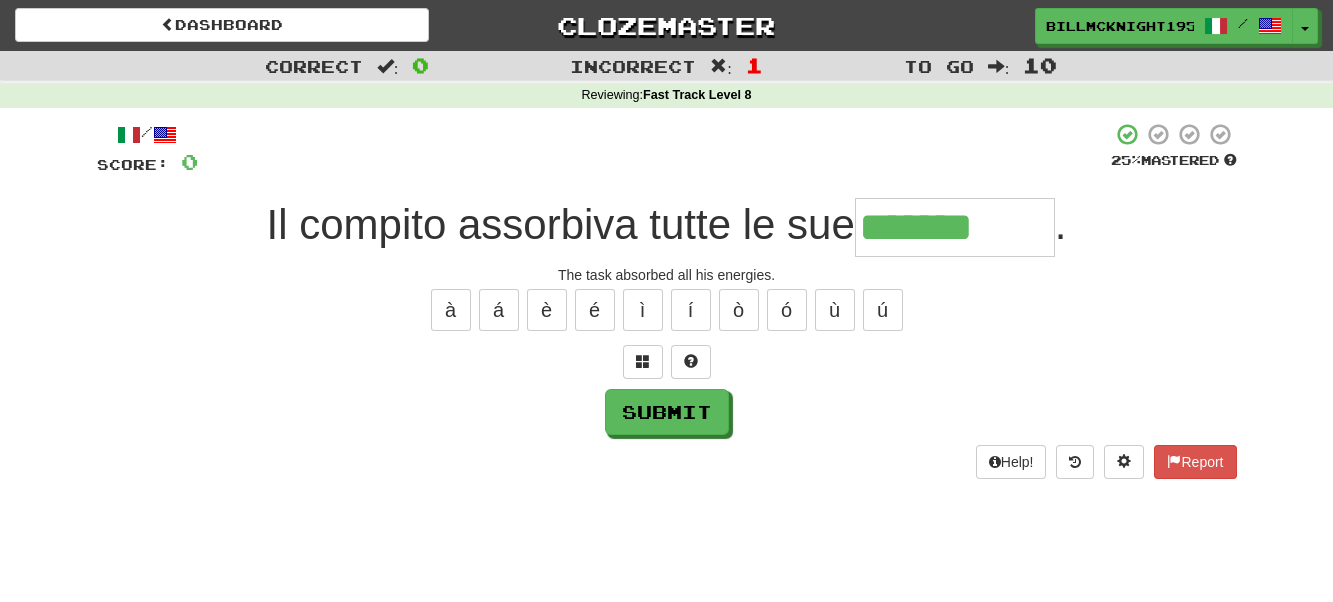type on "*******" 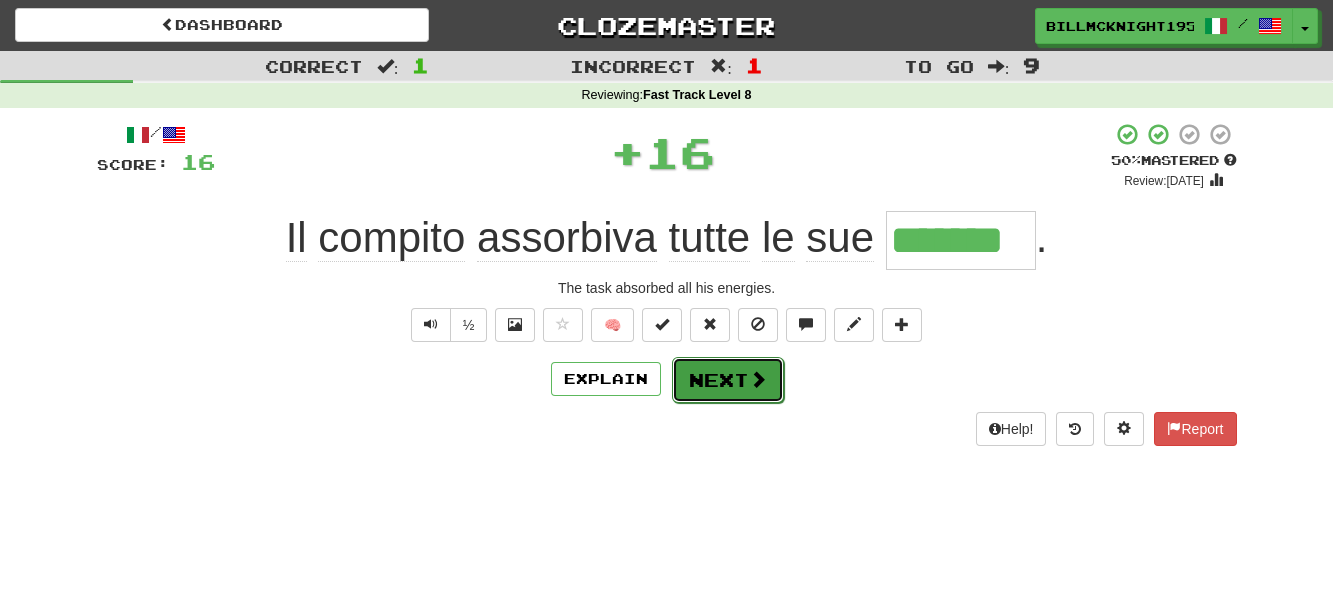 click on "Next" at bounding box center (728, 380) 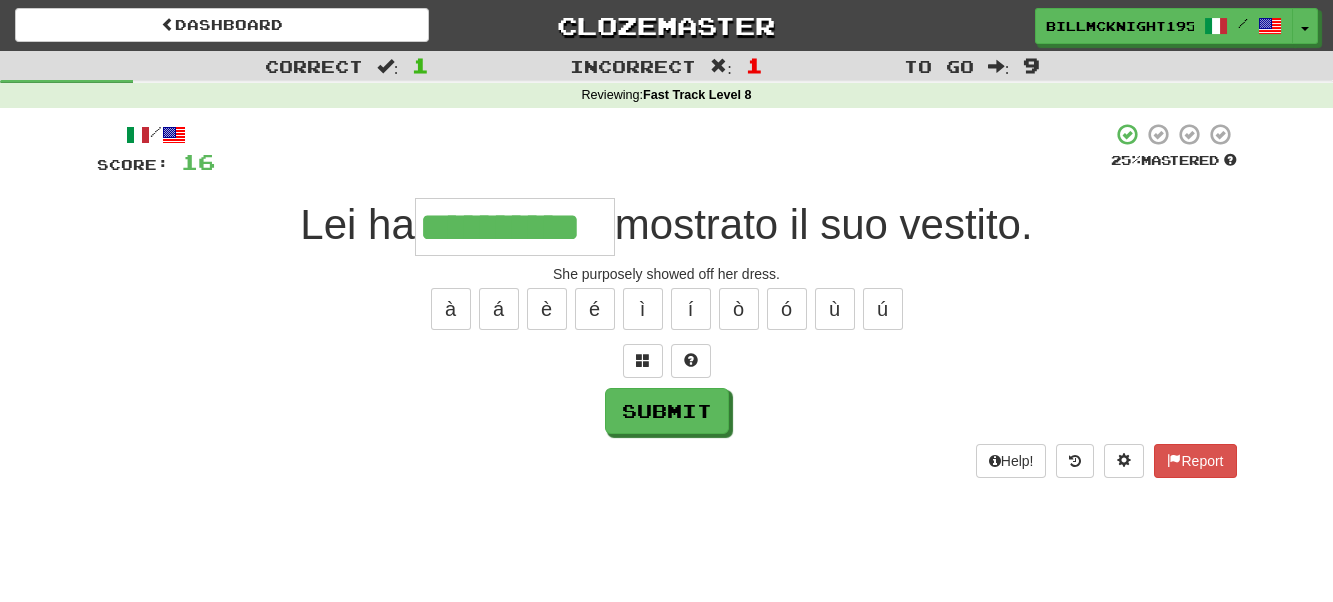 scroll, scrollTop: 0, scrollLeft: 36, axis: horizontal 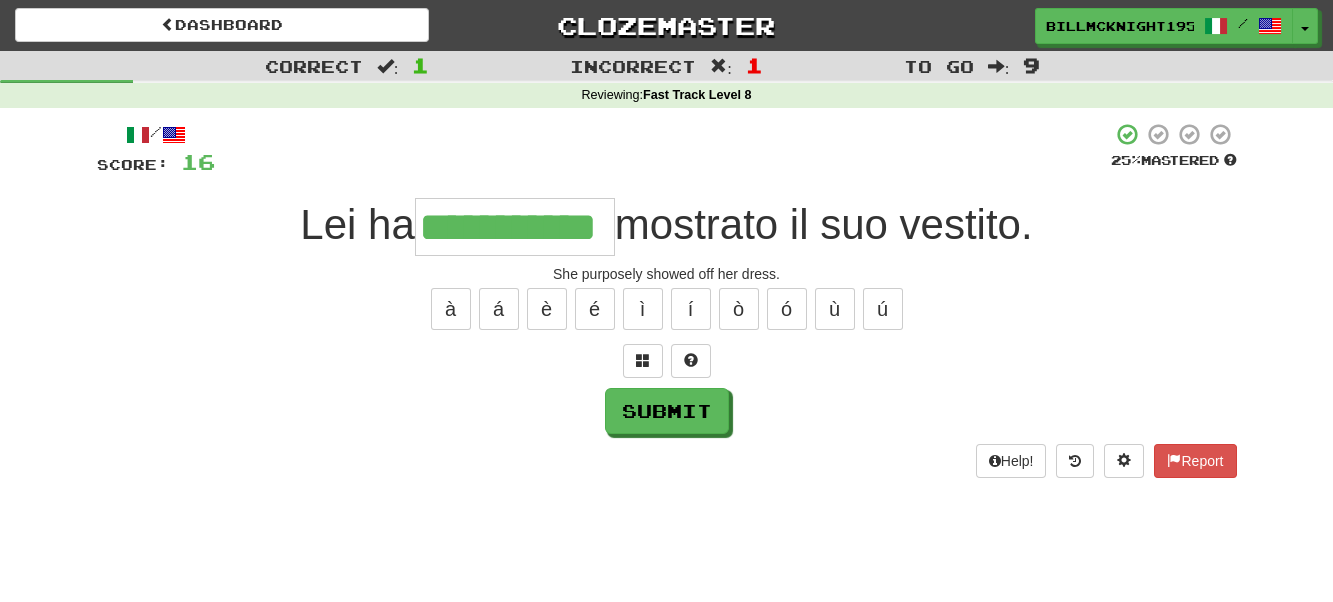 type on "**********" 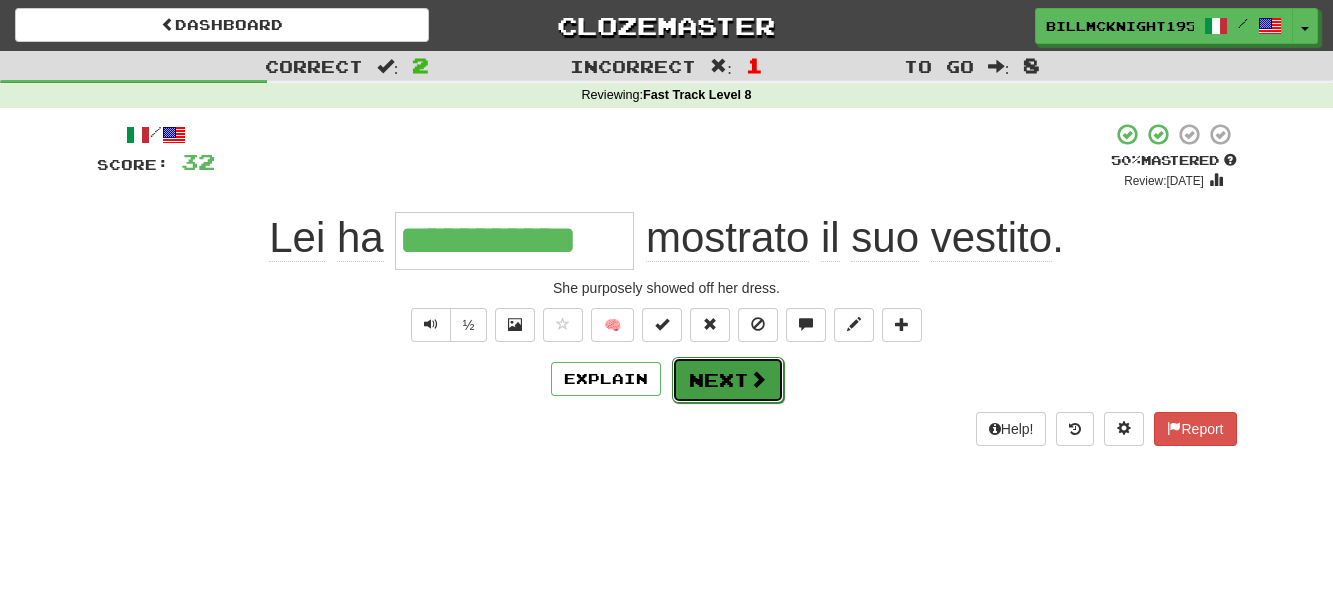 click on "Next" at bounding box center (728, 380) 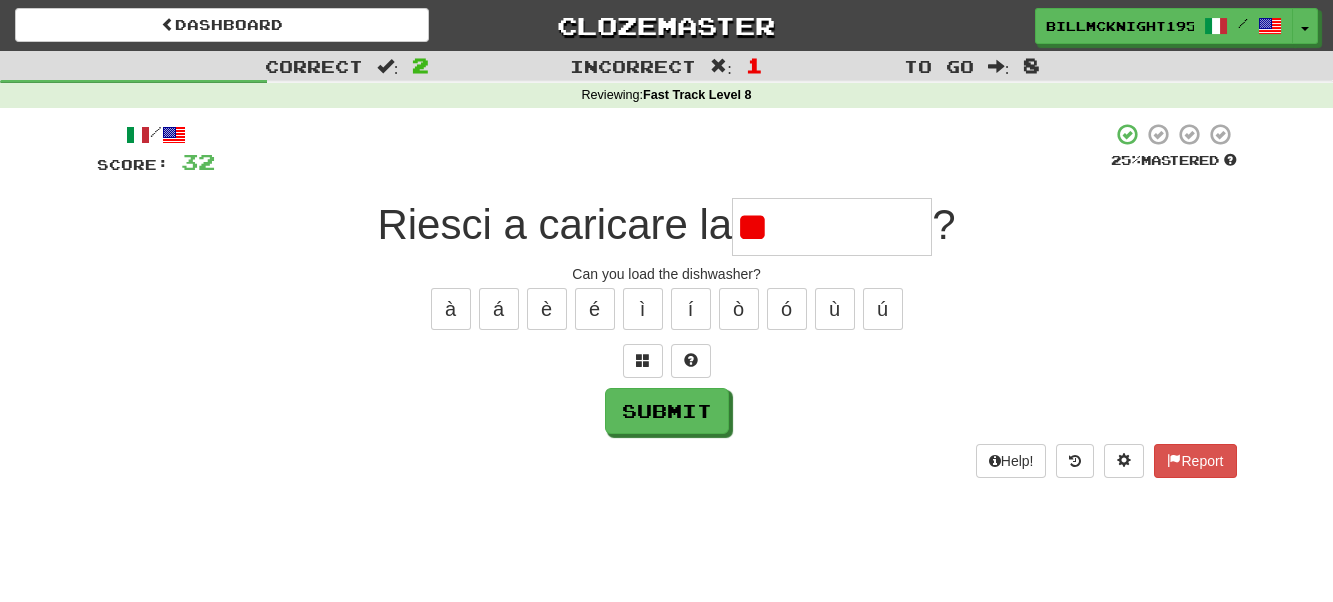 type on "*" 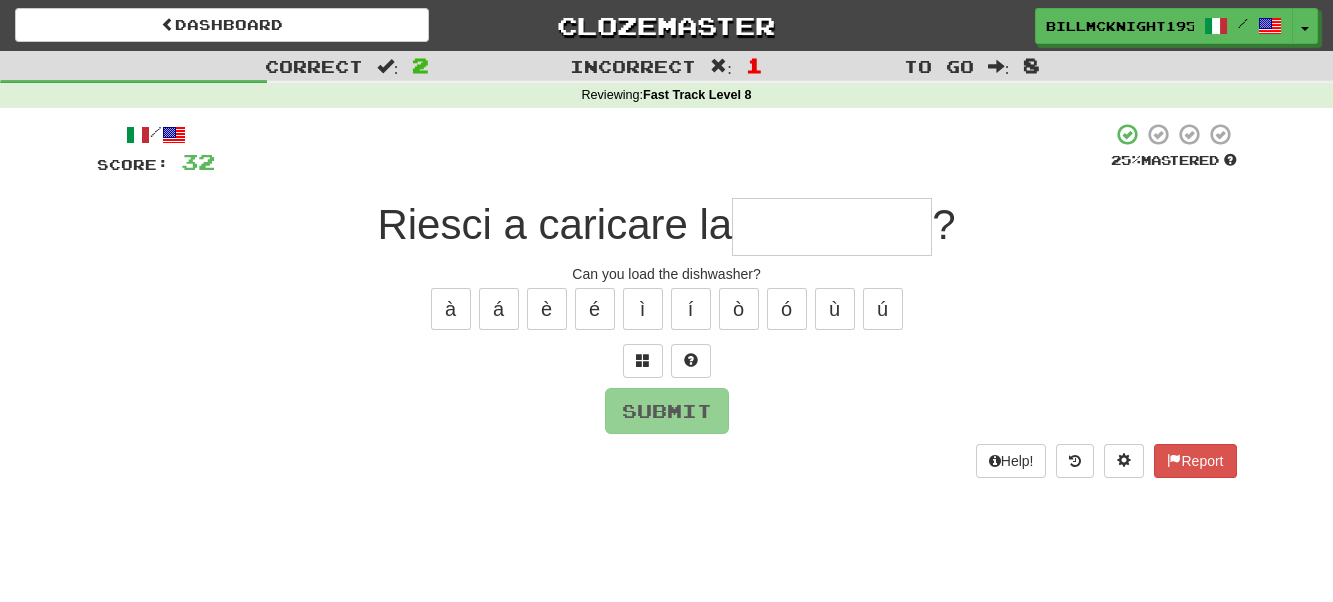 type on "*" 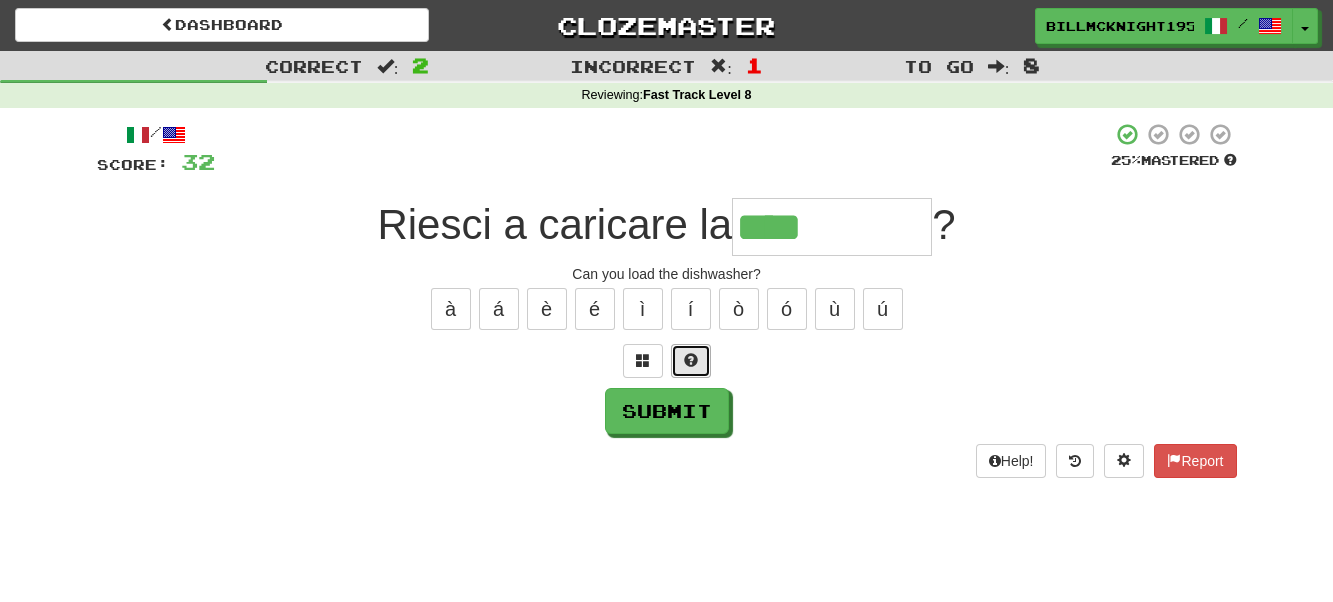 click at bounding box center [691, 360] 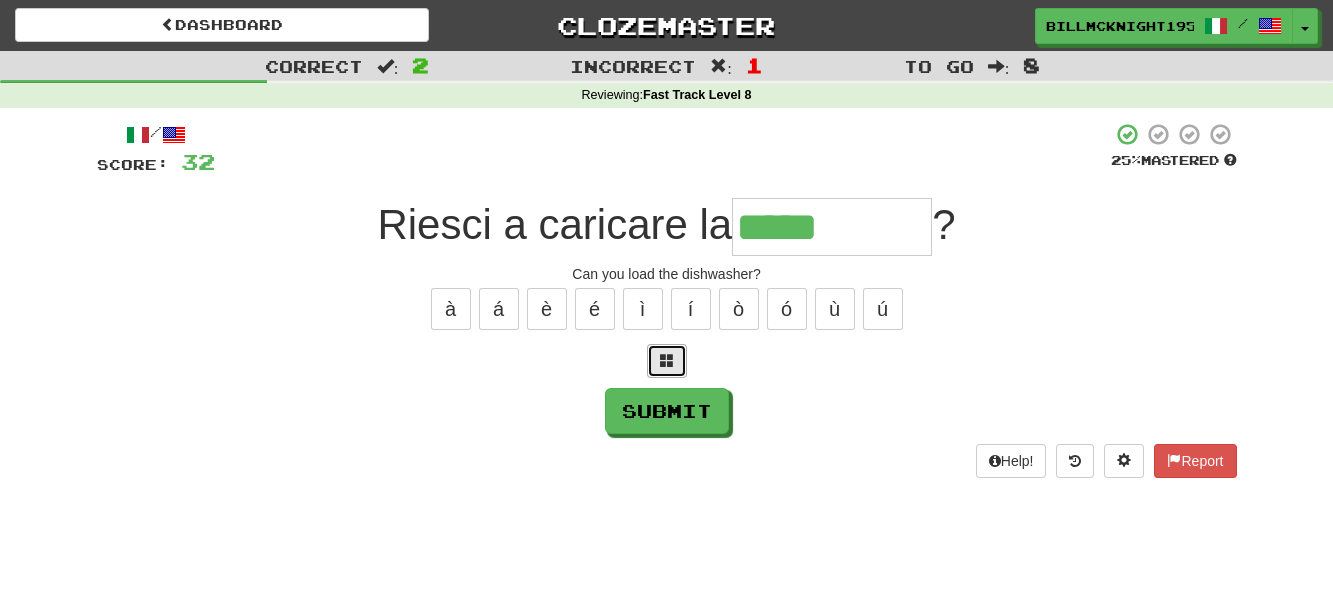 click at bounding box center [667, 360] 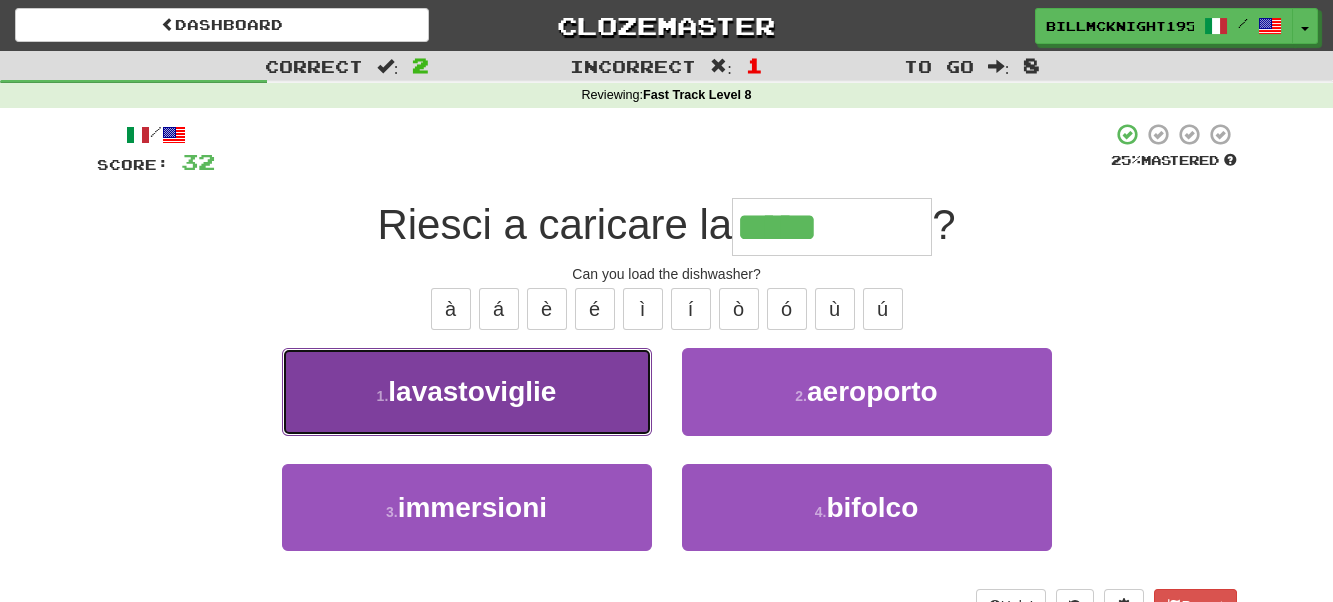 click on "1 .  lavastoviglie" at bounding box center [467, 391] 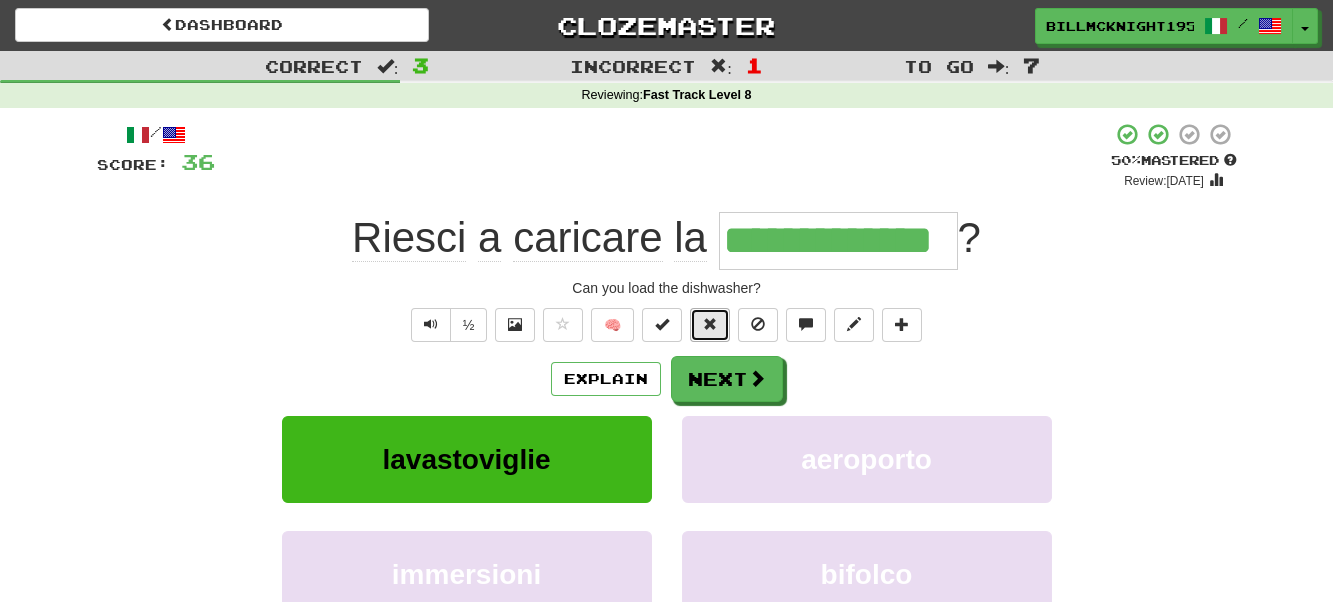 click at bounding box center [710, 325] 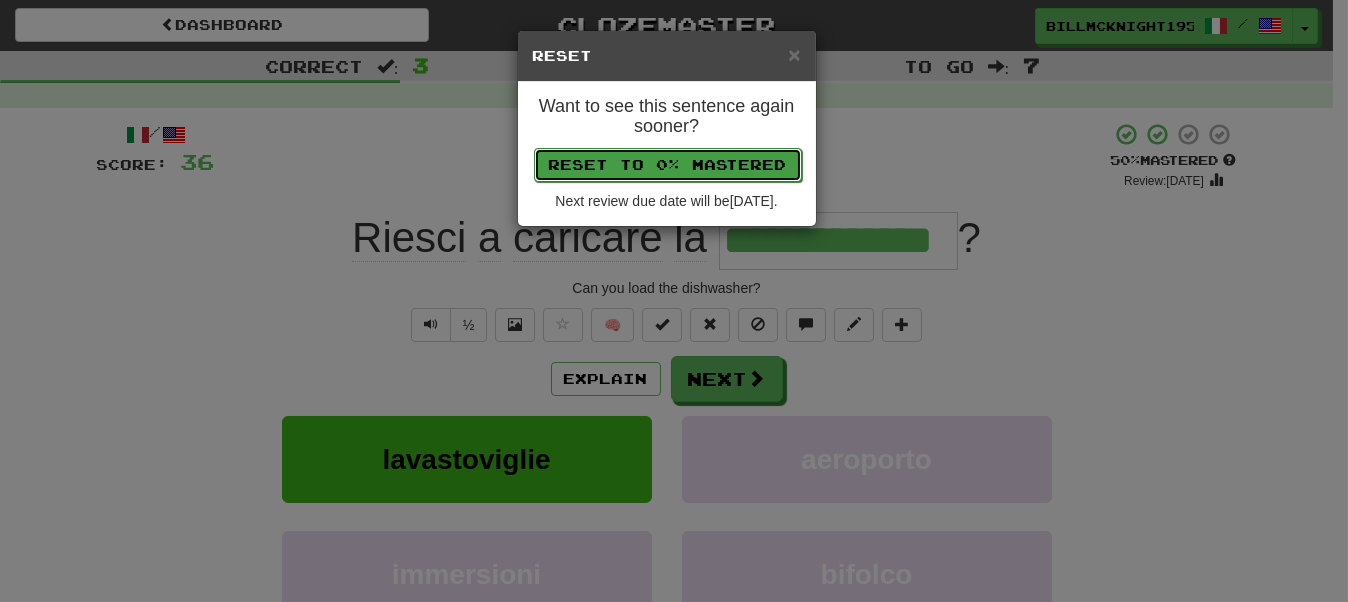 click on "Reset to 0% Mastered" at bounding box center [668, 165] 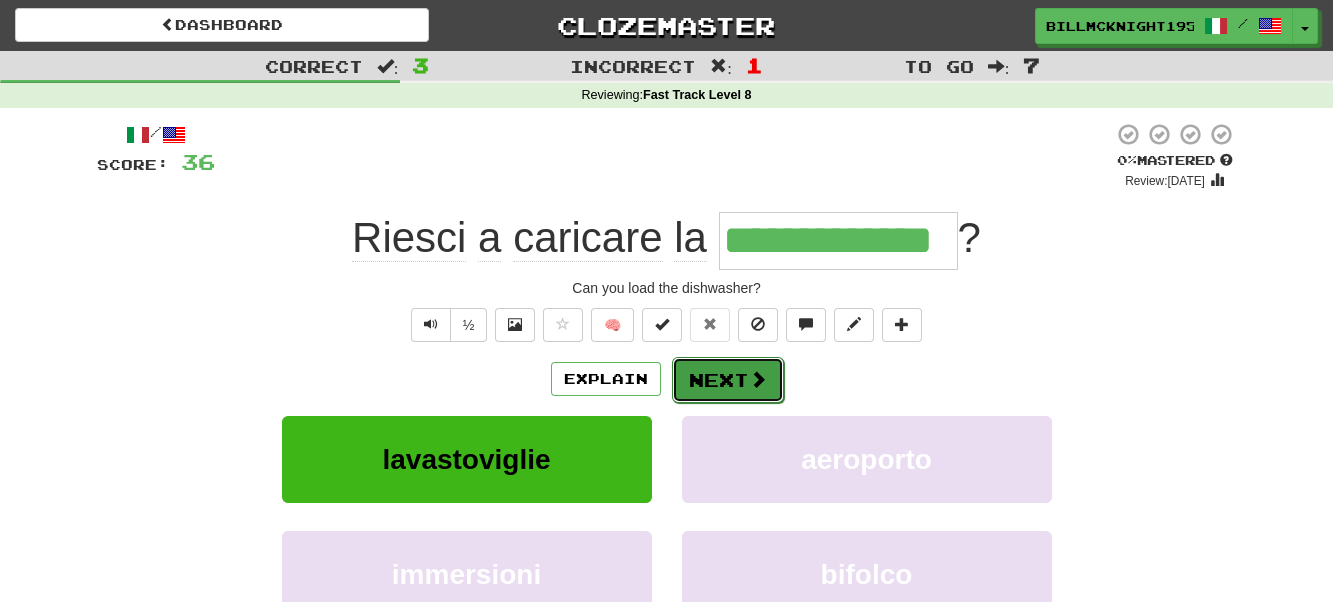 click on "Next" at bounding box center (728, 380) 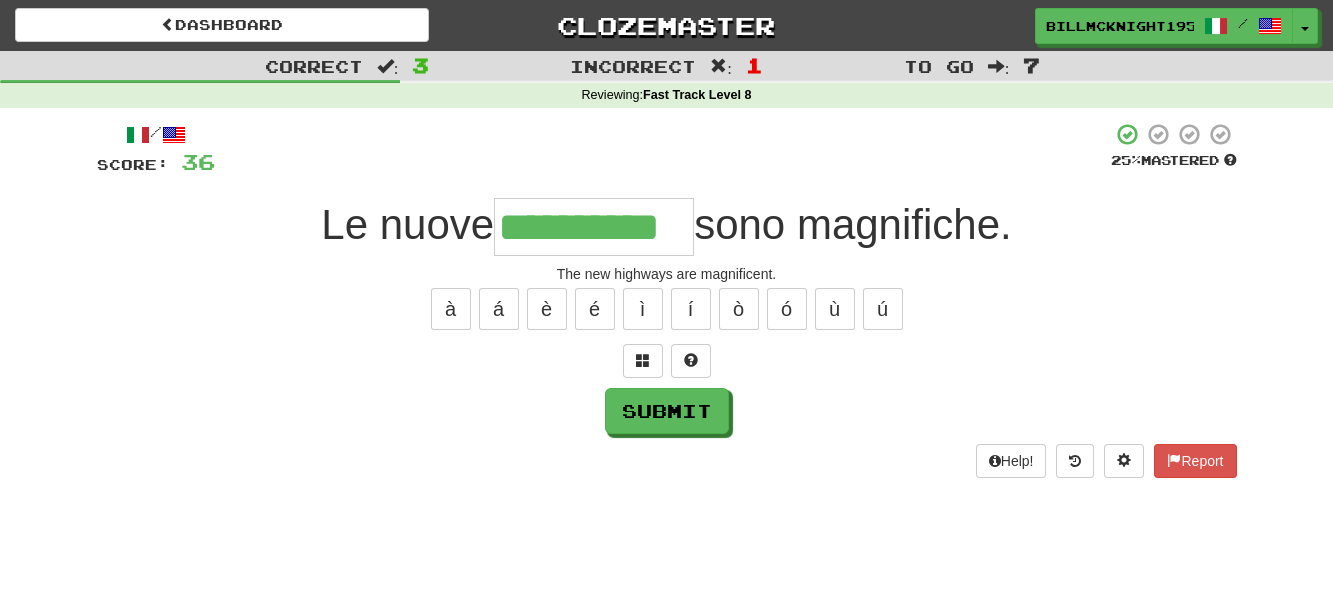 scroll, scrollTop: 0, scrollLeft: 5, axis: horizontal 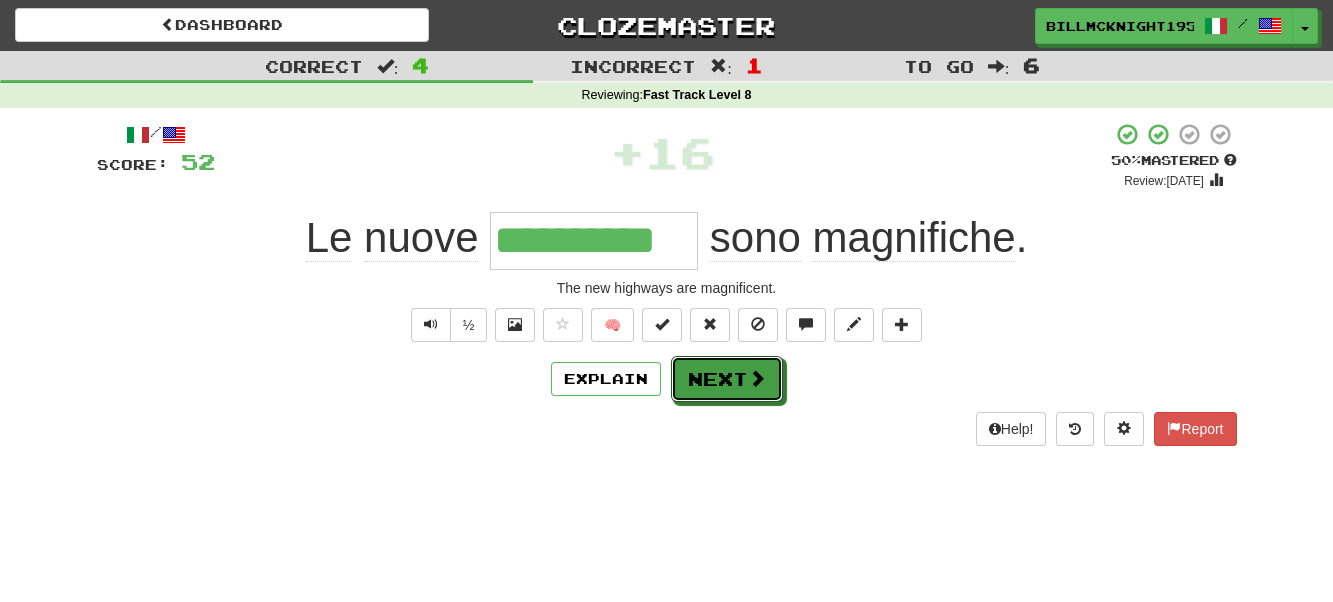 click on "Next" at bounding box center (727, 379) 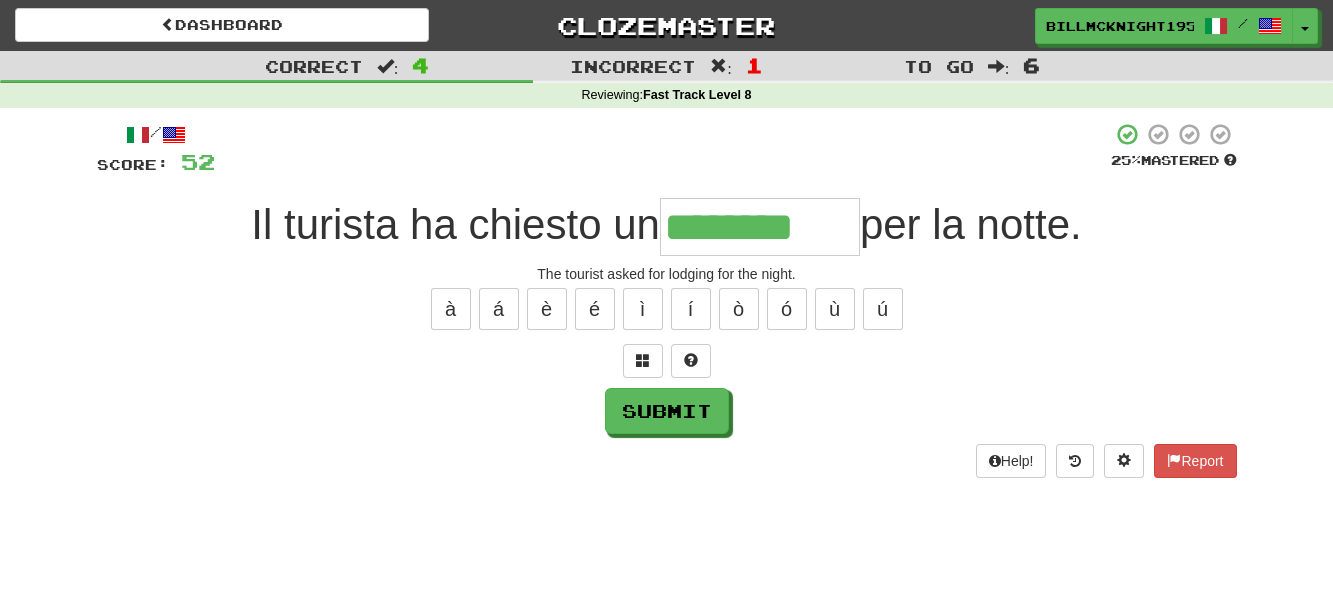 type on "********" 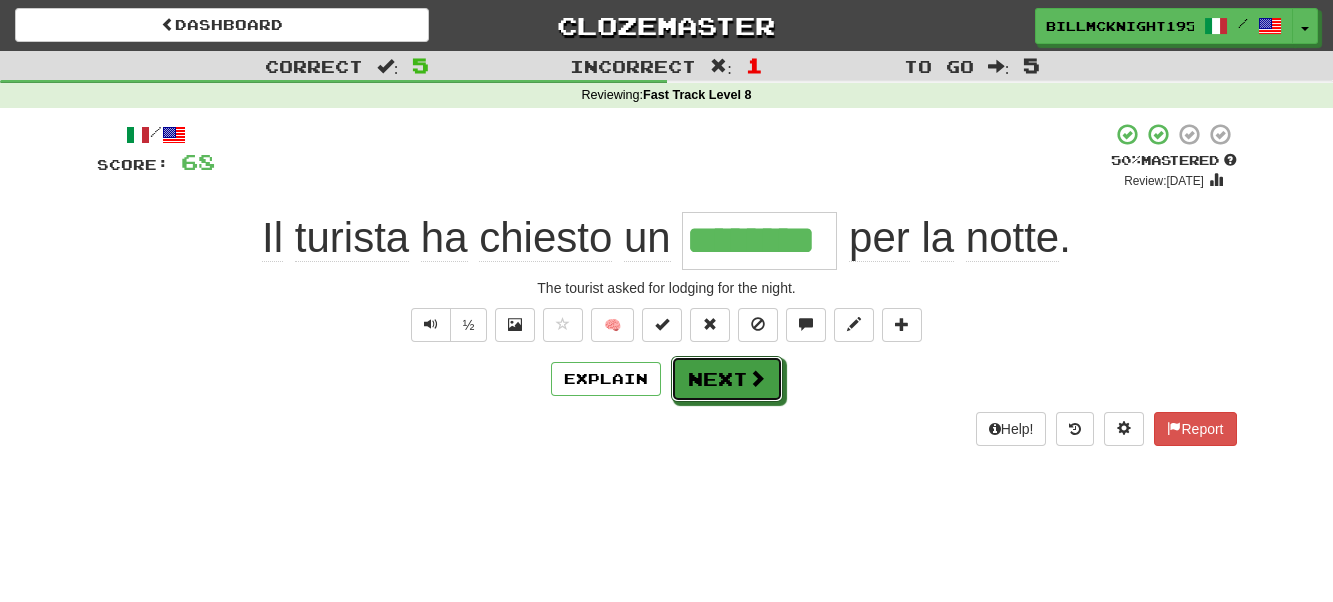 click on "Next" at bounding box center [727, 379] 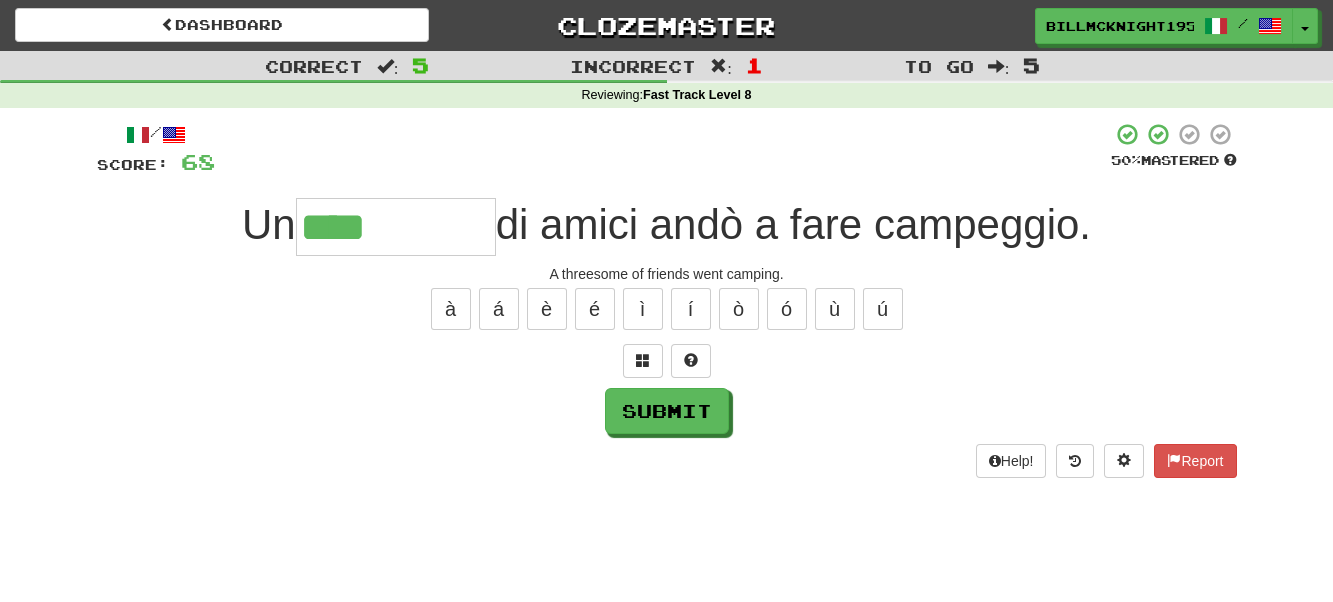 type on "****" 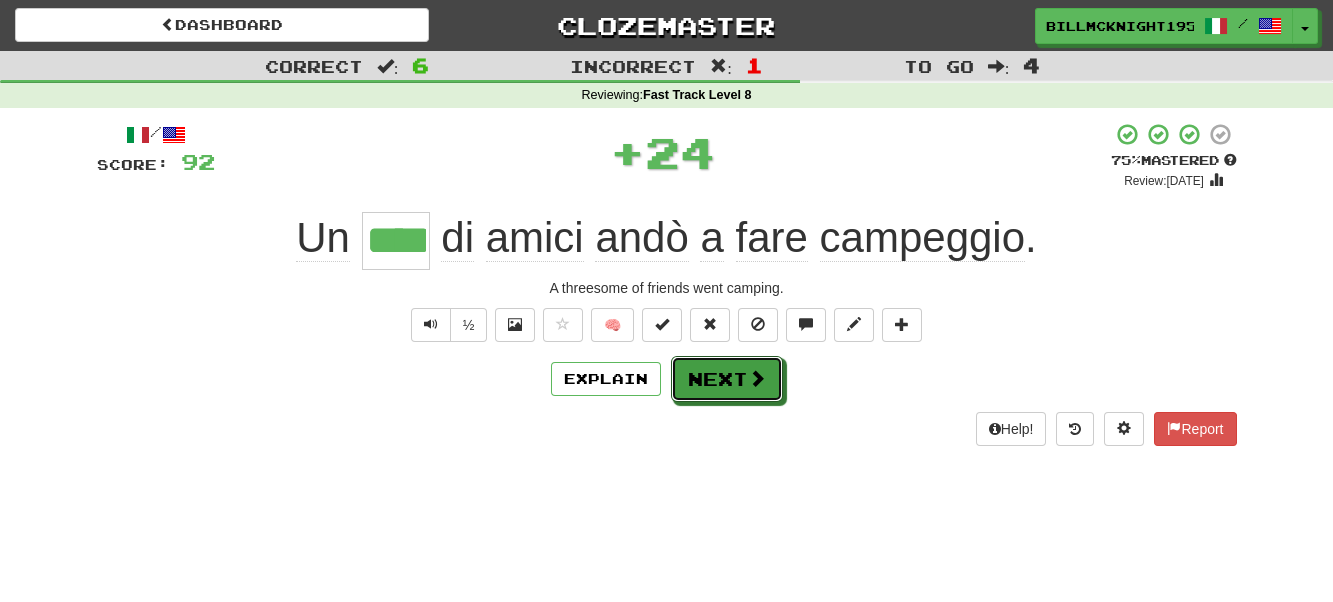 drag, startPoint x: 748, startPoint y: 381, endPoint x: 712, endPoint y: 362, distance: 40.706264 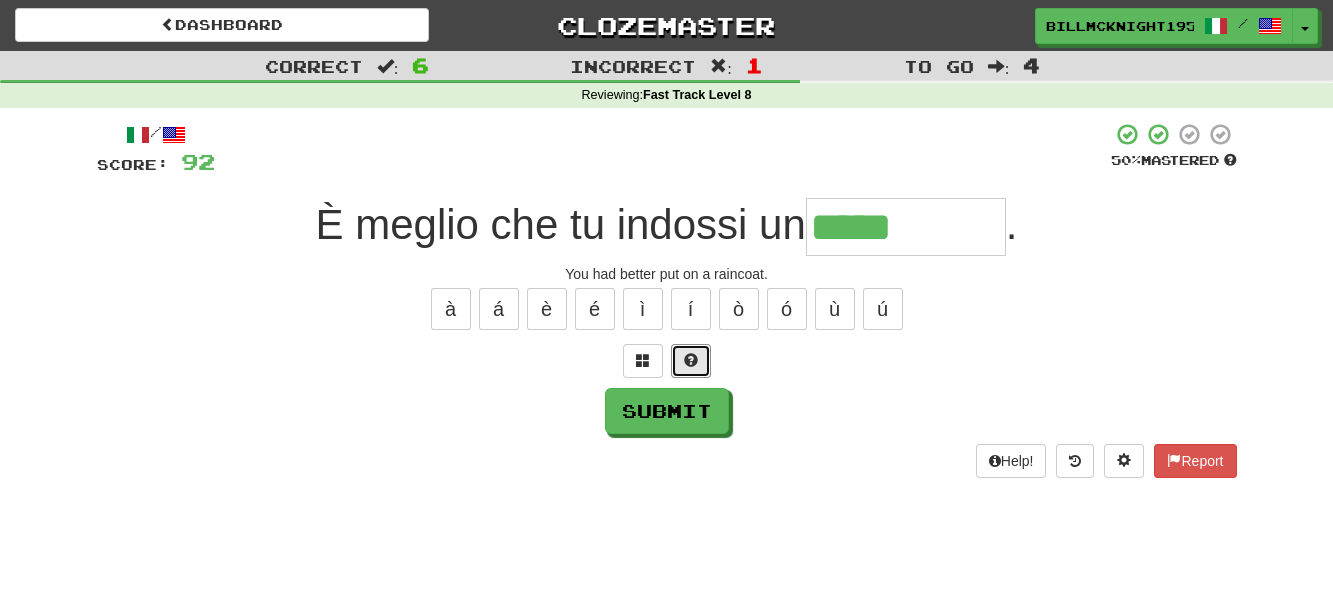 drag, startPoint x: 687, startPoint y: 359, endPoint x: 642, endPoint y: 338, distance: 49.658836 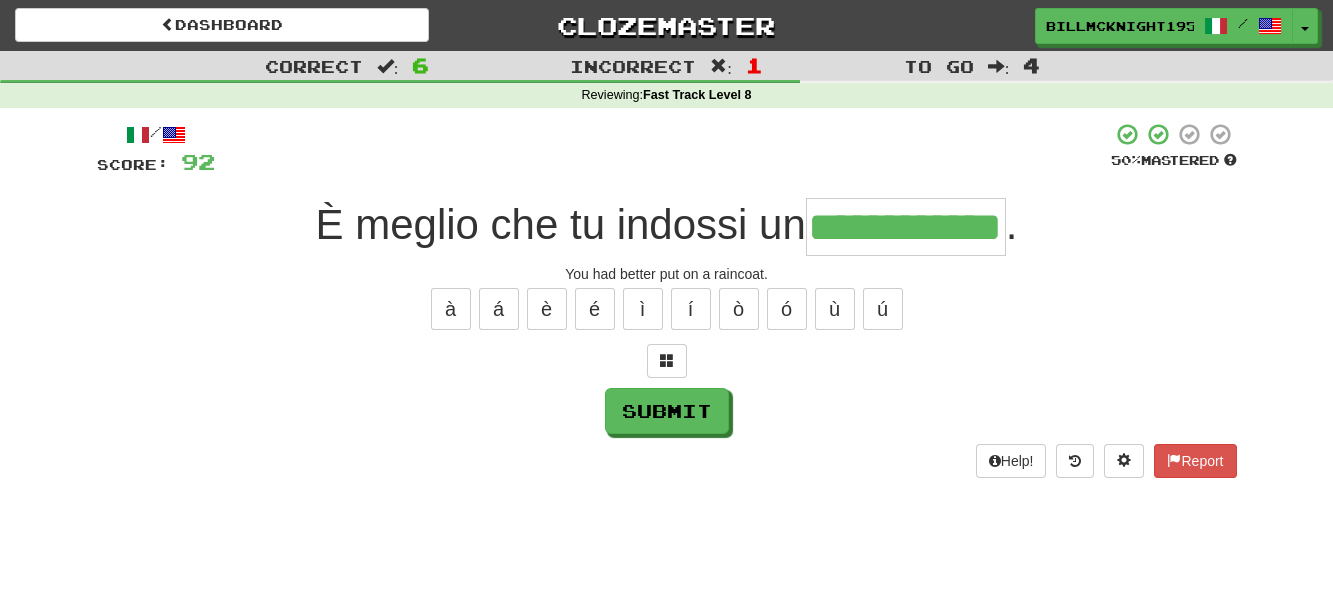 scroll, scrollTop: 0, scrollLeft: 59, axis: horizontal 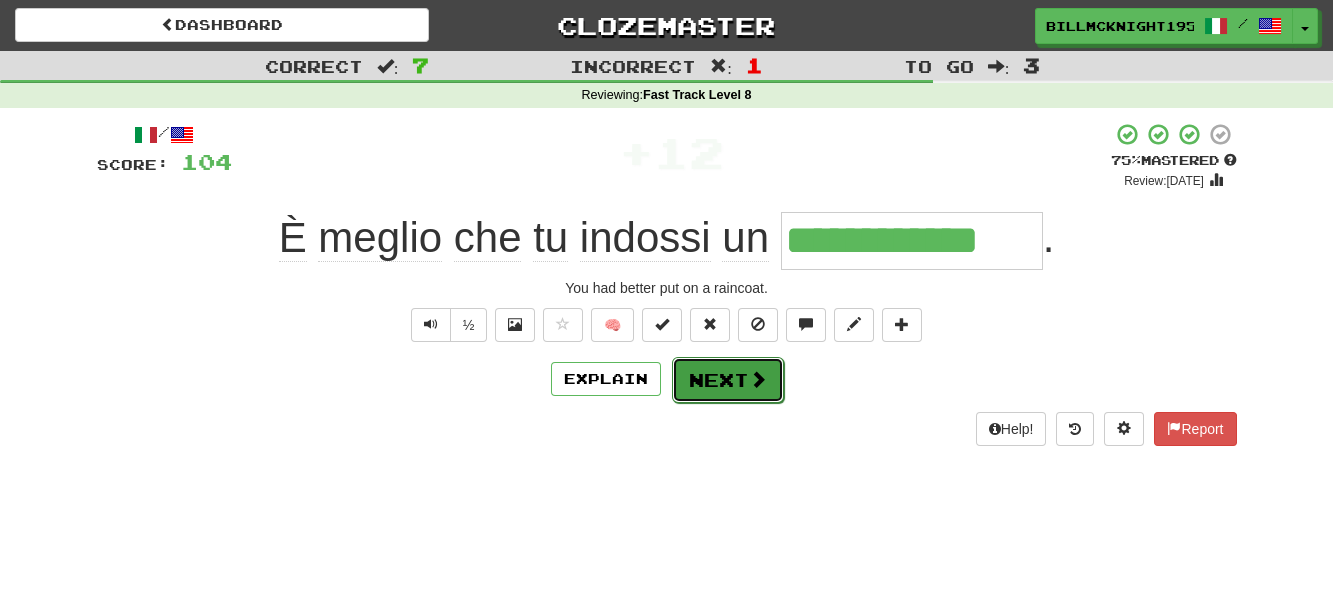 click on "Next" at bounding box center (728, 380) 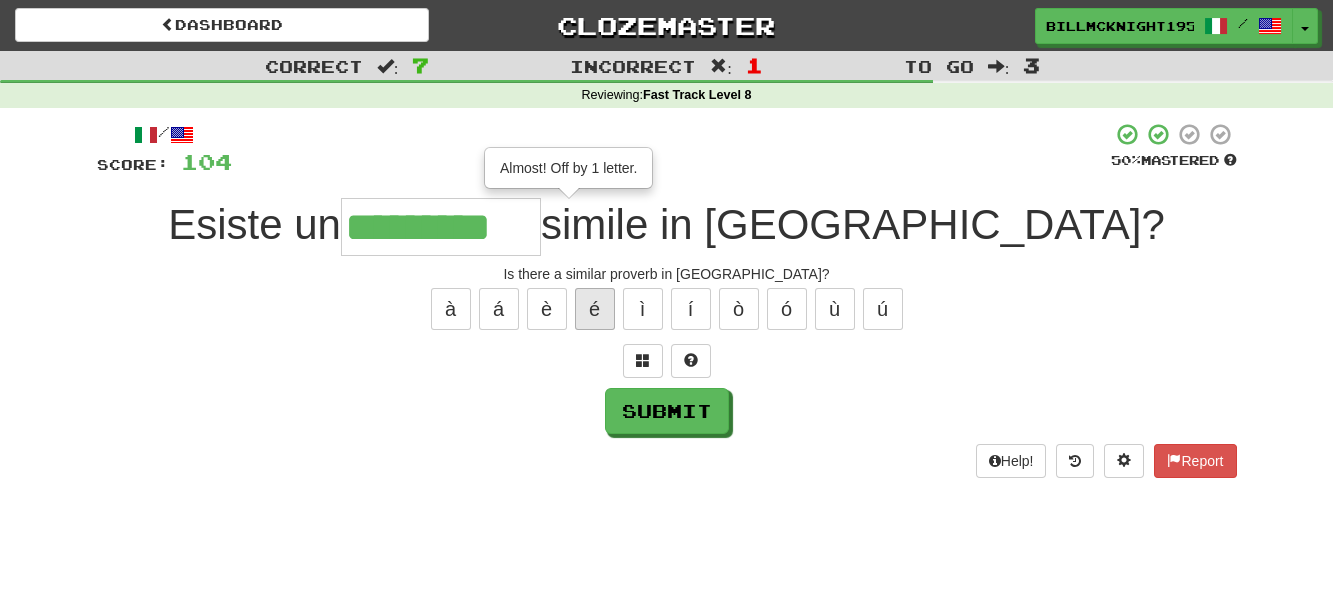 type on "*********" 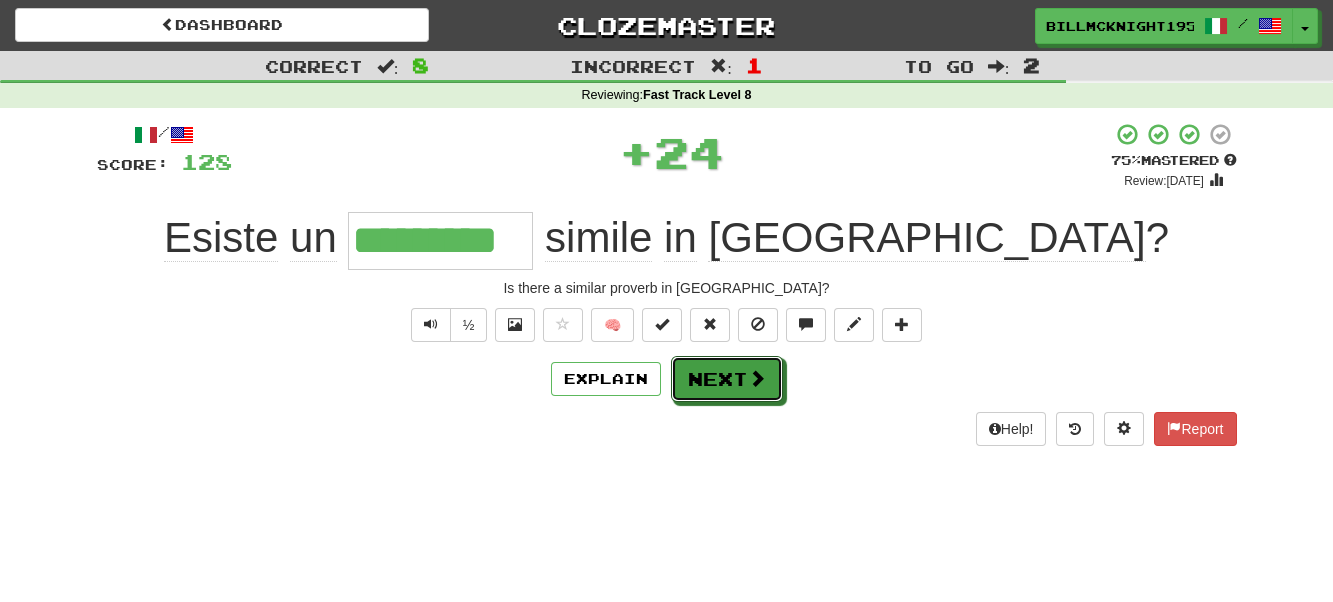 drag, startPoint x: 756, startPoint y: 379, endPoint x: 746, endPoint y: 370, distance: 13.453624 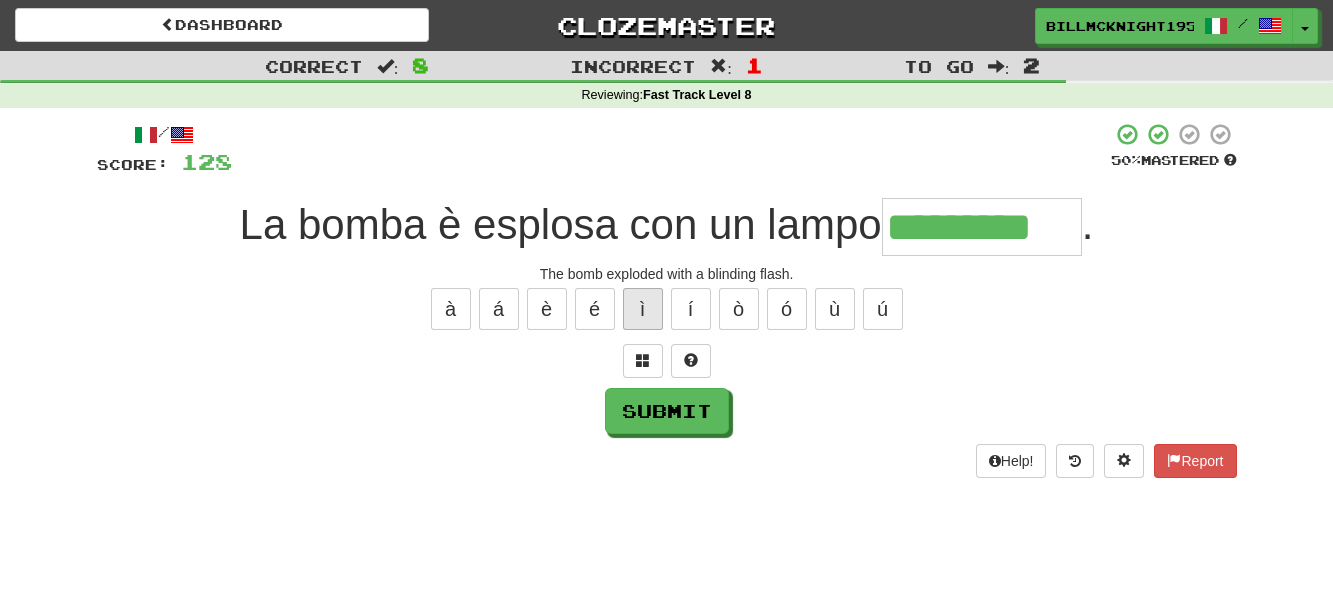 type on "*********" 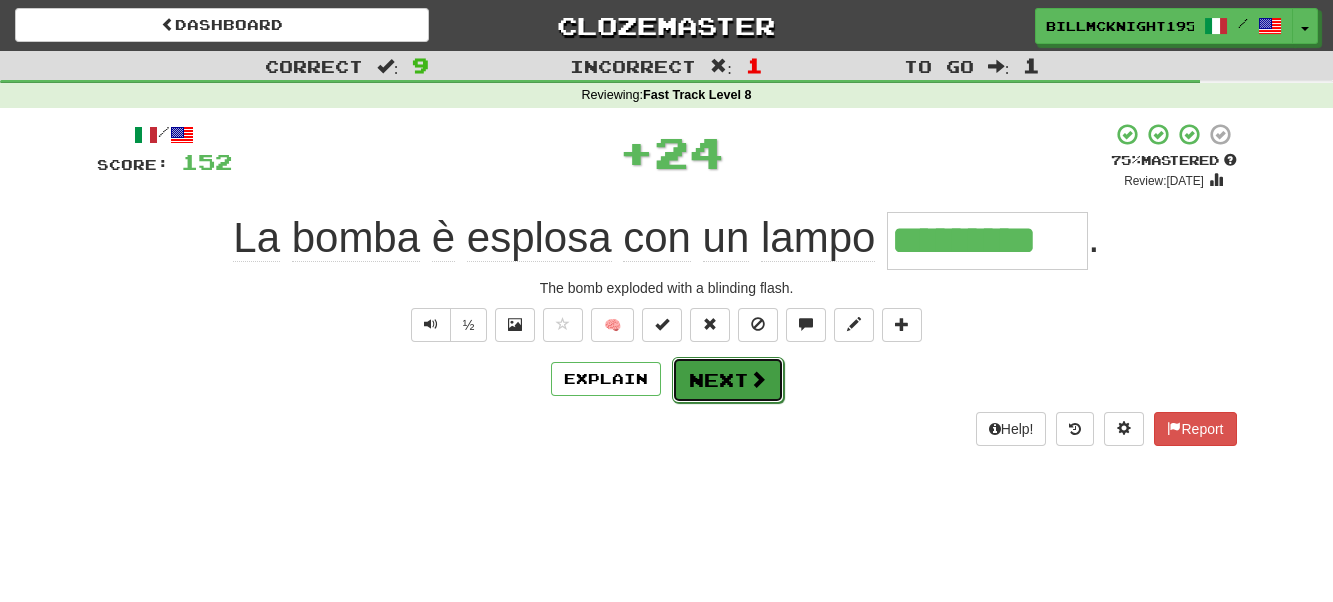 click on "Next" at bounding box center [728, 380] 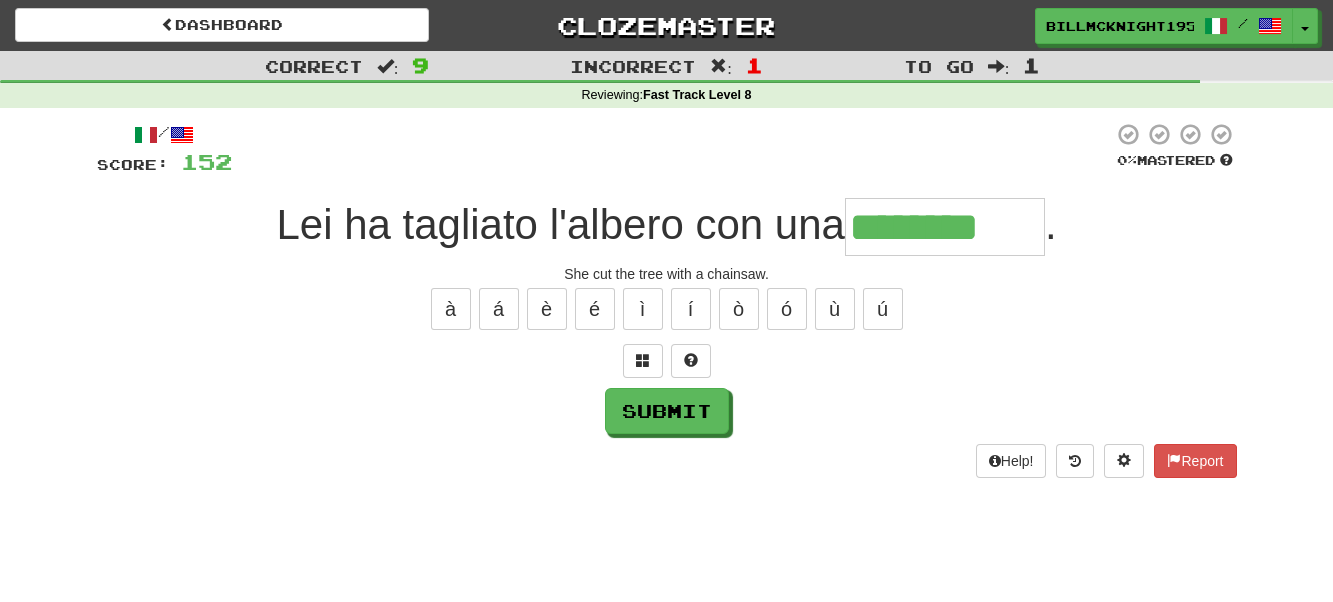 type on "********" 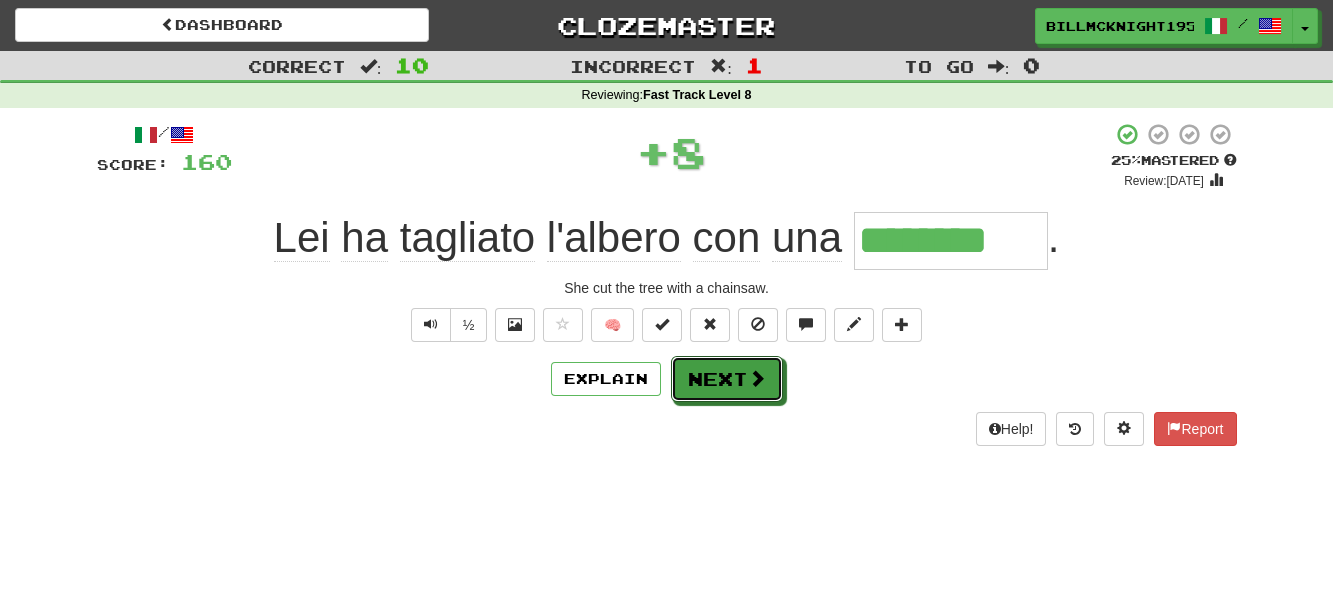 click on "Next" at bounding box center (727, 379) 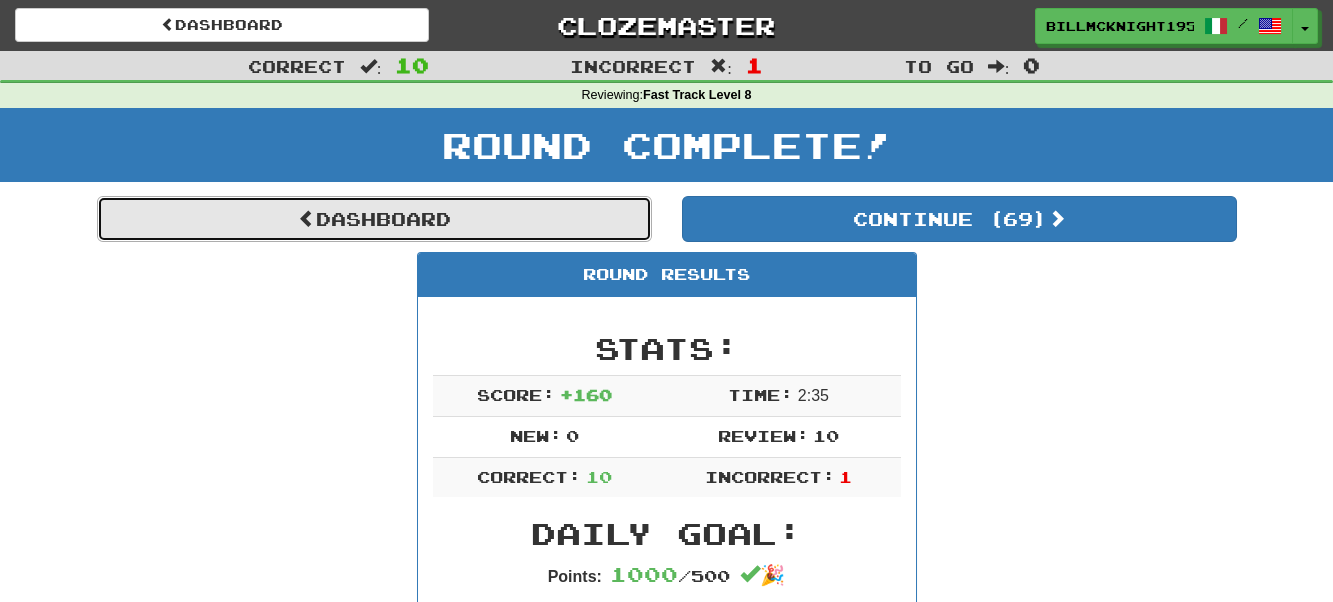 click on "Dashboard" at bounding box center (374, 219) 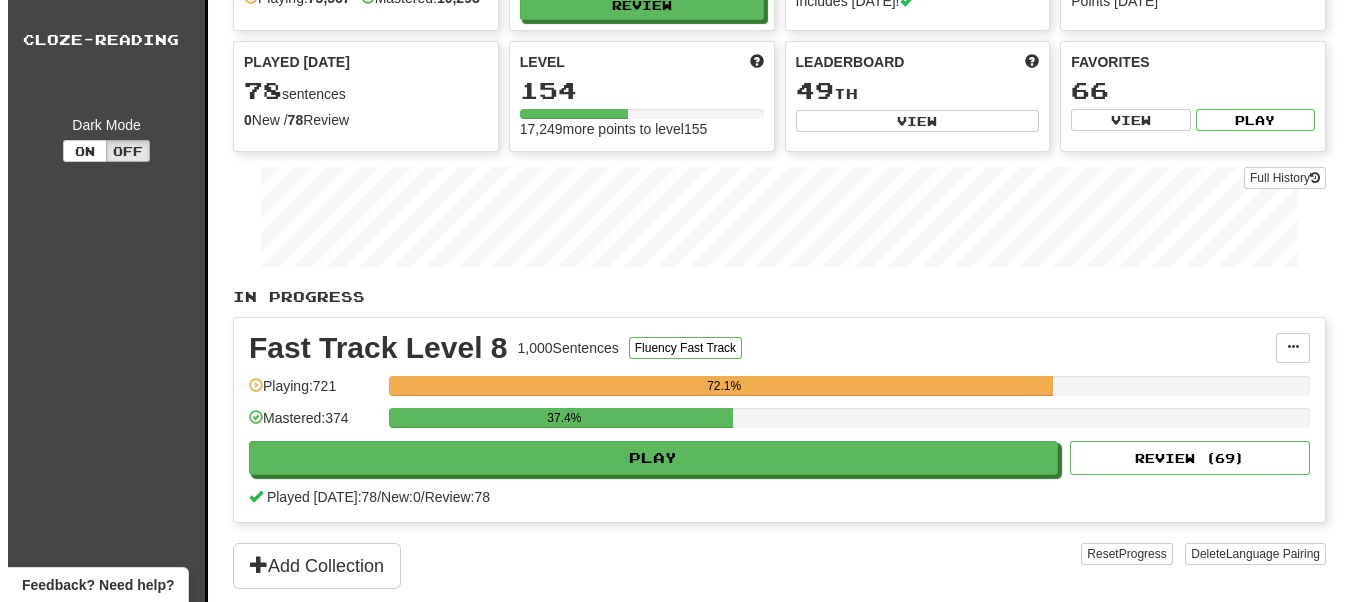 scroll, scrollTop: 200, scrollLeft: 0, axis: vertical 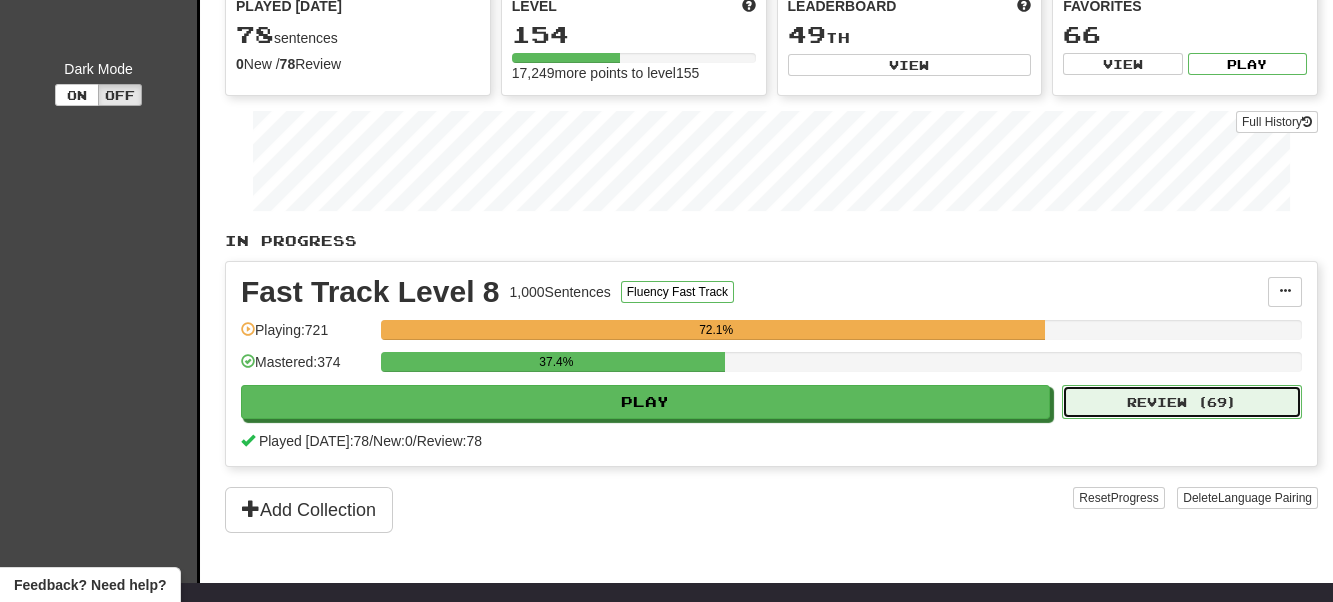 click on "Review ( 69 )" at bounding box center [1182, 402] 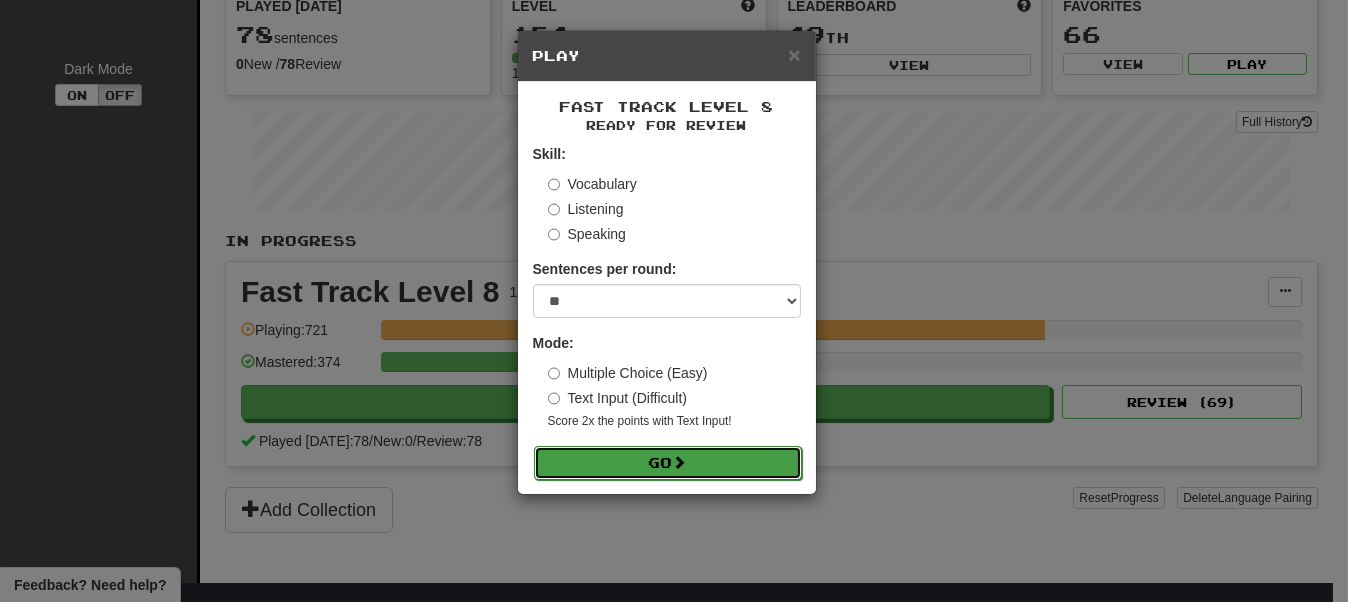 click on "Go" at bounding box center (668, 463) 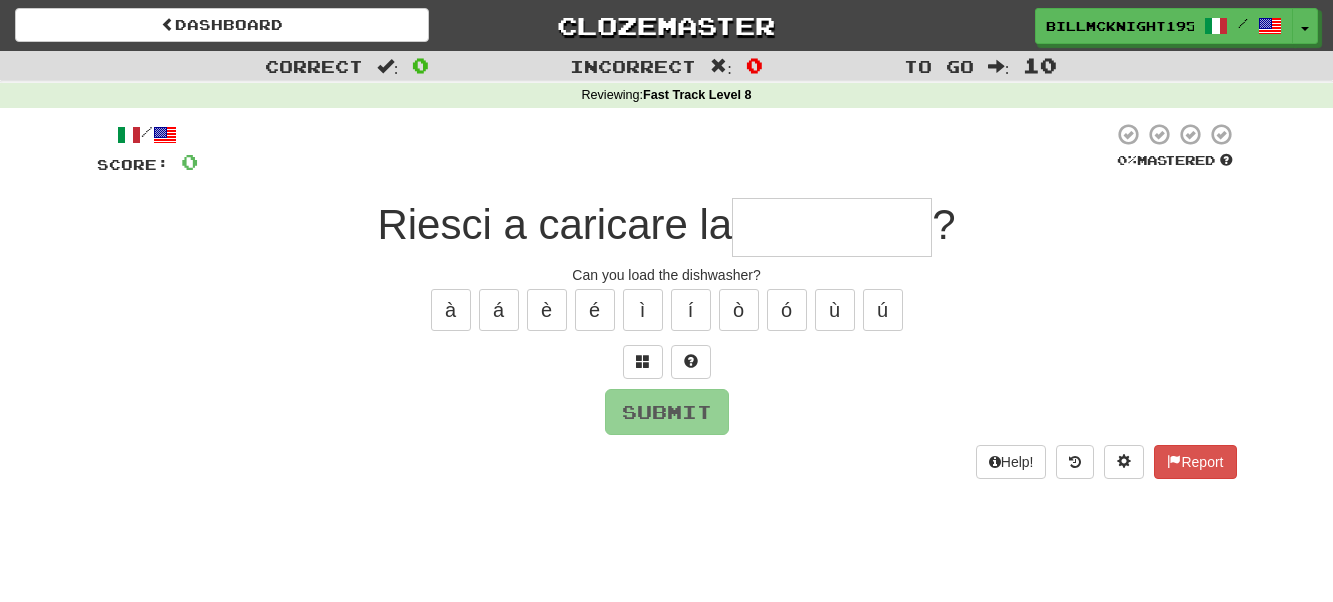 scroll, scrollTop: 0, scrollLeft: 0, axis: both 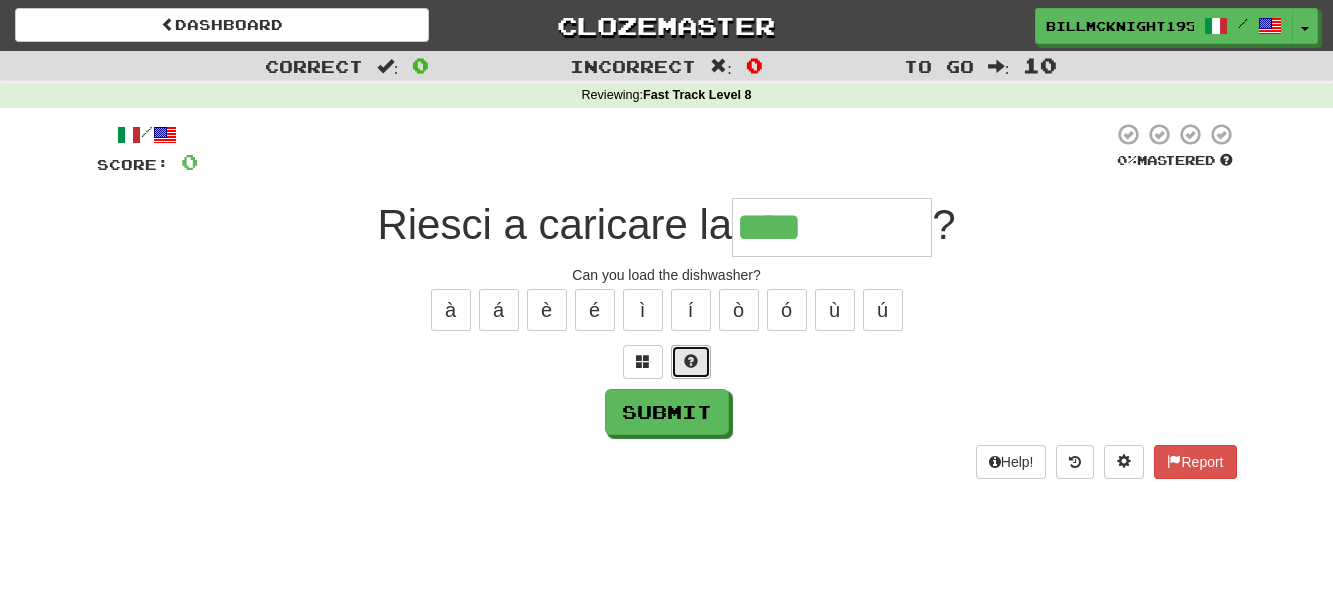 click at bounding box center [691, 361] 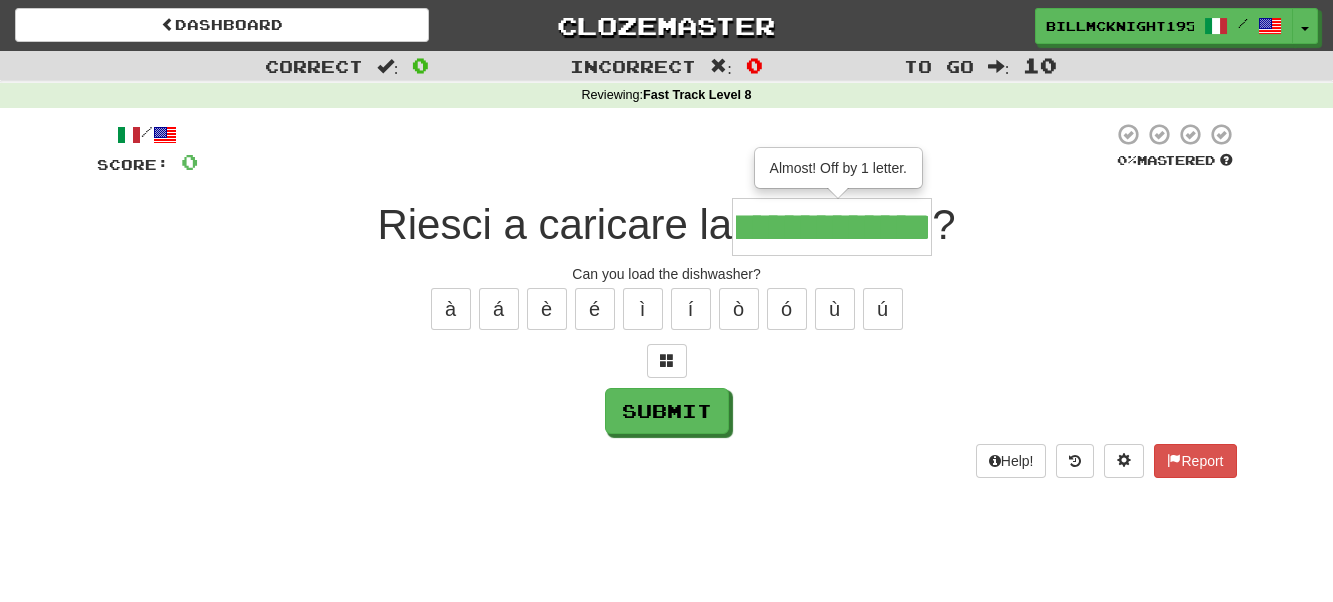 scroll, scrollTop: 0, scrollLeft: 36, axis: horizontal 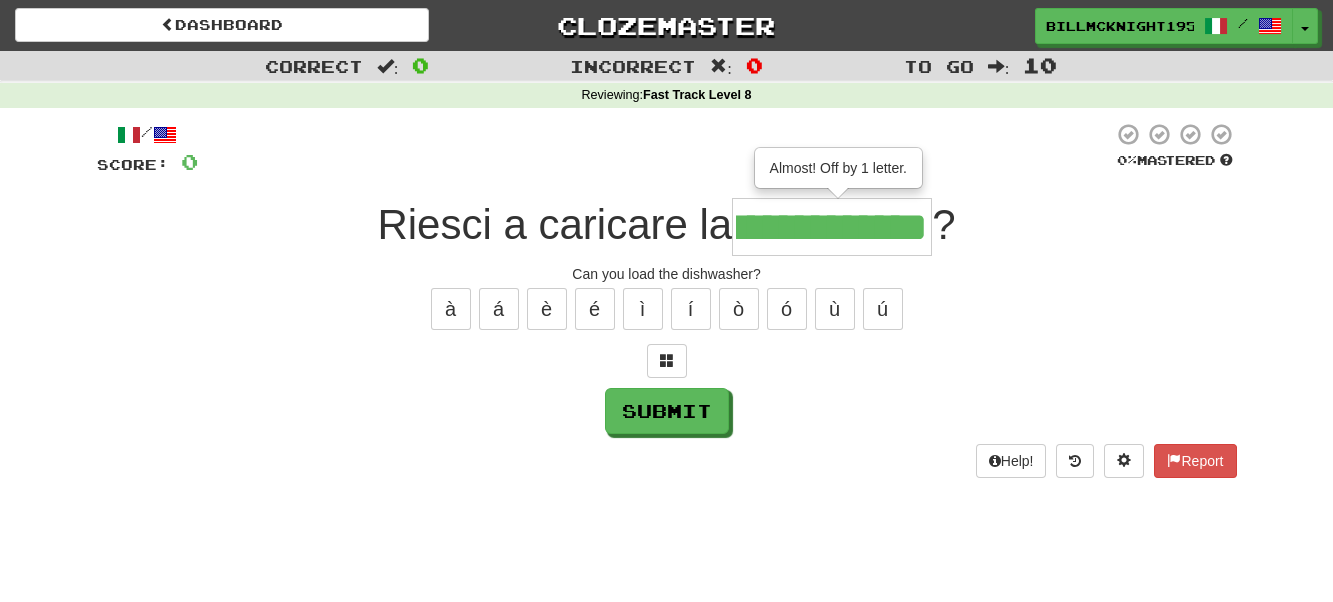 type on "**********" 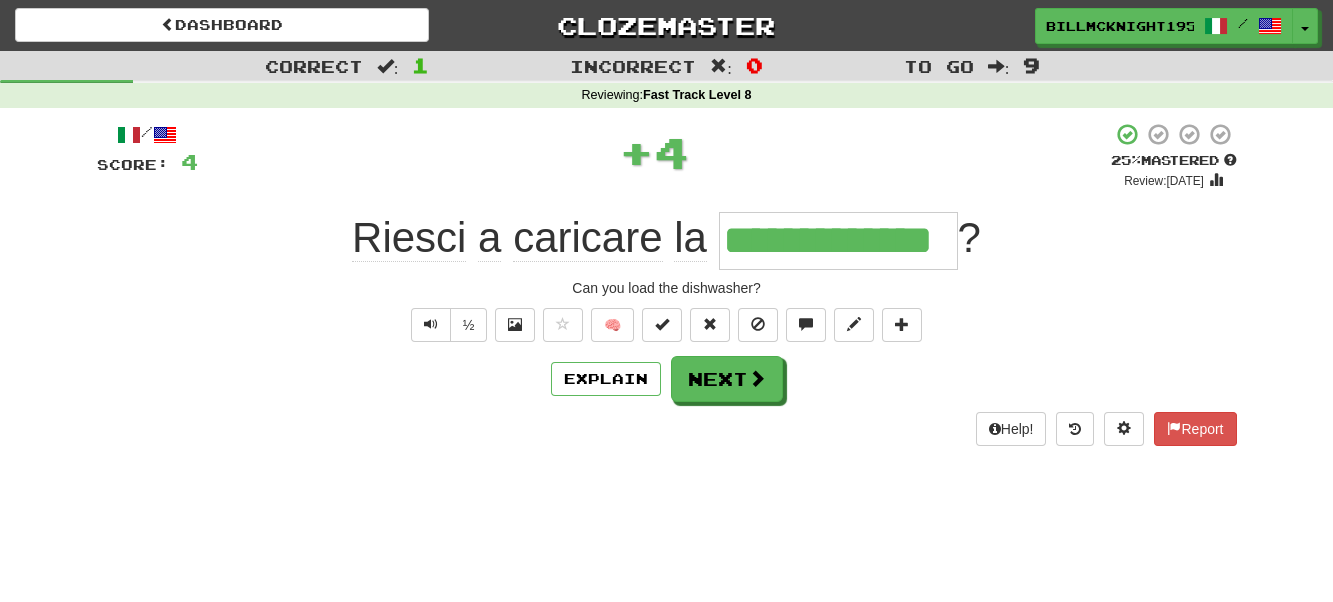 scroll, scrollTop: 0, scrollLeft: 0, axis: both 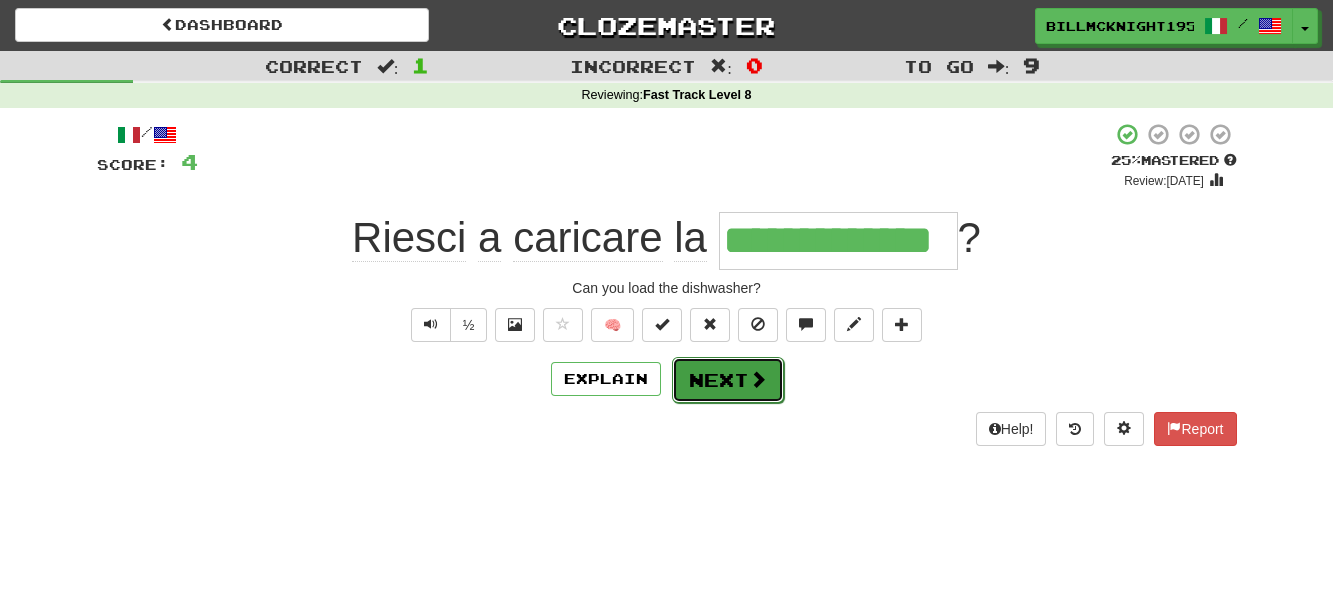 click on "Next" at bounding box center [728, 380] 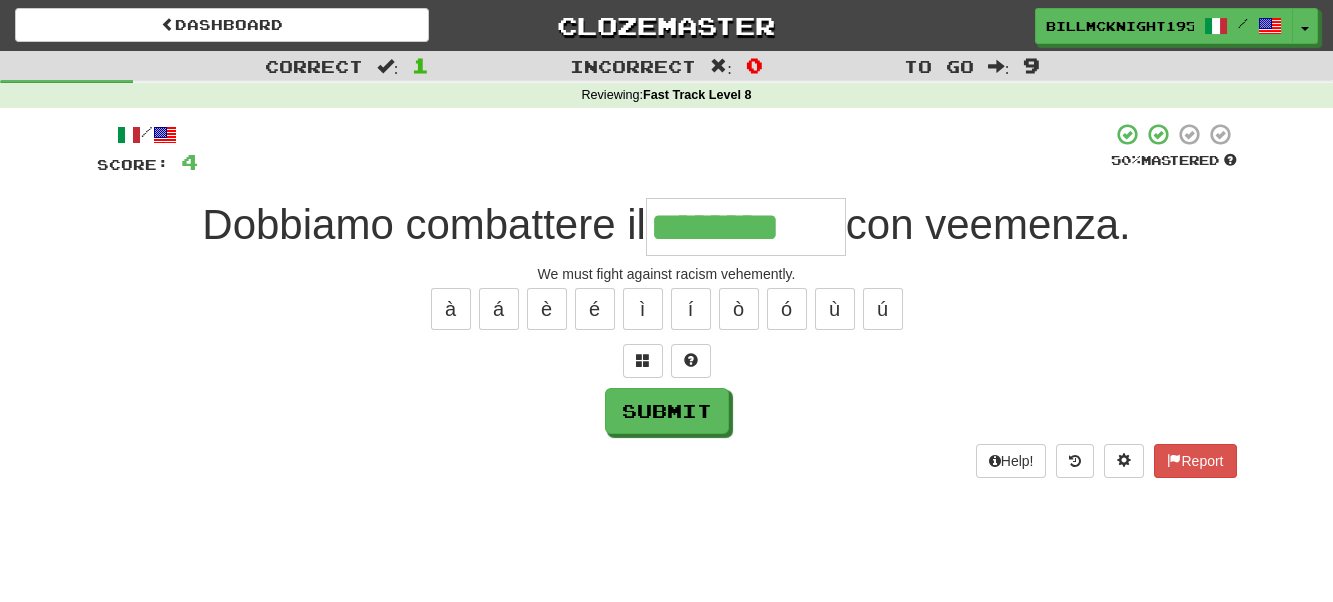 type on "********" 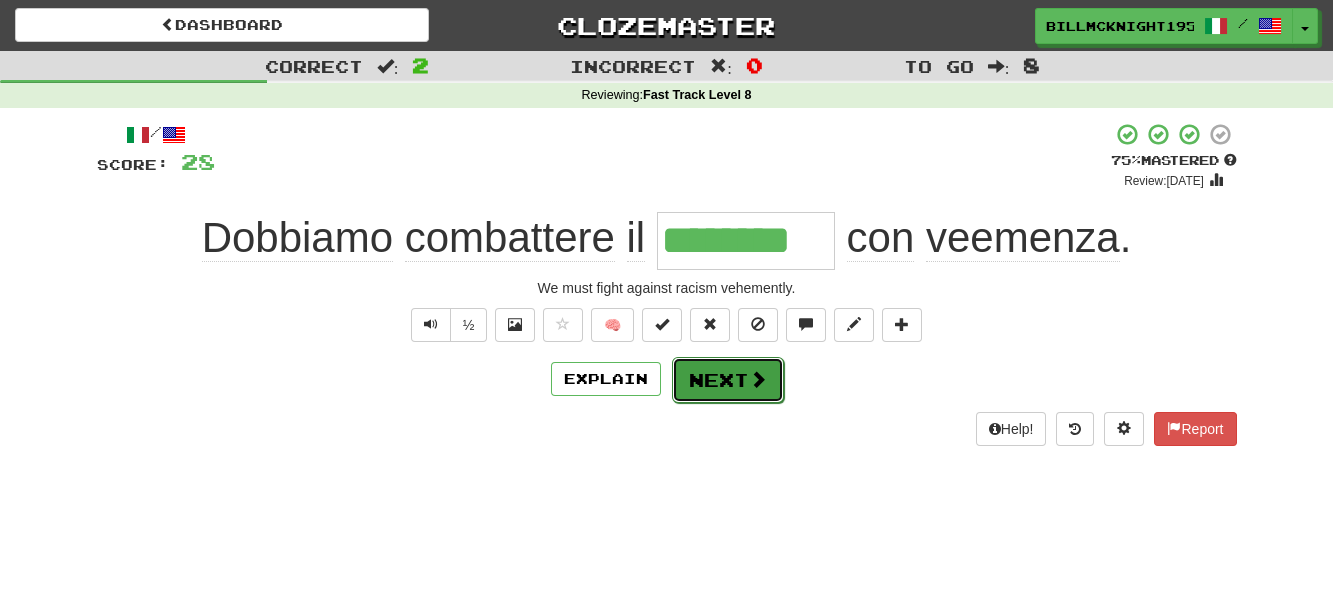 click on "Next" at bounding box center [728, 380] 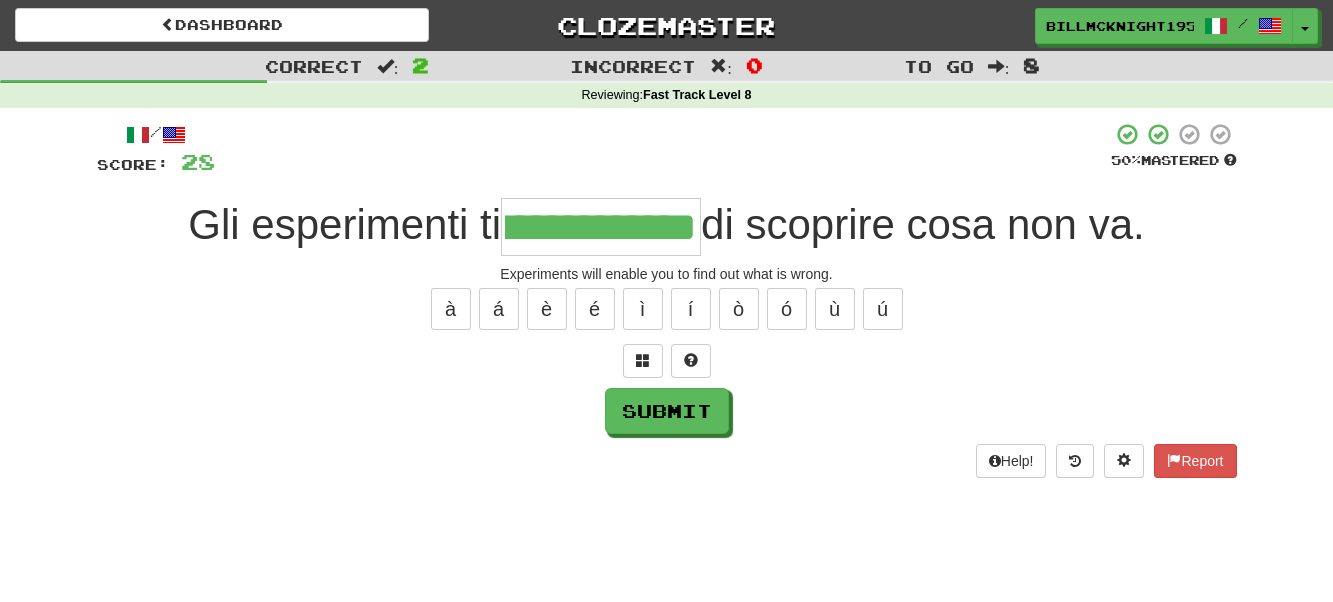 scroll, scrollTop: 0, scrollLeft: 80, axis: horizontal 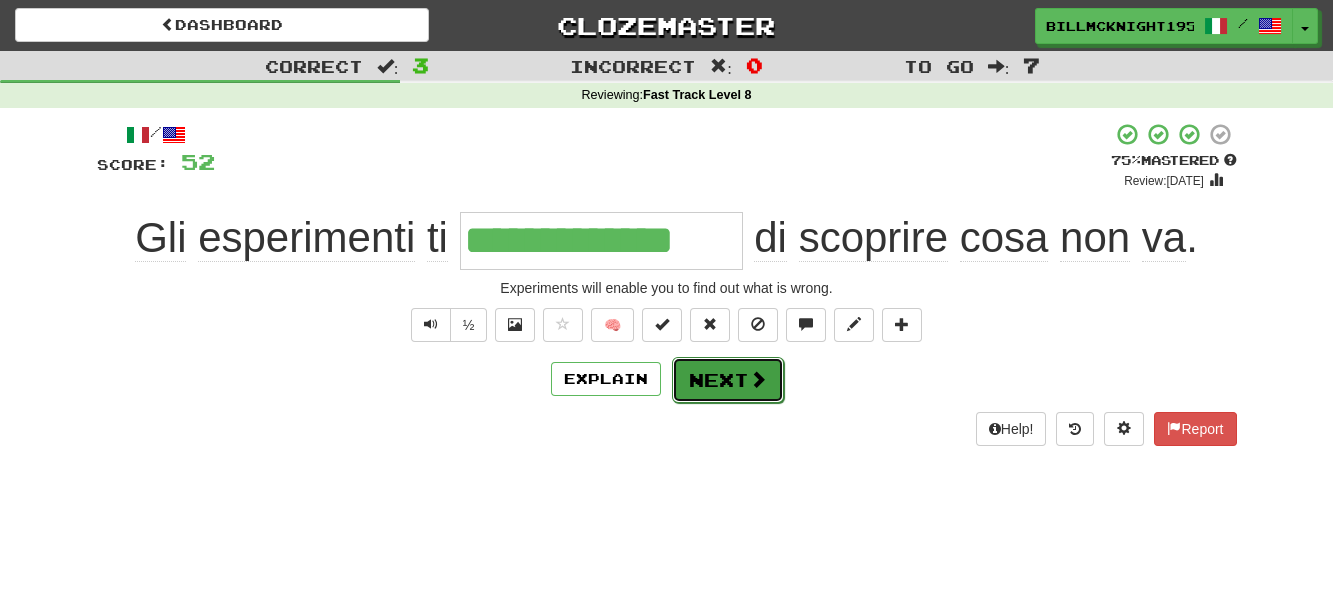 click on "Next" at bounding box center (728, 380) 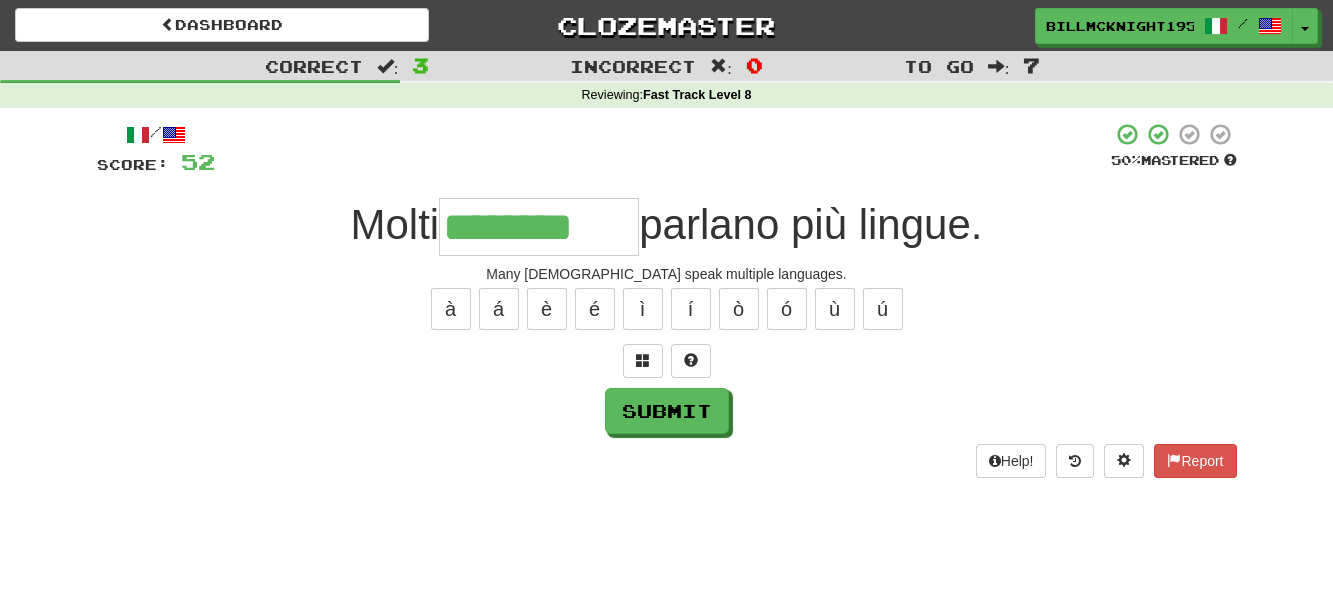 type on "********" 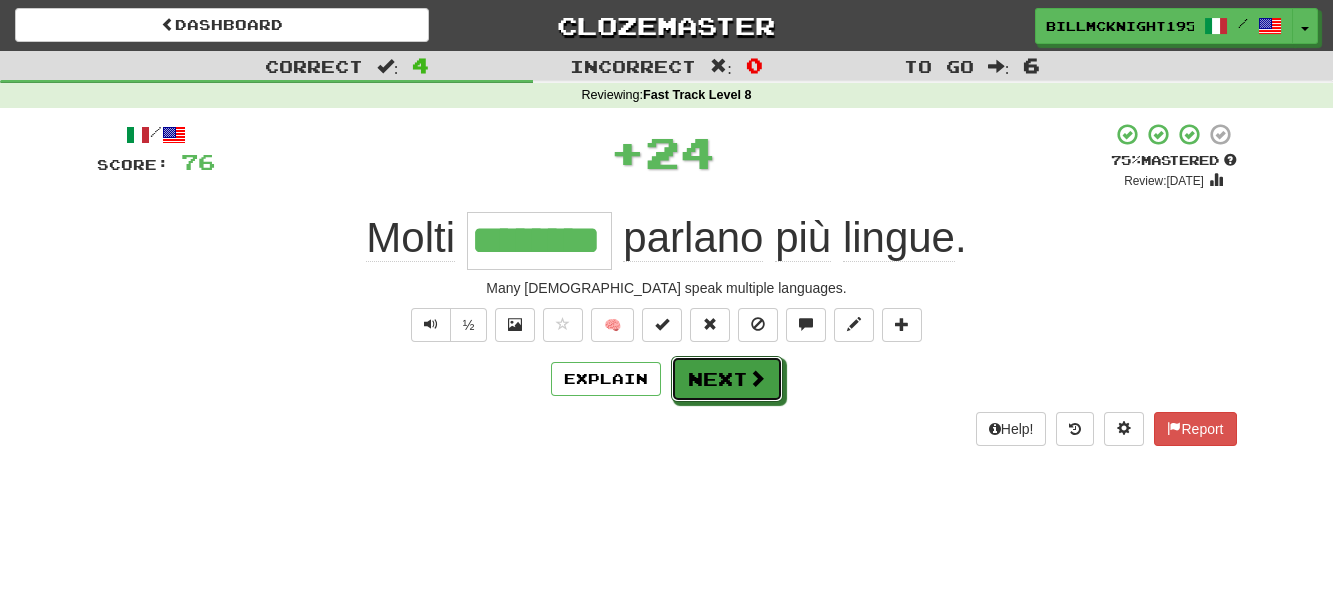 click at bounding box center (757, 378) 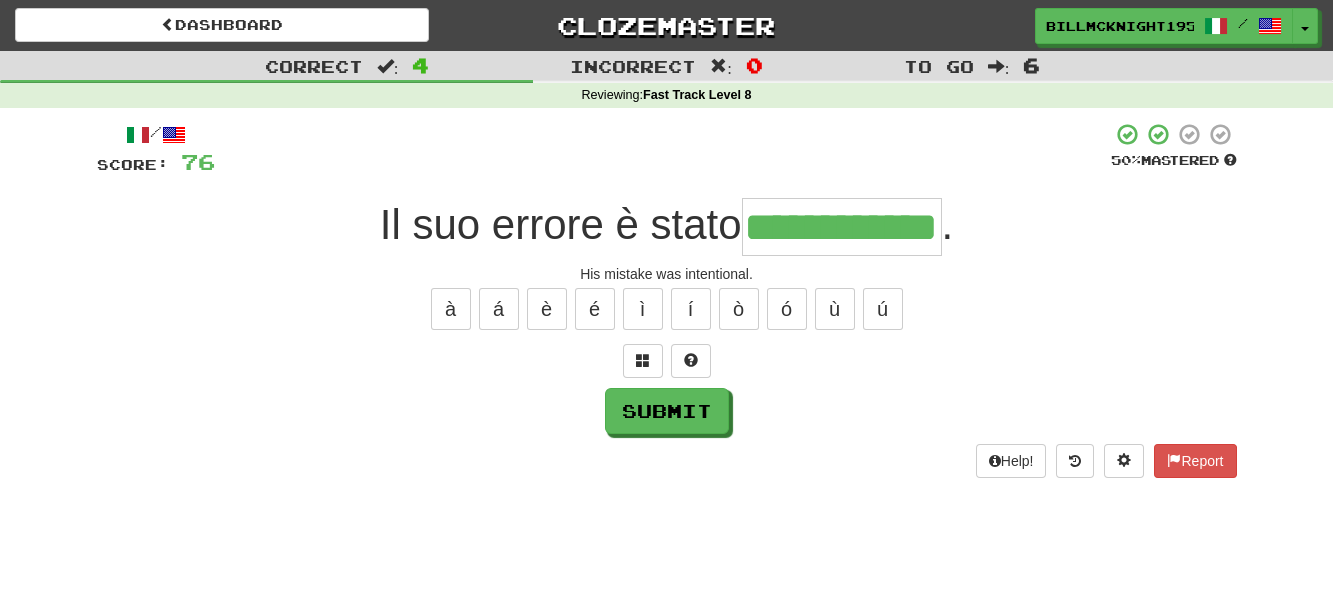 scroll, scrollTop: 0, scrollLeft: 31, axis: horizontal 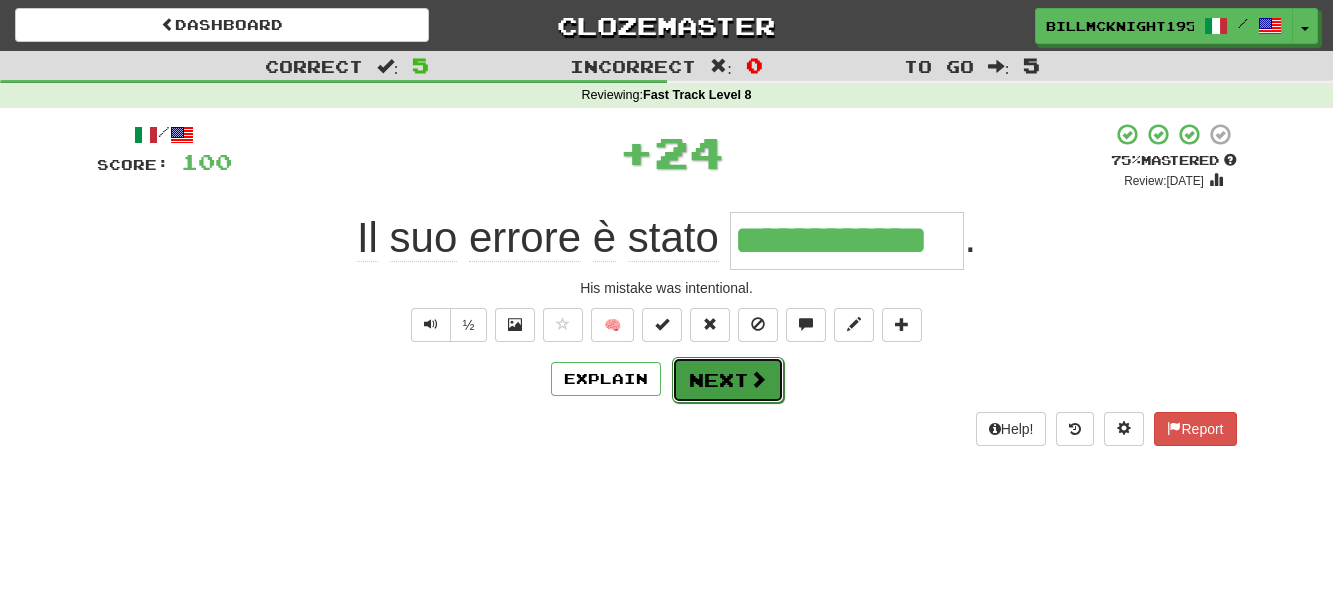 click at bounding box center [758, 379] 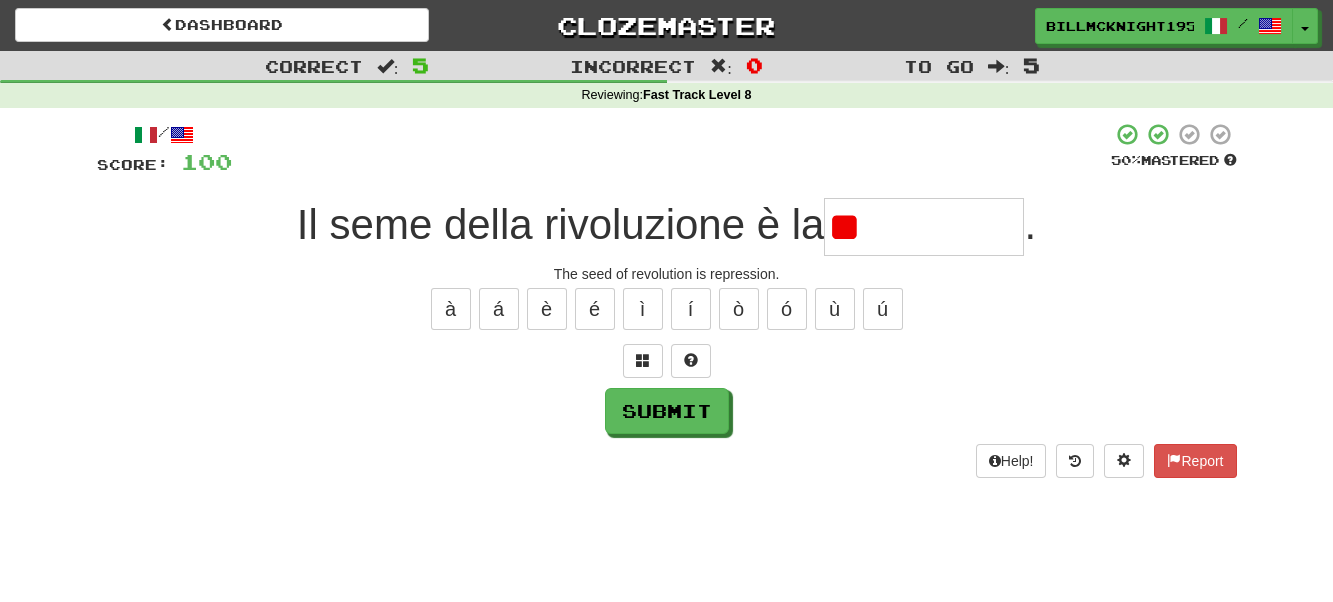 type on "*" 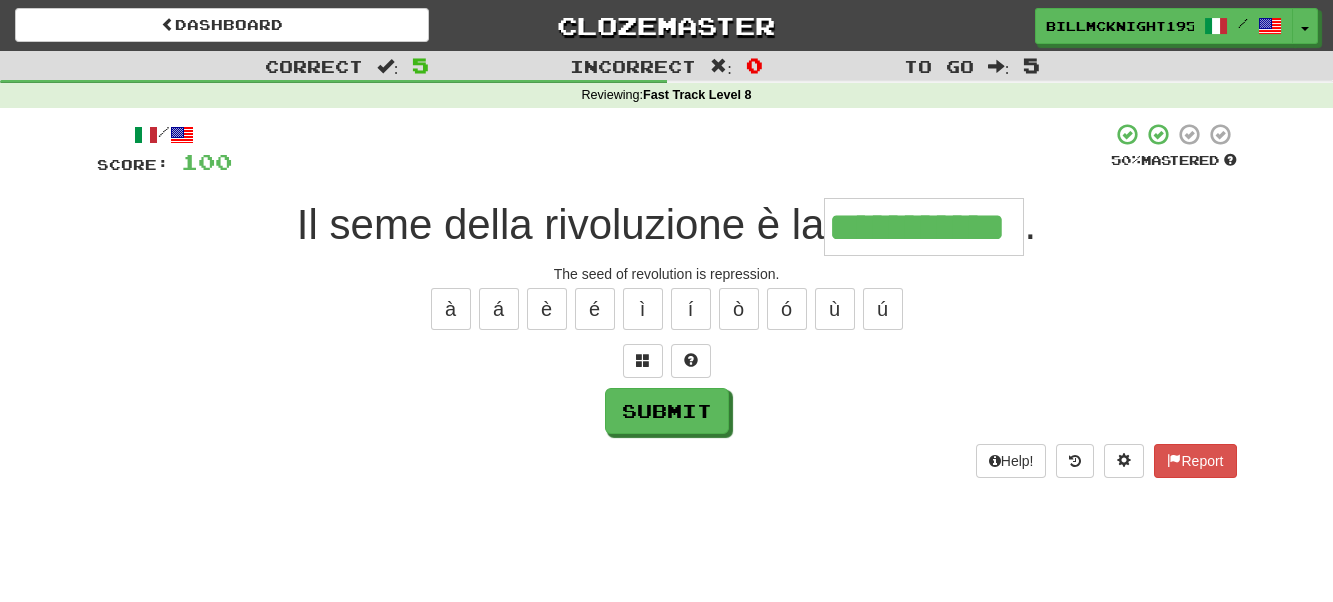 scroll, scrollTop: 0, scrollLeft: 26, axis: horizontal 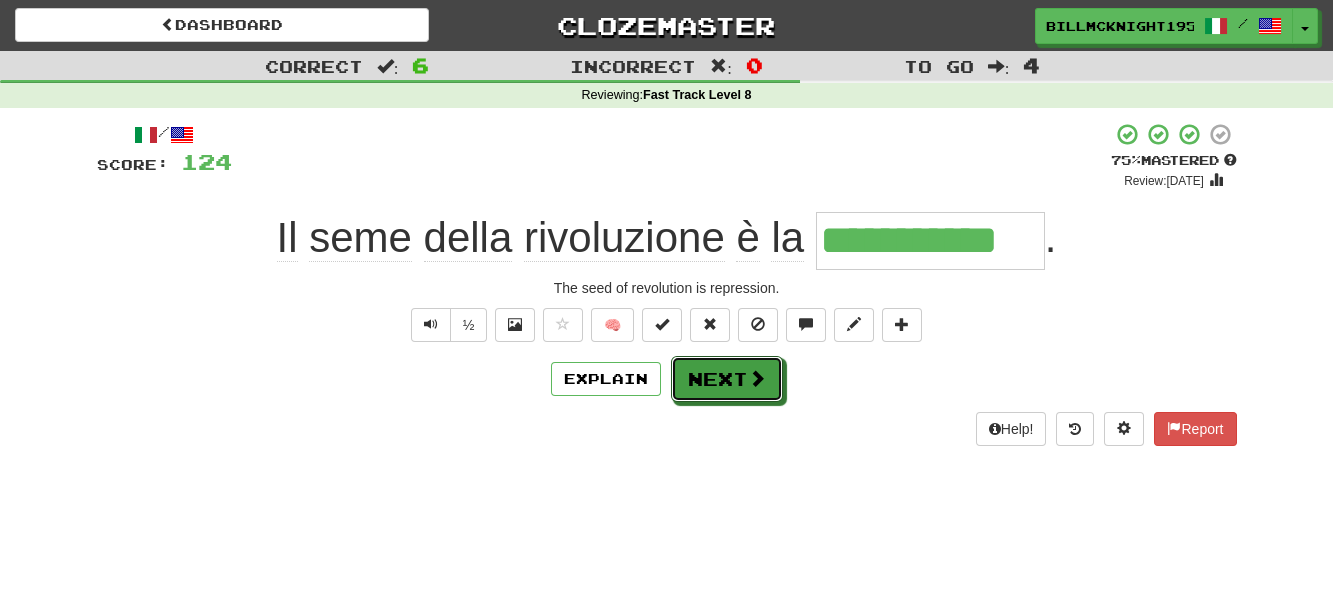 click on "Next" at bounding box center [727, 379] 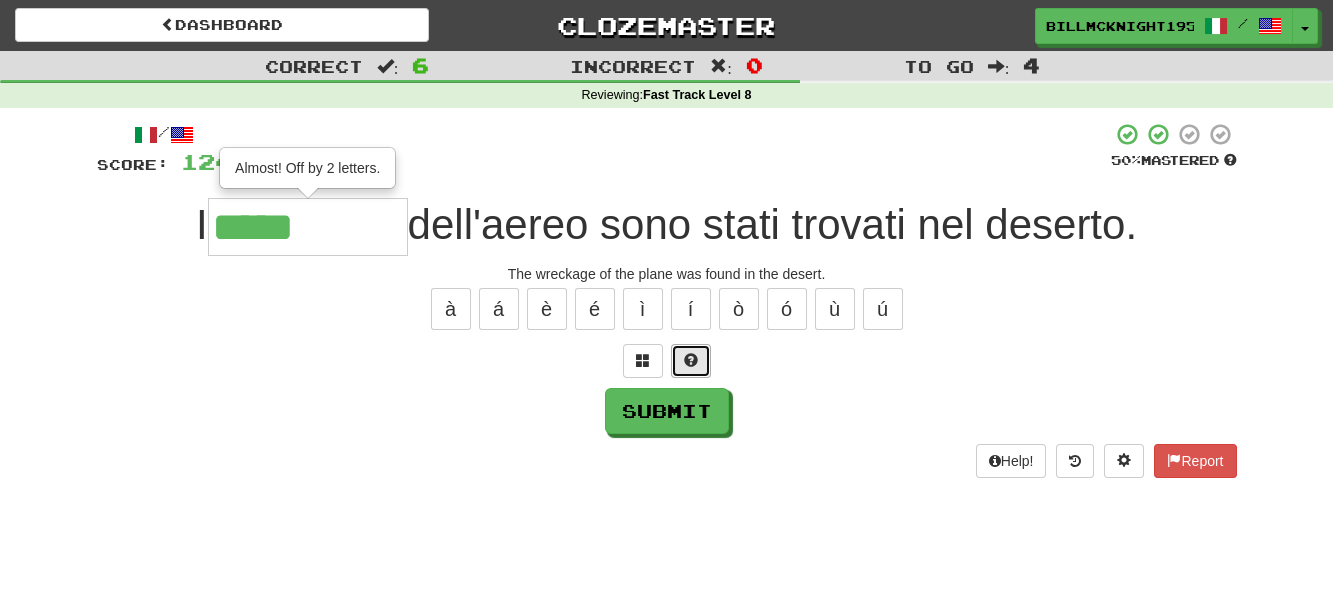 click at bounding box center (691, 360) 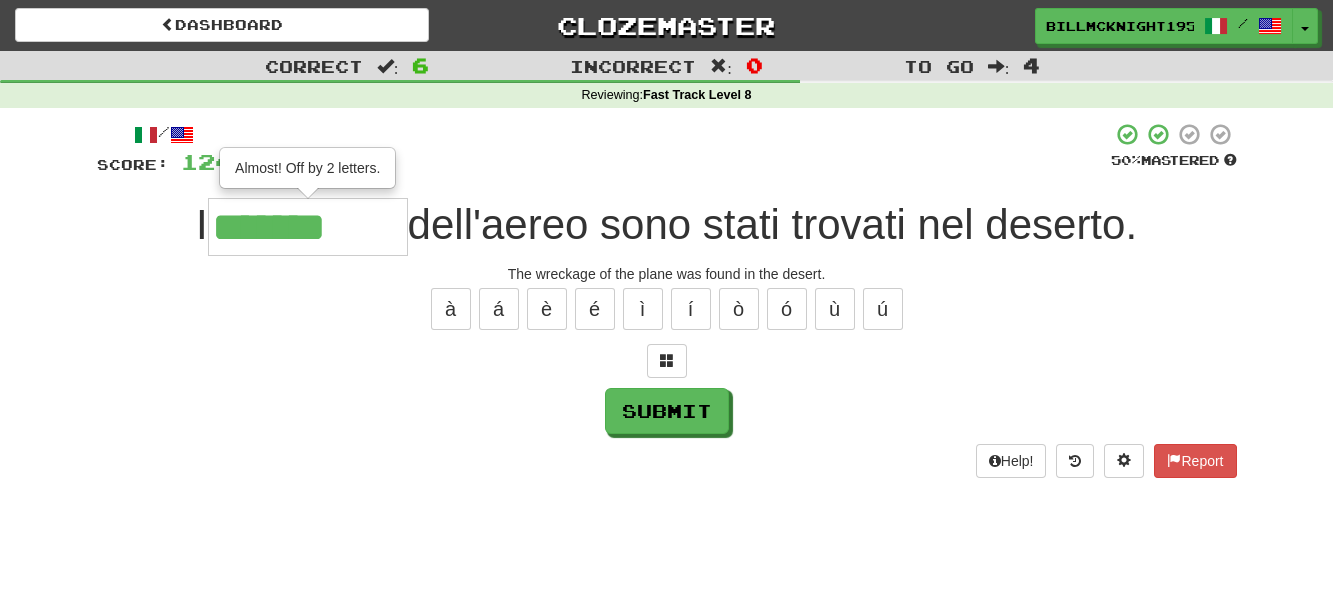 type on "*******" 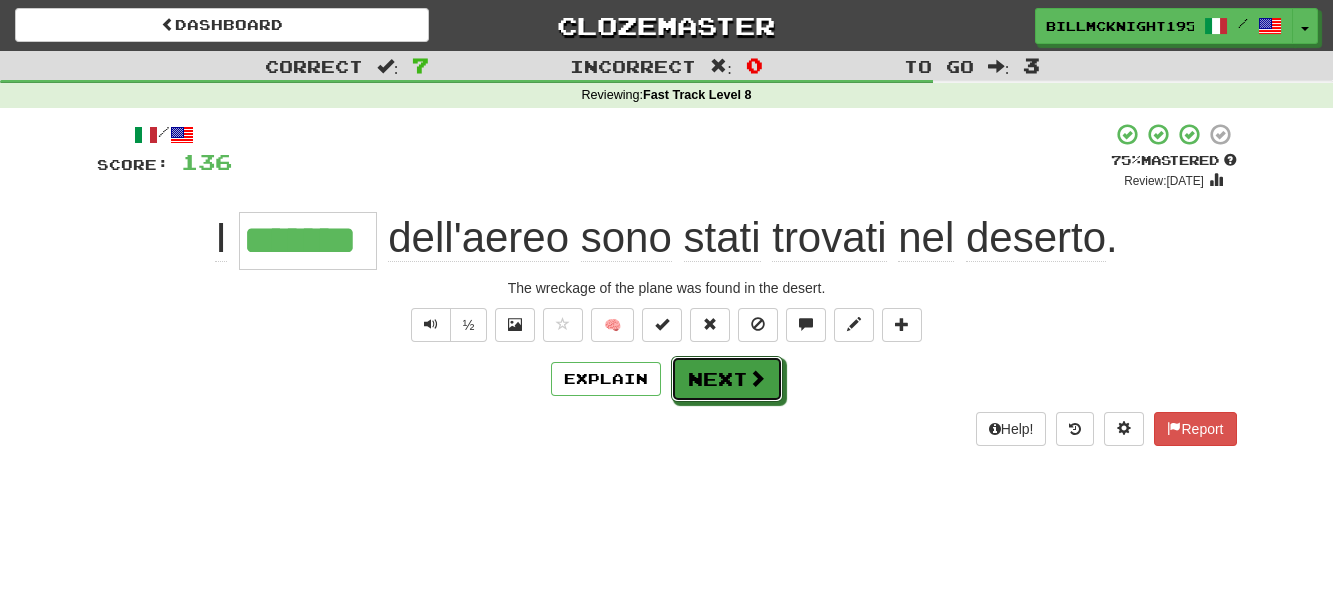 click on "Next" at bounding box center [727, 379] 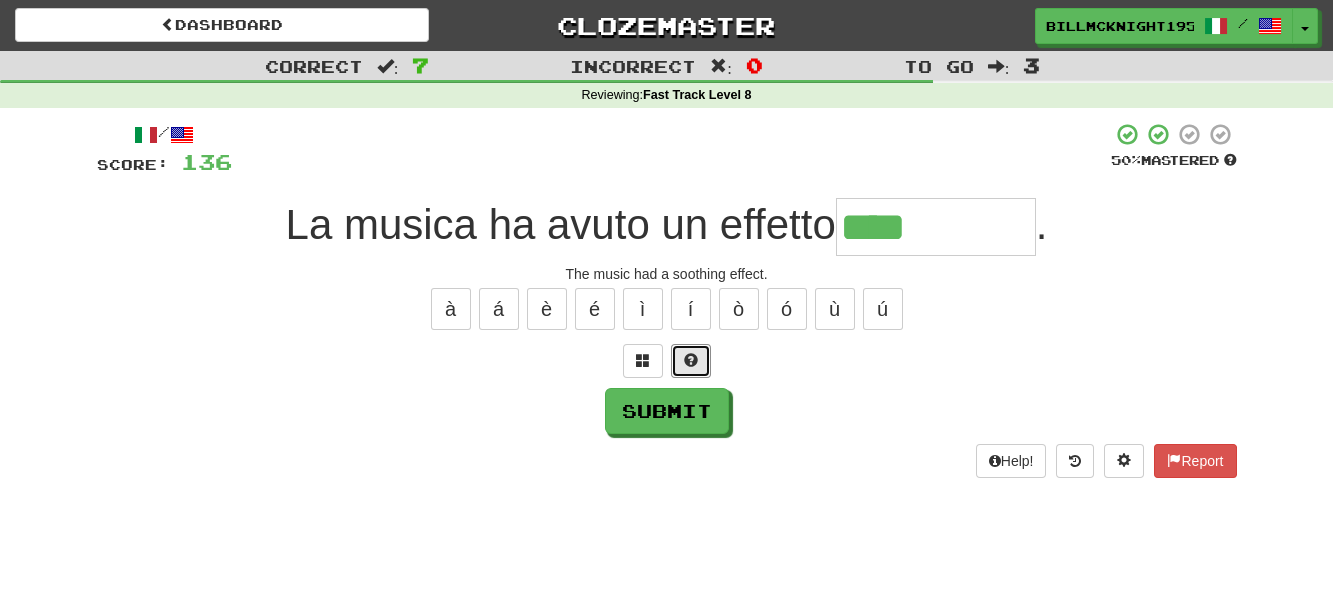 click at bounding box center [691, 360] 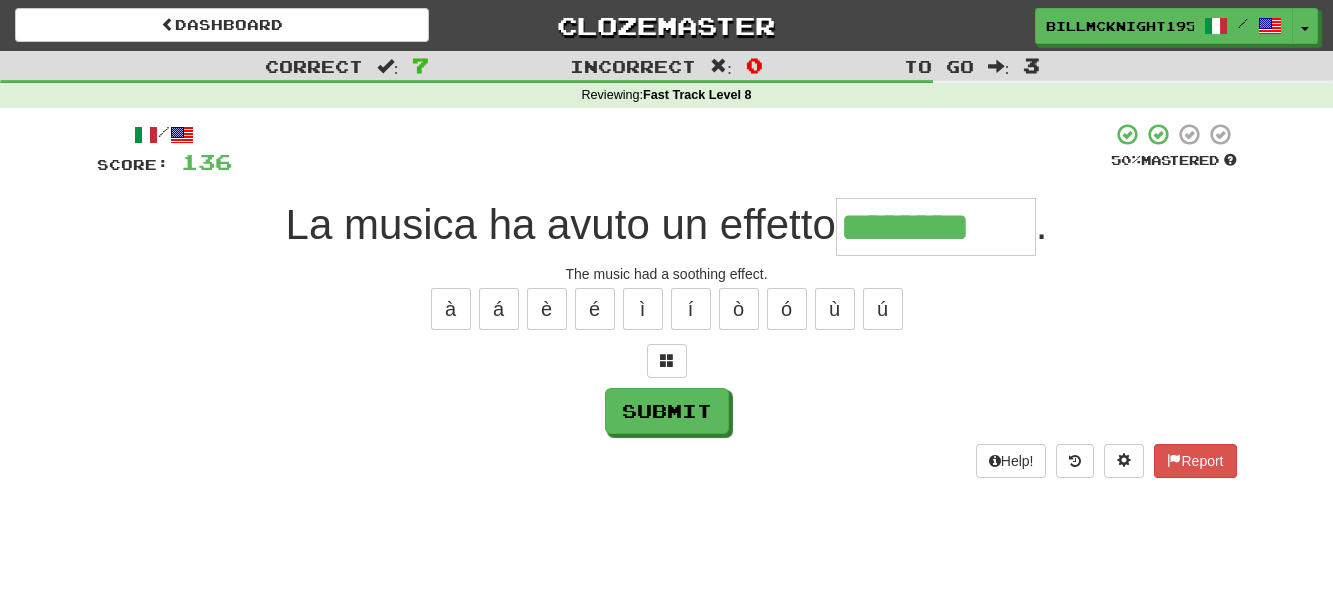 type on "********" 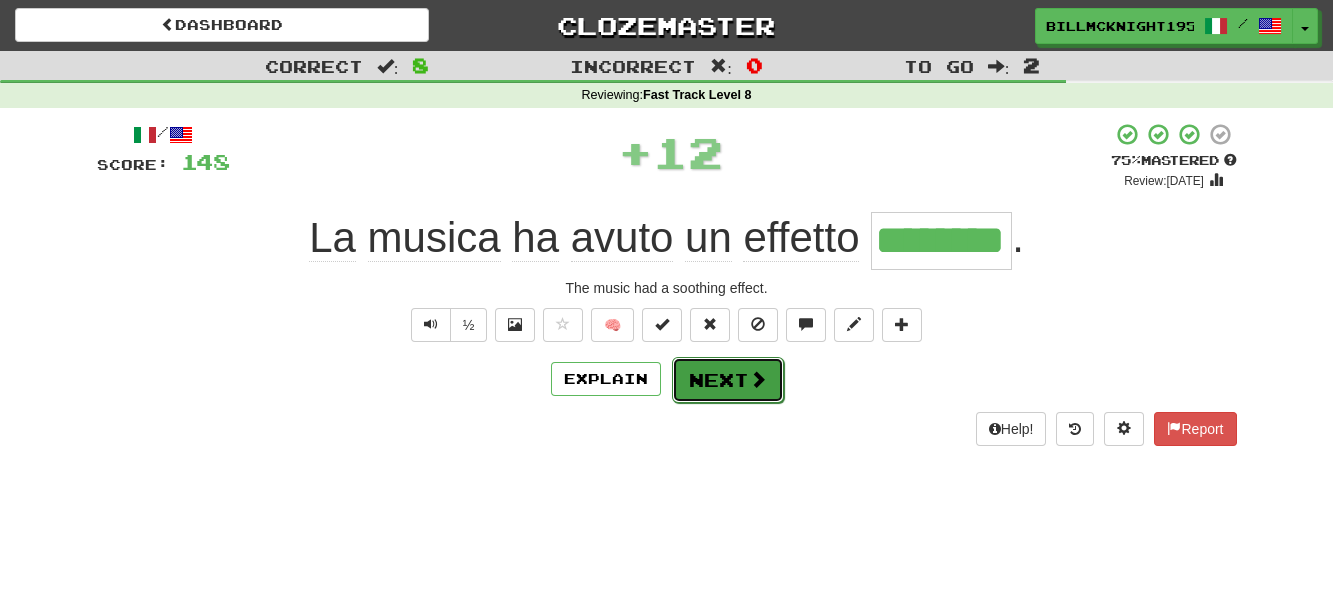 click on "Next" at bounding box center [728, 380] 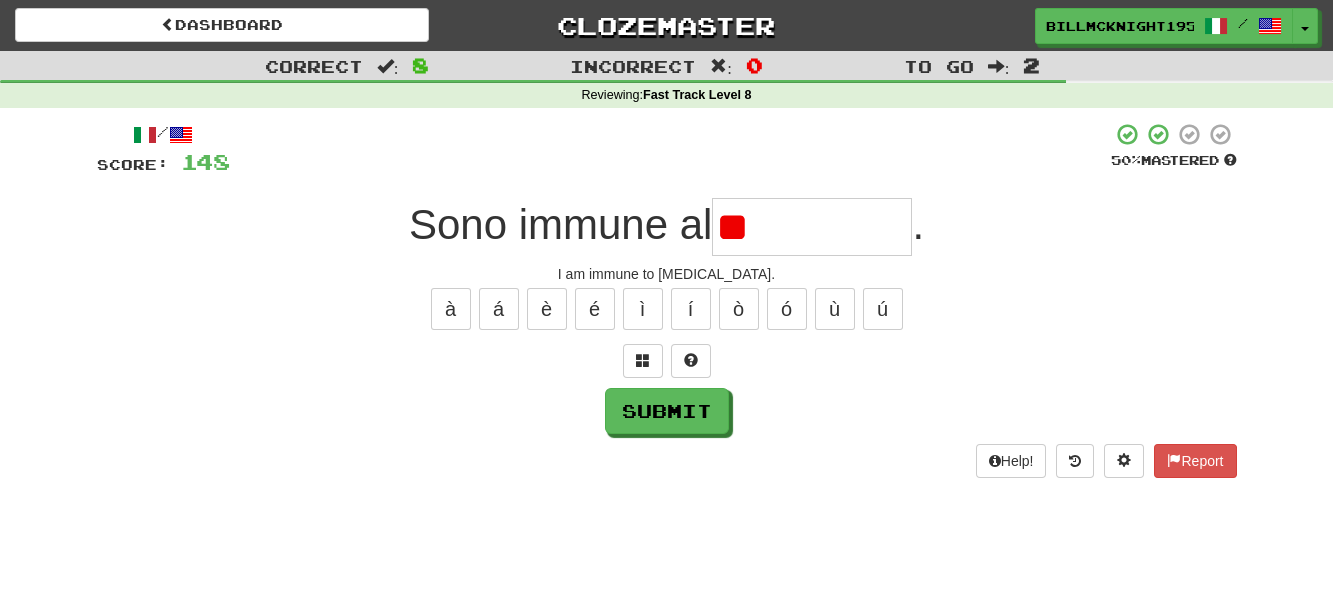 type on "*" 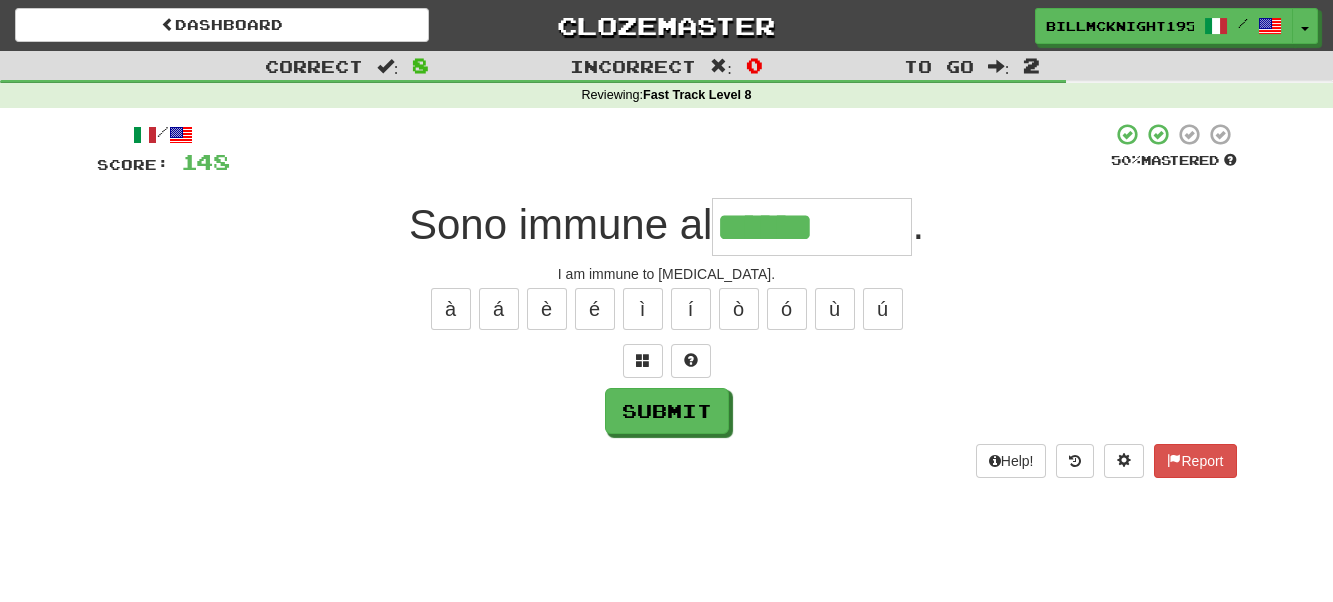 type on "******" 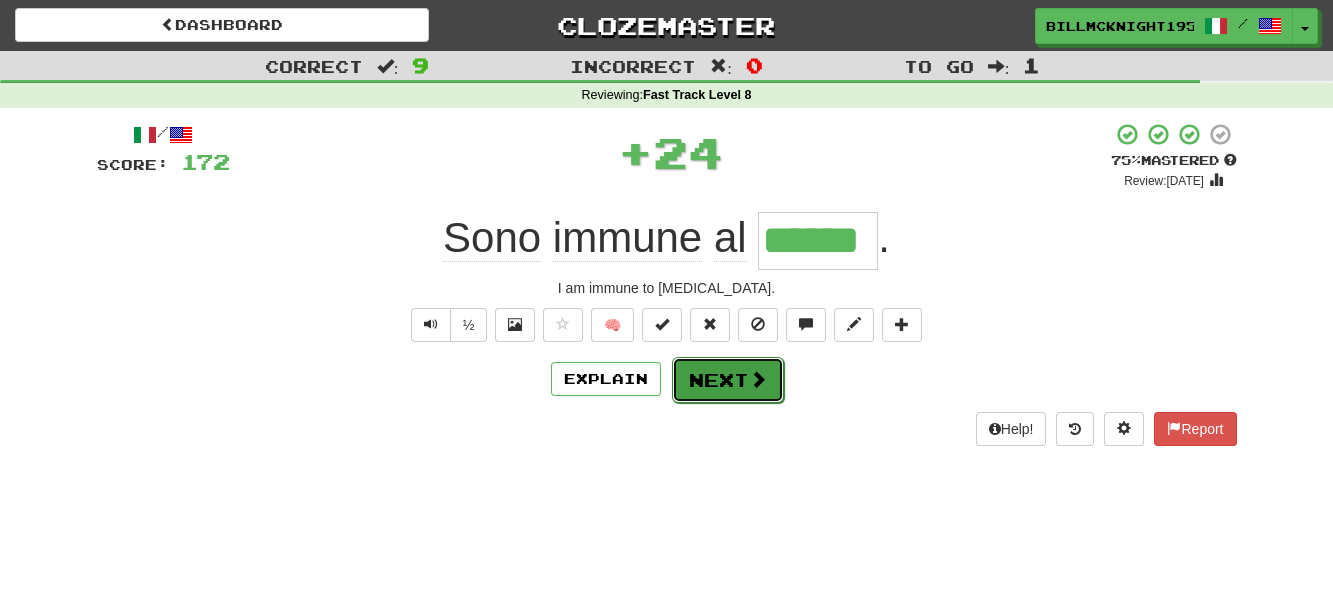 click on "Next" at bounding box center [728, 380] 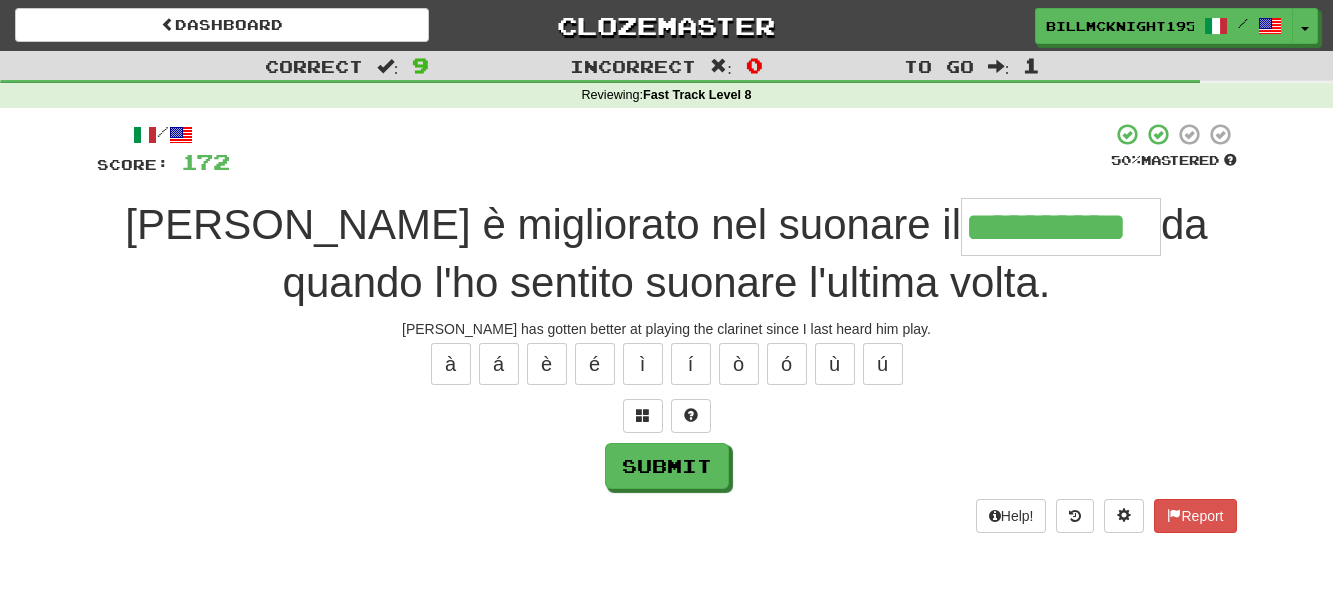 type on "**********" 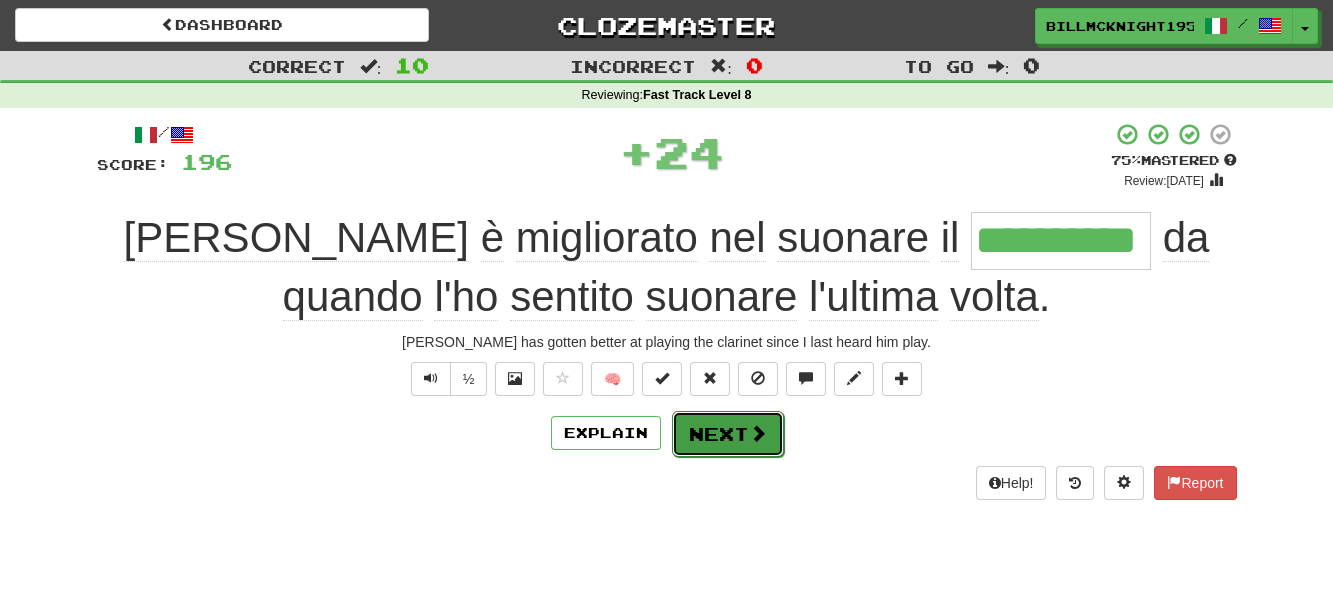 click on "Next" at bounding box center (728, 434) 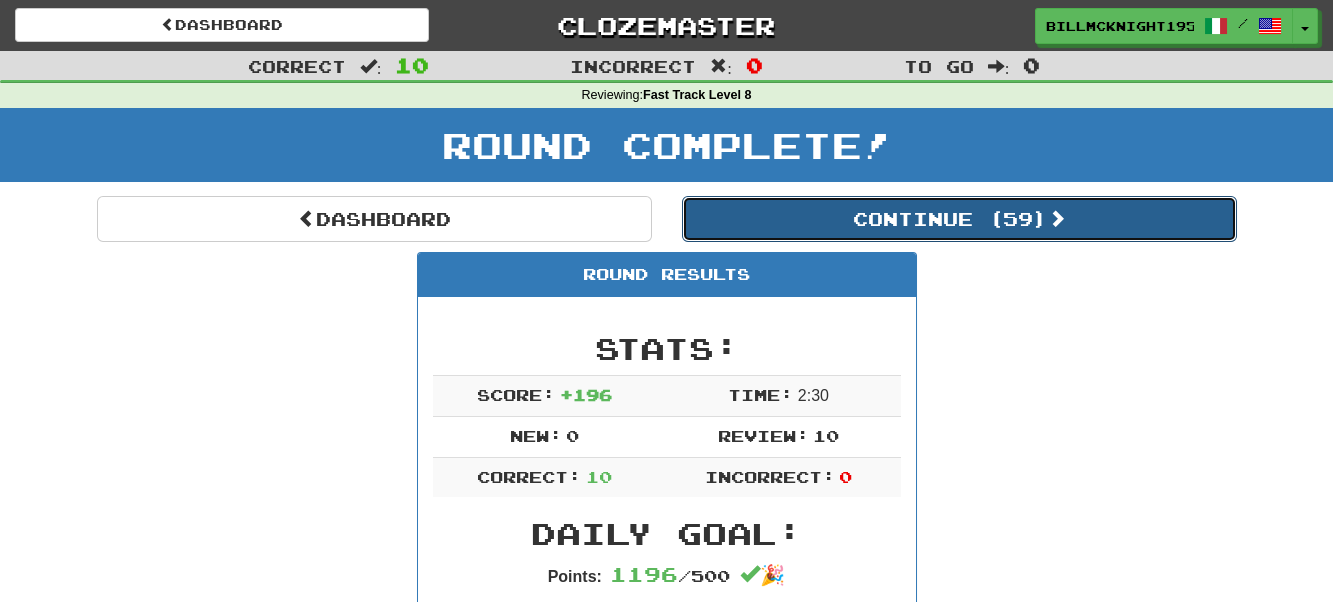 click on "Continue ( 59 )" at bounding box center (959, 219) 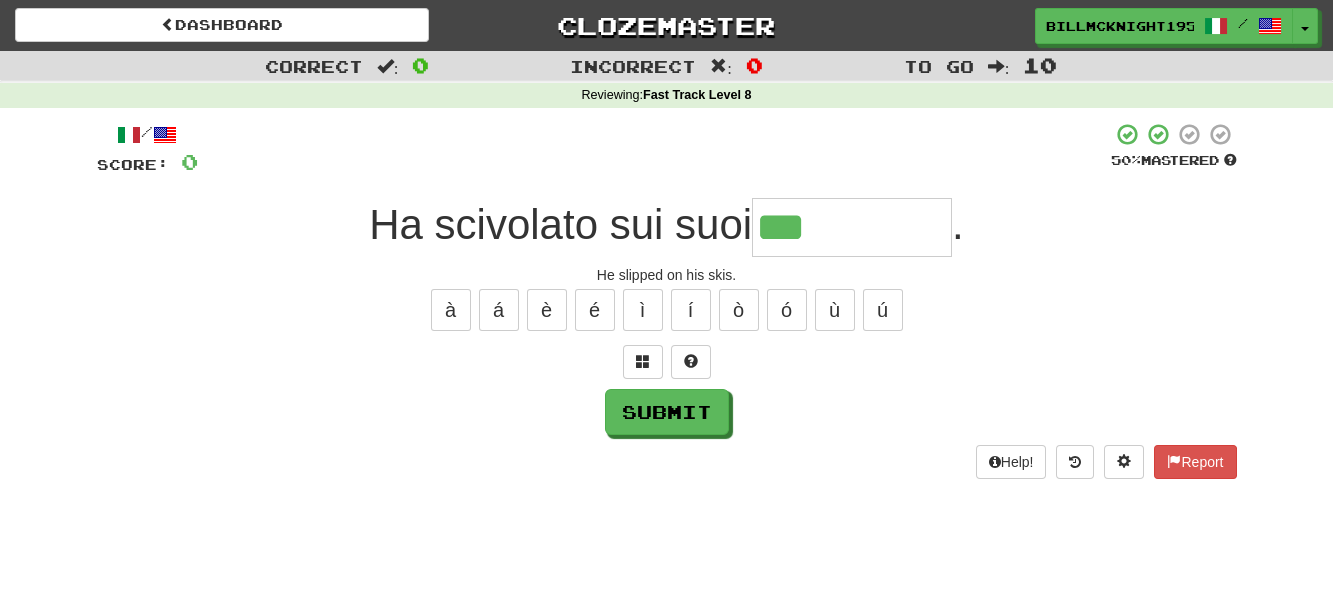 type on "***" 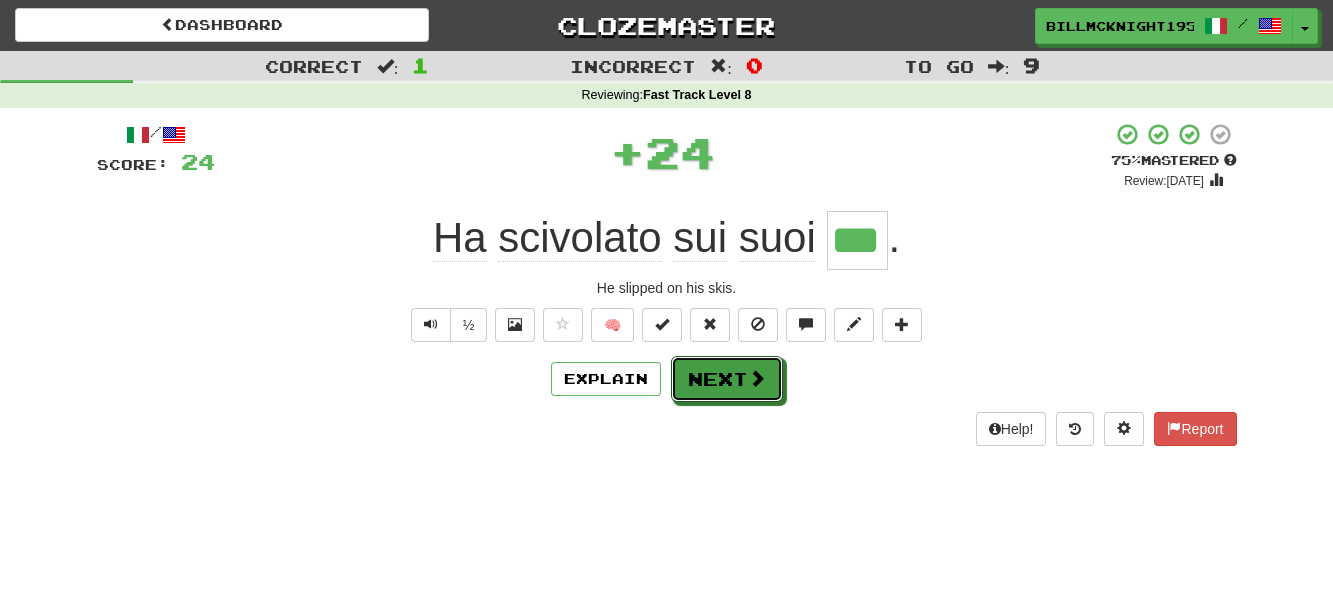 click on "Next" at bounding box center (727, 379) 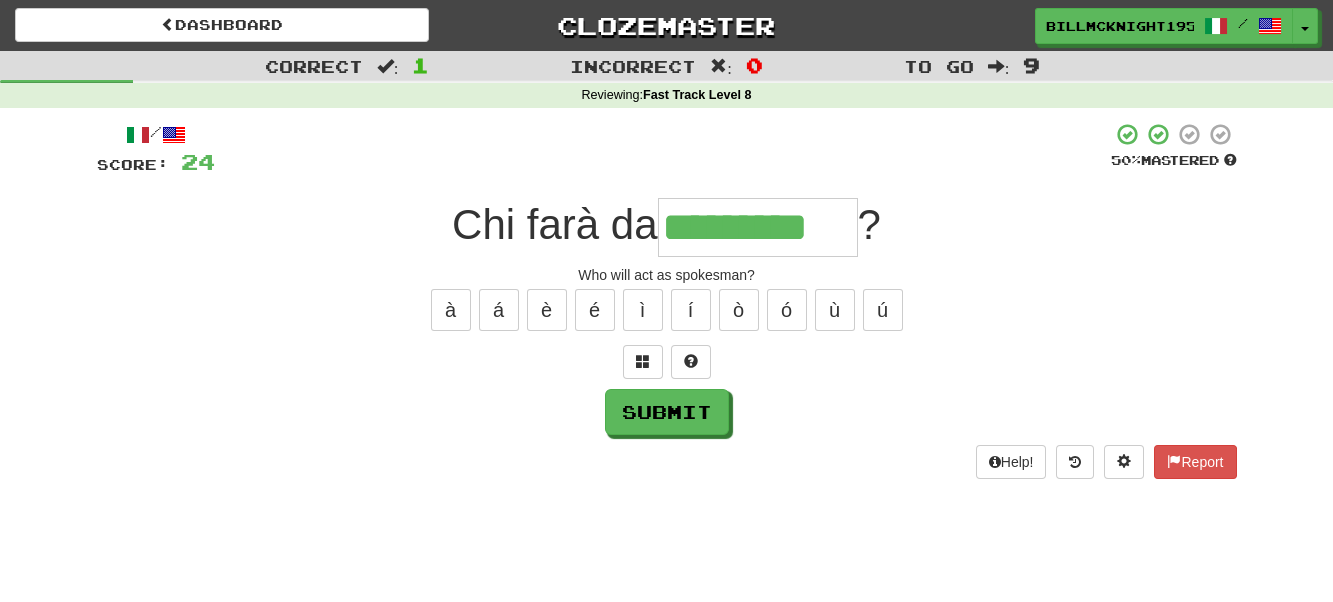 type on "*********" 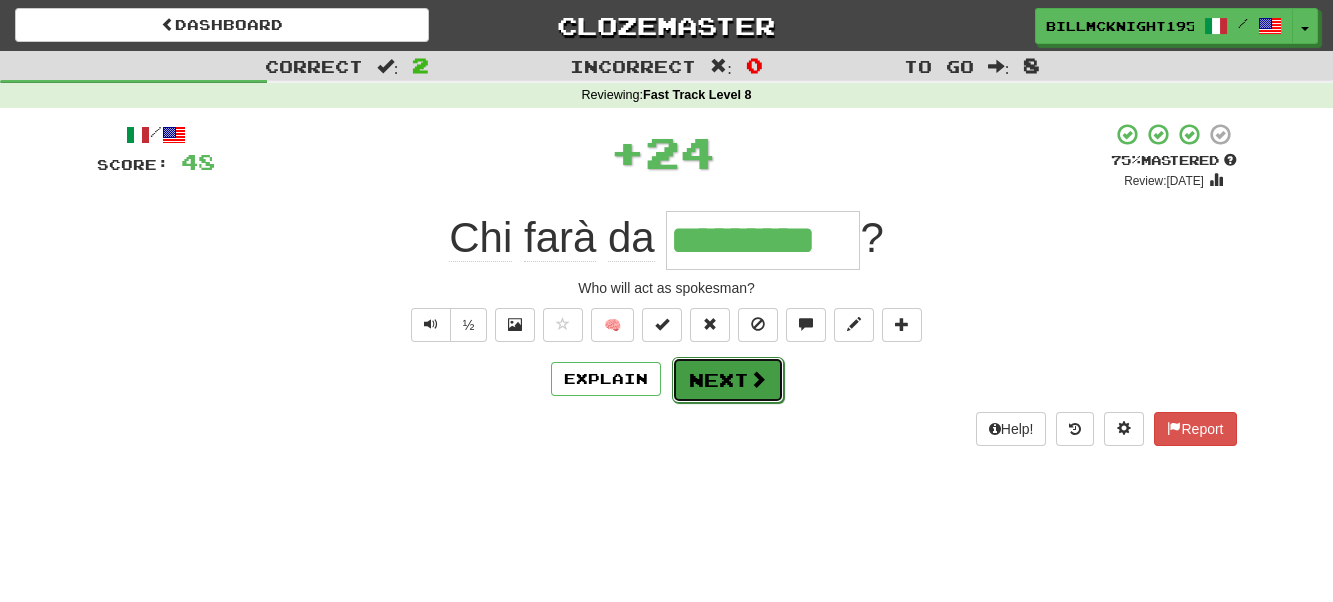 click on "Next" at bounding box center [728, 380] 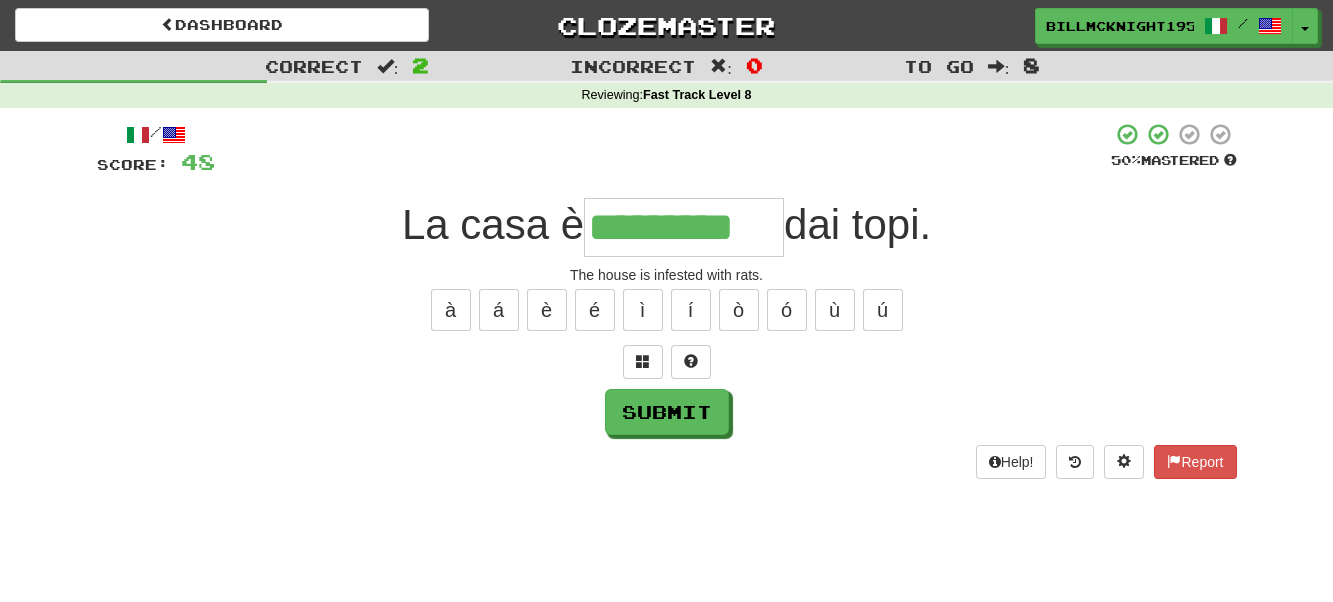 type on "*********" 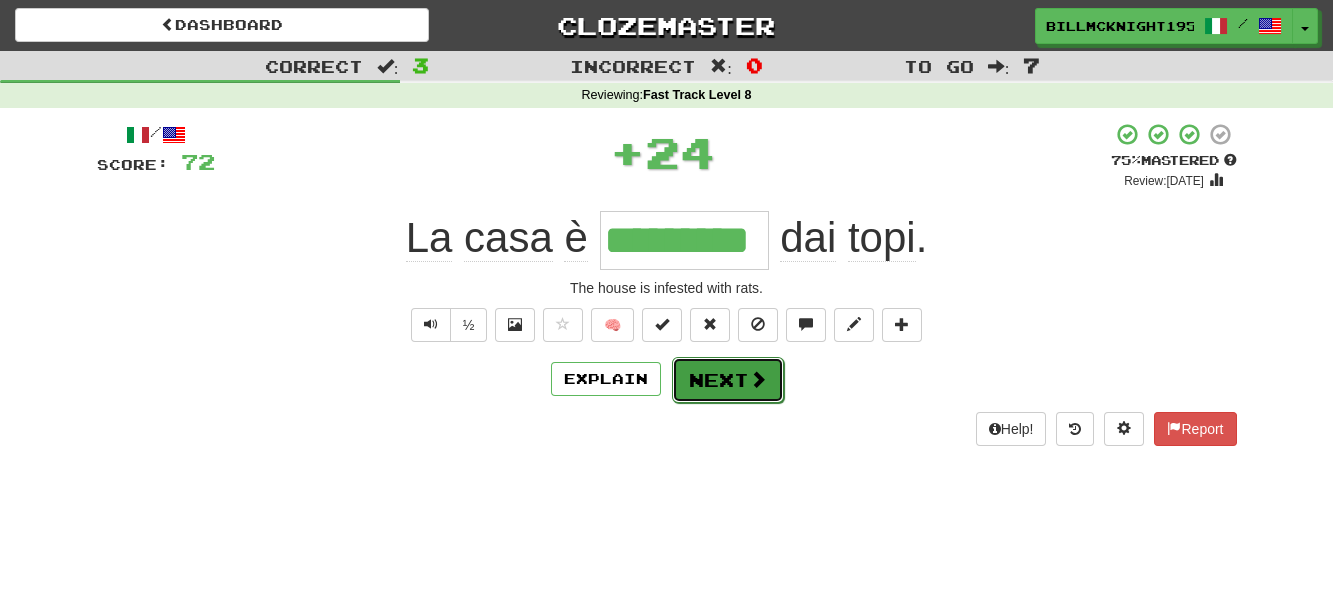 click on "Next" at bounding box center (728, 380) 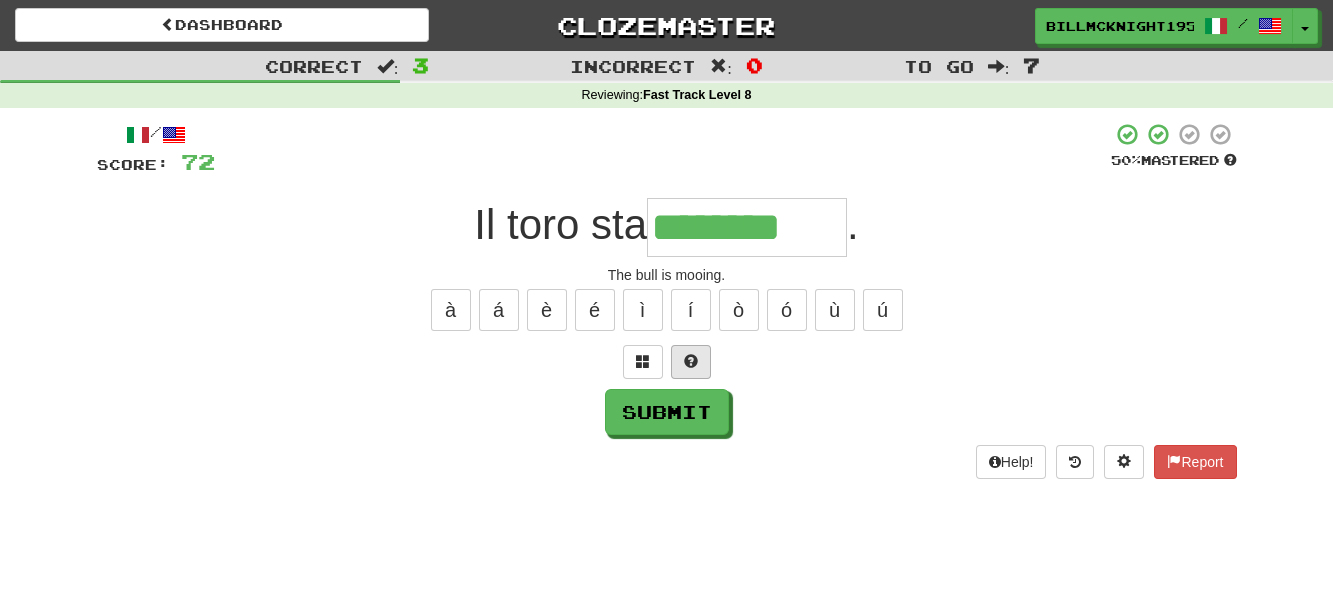 scroll, scrollTop: 0, scrollLeft: 5, axis: horizontal 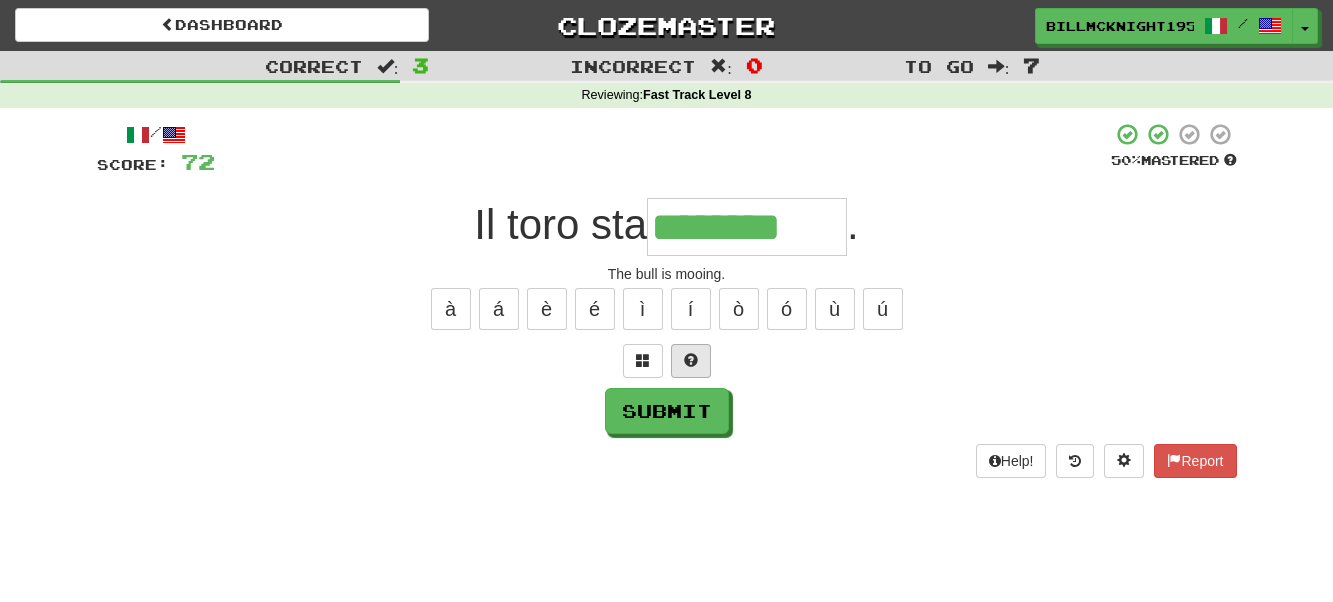 type on "********" 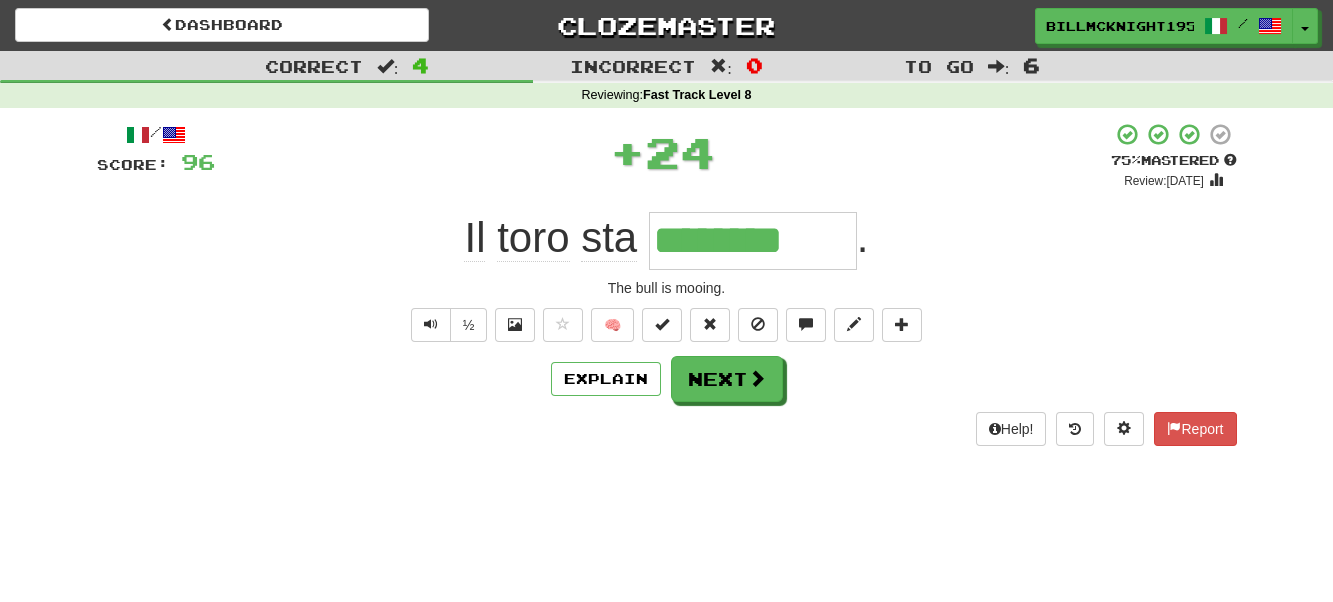 scroll, scrollTop: 0, scrollLeft: 0, axis: both 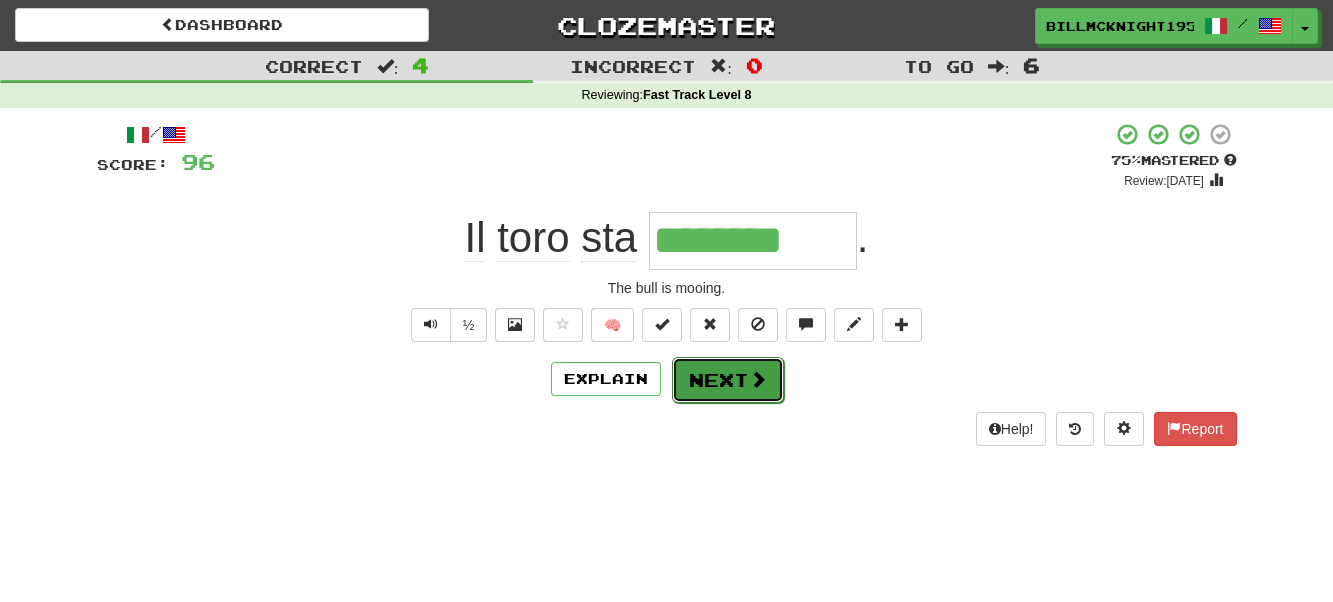 click on "Next" at bounding box center (728, 380) 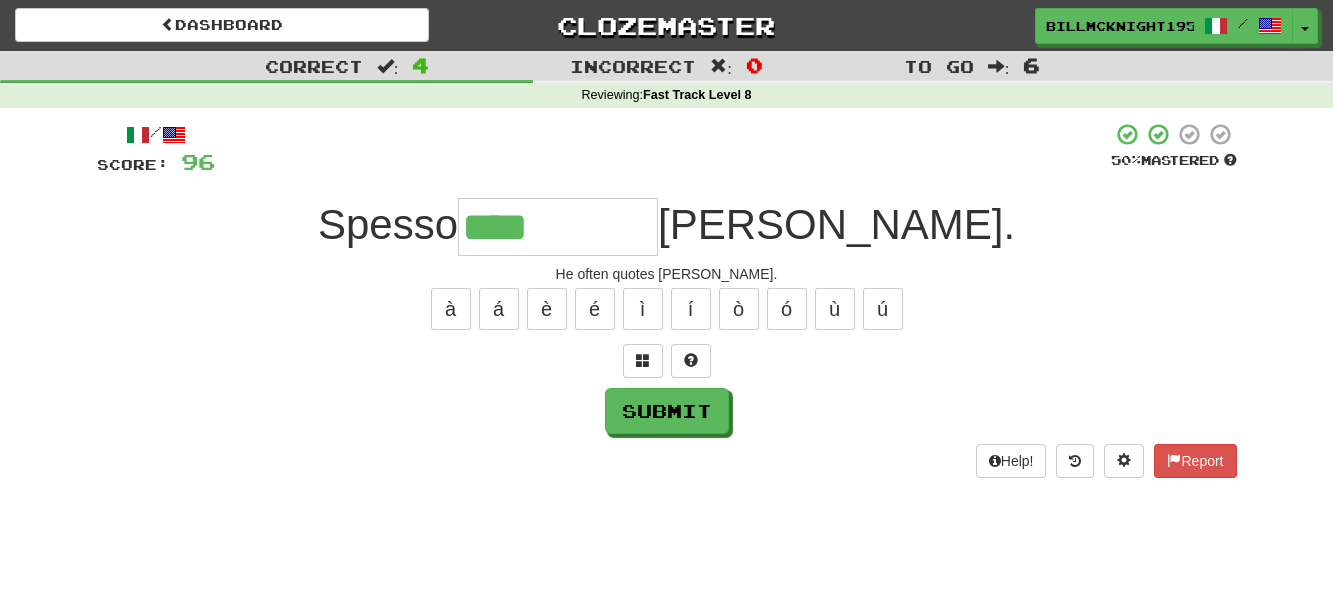 type on "****" 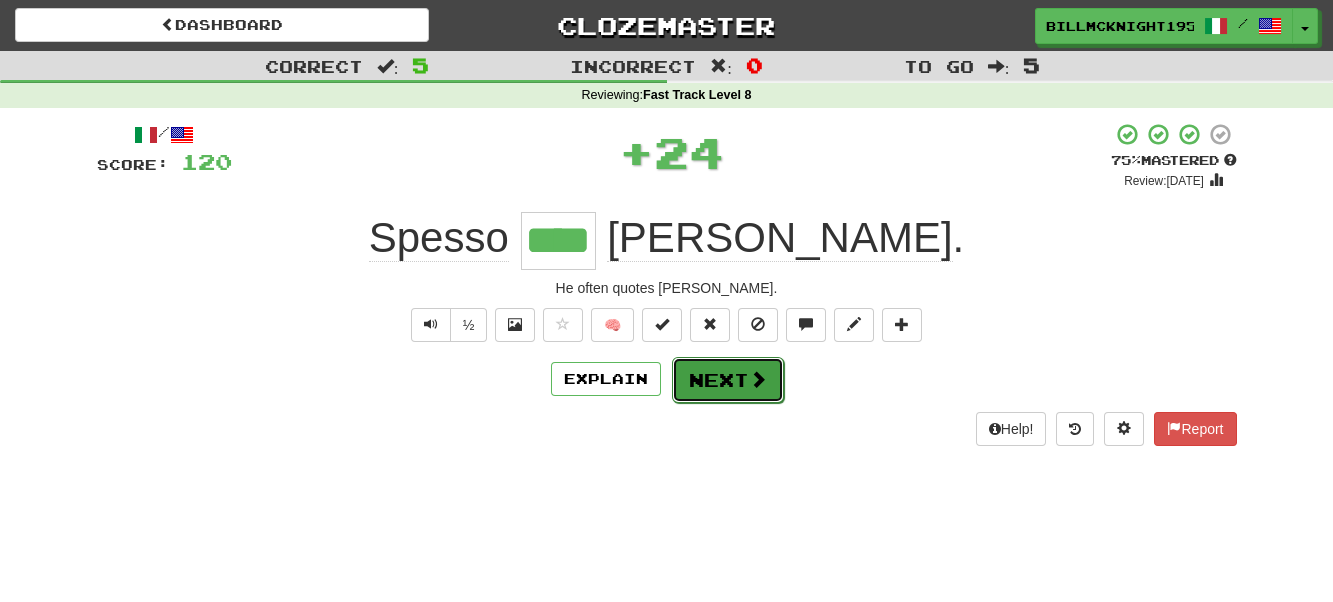 click on "Next" at bounding box center (728, 380) 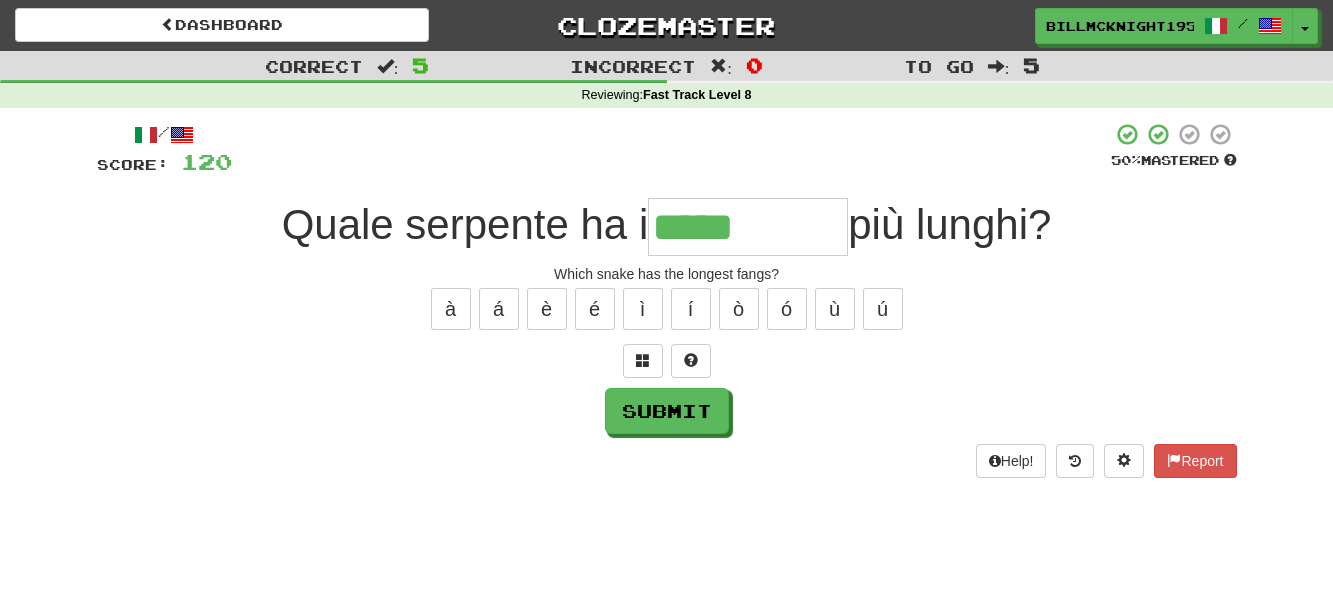 type on "*****" 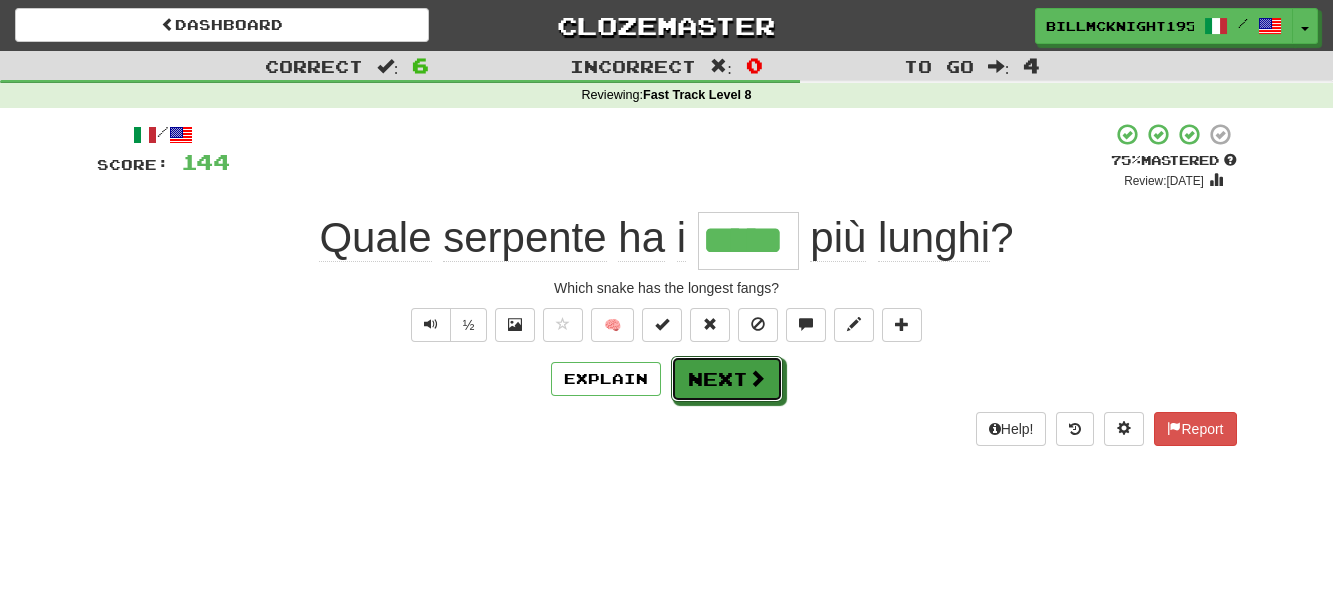click on "Next" at bounding box center [727, 379] 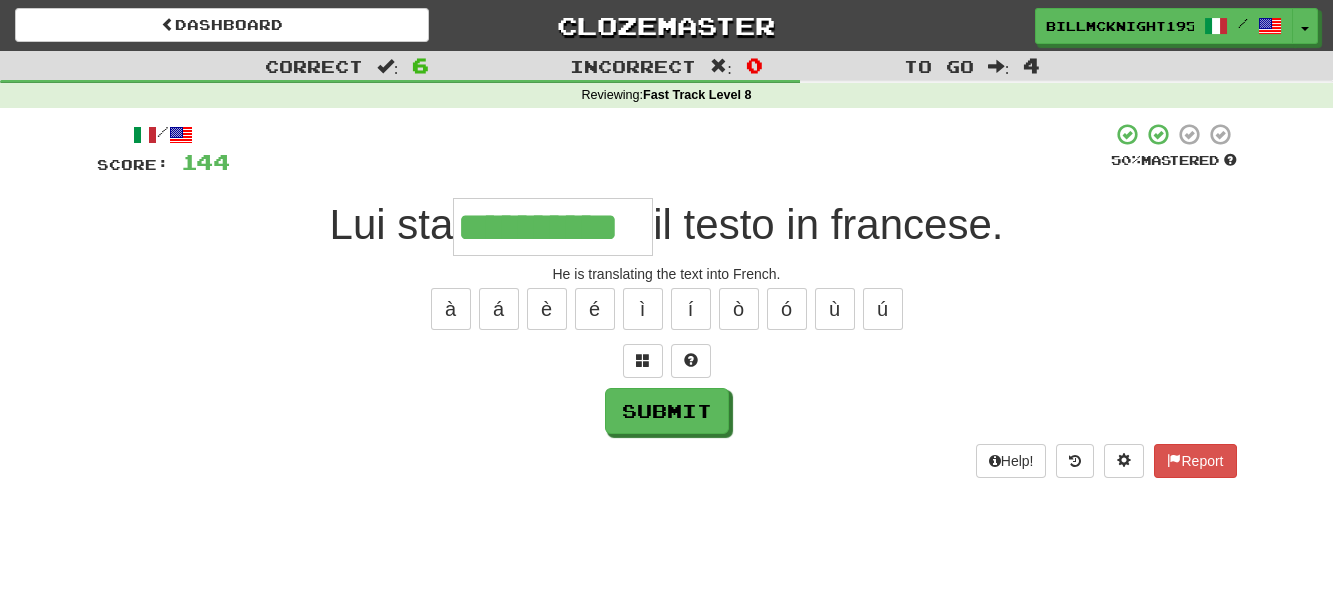 scroll, scrollTop: 0, scrollLeft: 17, axis: horizontal 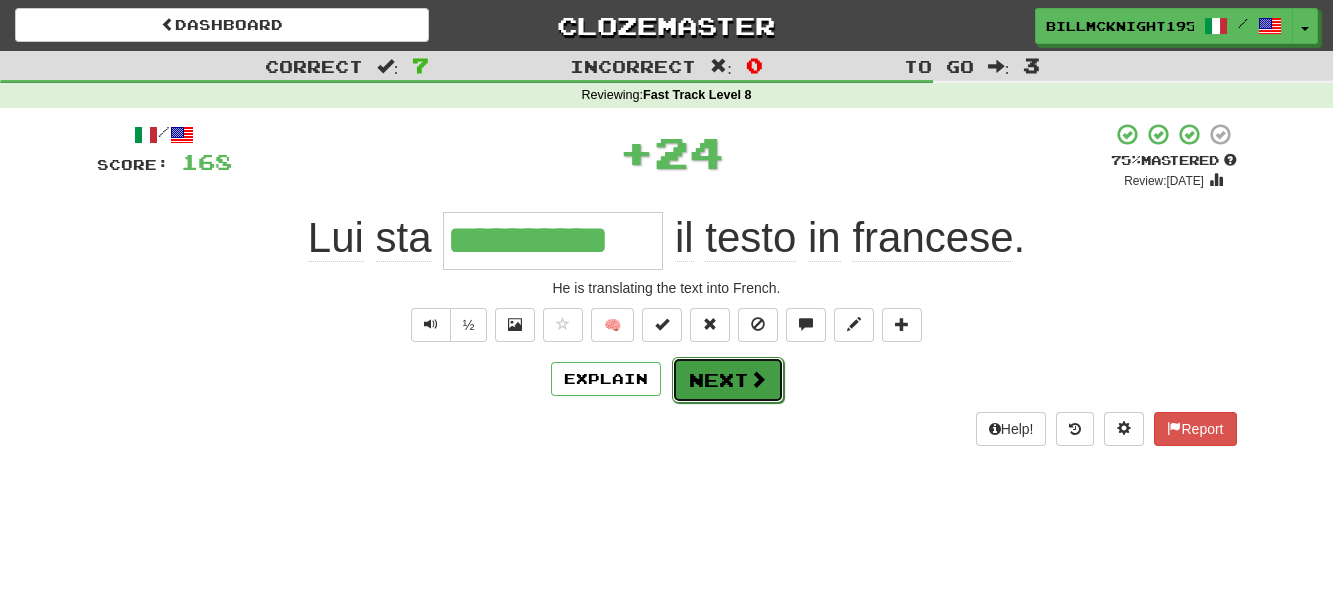 click on "Next" at bounding box center [728, 380] 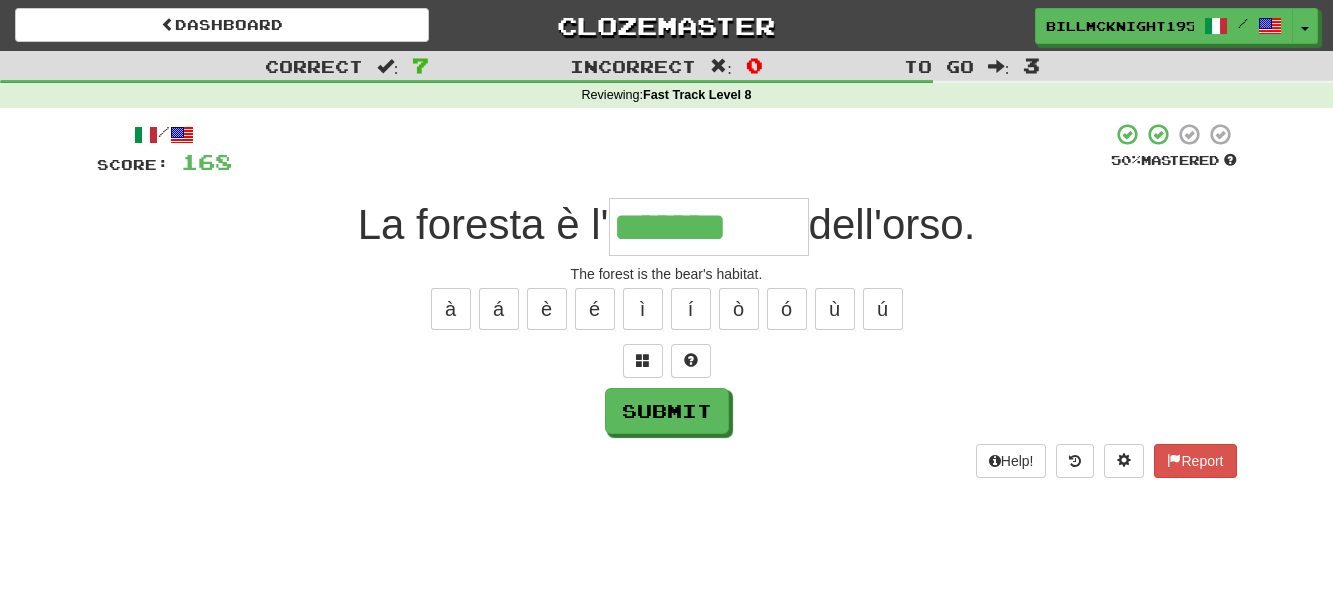 type on "*******" 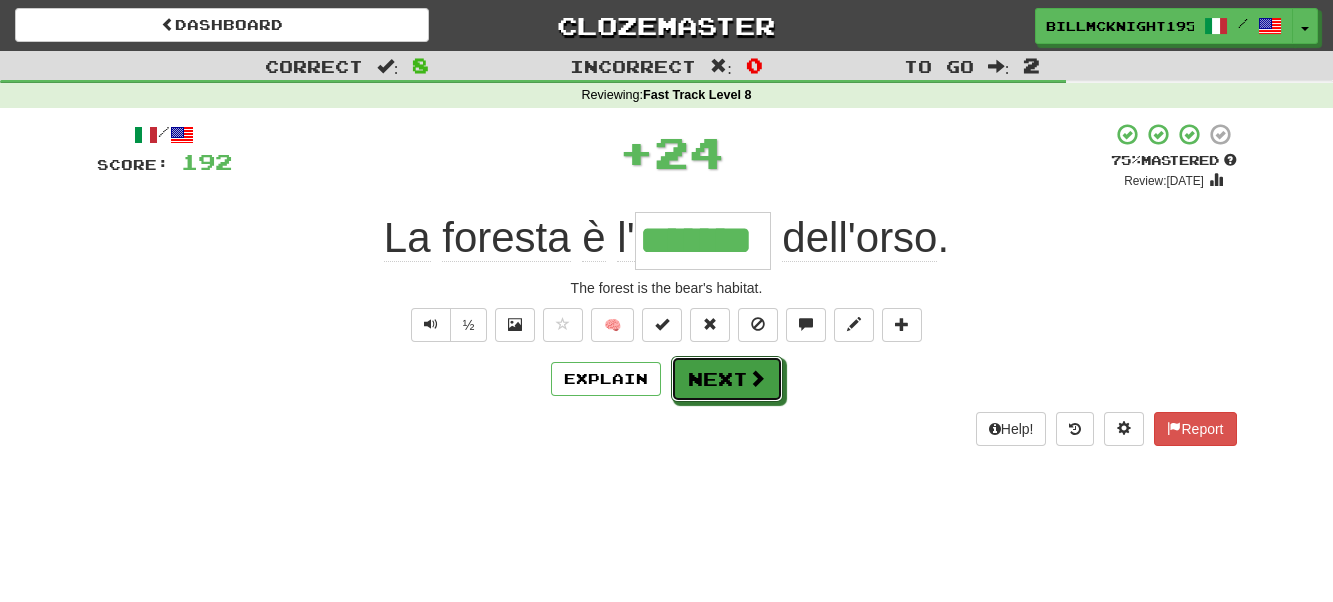 click on "Next" at bounding box center [727, 379] 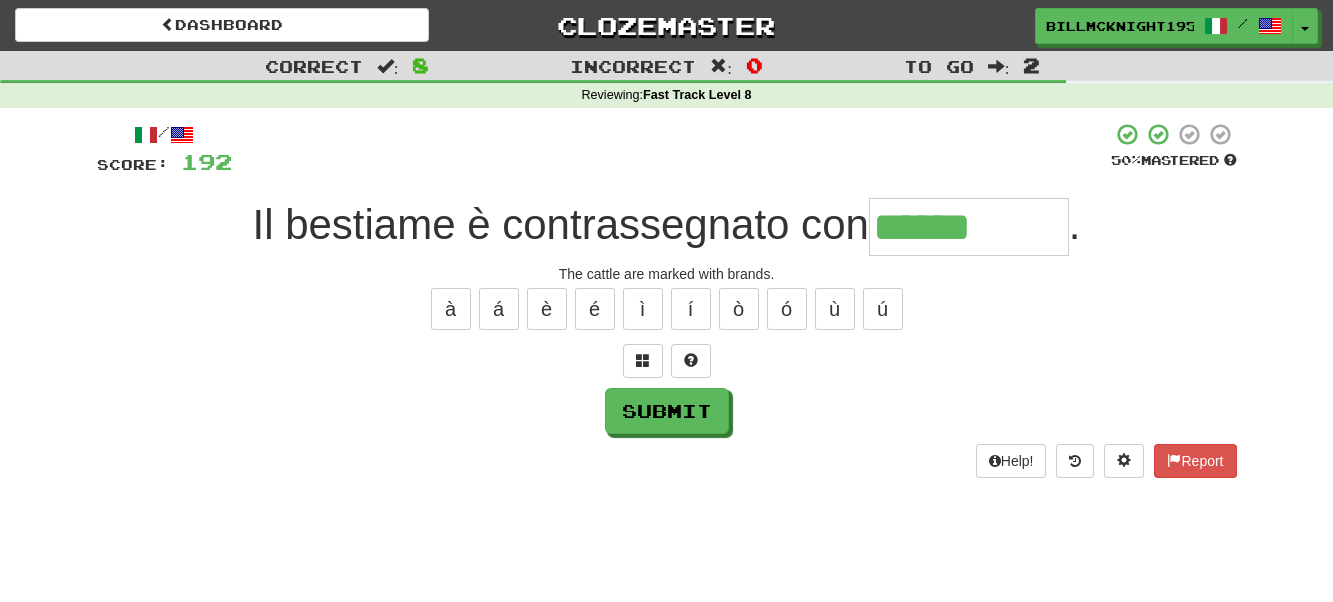 type on "******" 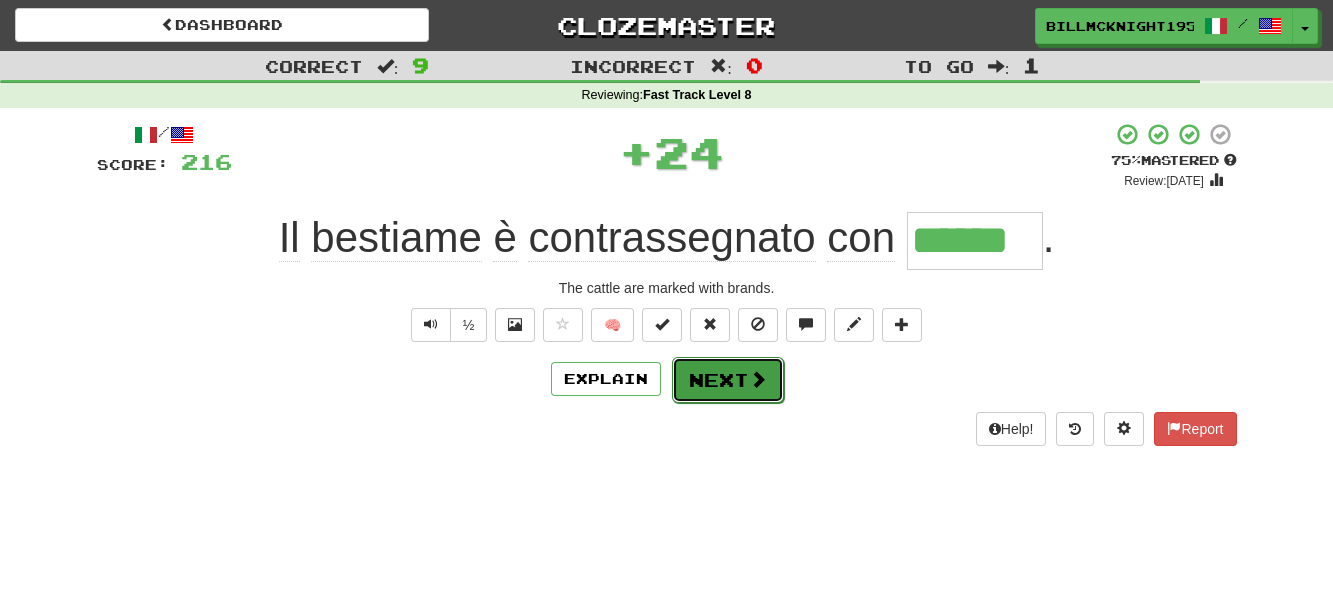 click on "Next" at bounding box center [728, 380] 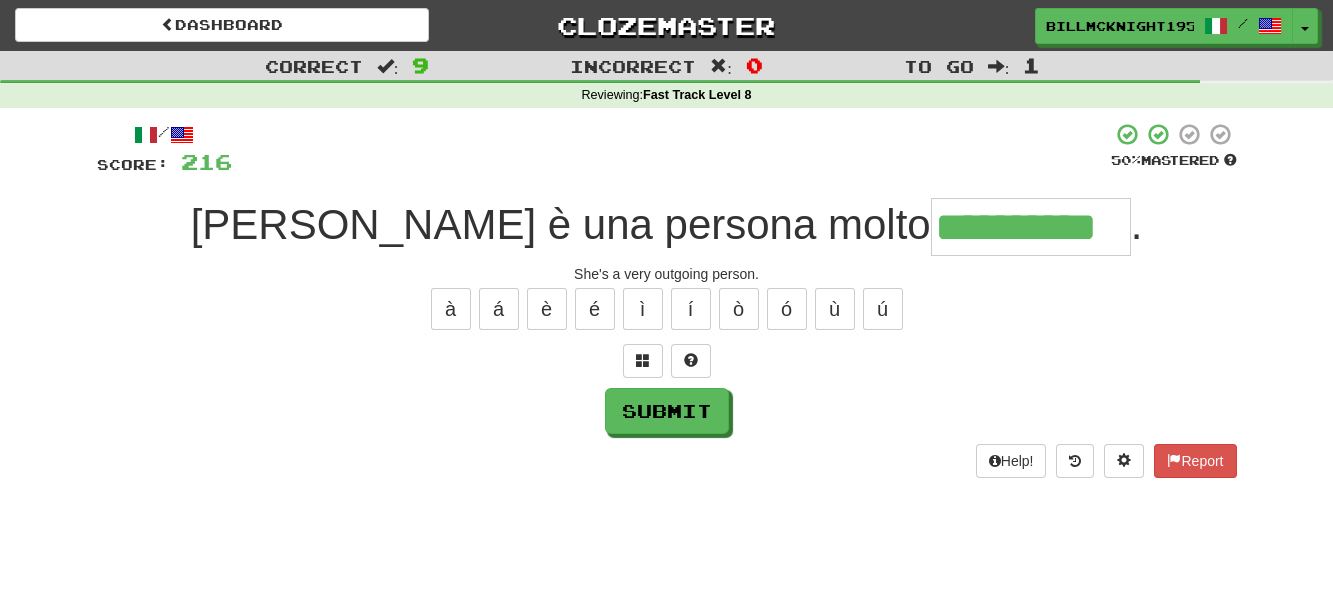 scroll, scrollTop: 0, scrollLeft: 3, axis: horizontal 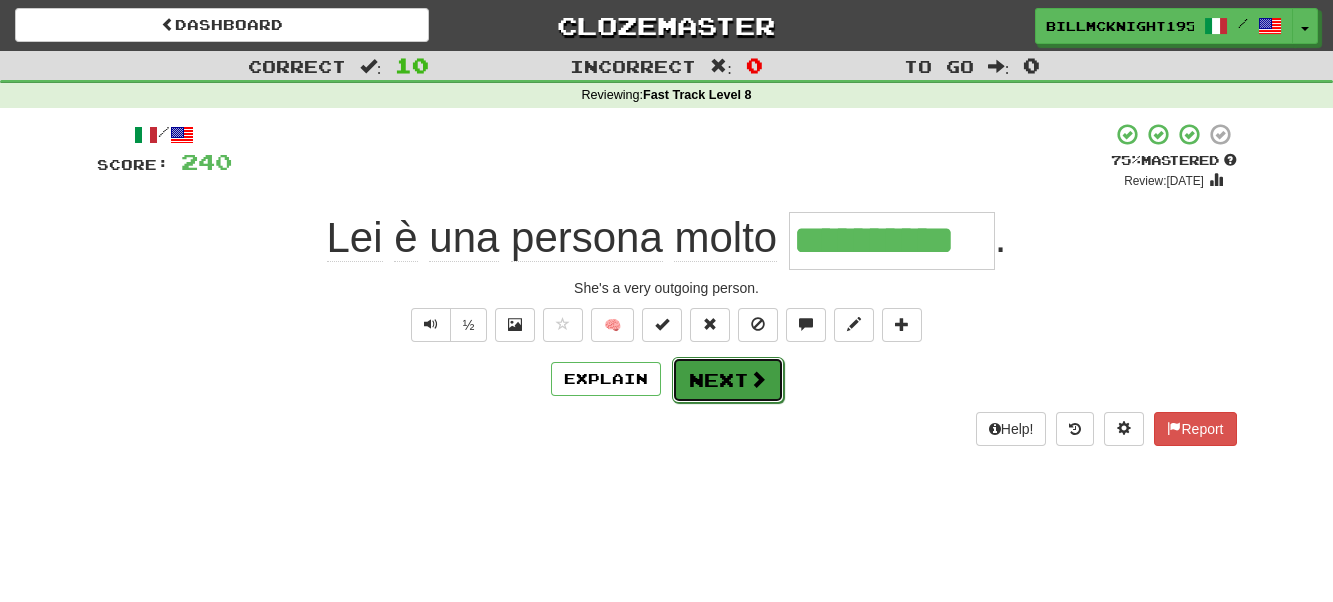 click on "Next" at bounding box center (728, 380) 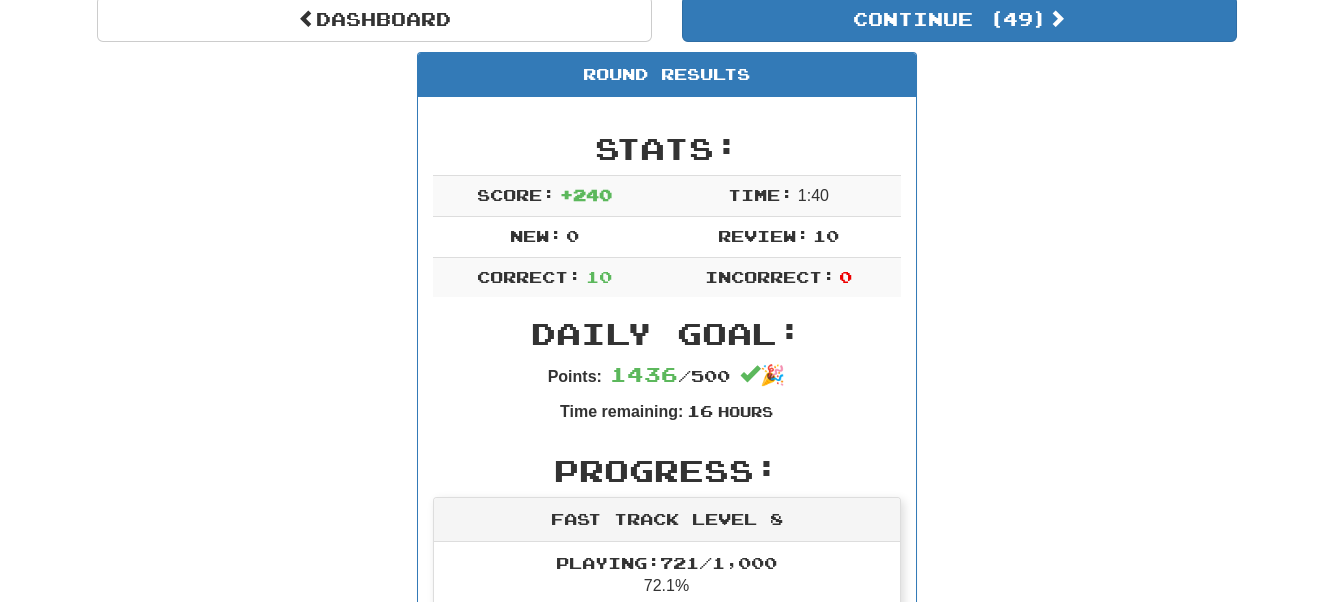 scroll, scrollTop: 0, scrollLeft: 0, axis: both 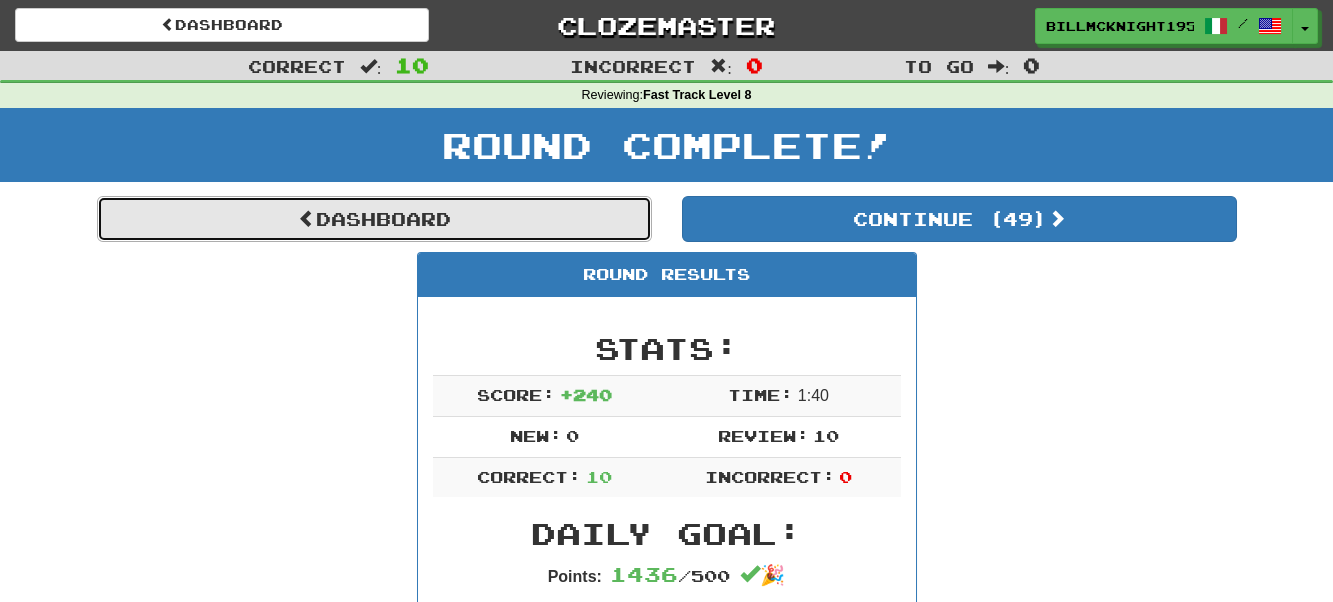 click on "Dashboard" at bounding box center (374, 219) 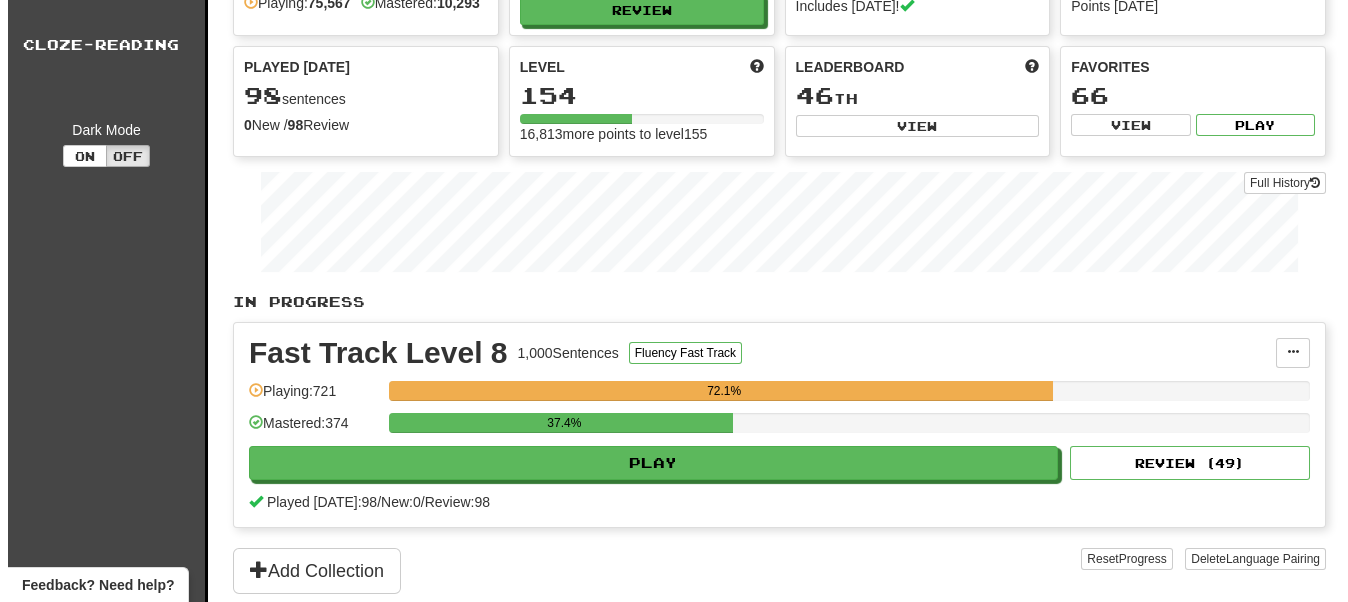 scroll, scrollTop: 300, scrollLeft: 0, axis: vertical 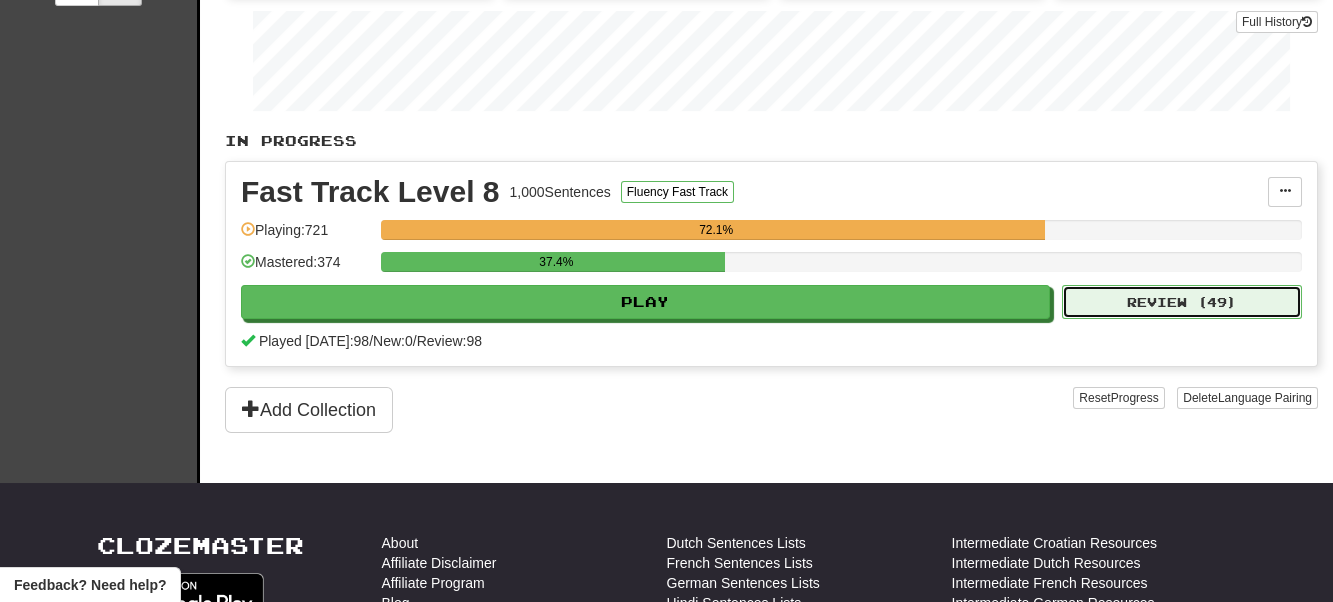 click on "Review ( 49 )" at bounding box center [1182, 302] 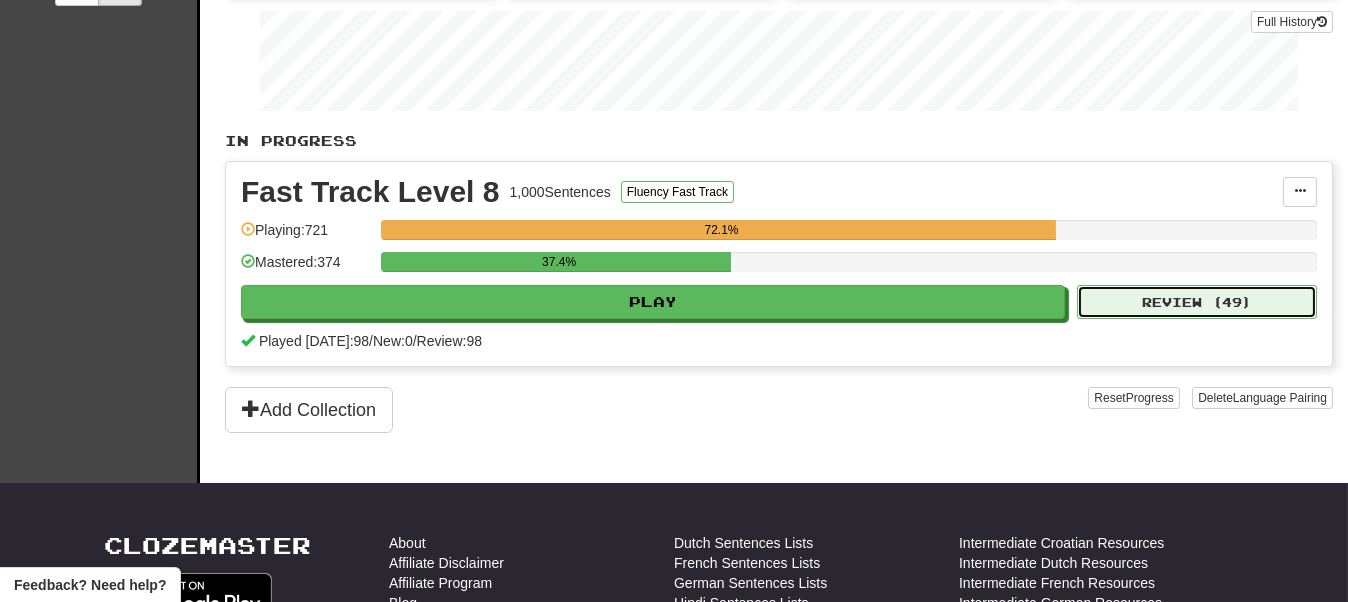 select on "**" 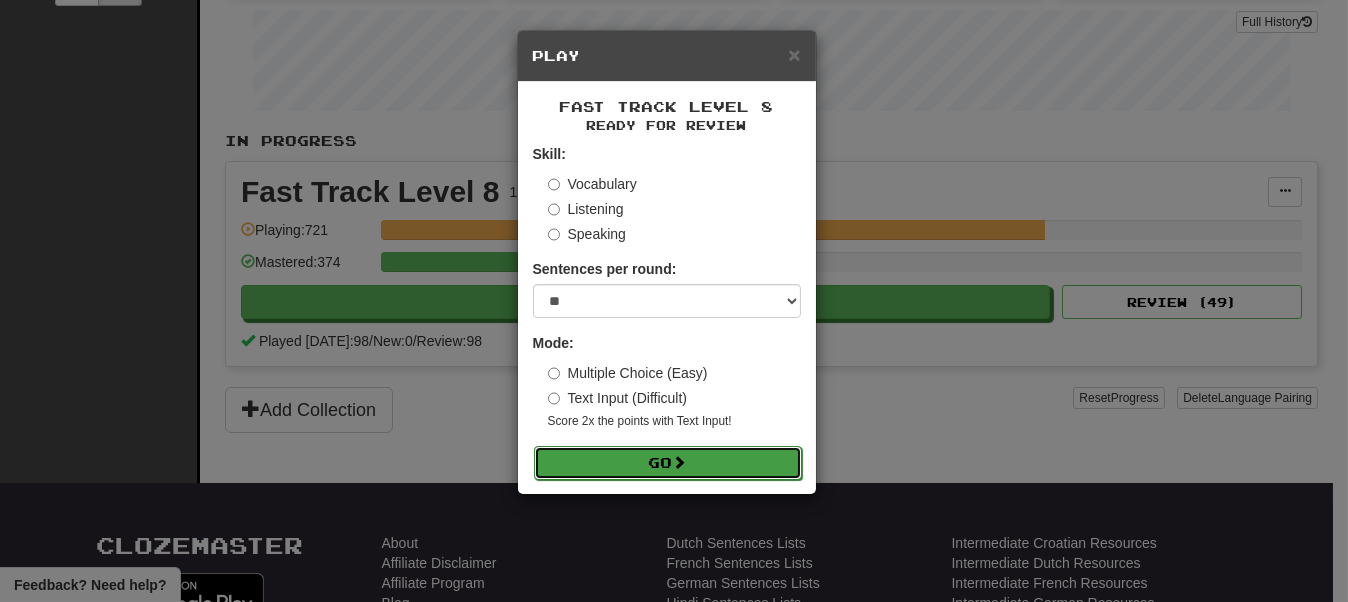 click on "Go" at bounding box center [668, 463] 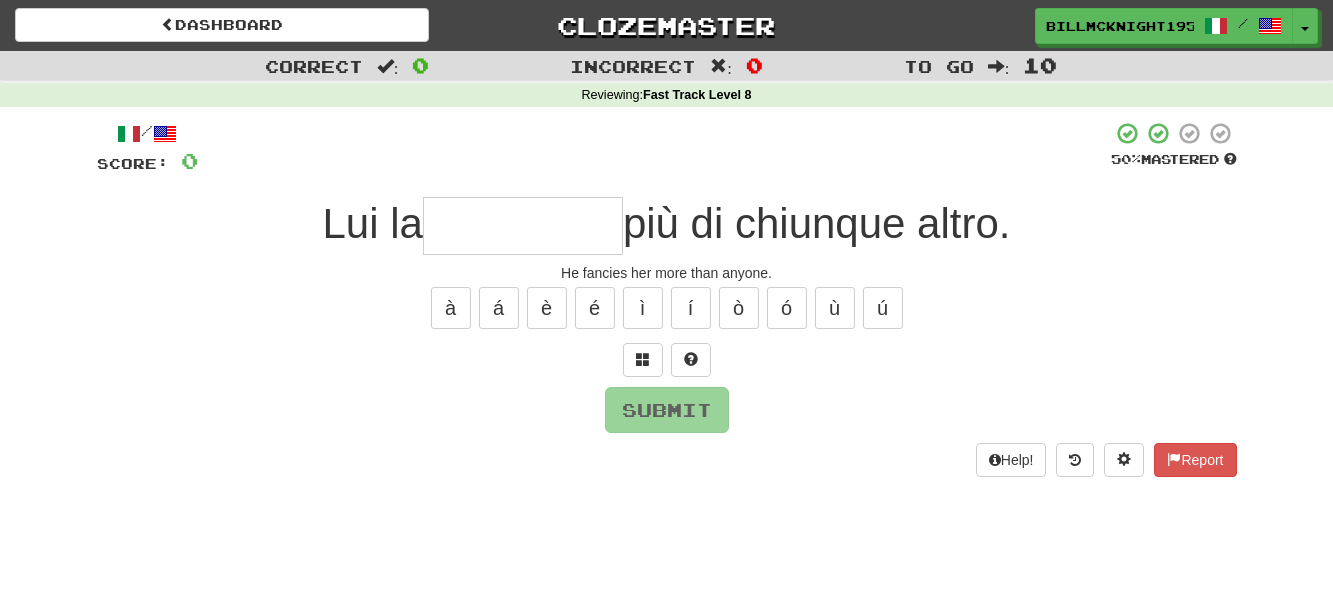 scroll, scrollTop: 0, scrollLeft: 0, axis: both 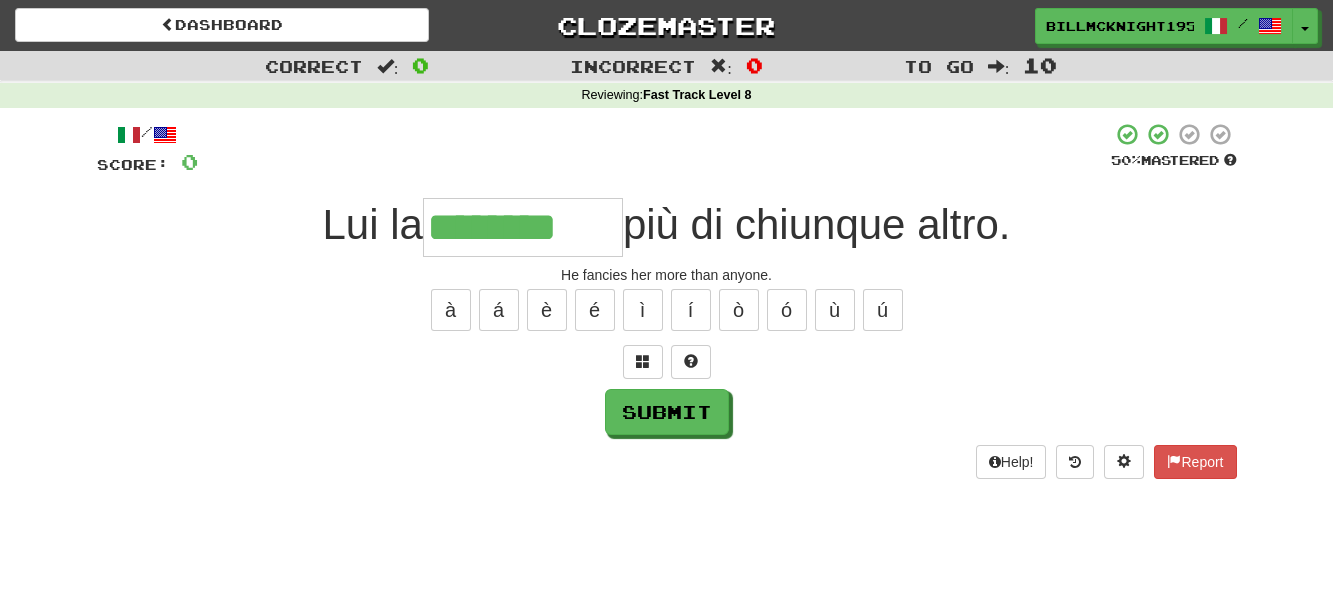 type on "********" 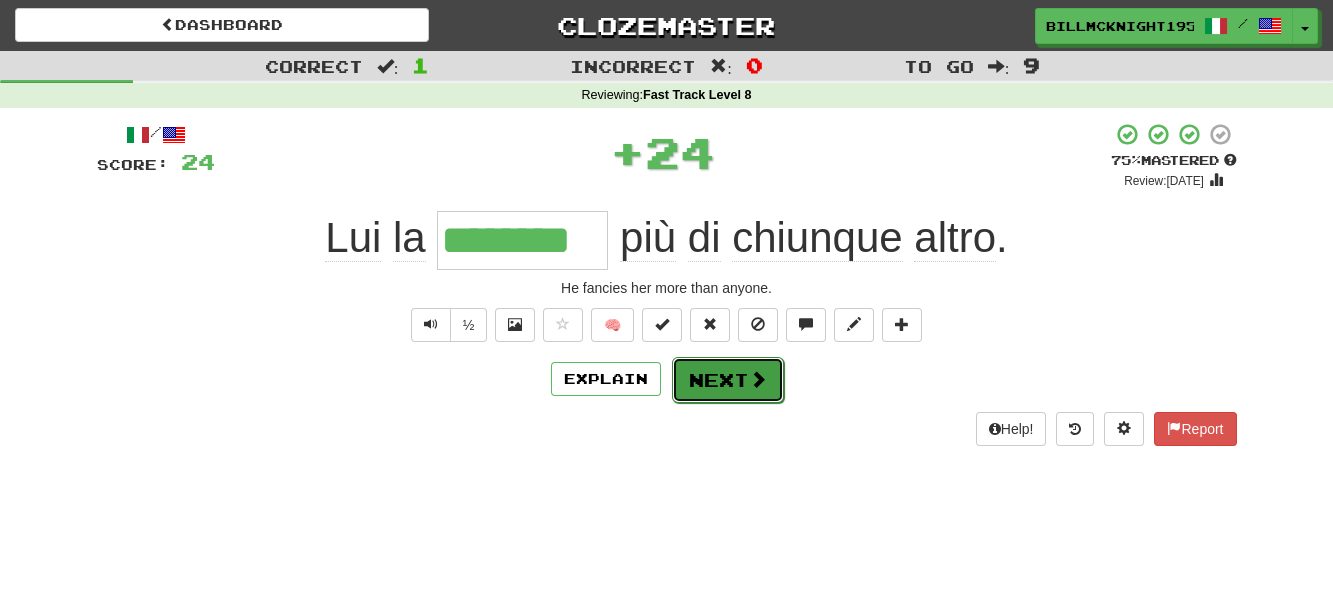 click on "Next" at bounding box center (728, 380) 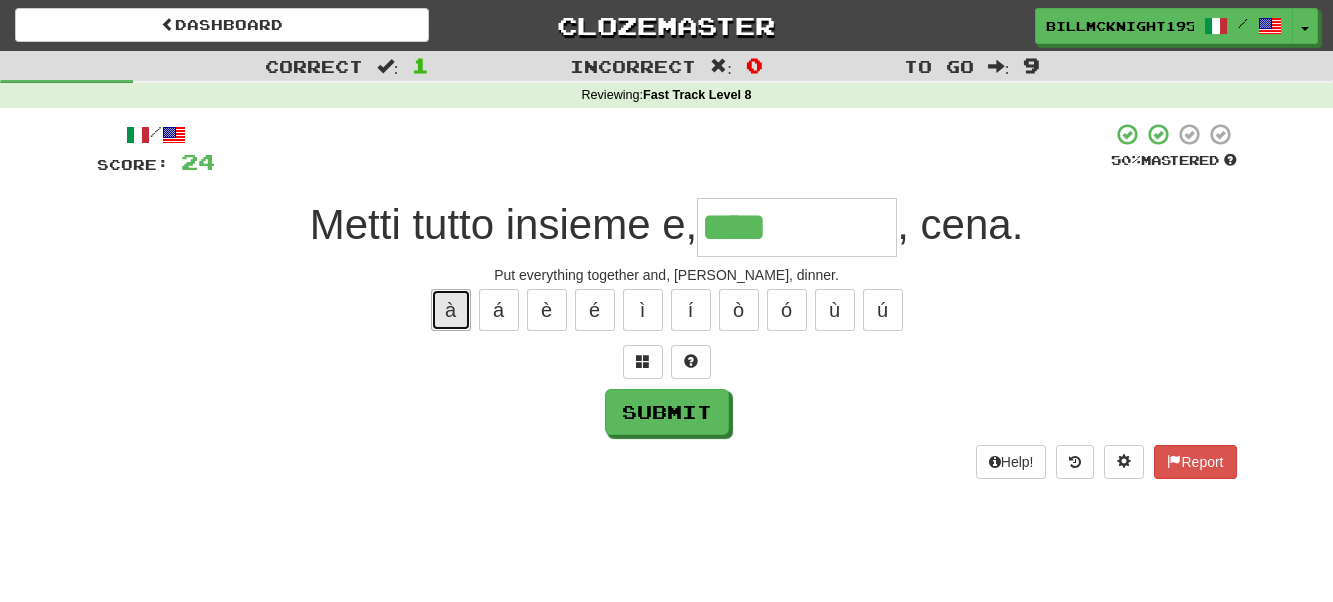 click on "à" at bounding box center [451, 310] 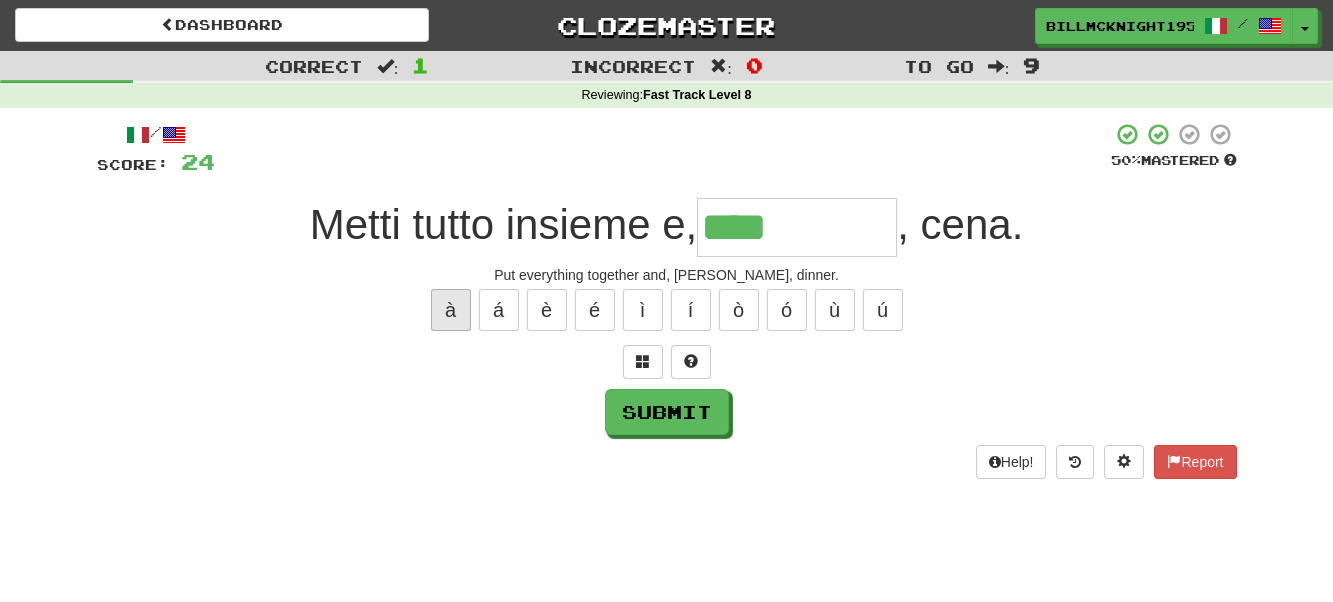 type on "*****" 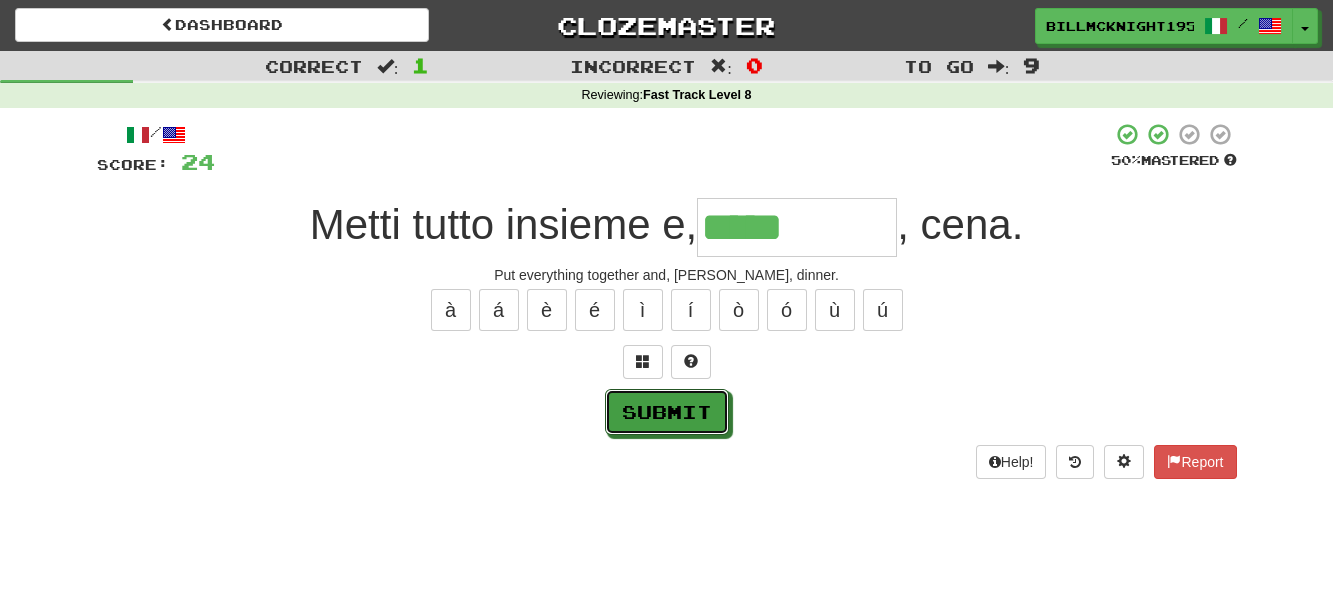 click on "Submit" at bounding box center [667, 412] 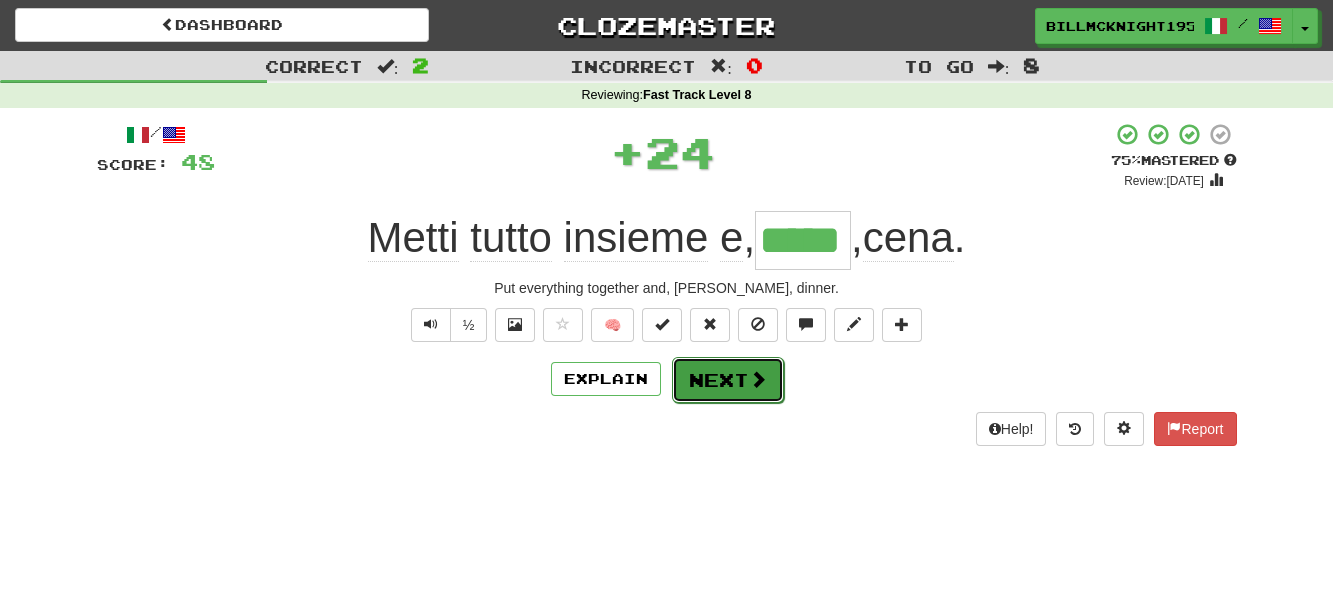 click at bounding box center (758, 379) 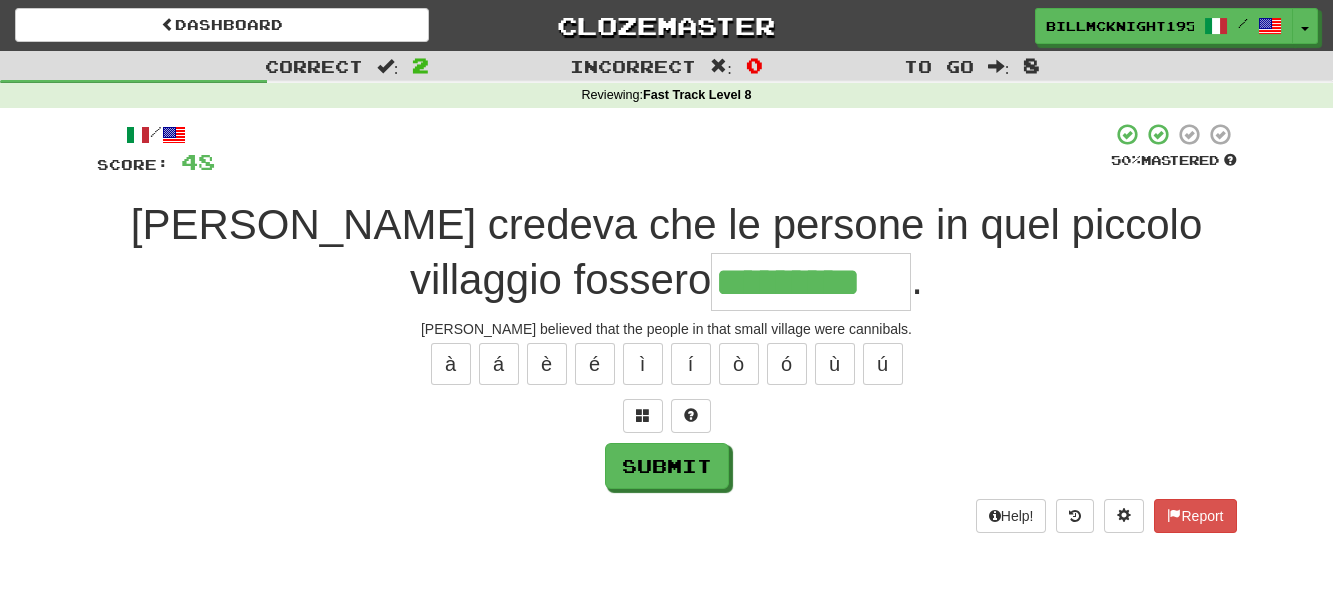 type on "*********" 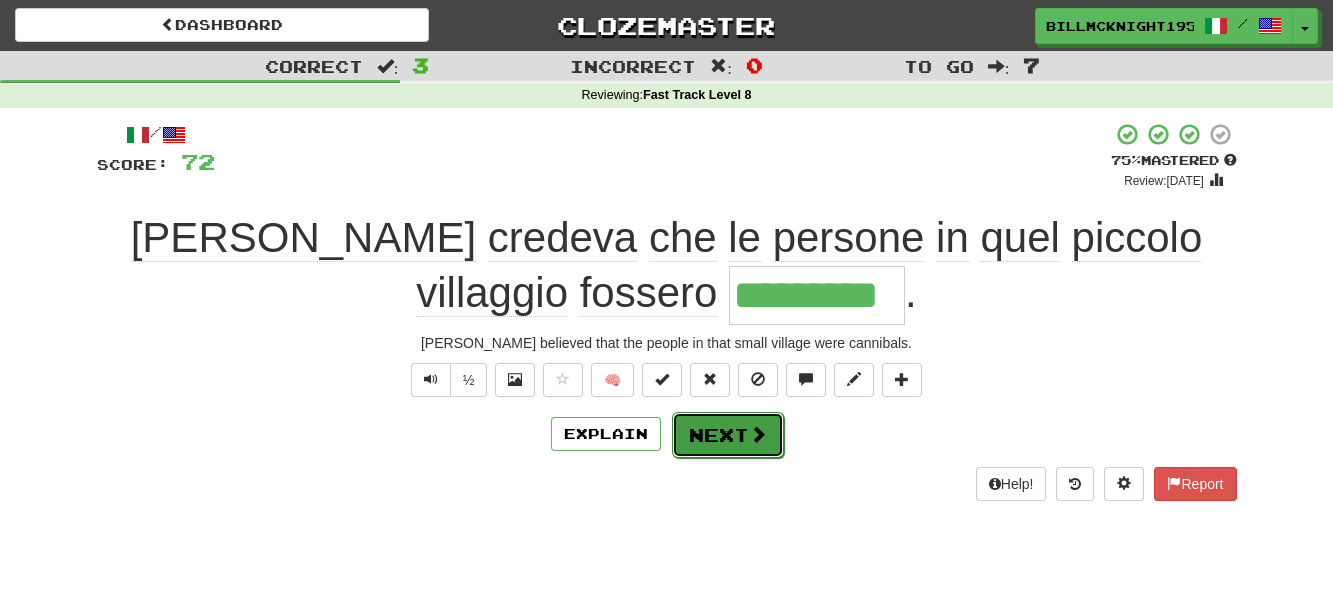 click on "Next" at bounding box center (728, 435) 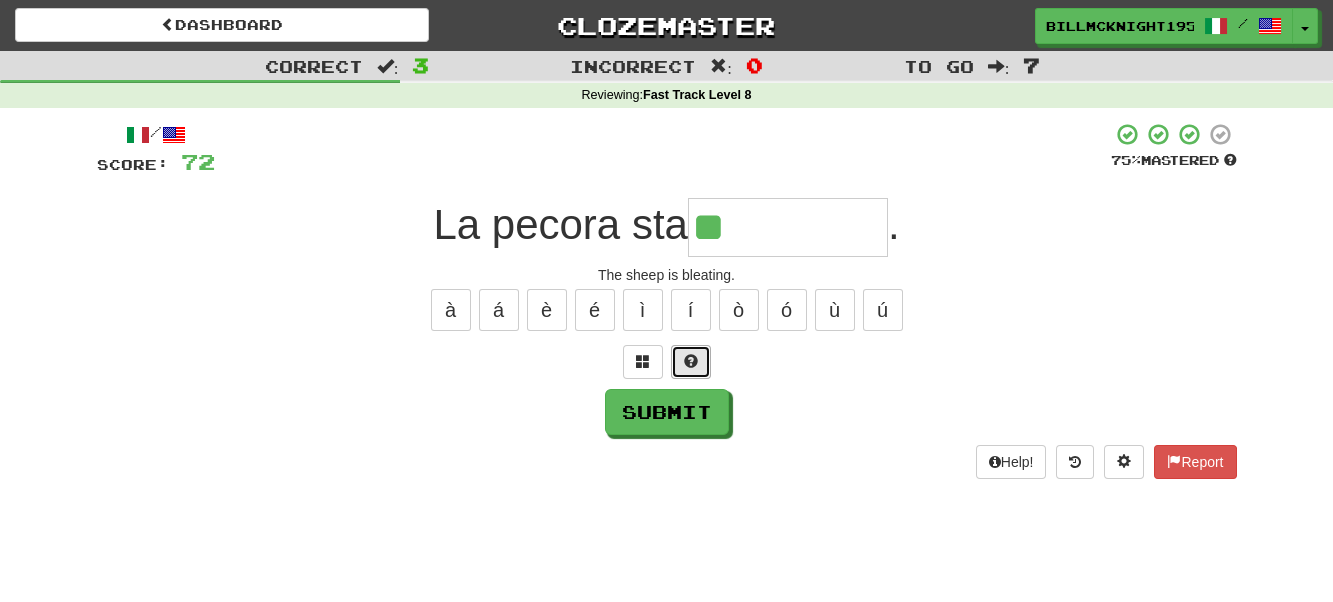 click at bounding box center [691, 361] 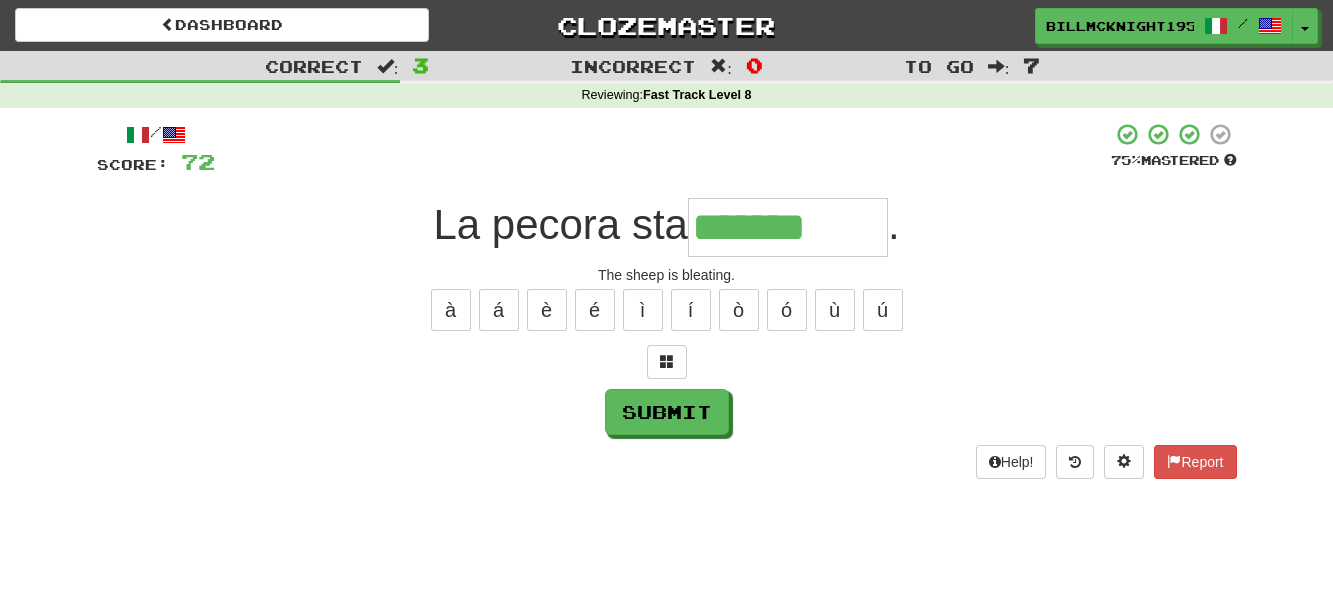 type on "*******" 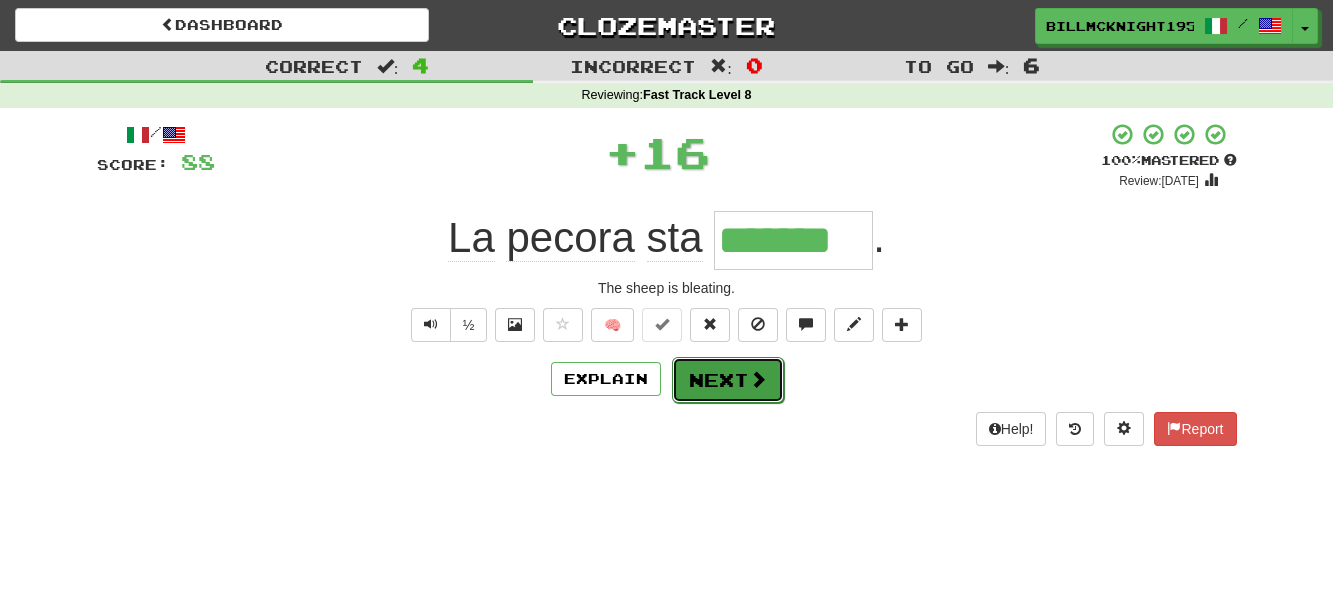 click on "Next" at bounding box center (728, 380) 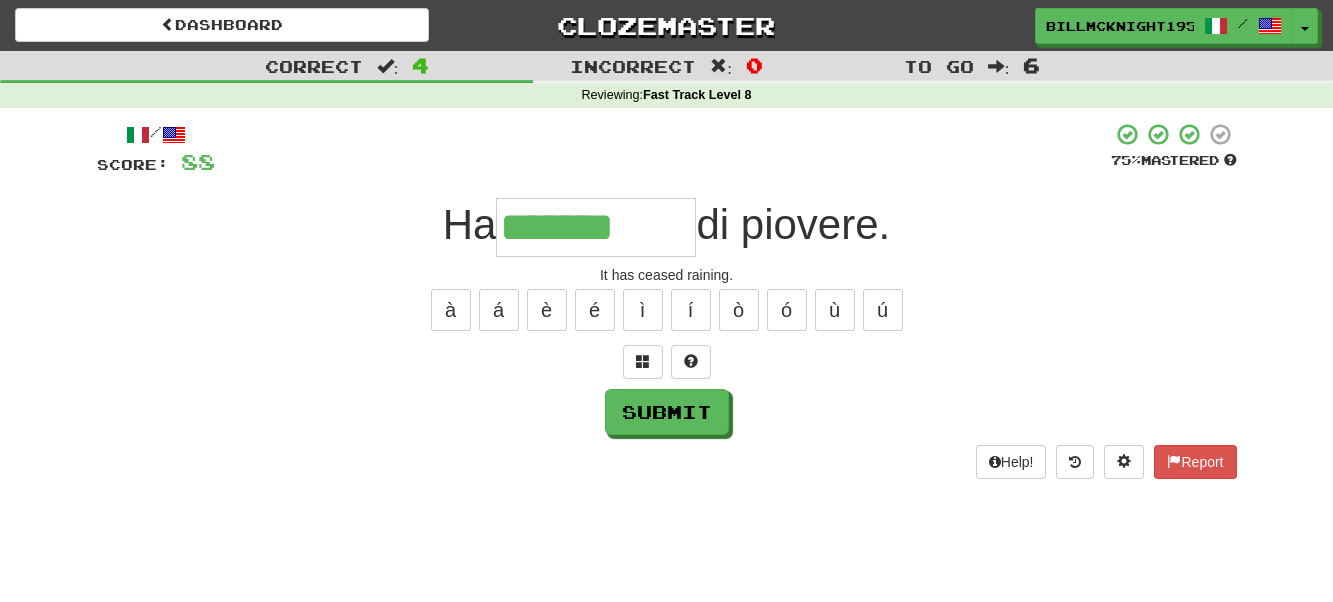 type on "*******" 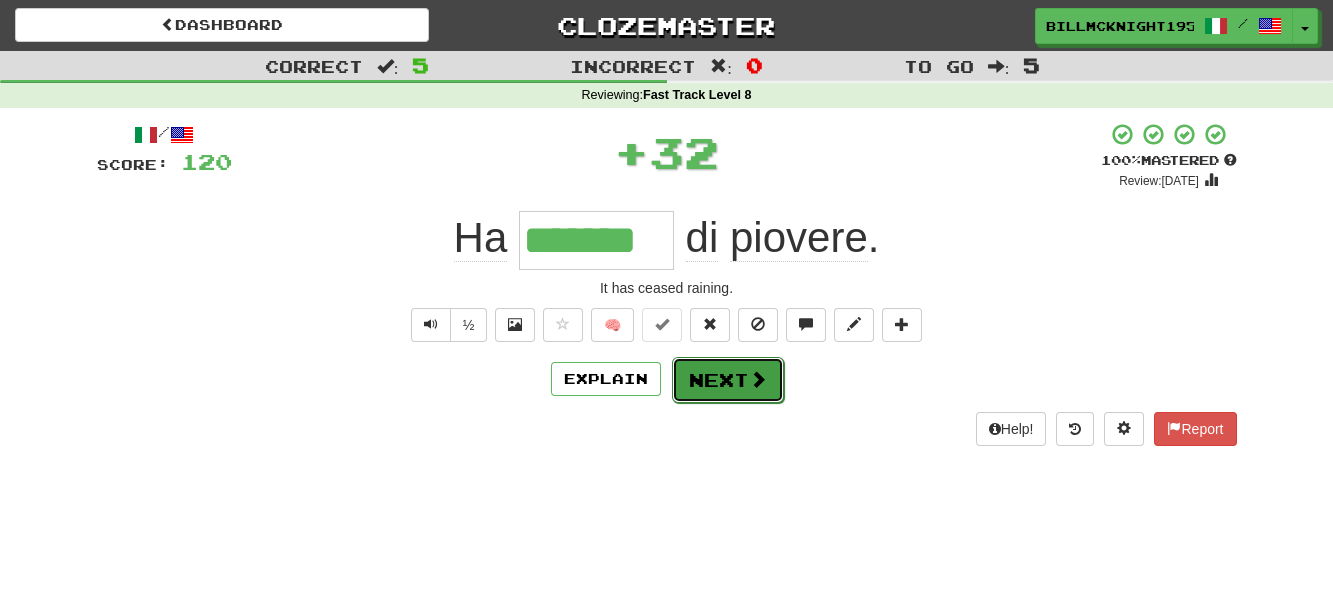 click on "Next" at bounding box center [728, 380] 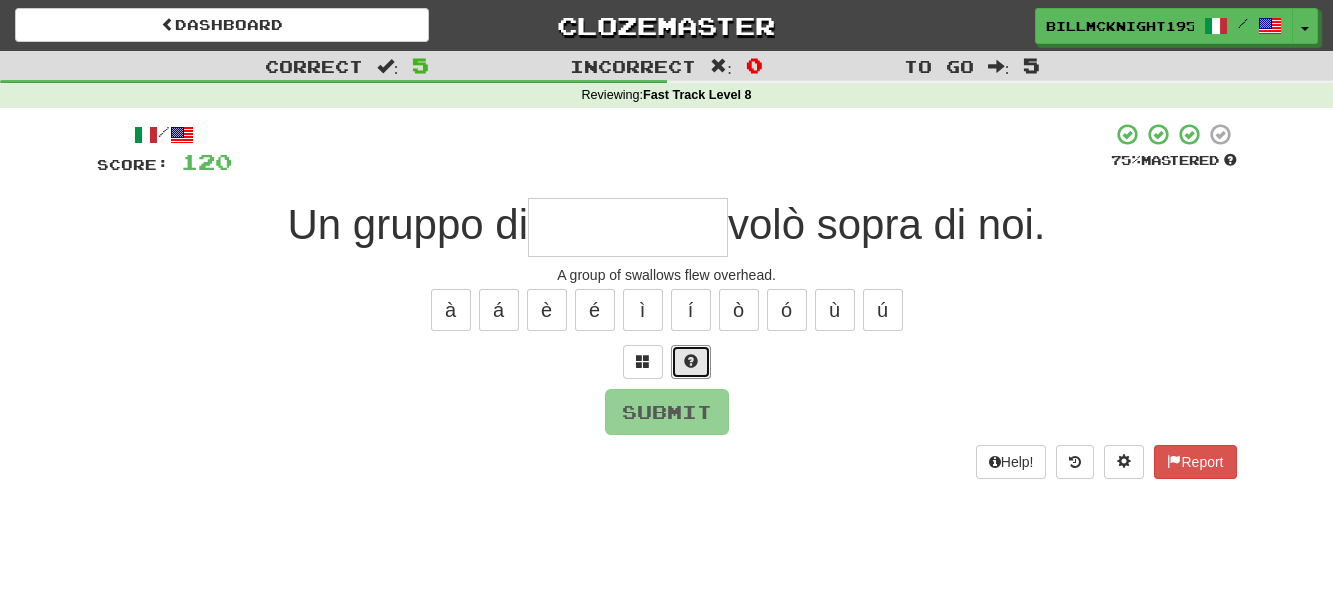 click at bounding box center (691, 361) 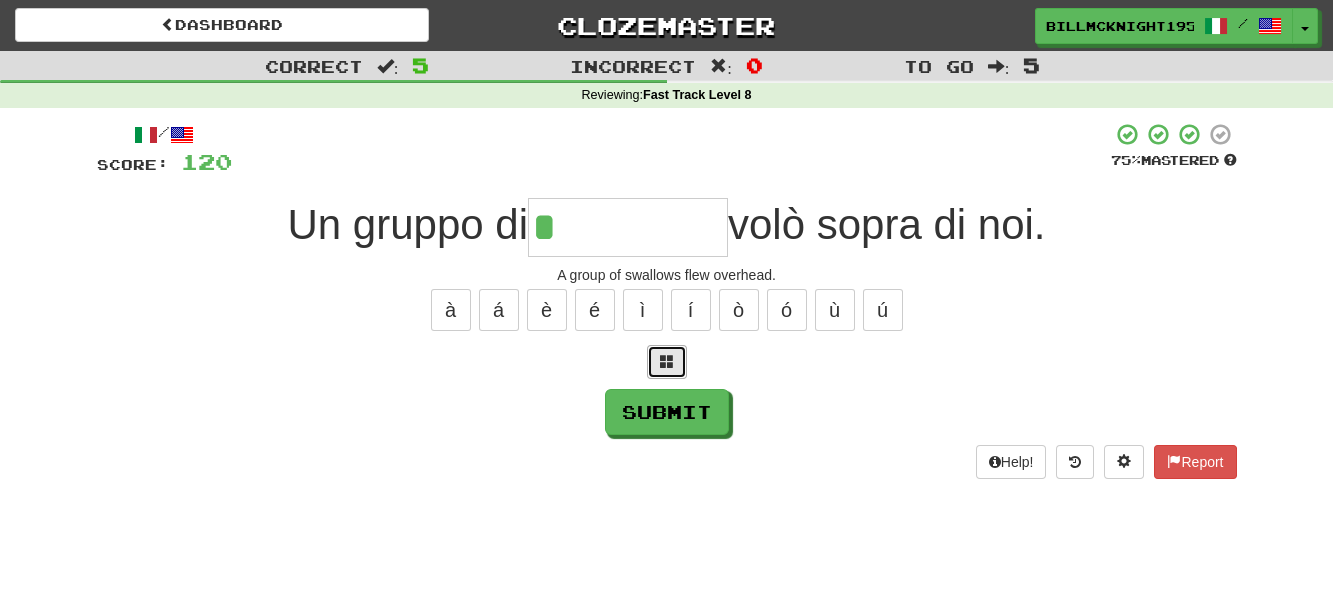 click at bounding box center [667, 362] 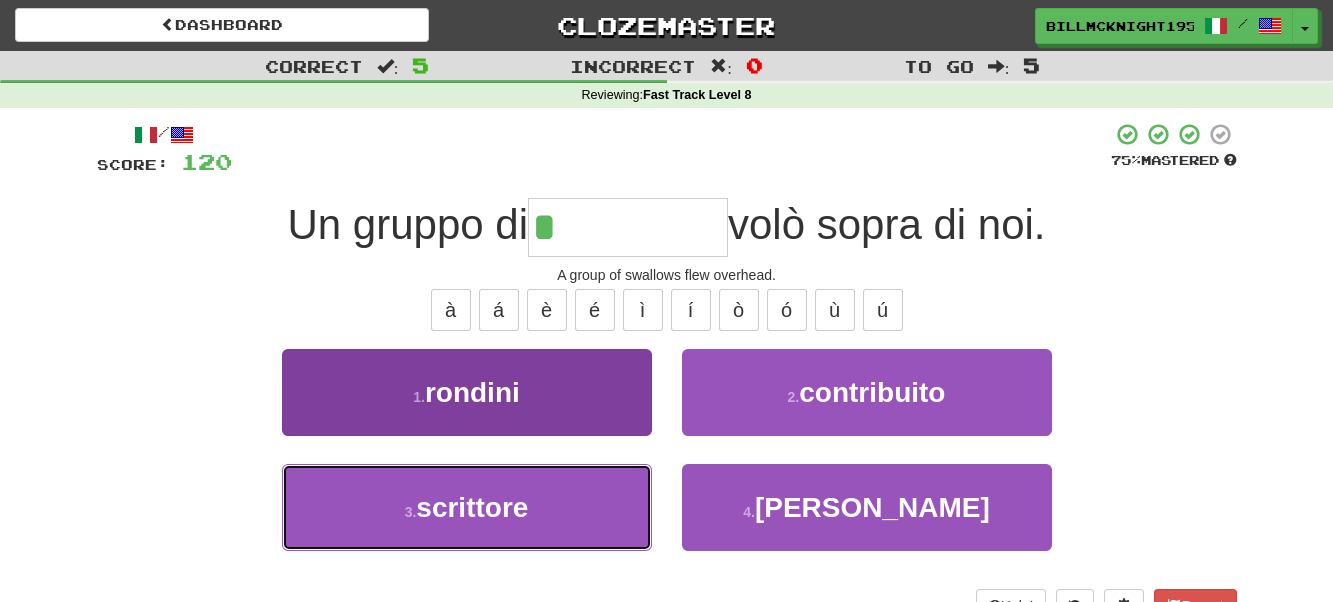 drag, startPoint x: 528, startPoint y: 502, endPoint x: 539, endPoint y: 500, distance: 11.18034 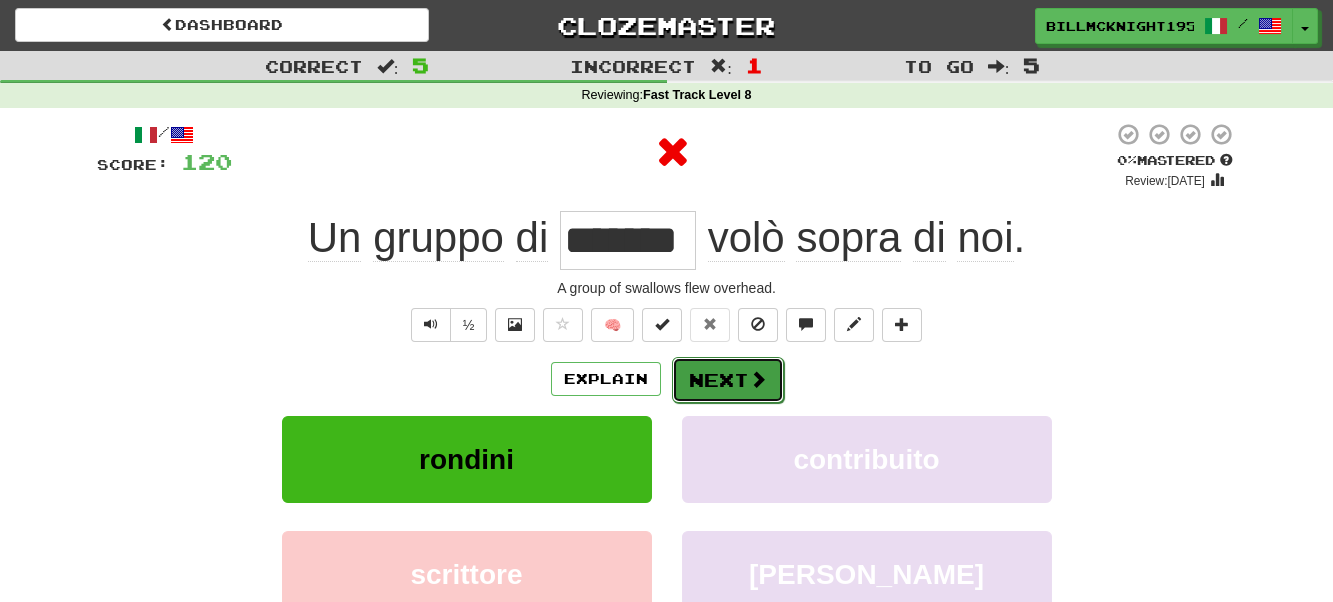 click on "Next" at bounding box center [728, 380] 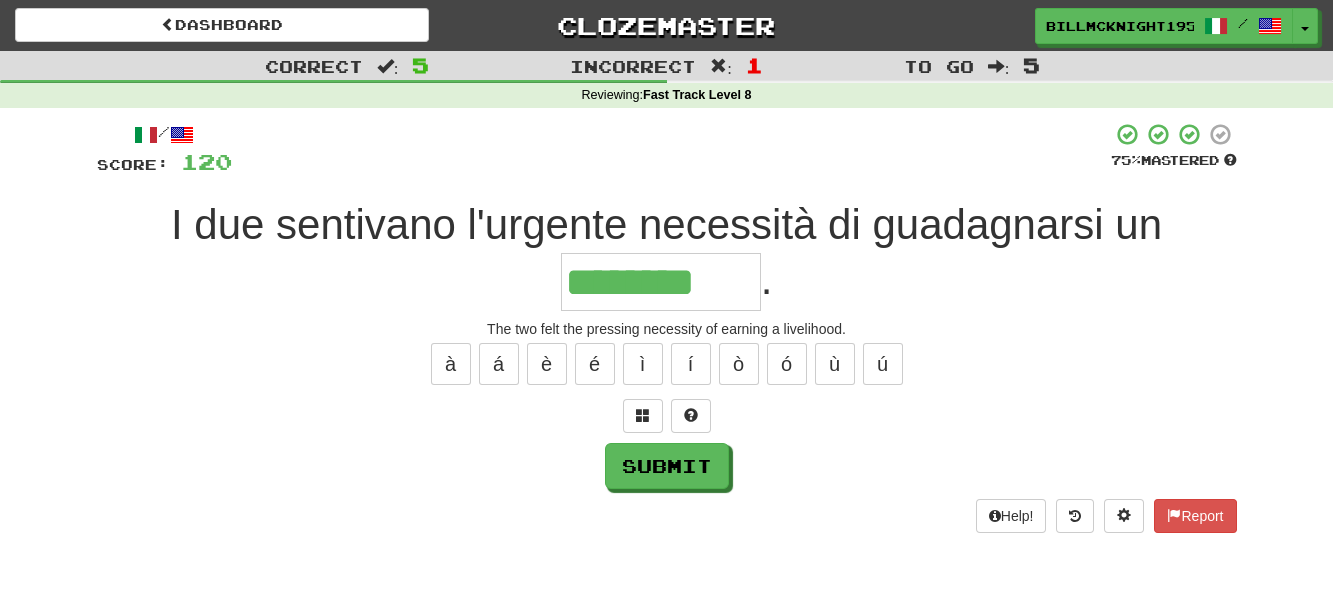 type on "**********" 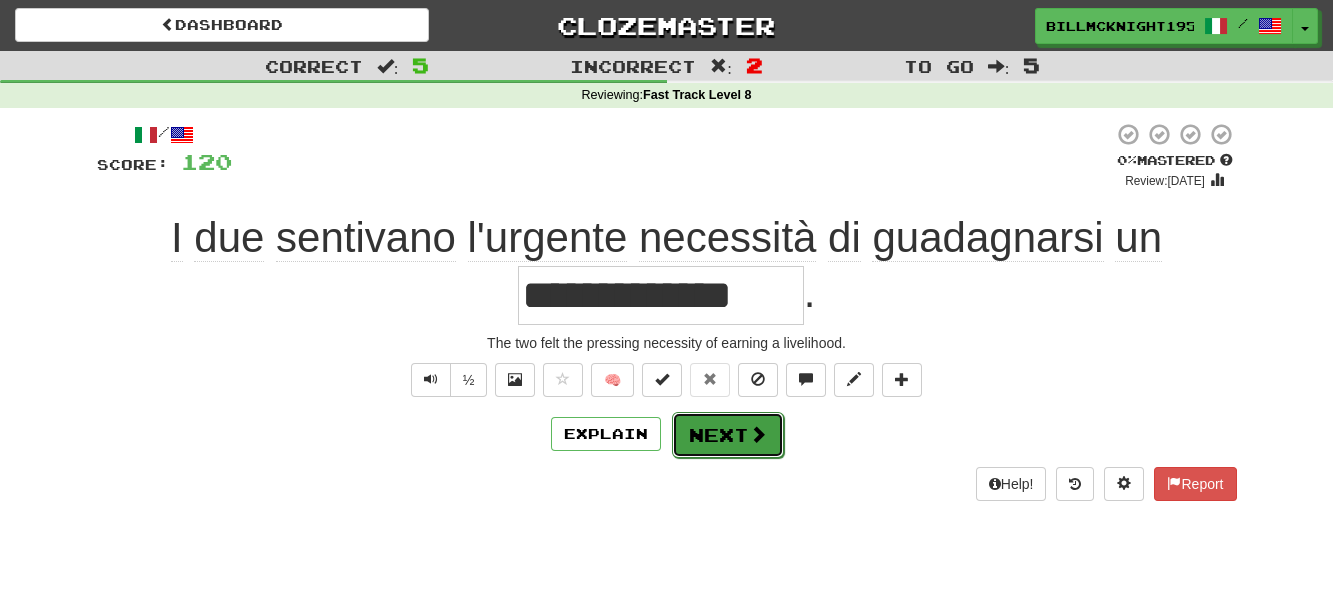 click on "Next" at bounding box center (728, 435) 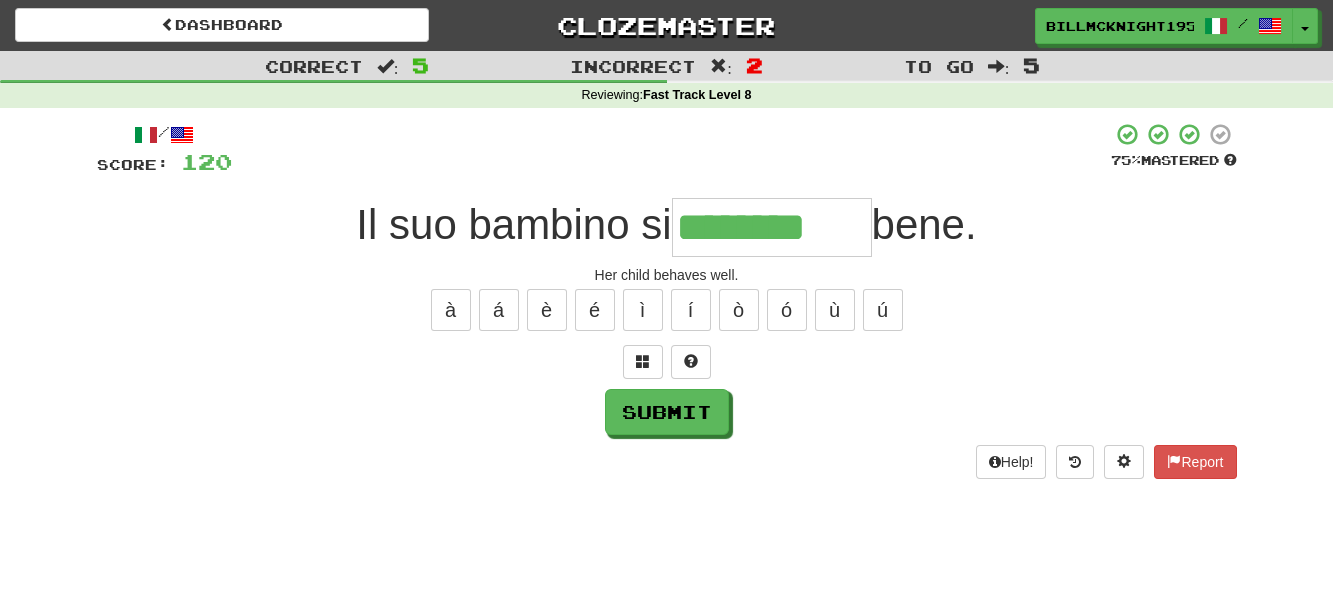 type on "********" 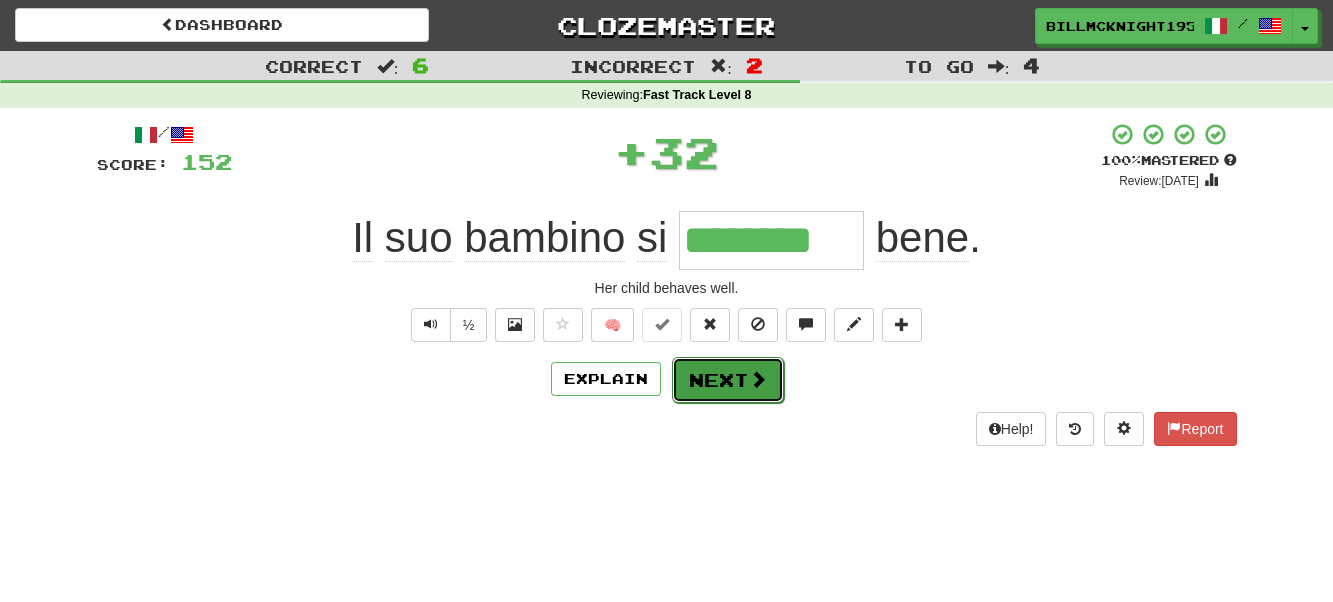 click on "Next" at bounding box center [728, 380] 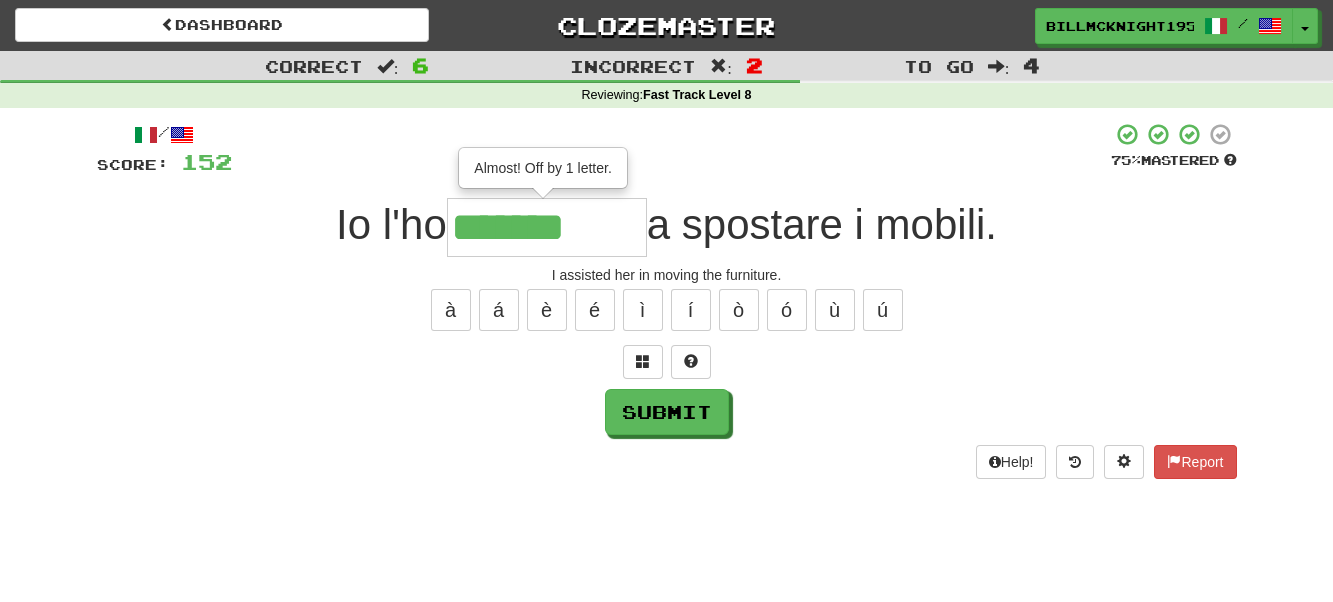 type on "*******" 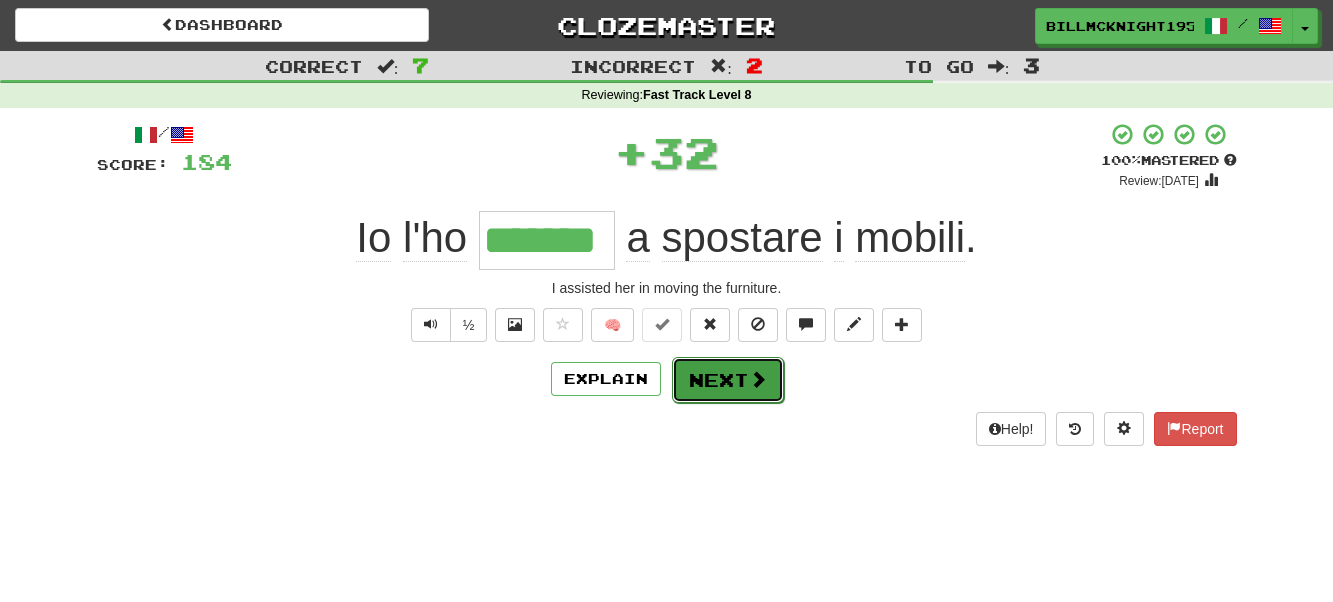 click on "Next" at bounding box center (728, 380) 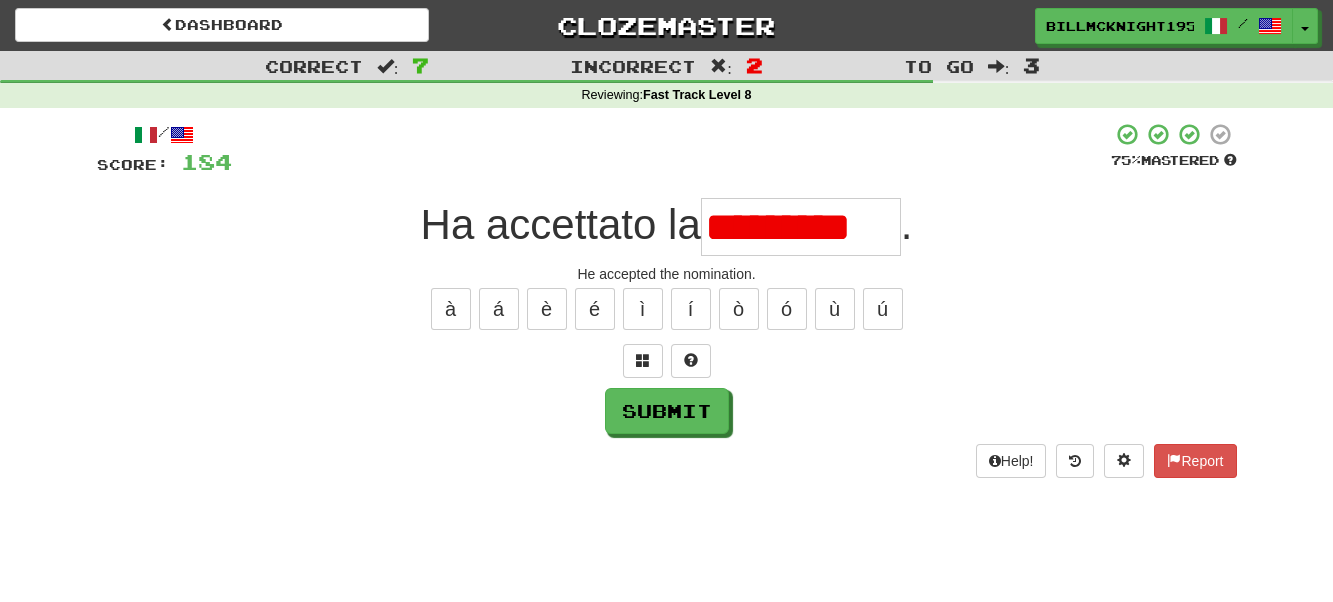 scroll, scrollTop: 0, scrollLeft: 0, axis: both 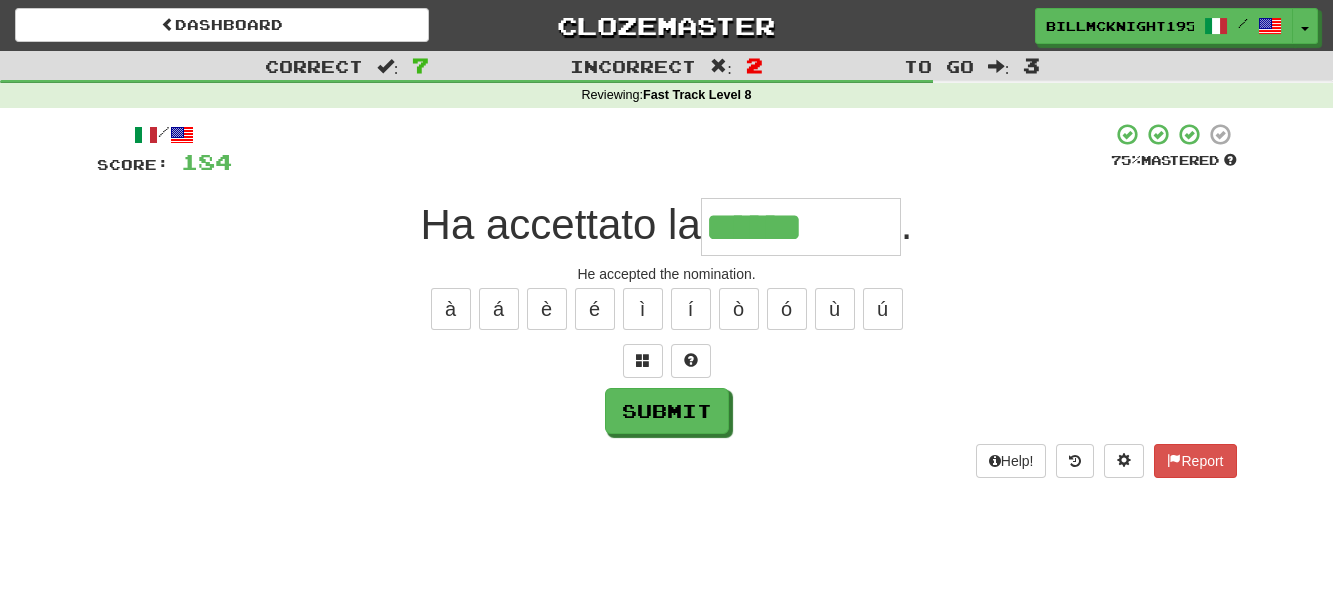 type on "******" 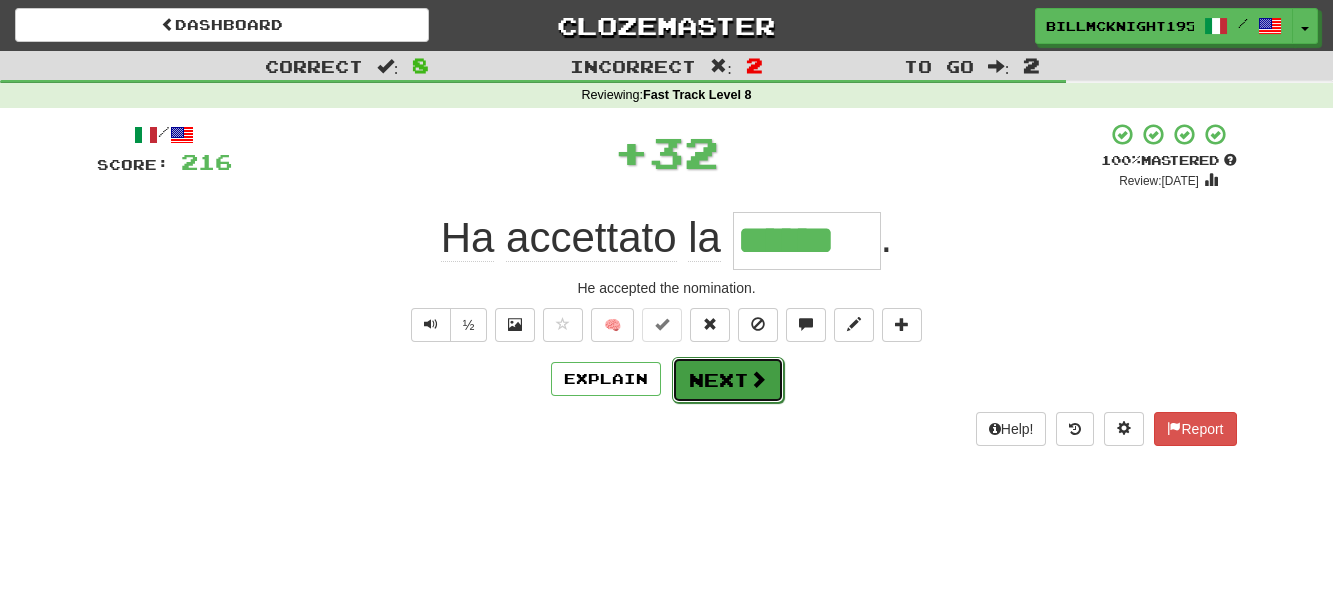click on "Next" at bounding box center (728, 380) 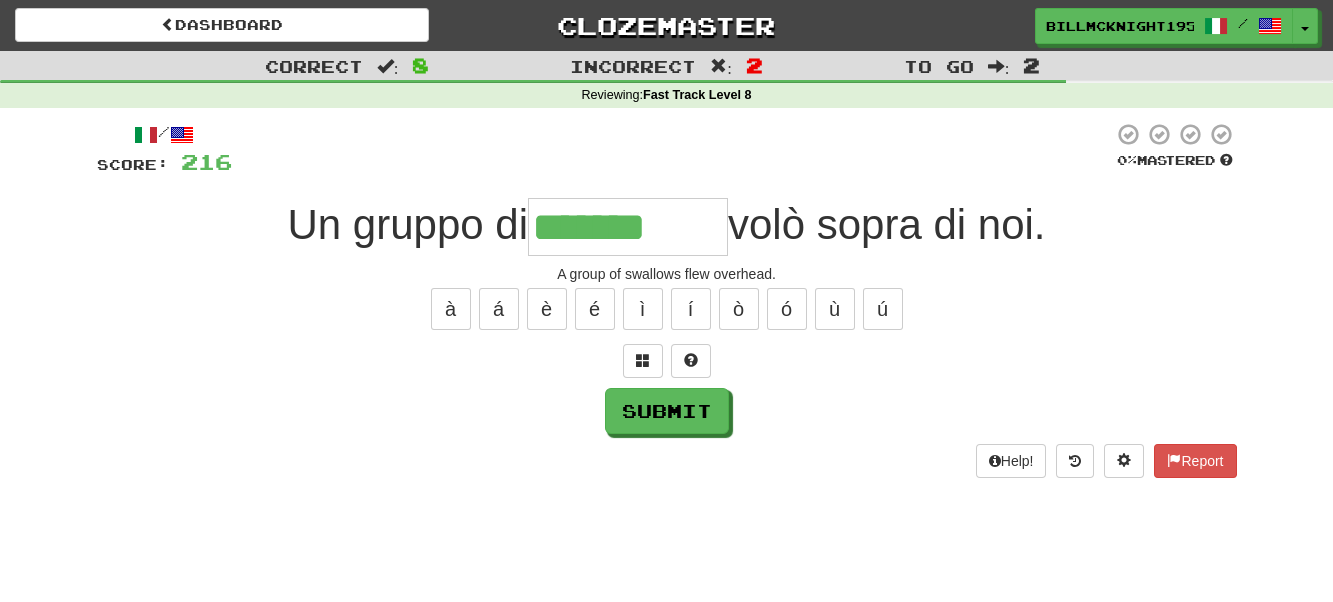 type on "*******" 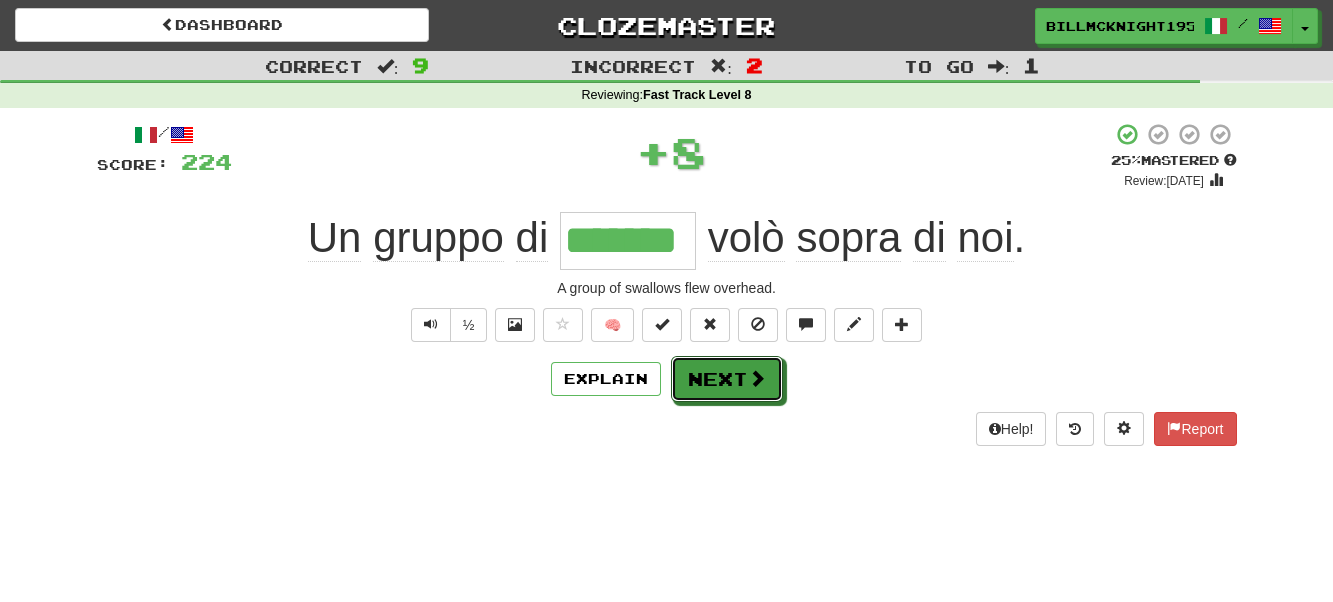 click on "Next" at bounding box center (727, 379) 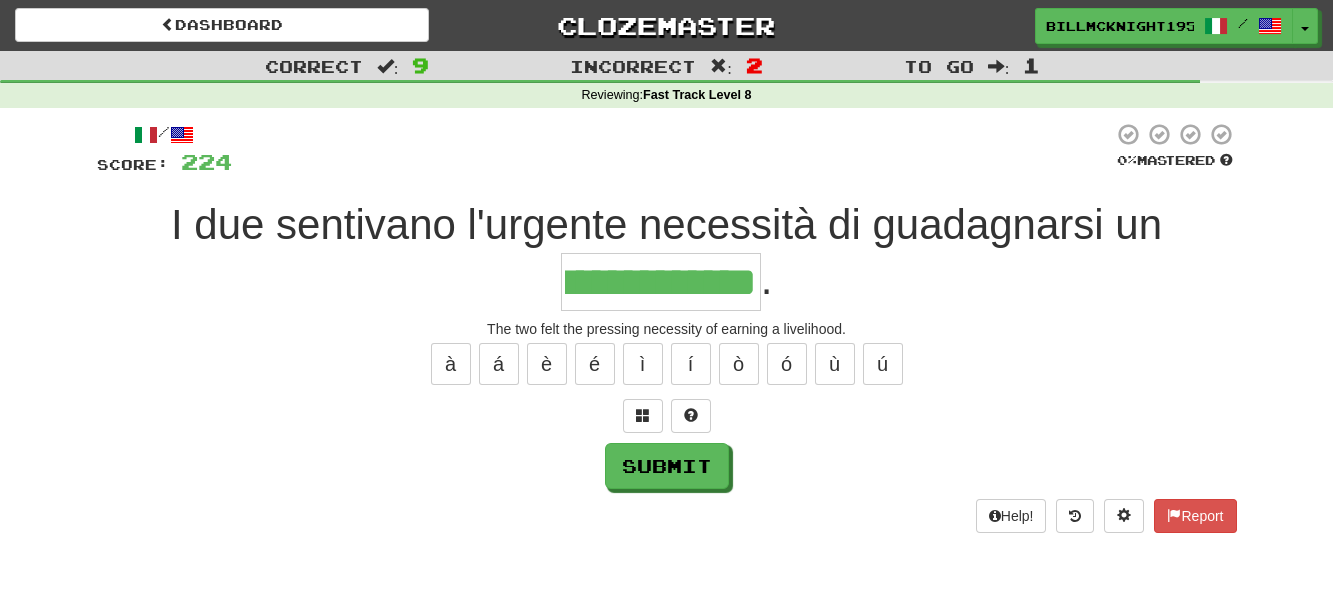 scroll, scrollTop: 0, scrollLeft: 82, axis: horizontal 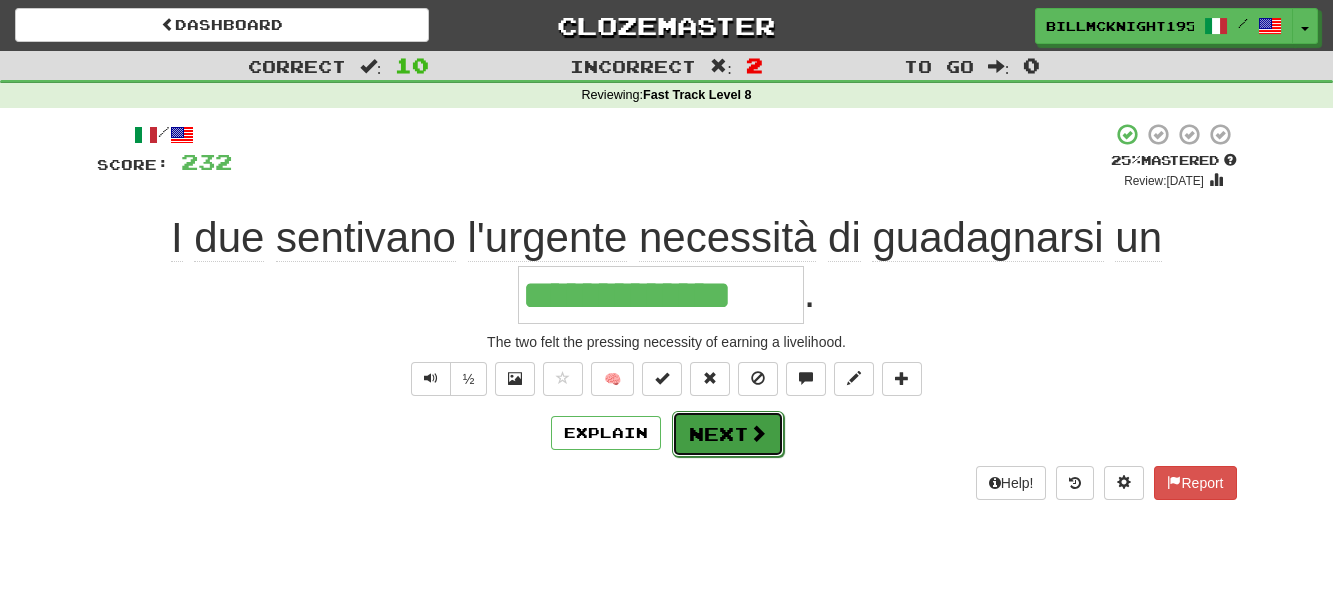click on "Next" at bounding box center [728, 434] 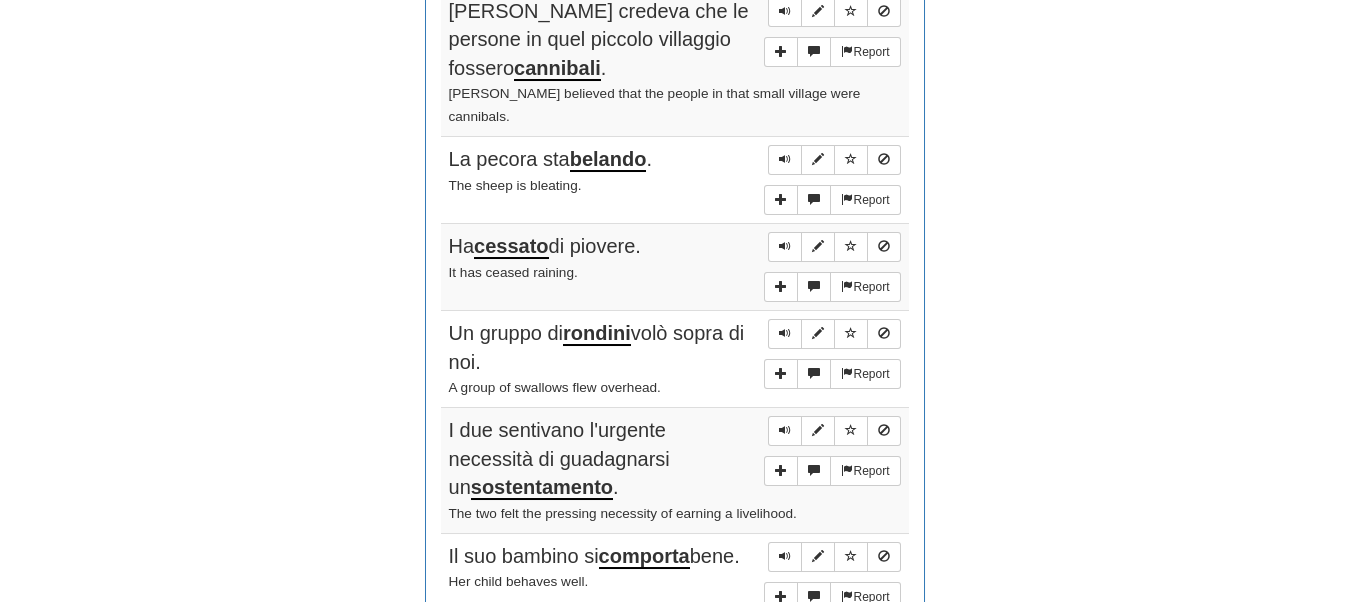 scroll, scrollTop: 1400, scrollLeft: 0, axis: vertical 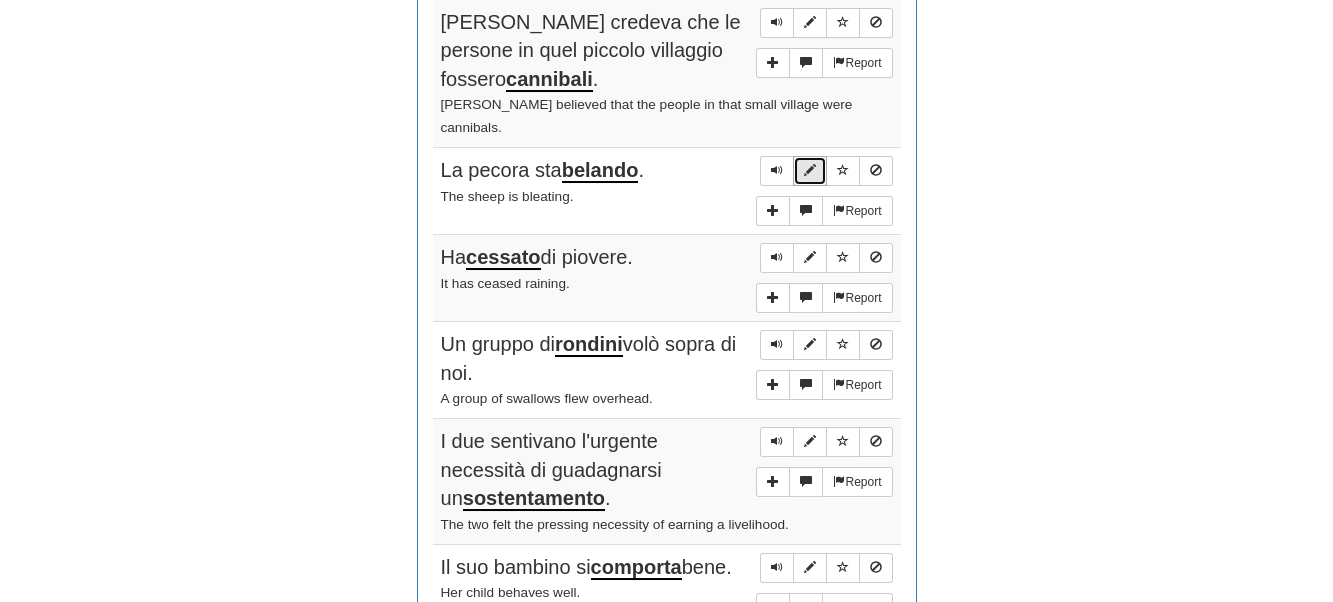 click at bounding box center (810, 171) 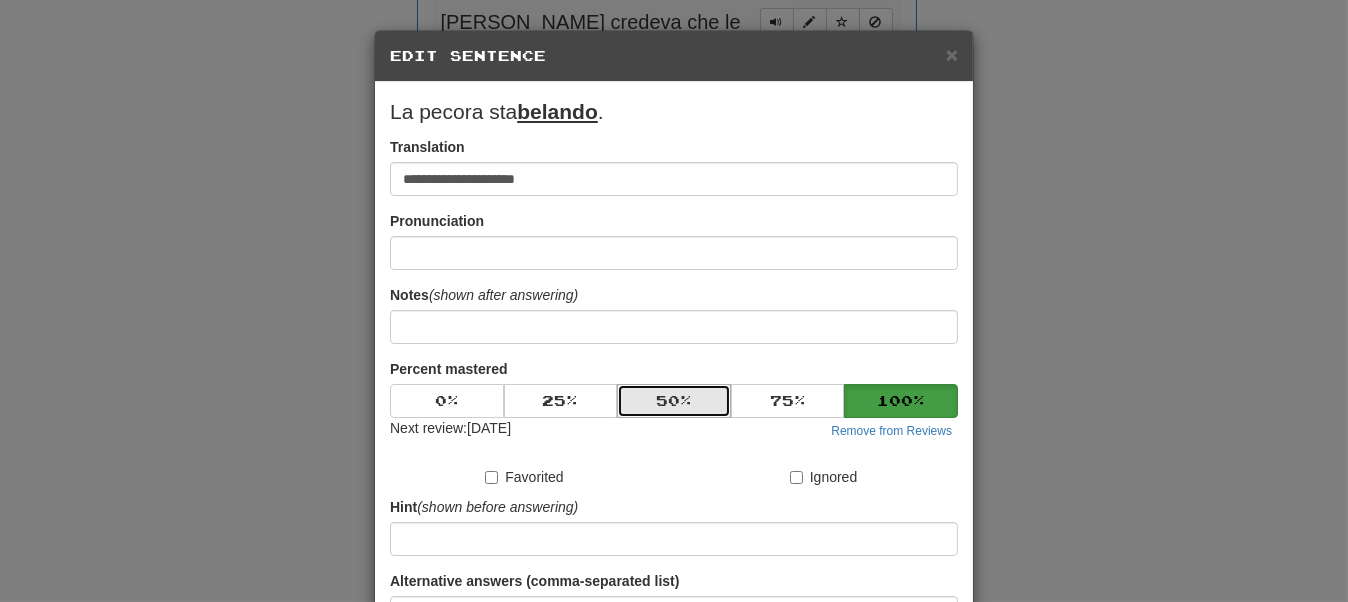 click on "50 %" at bounding box center [674, 401] 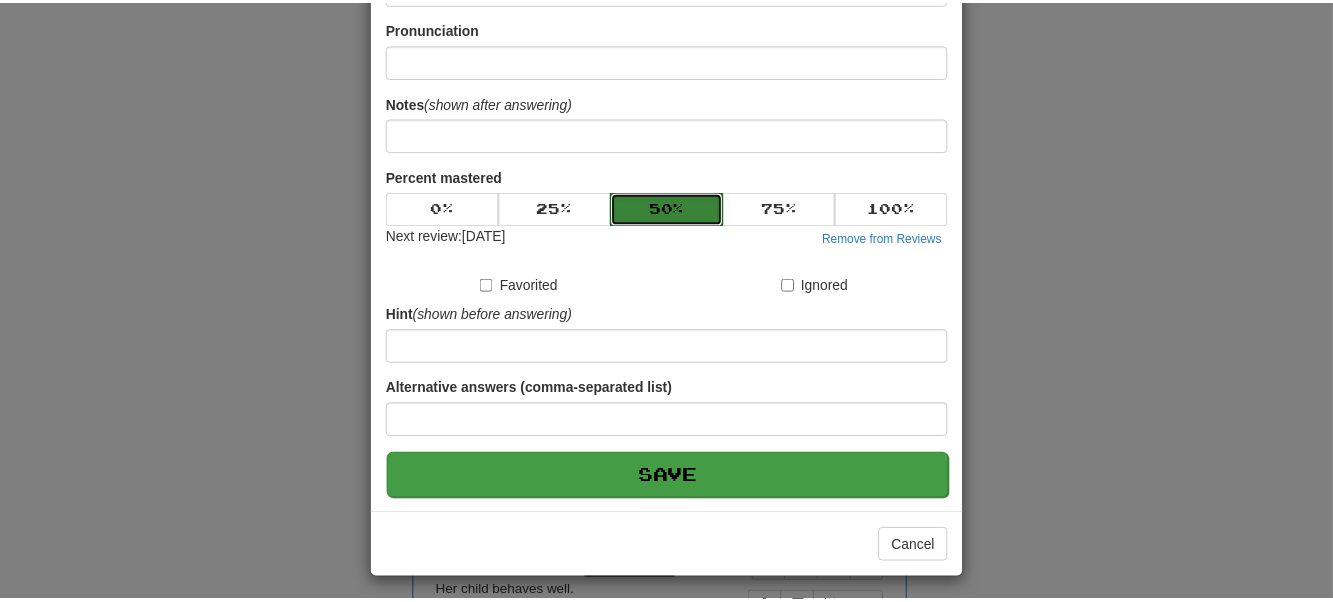 scroll, scrollTop: 196, scrollLeft: 0, axis: vertical 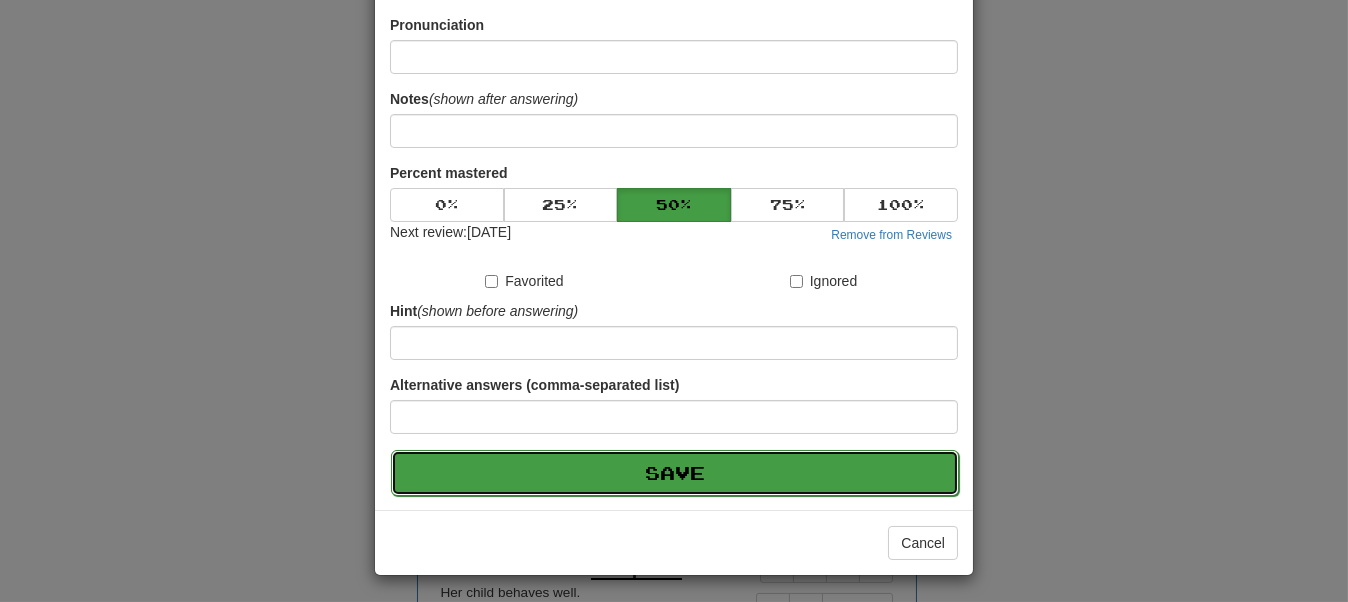 click on "Save" at bounding box center (675, 473) 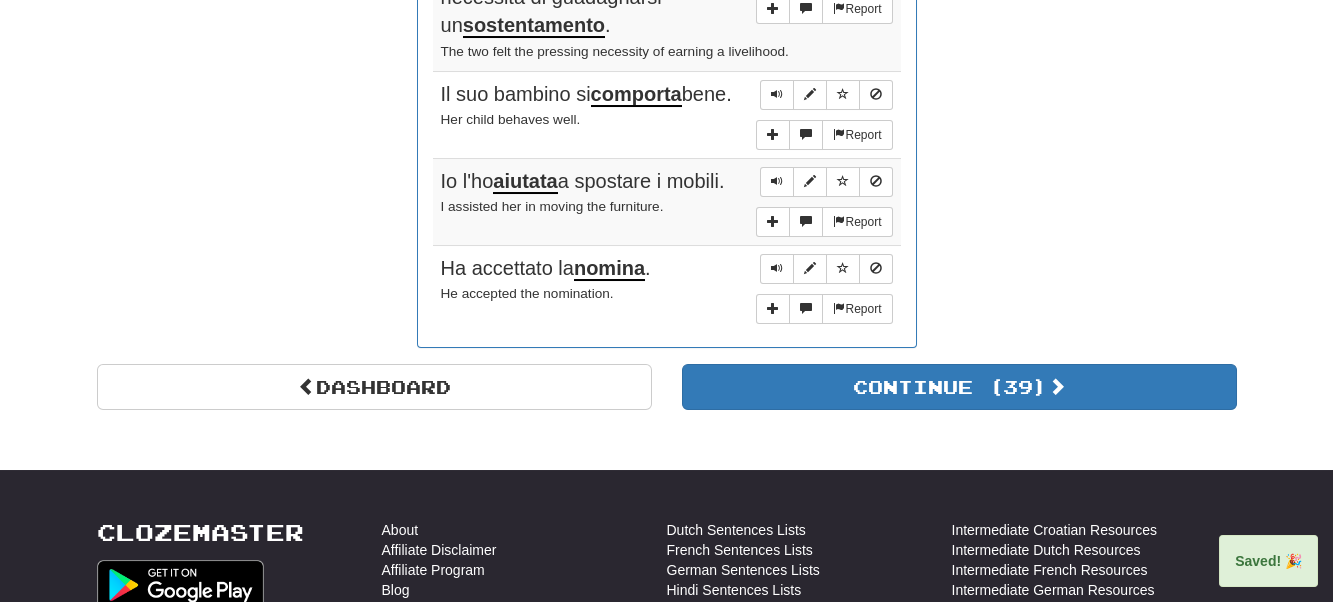 scroll, scrollTop: 1900, scrollLeft: 0, axis: vertical 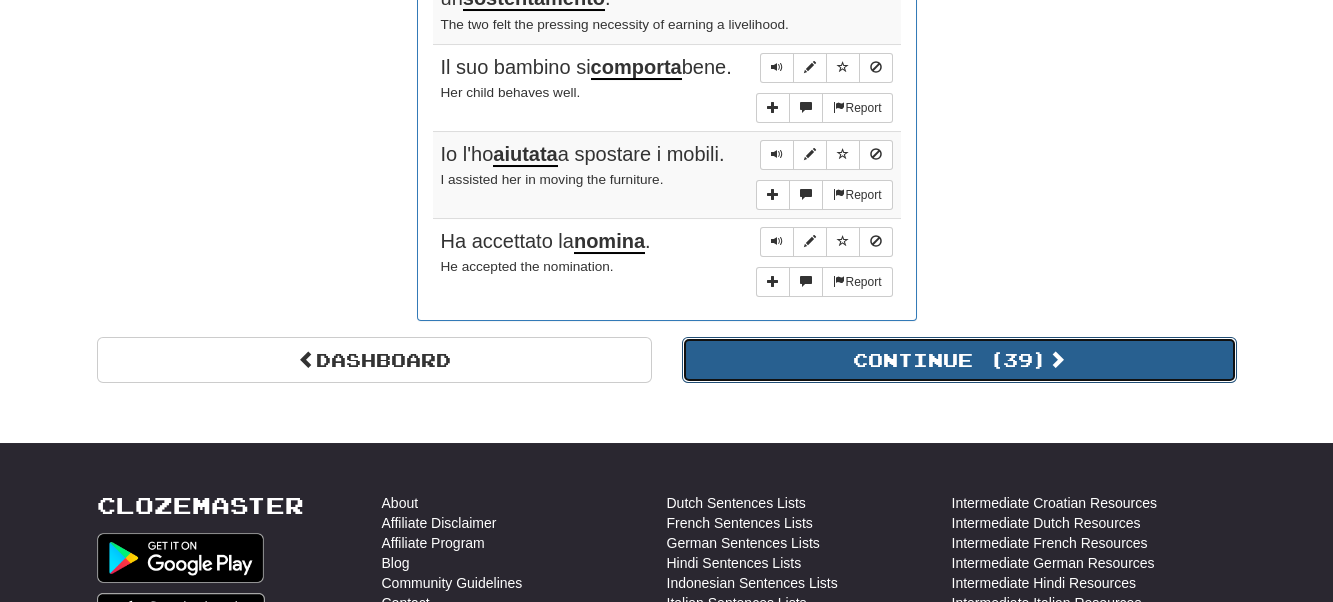 click on "Continue ( 39 )" at bounding box center [959, 360] 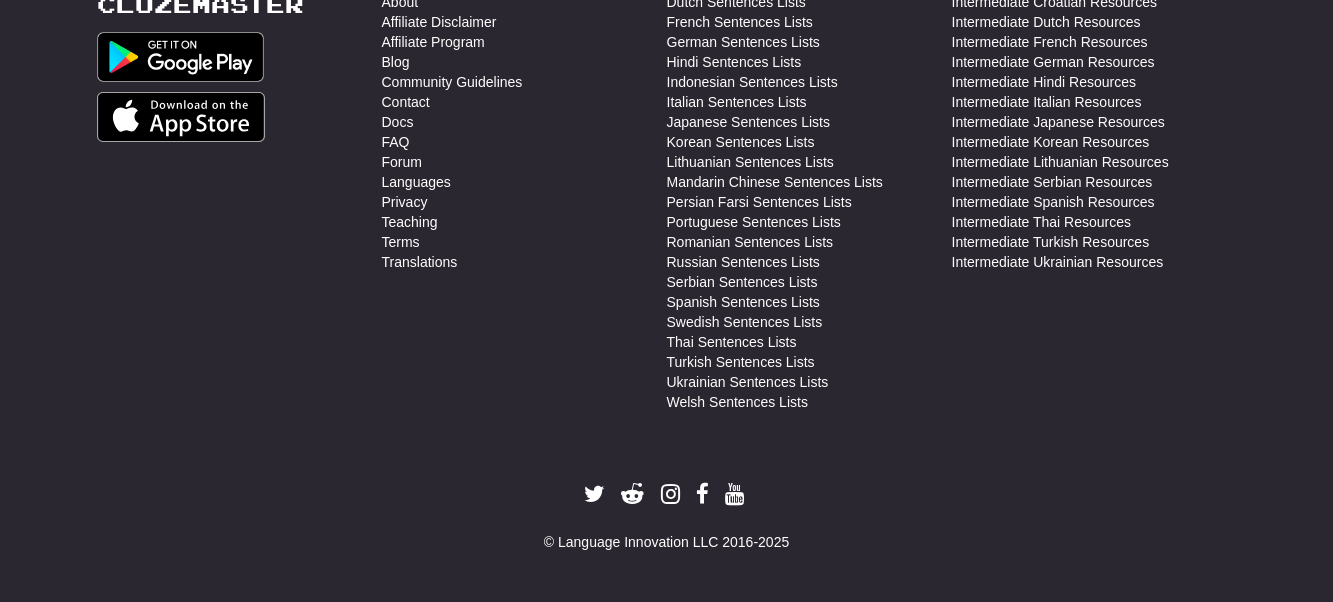 scroll, scrollTop: 710, scrollLeft: 0, axis: vertical 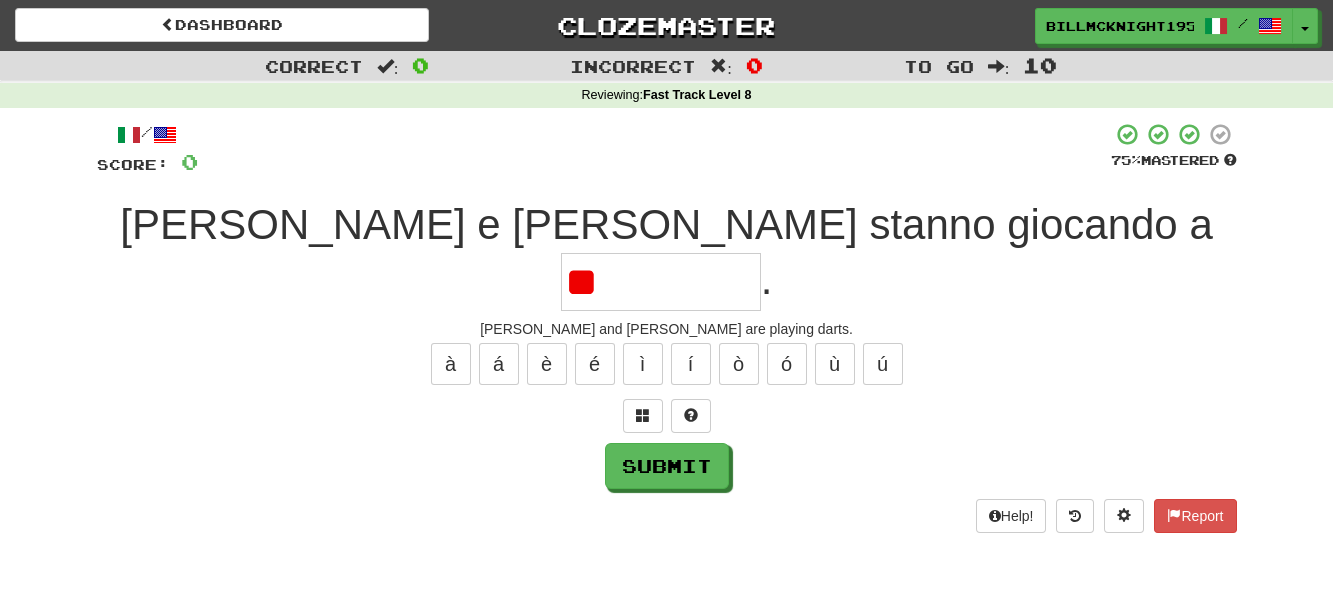 type on "*" 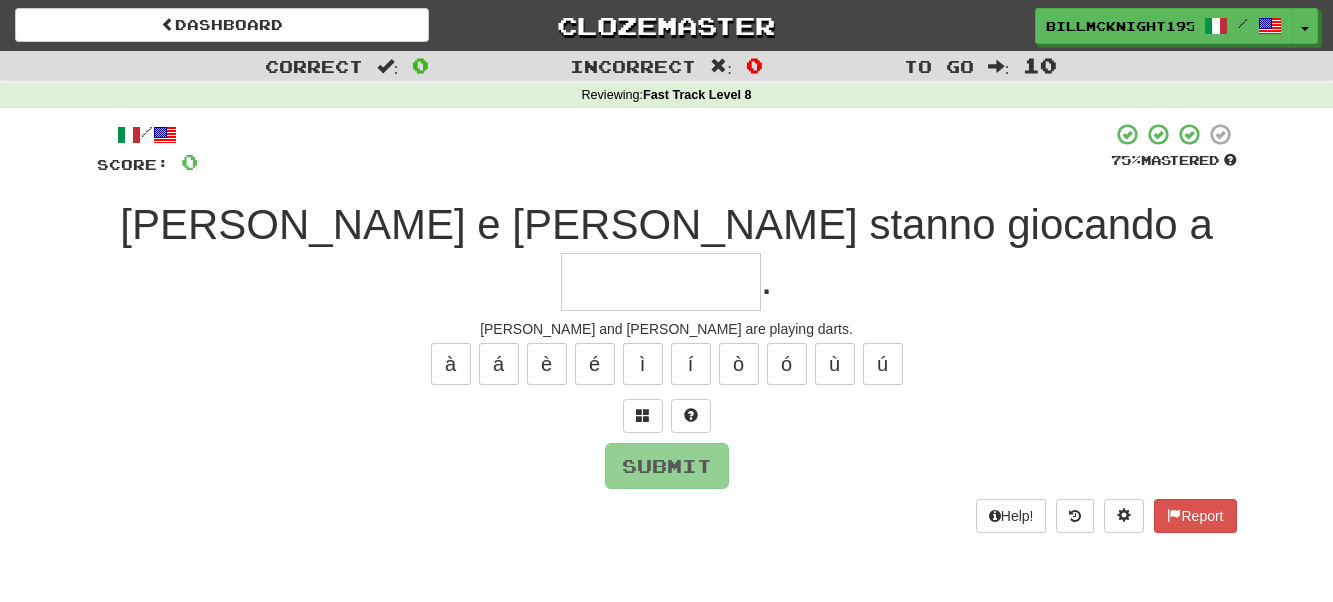 type on "*" 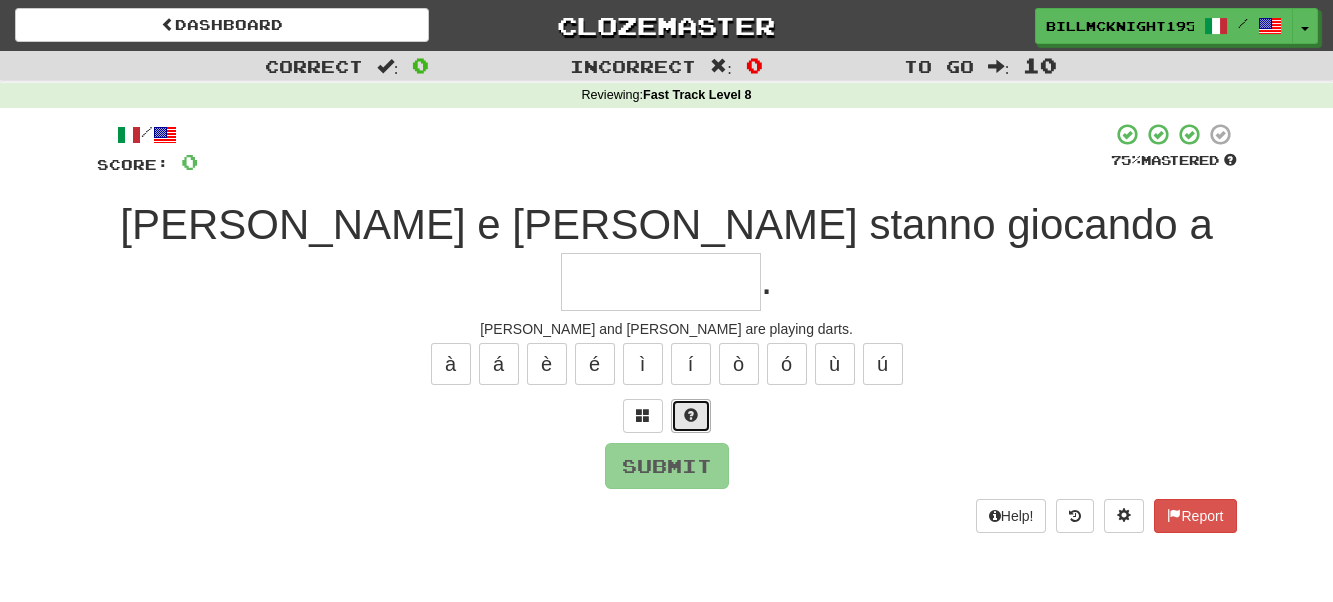 click at bounding box center [691, 415] 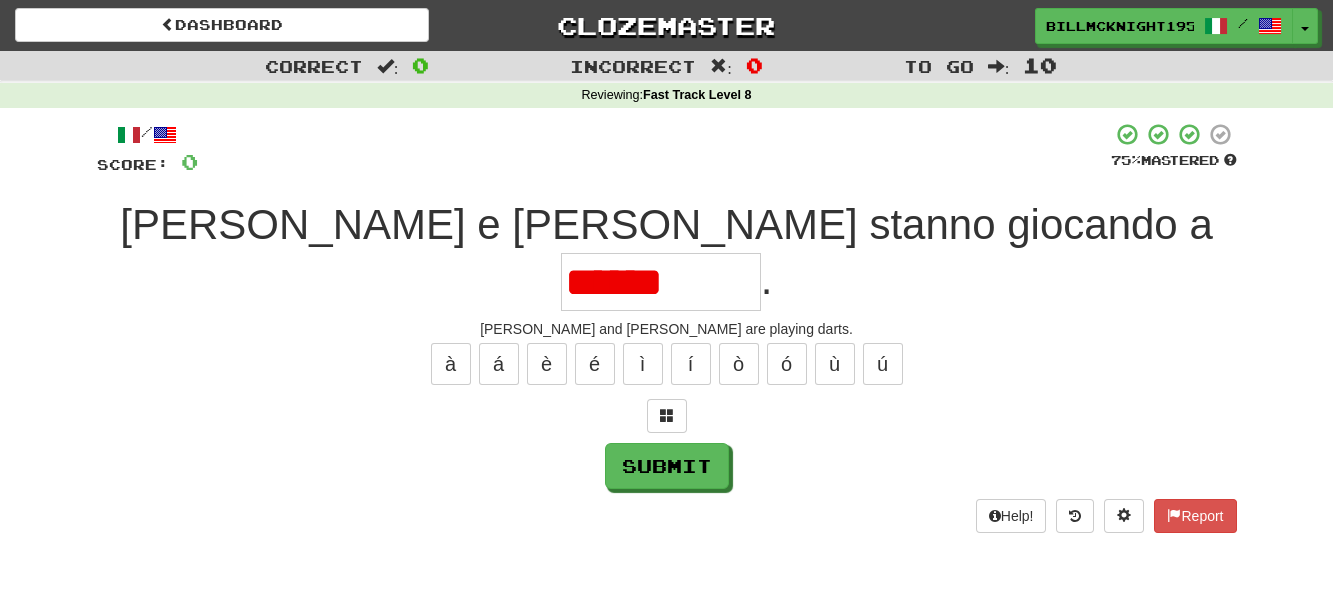 type on "*********" 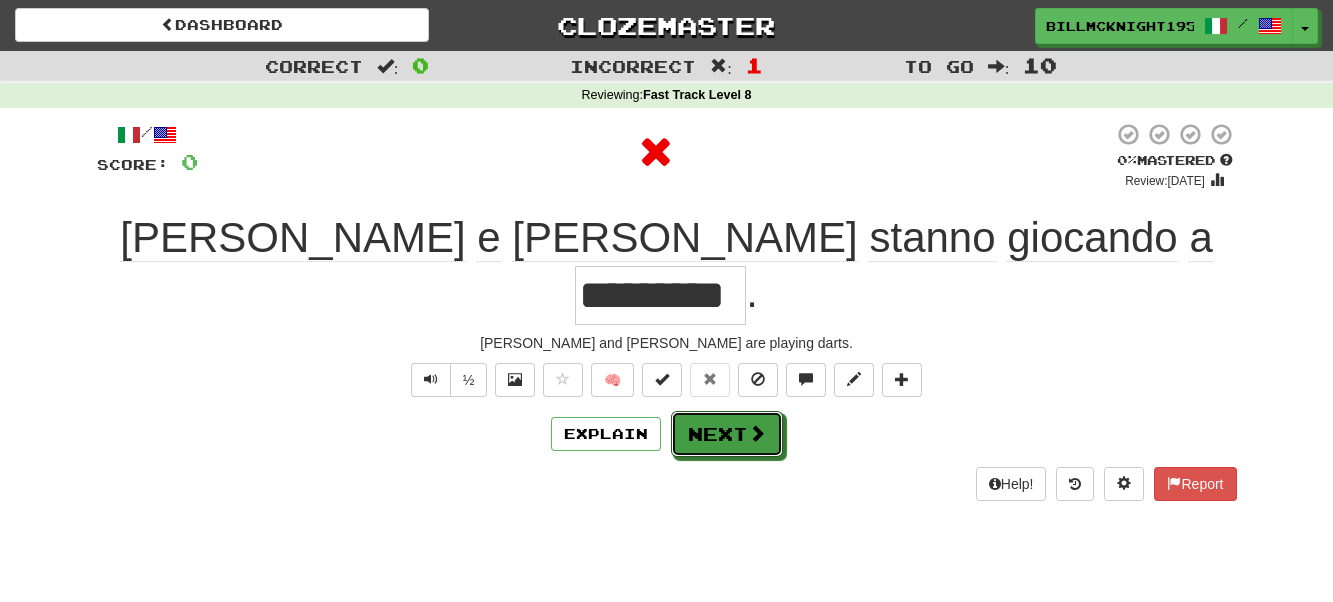 click on "Next" at bounding box center [727, 434] 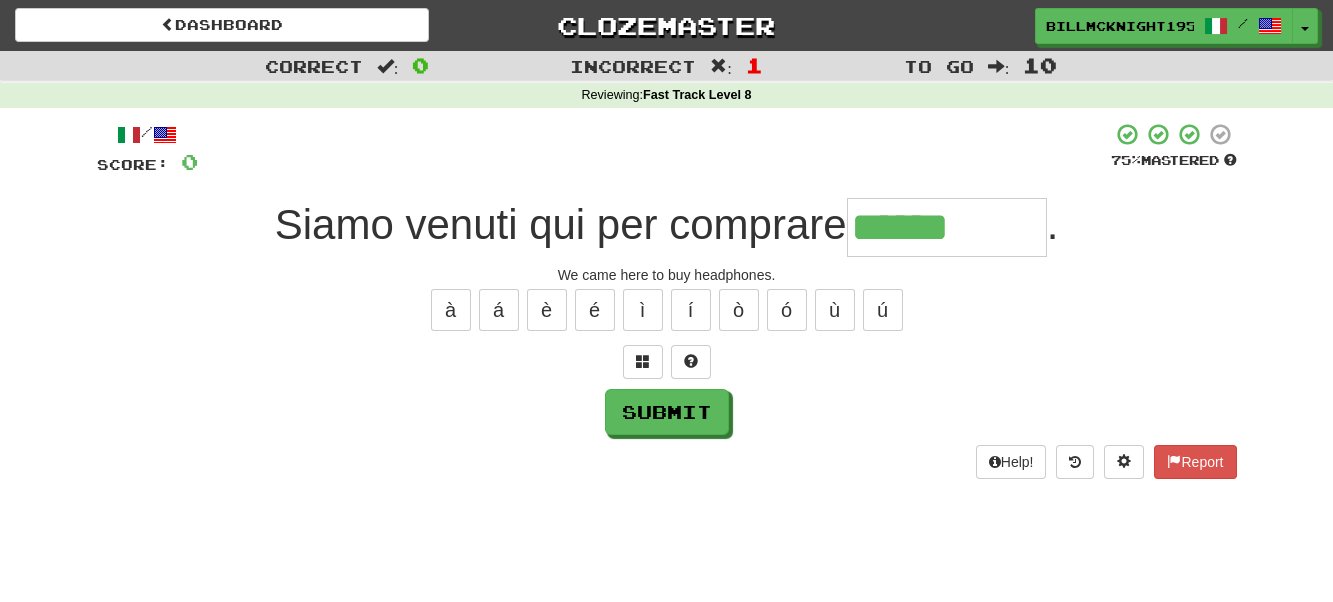type on "******" 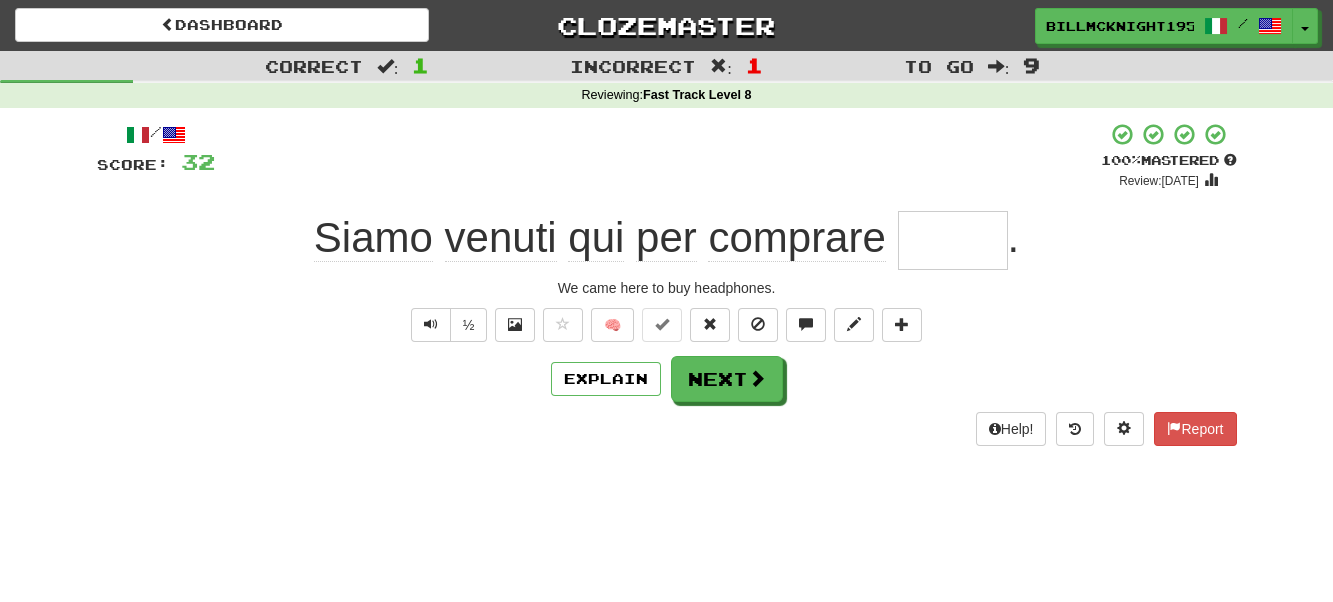 type on "*" 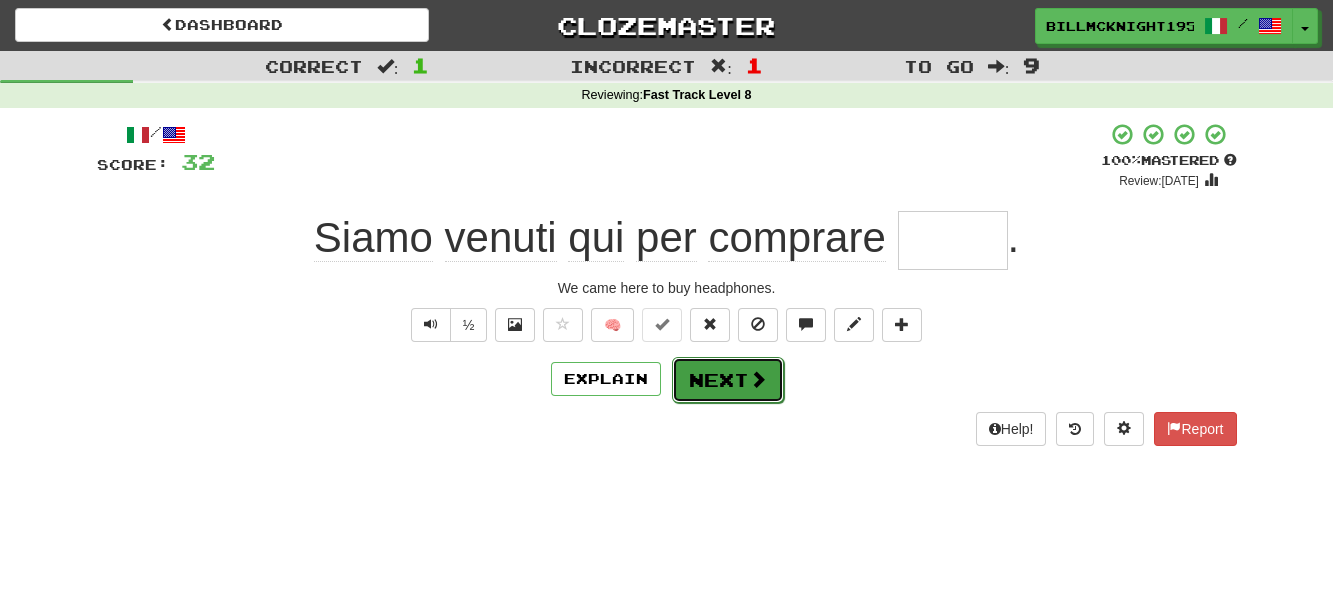 click on "Next" at bounding box center [728, 380] 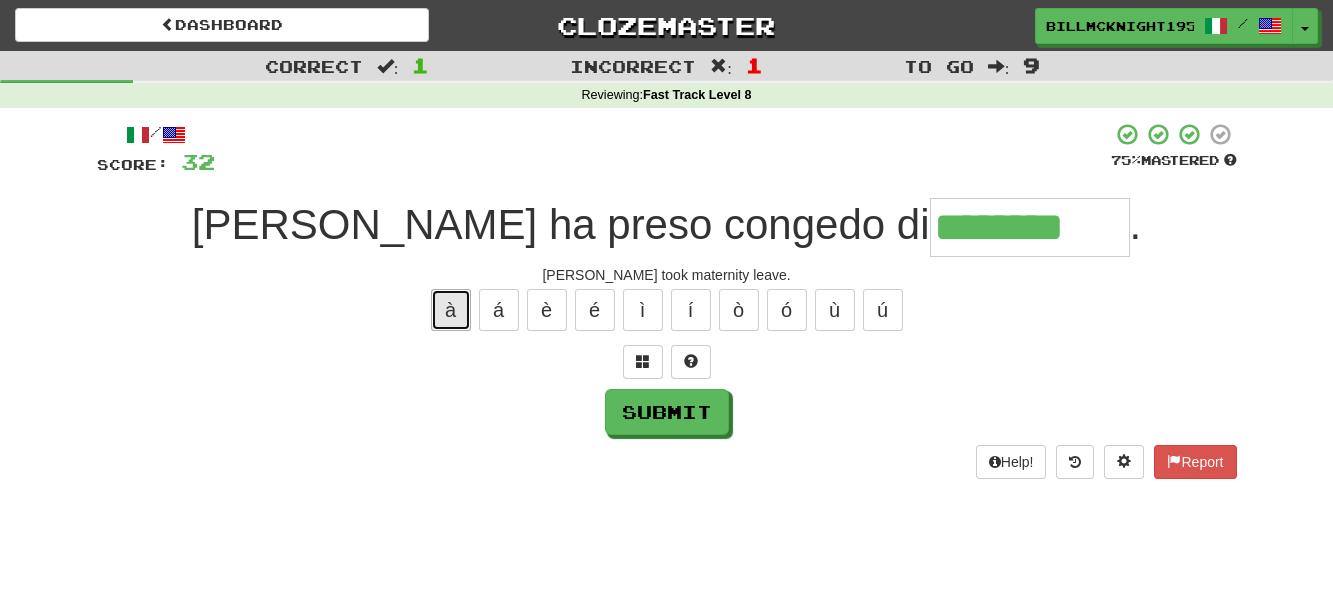 click on "à" at bounding box center [451, 310] 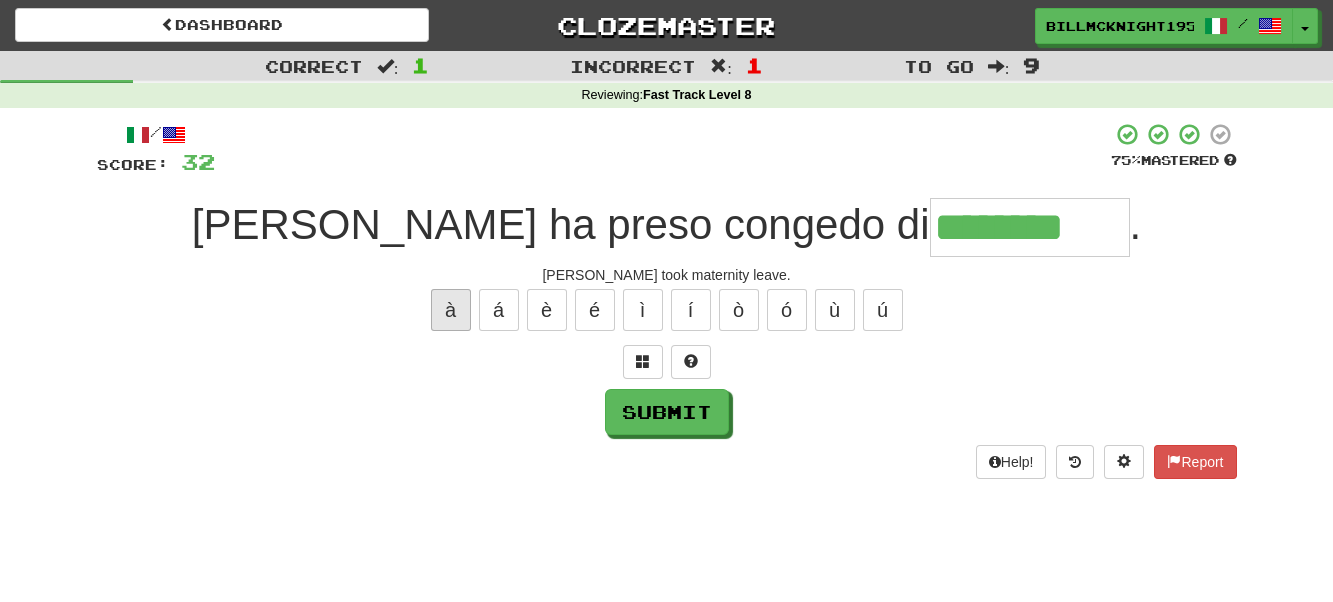 type on "*********" 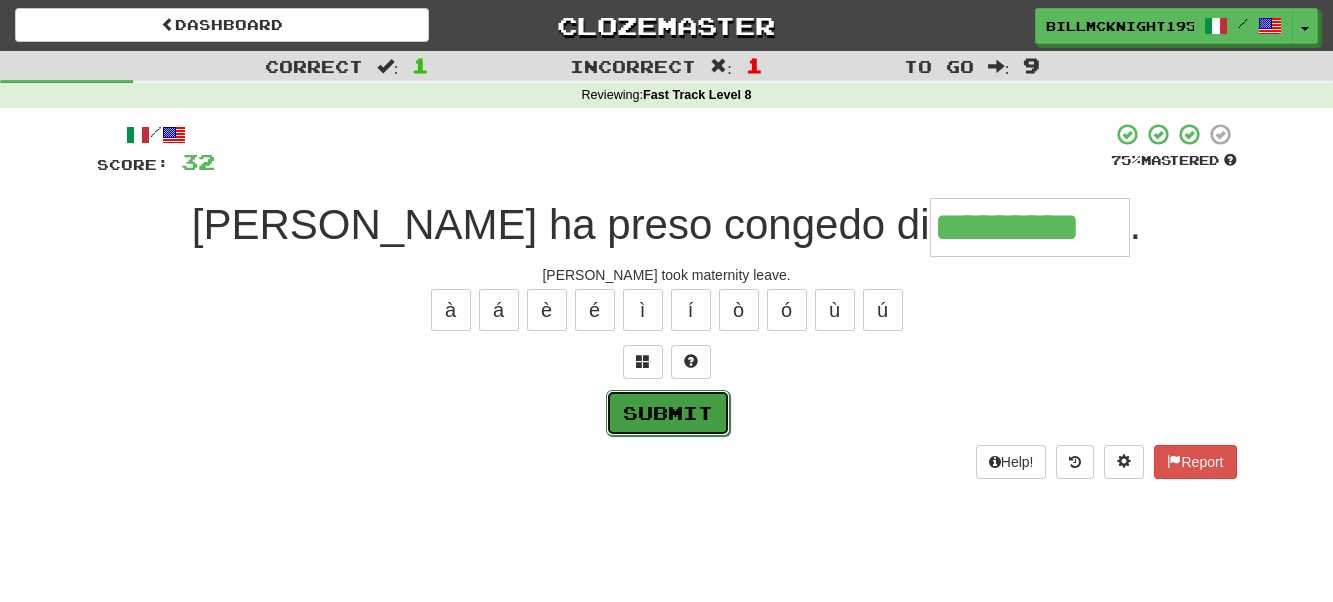 click on "Submit" at bounding box center (668, 413) 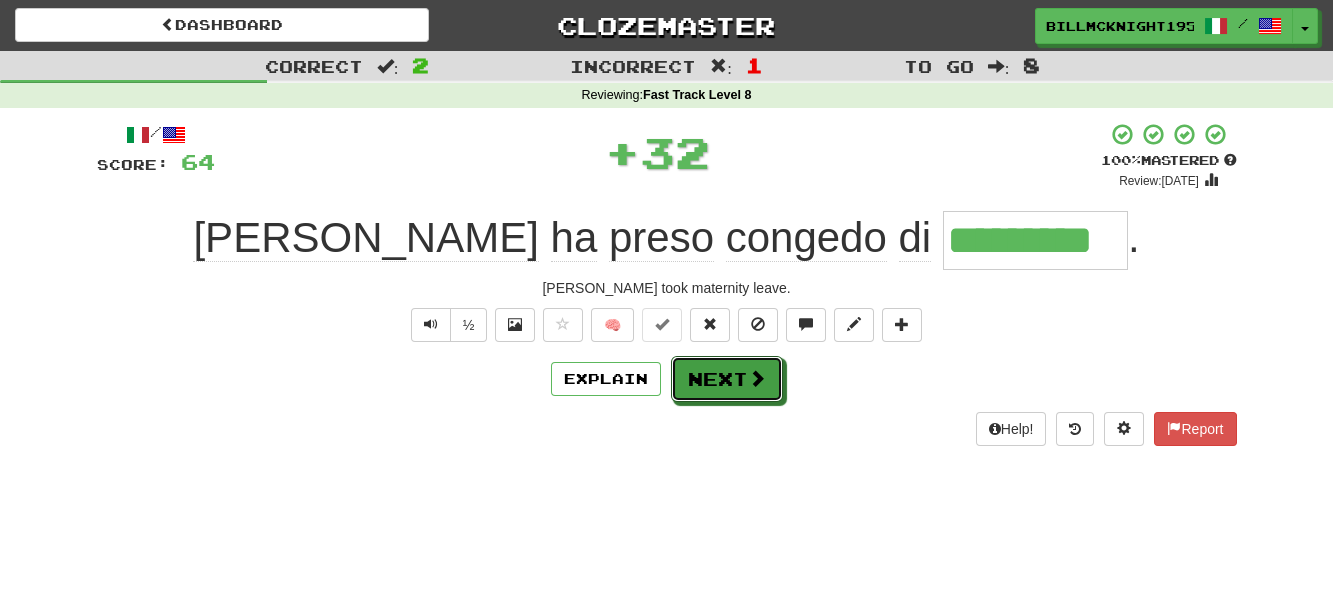 click on "Next" at bounding box center [727, 379] 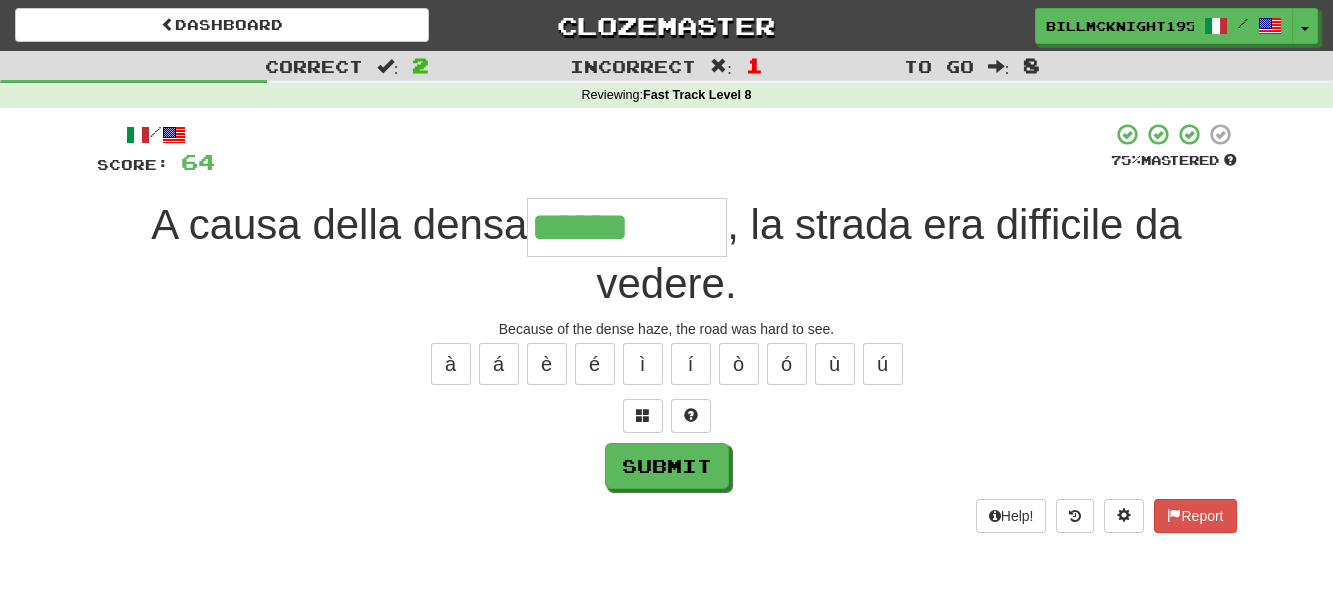 type on "******" 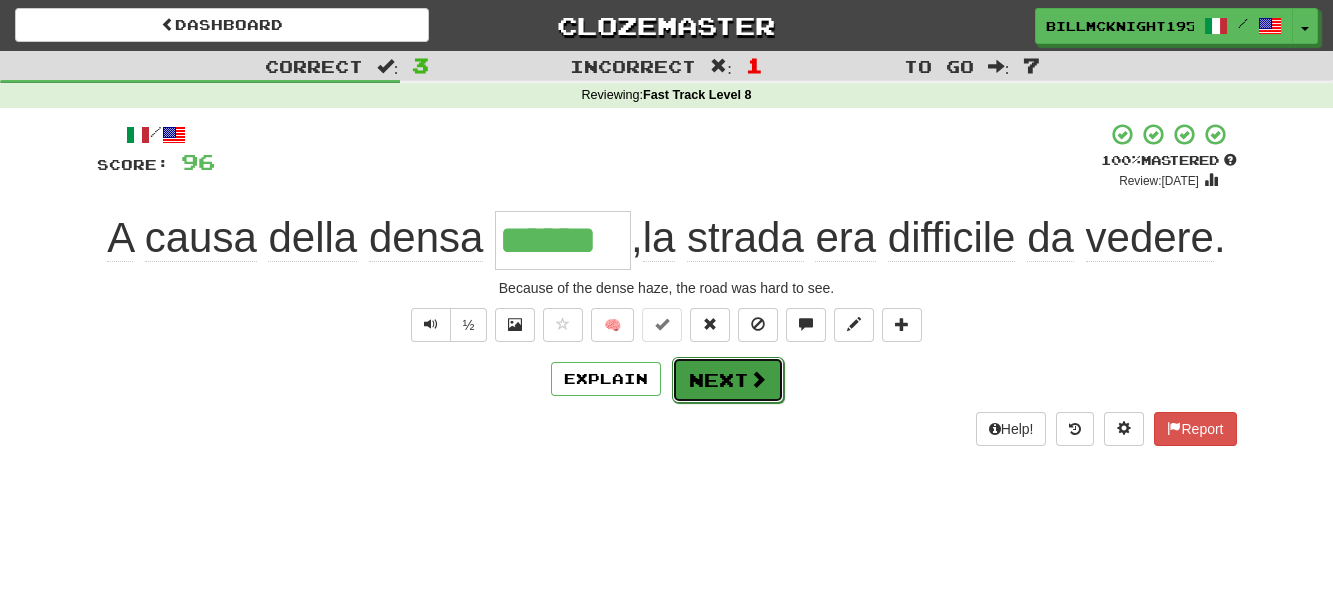 click on "Next" at bounding box center [728, 380] 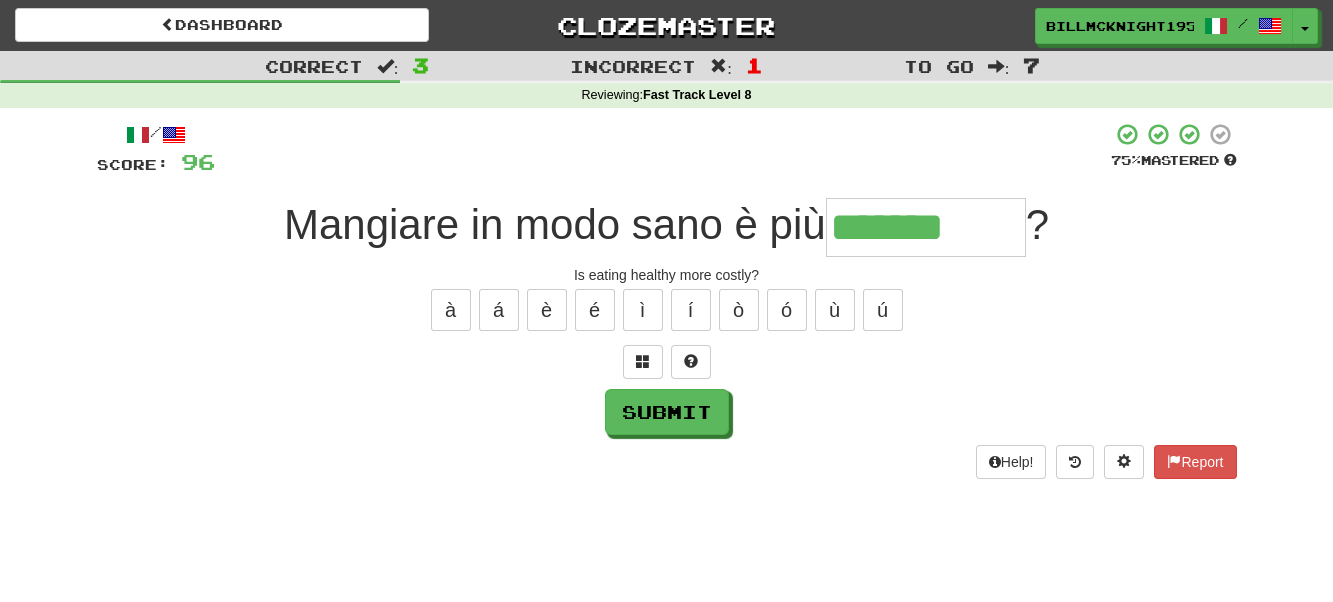 type on "*******" 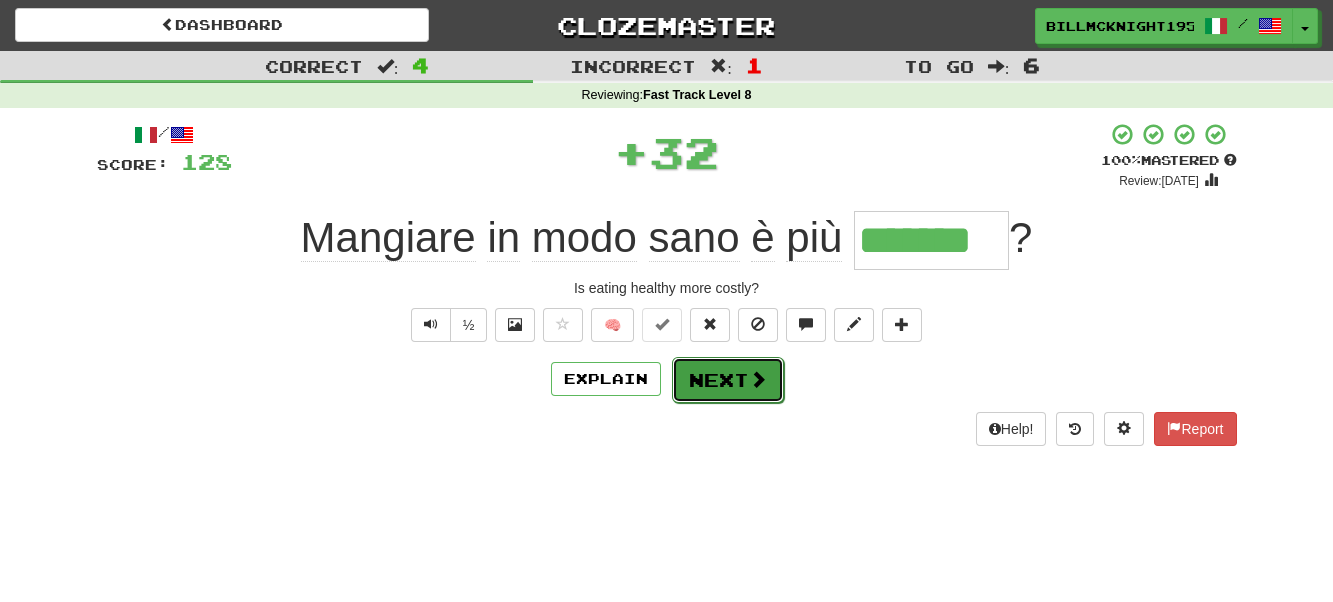 click on "Next" at bounding box center (728, 380) 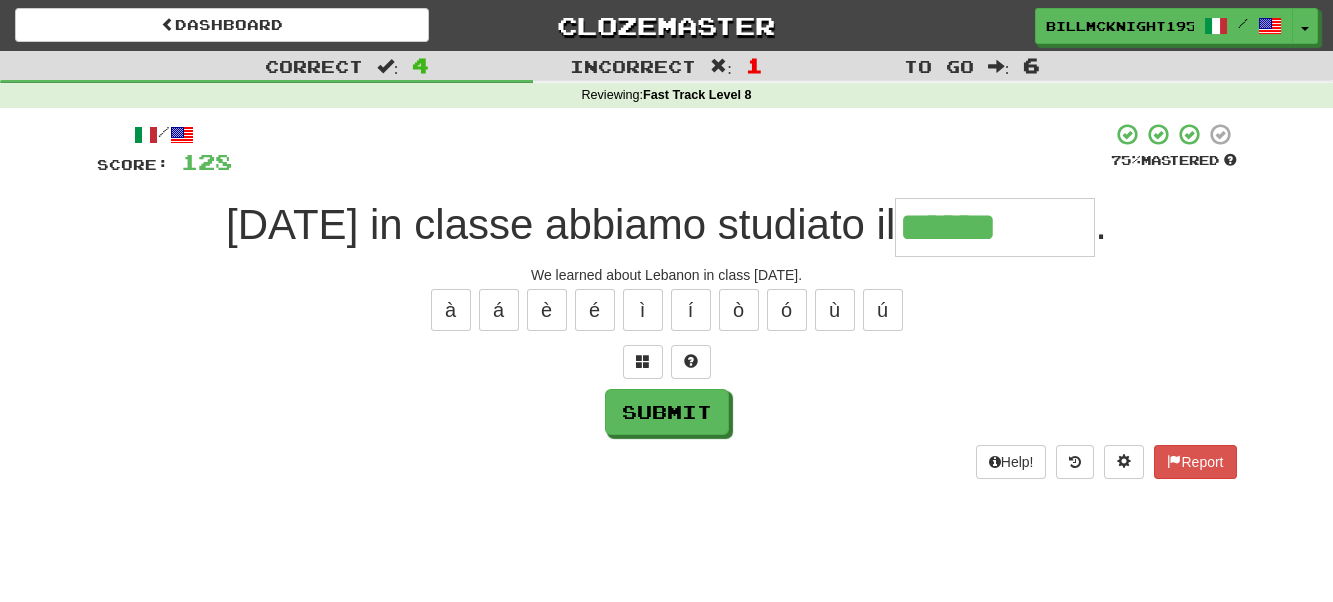 type on "******" 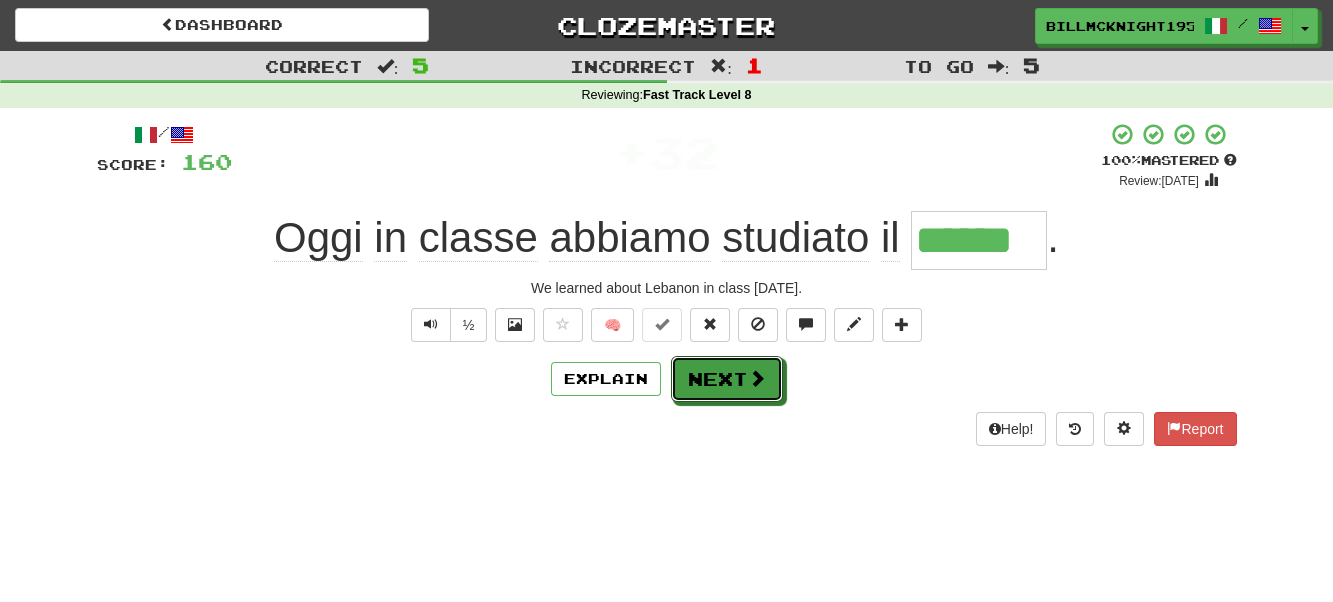 click on "Next" at bounding box center (727, 379) 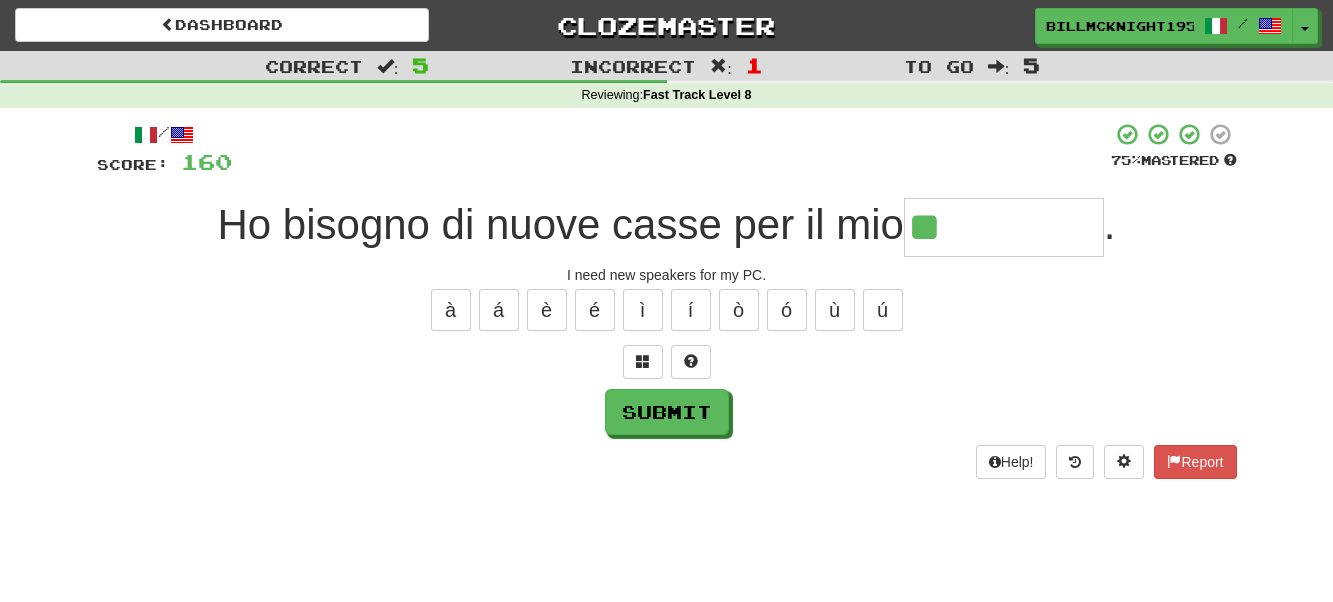 type on "**" 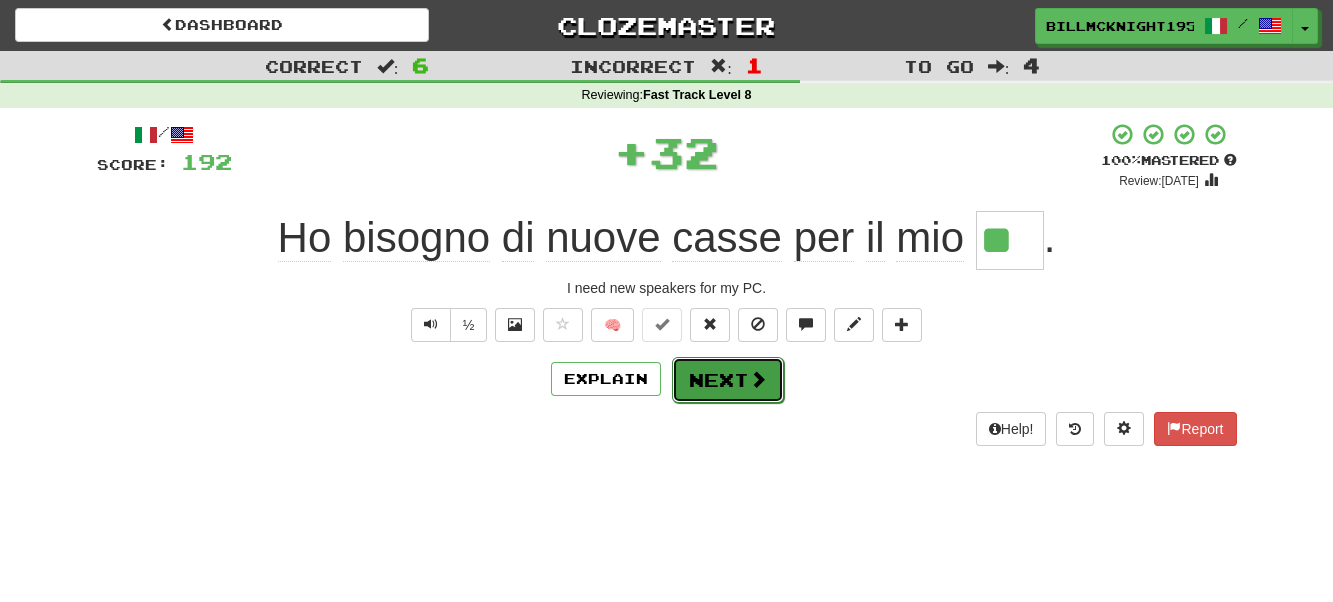 click on "Next" at bounding box center (728, 380) 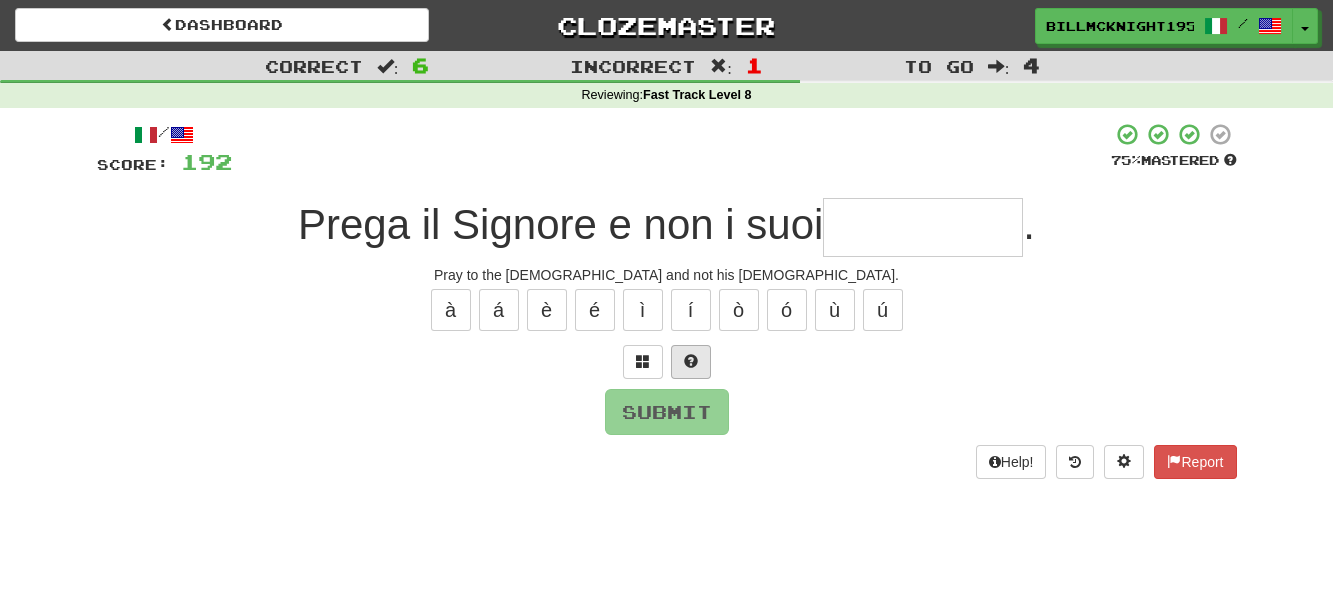 type on "*" 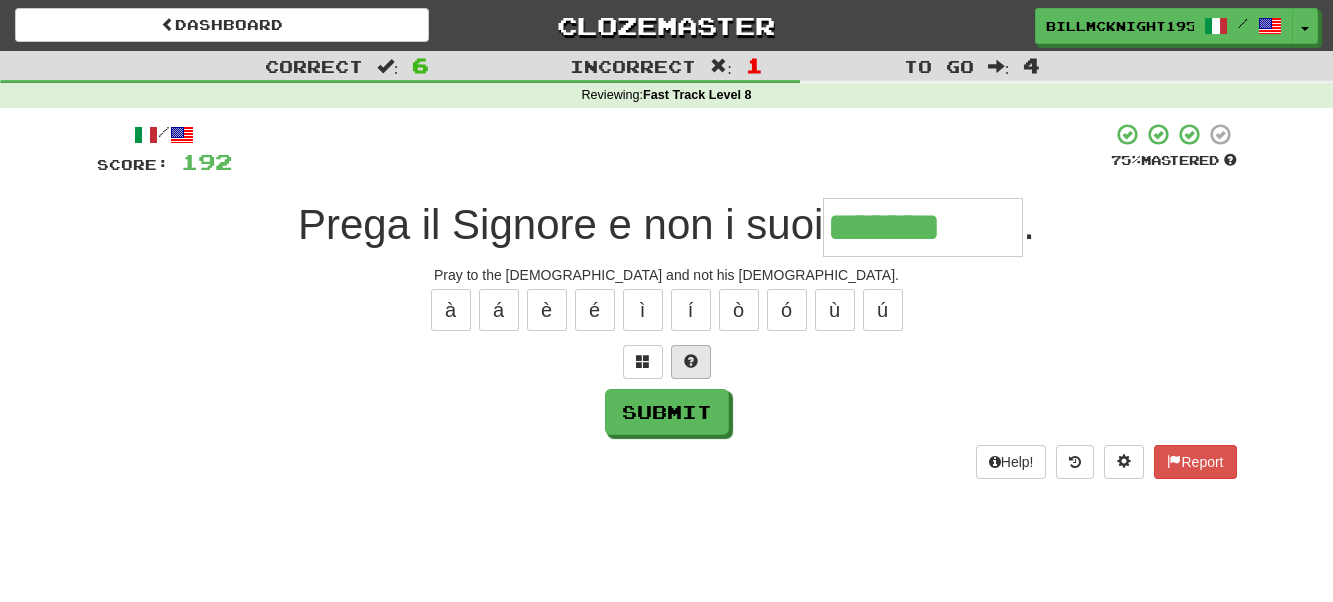type on "*******" 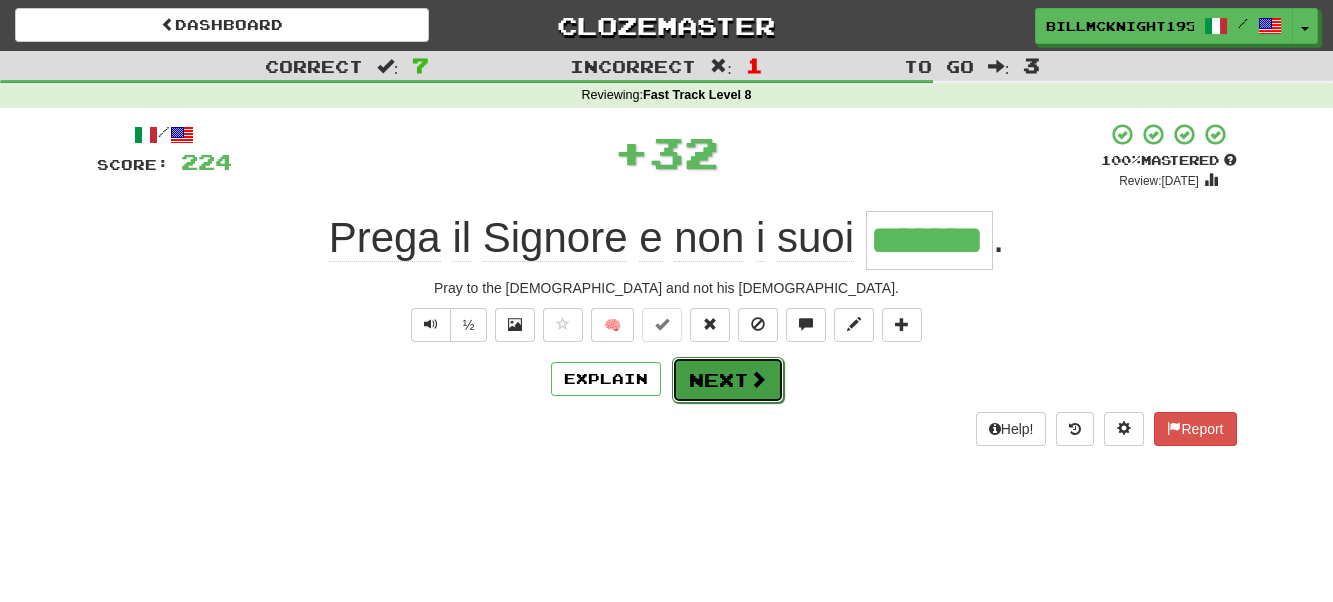 click on "Next" at bounding box center (728, 380) 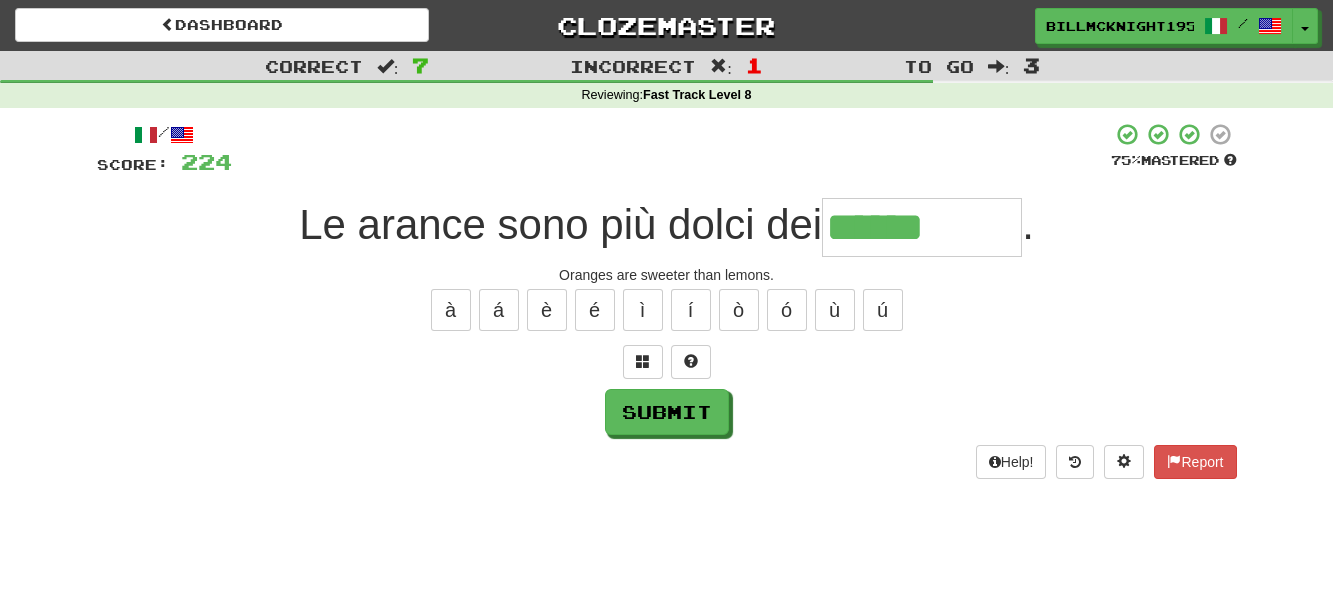 type on "******" 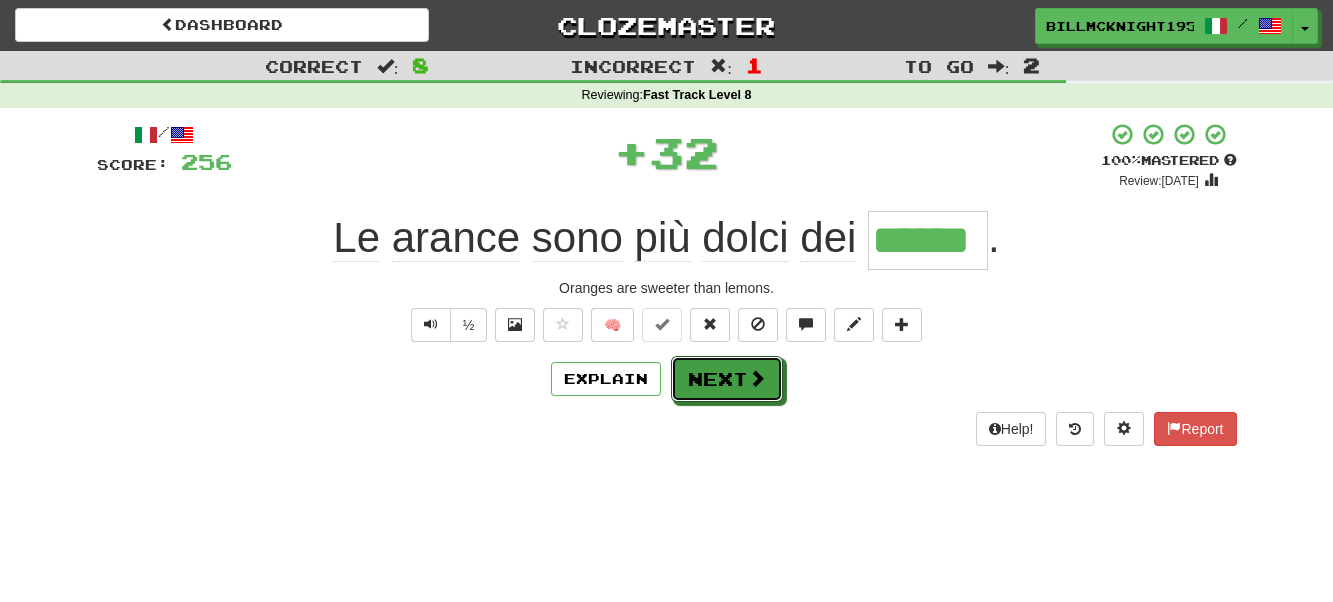 click on "Next" at bounding box center [727, 379] 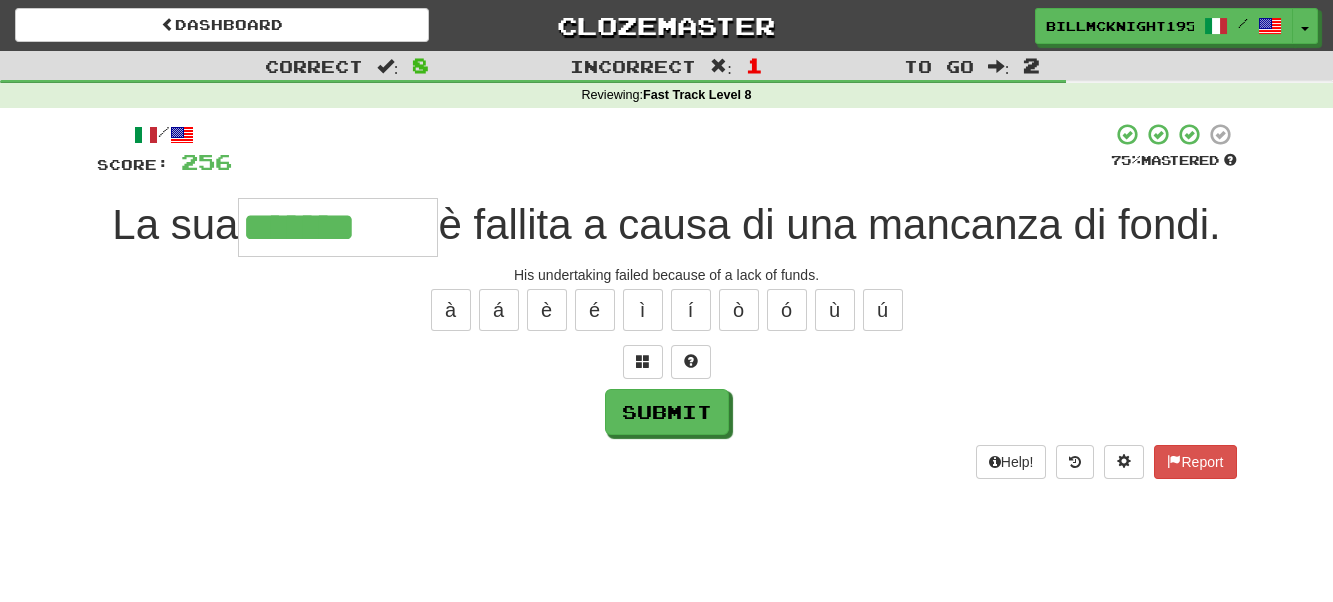 type on "*******" 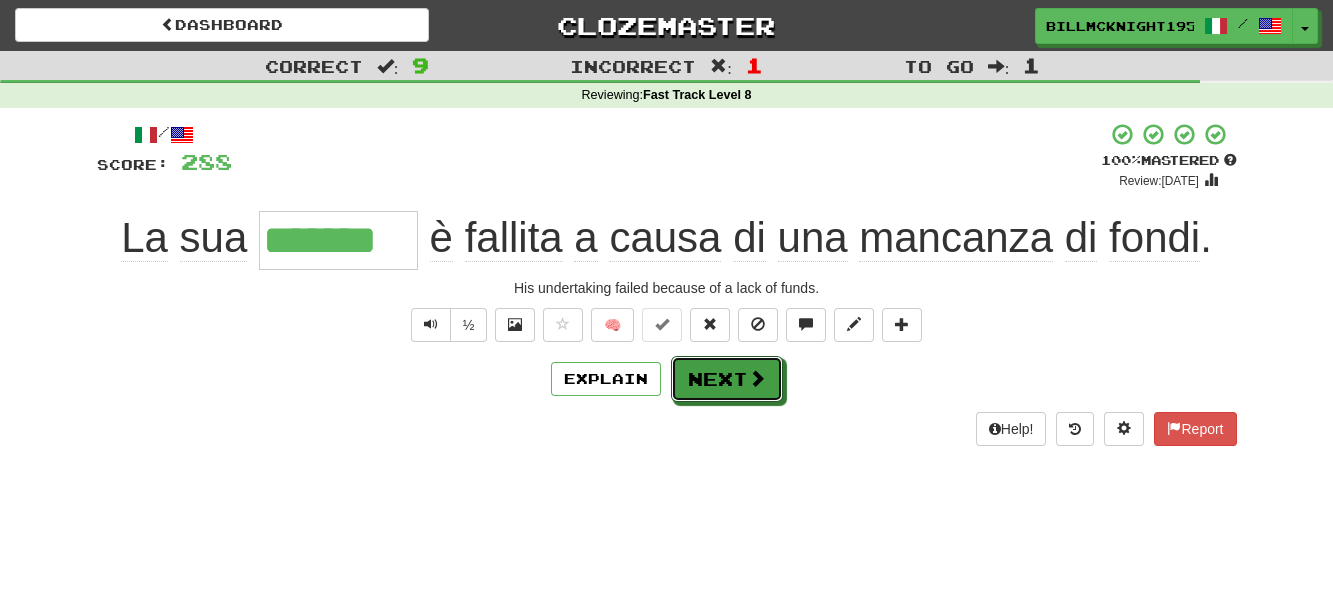 drag, startPoint x: 717, startPoint y: 378, endPoint x: 727, endPoint y: 379, distance: 10.049875 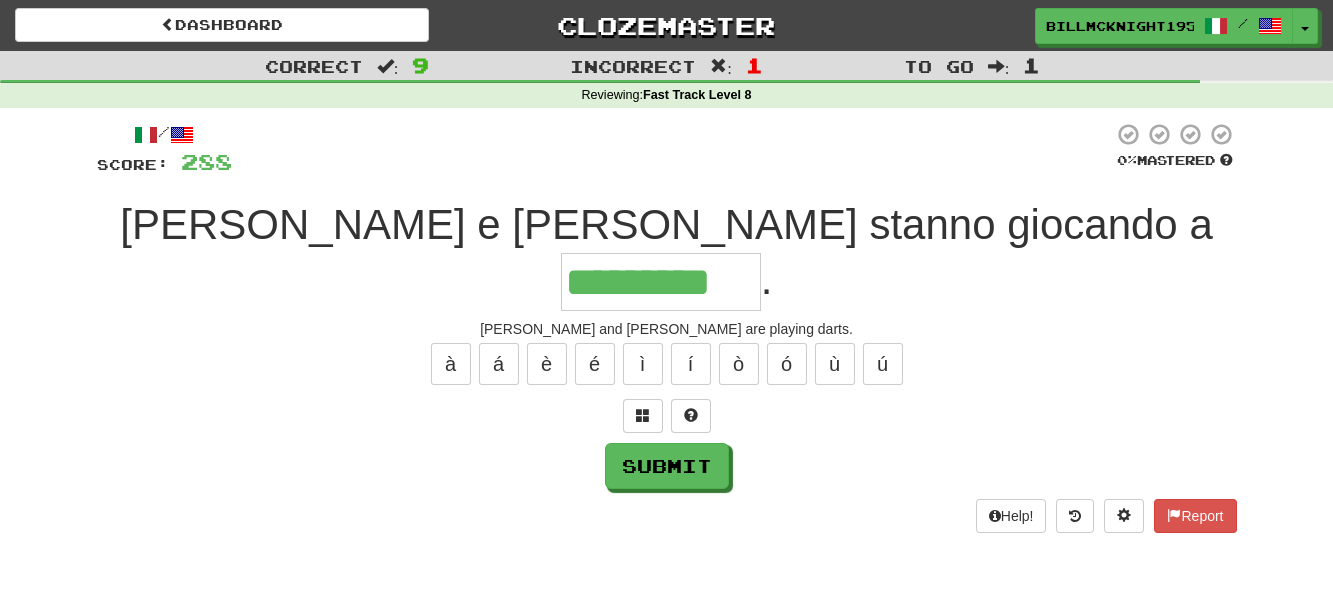 type on "*********" 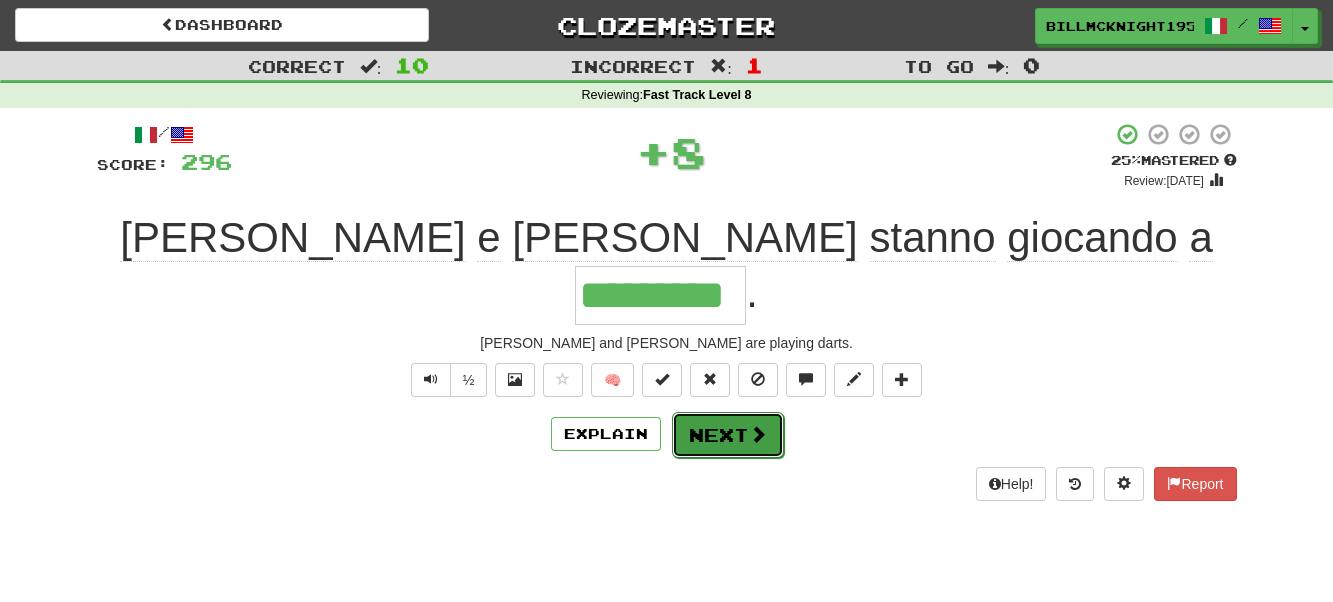 click on "Next" at bounding box center [728, 435] 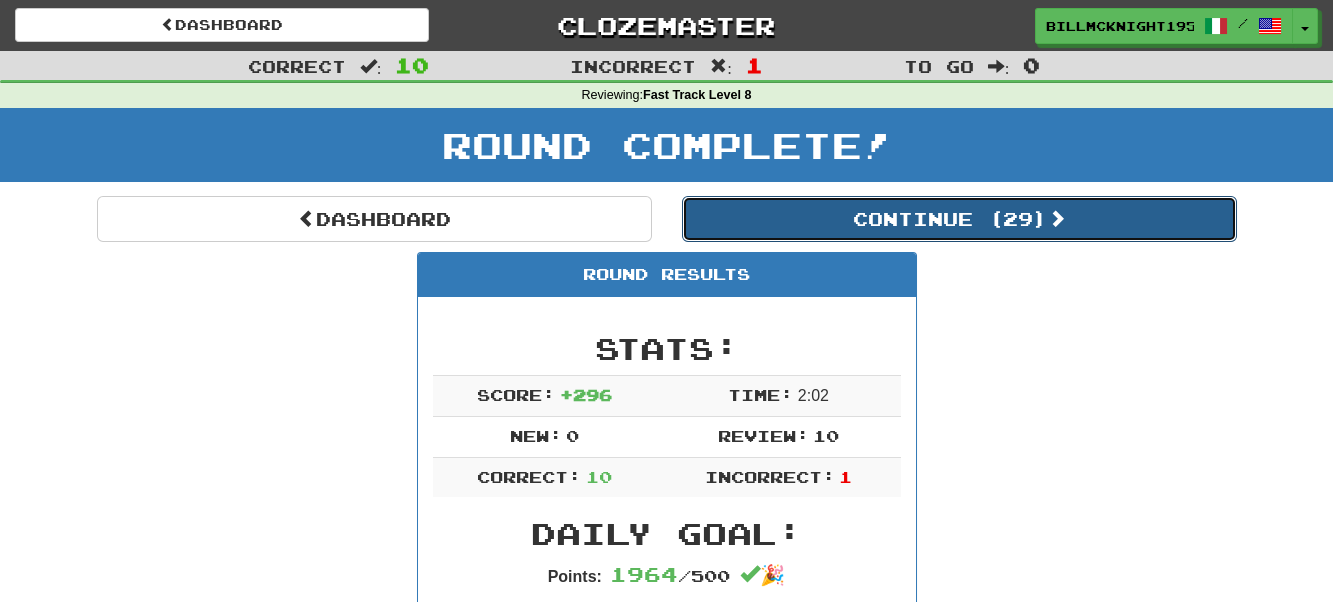 click on "Continue ( 29 )" at bounding box center [959, 219] 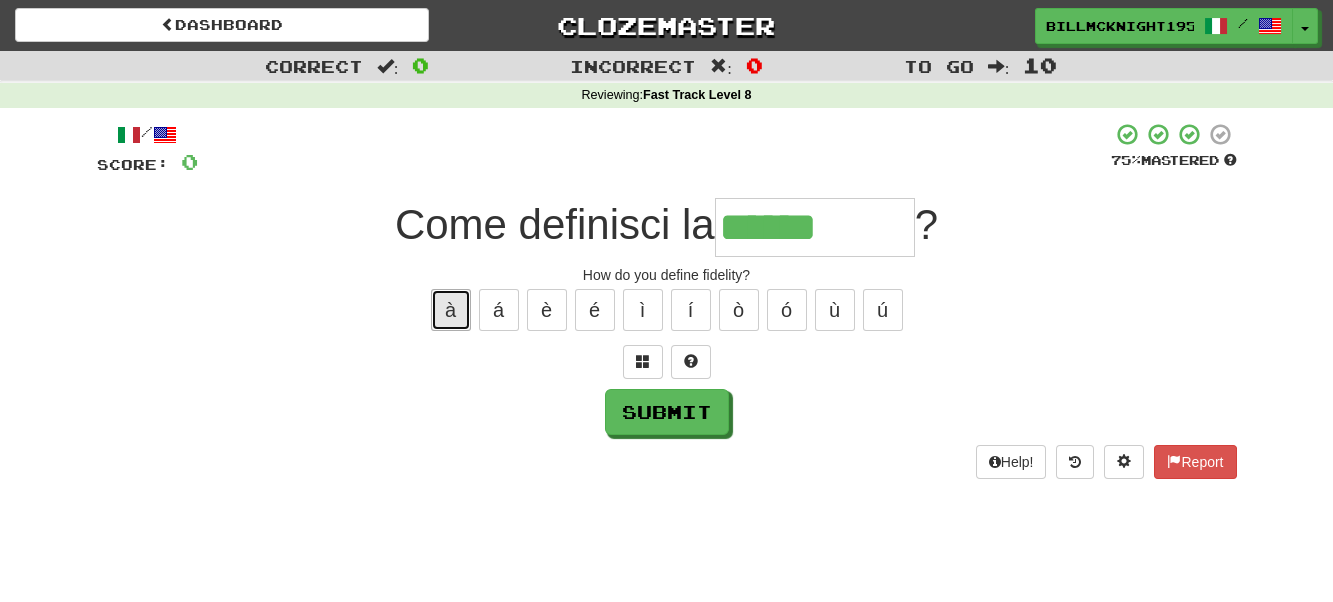 click on "à" at bounding box center [451, 310] 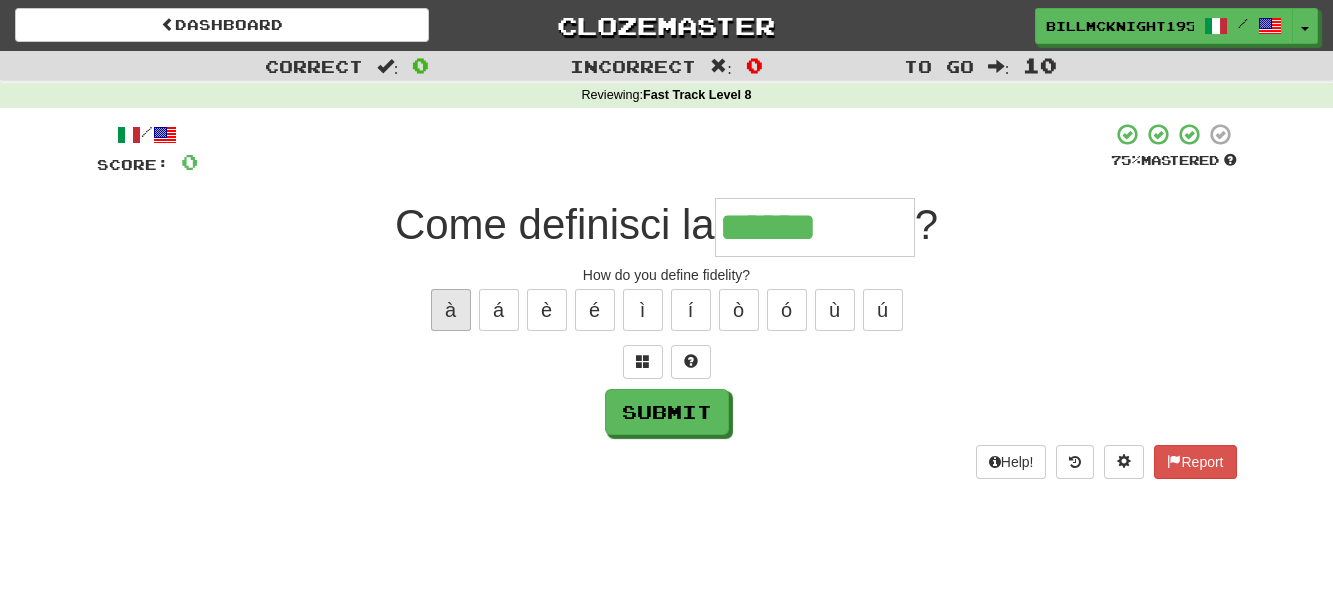 type on "*******" 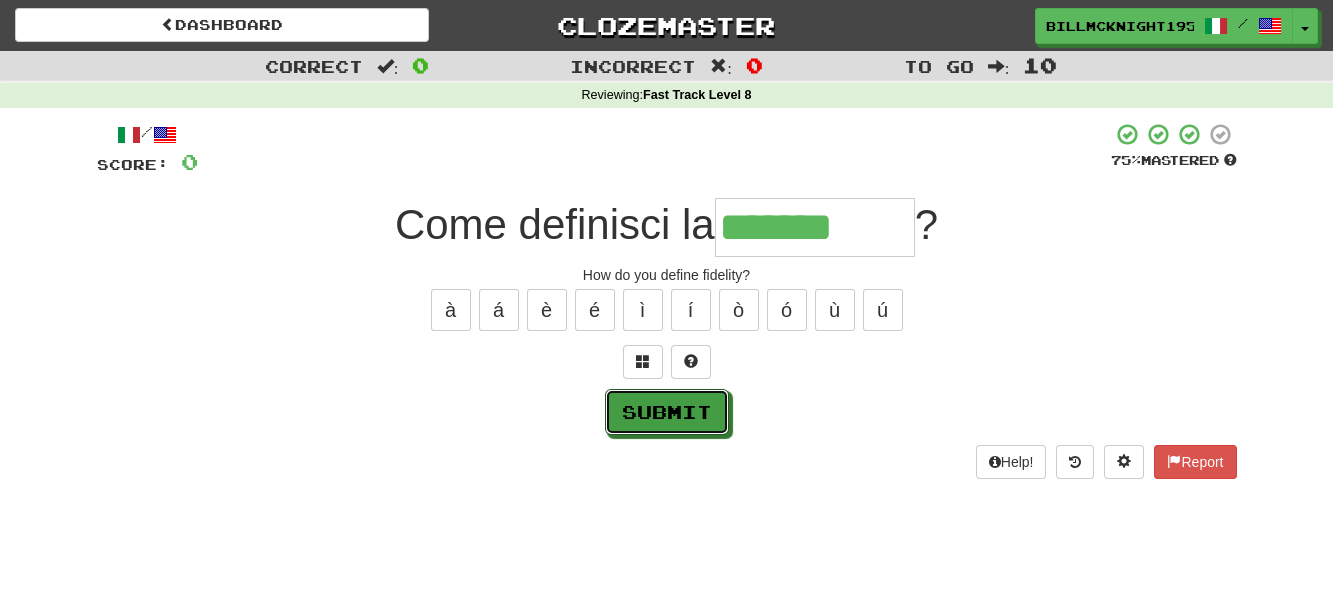 click on "Submit" at bounding box center (667, 412) 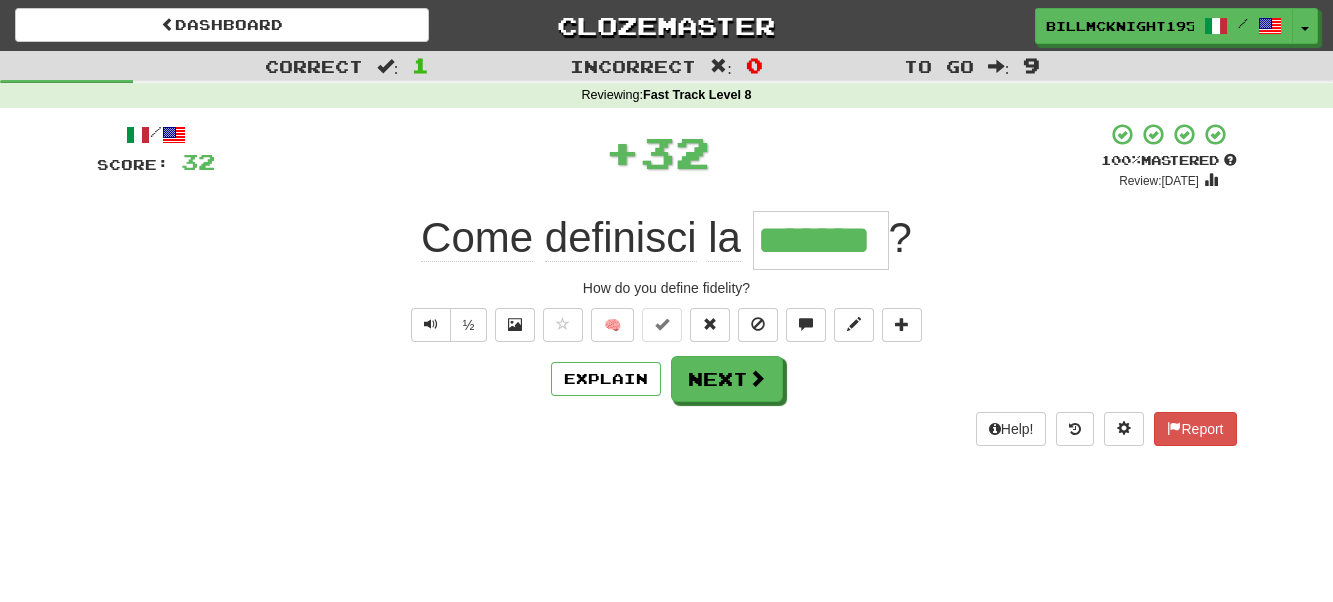 click on "/  Score:   32 + 32 100 %  Mastered Review:  2025-11-07 Come   definisci   la   ******* ? How do you define fidelity? ½ 🧠 Explain Next  Help!  Report" at bounding box center [667, 284] 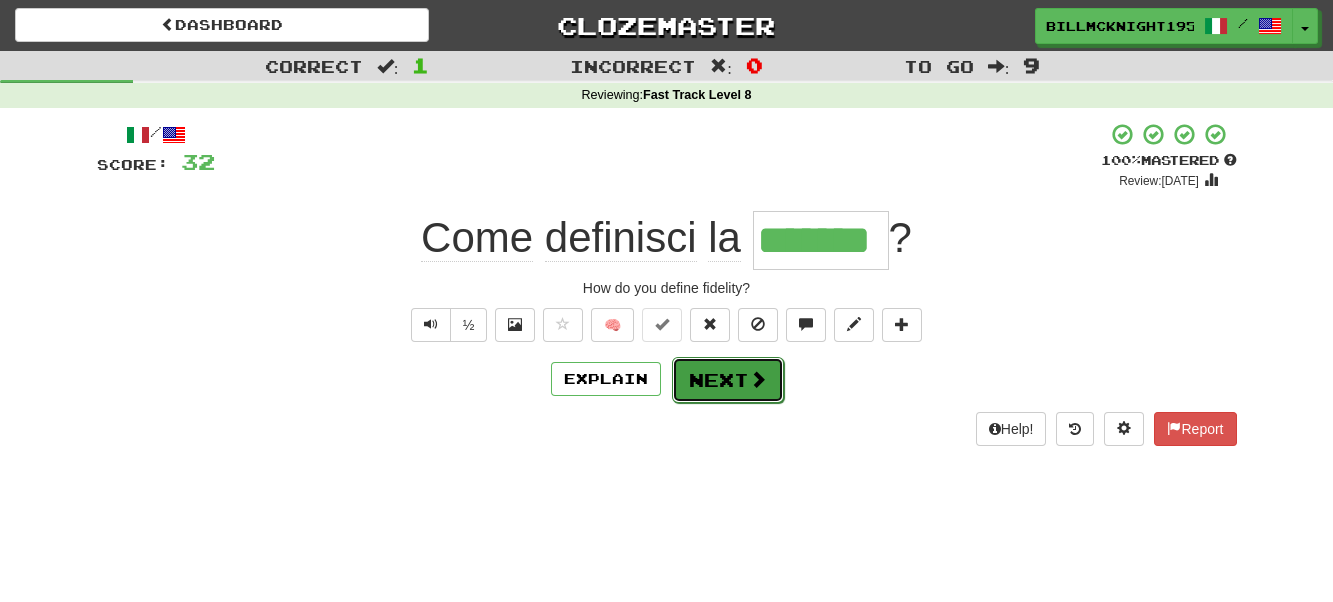 click on "Next" at bounding box center [728, 380] 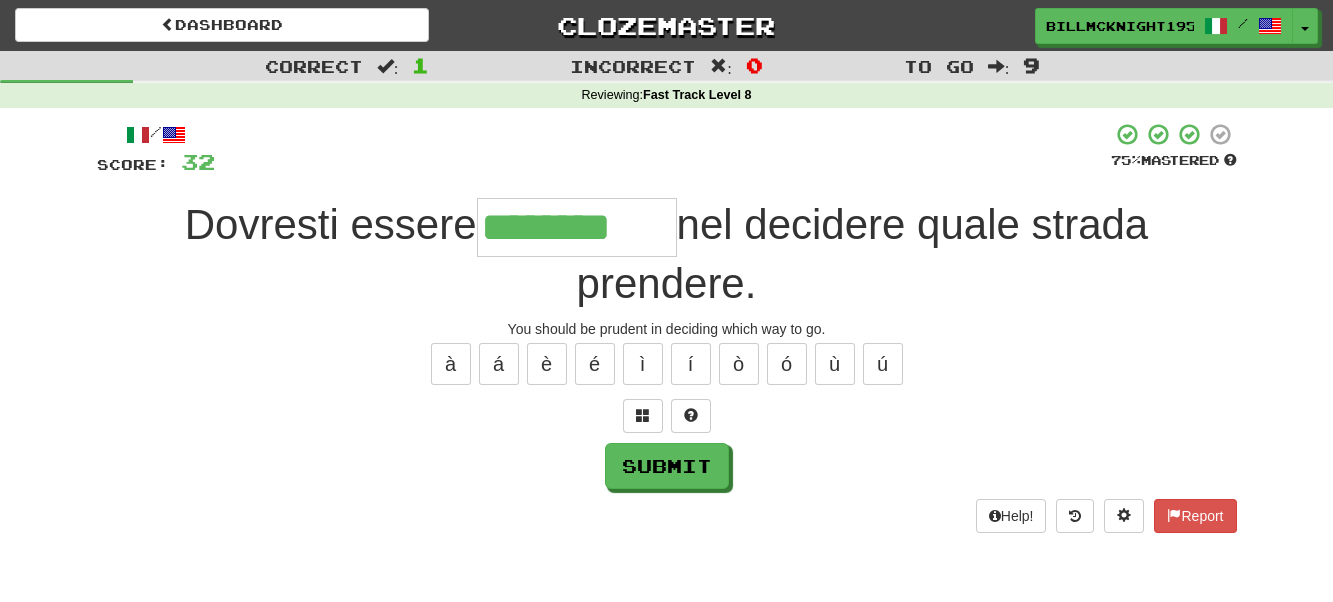 type on "********" 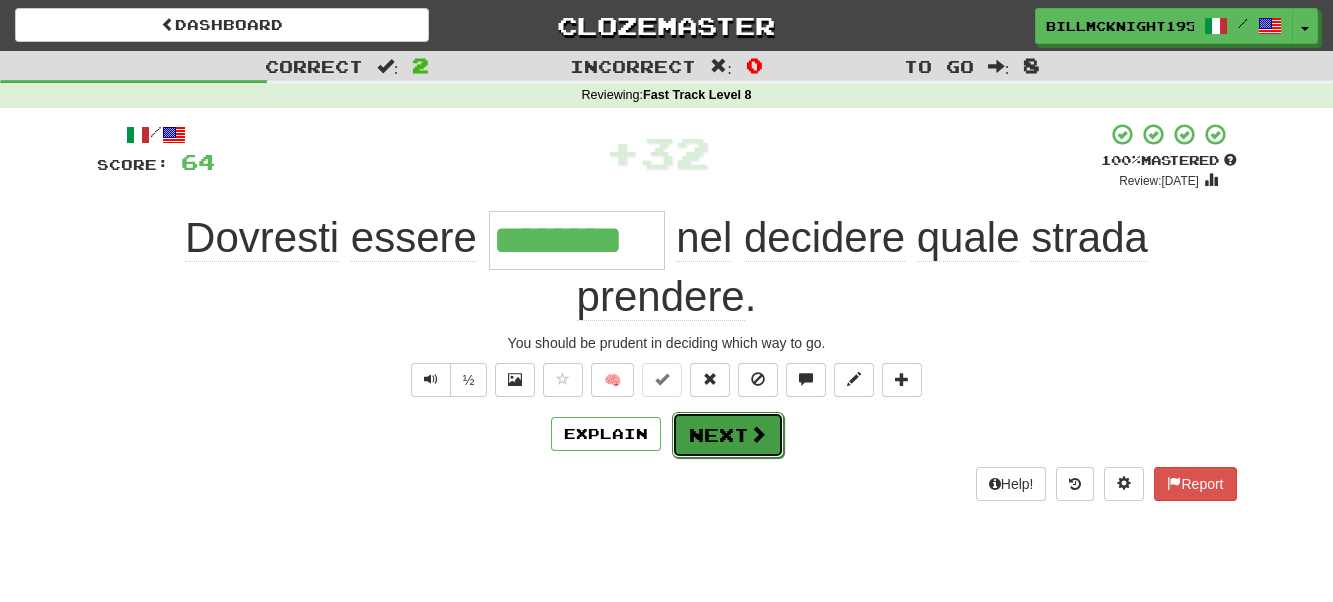 click on "Next" at bounding box center [728, 435] 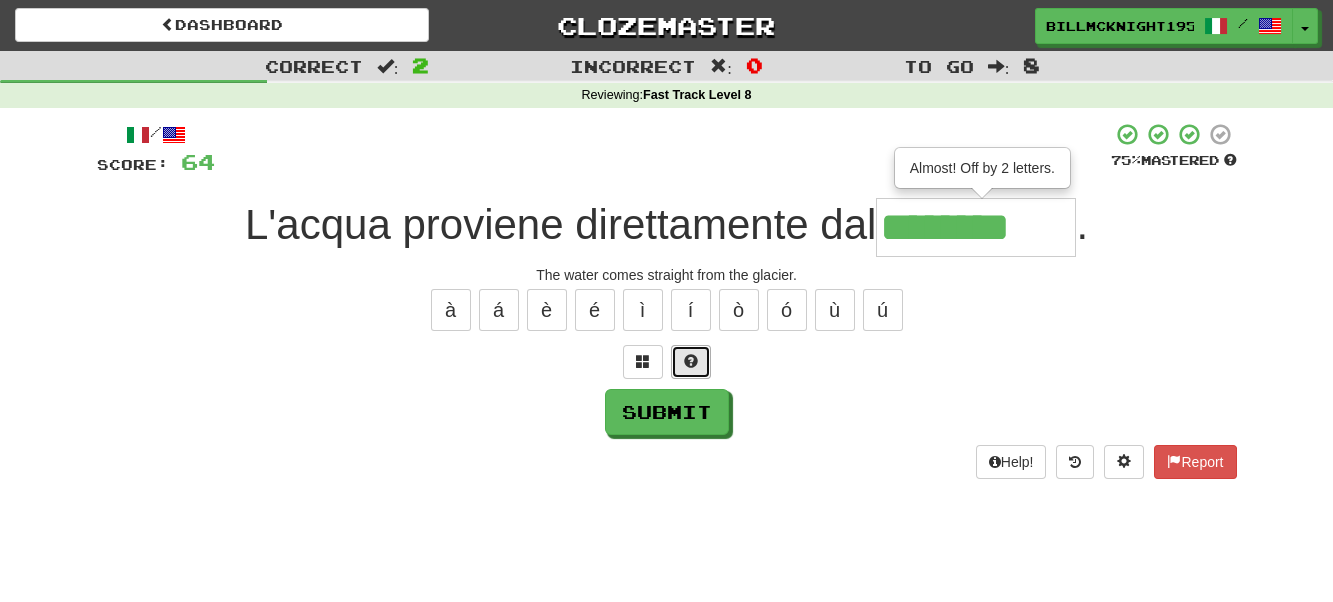 click at bounding box center (691, 361) 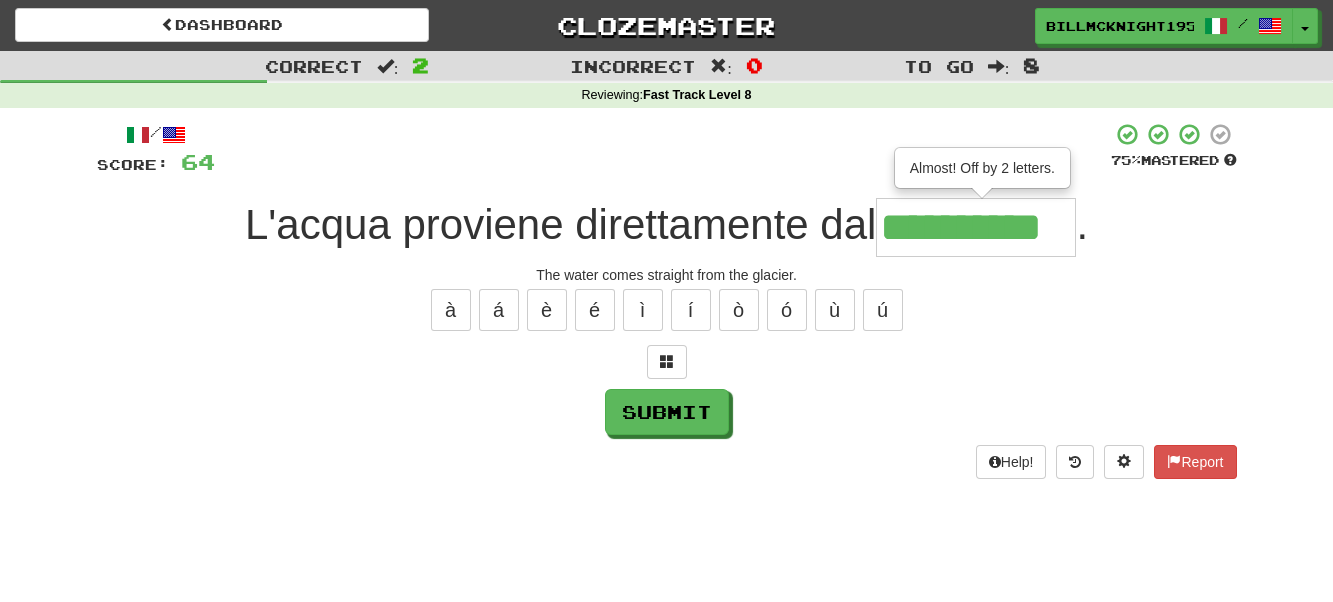 type on "**********" 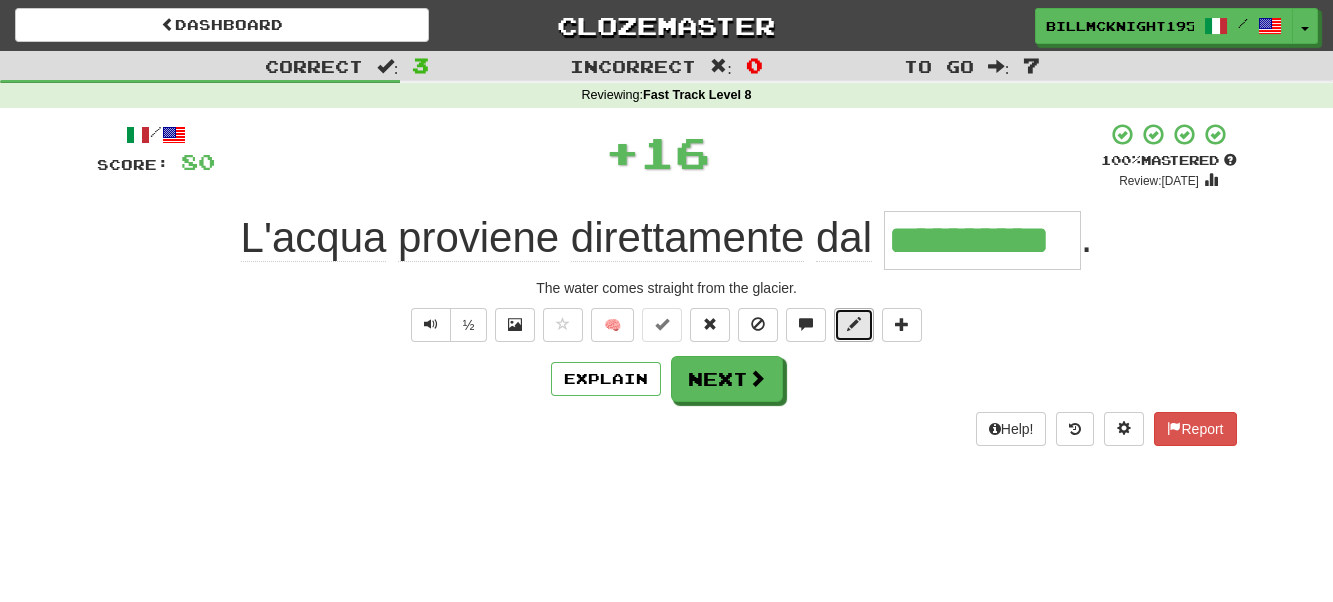click at bounding box center [854, 324] 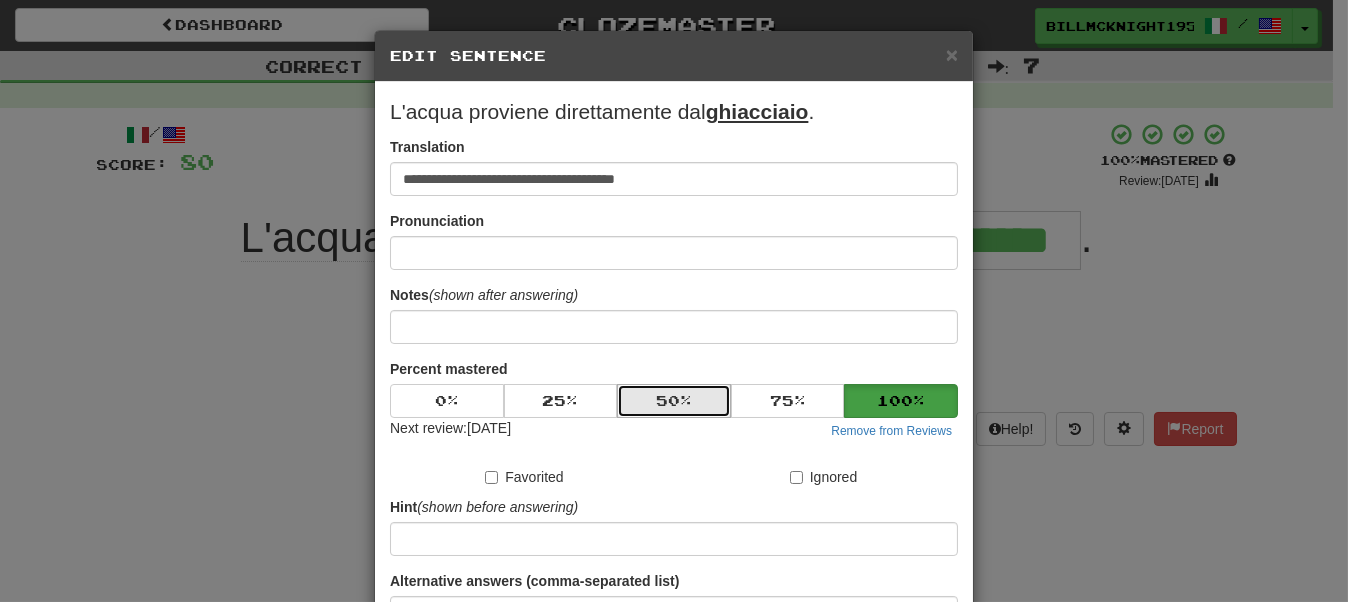 click on "50 %" at bounding box center [674, 401] 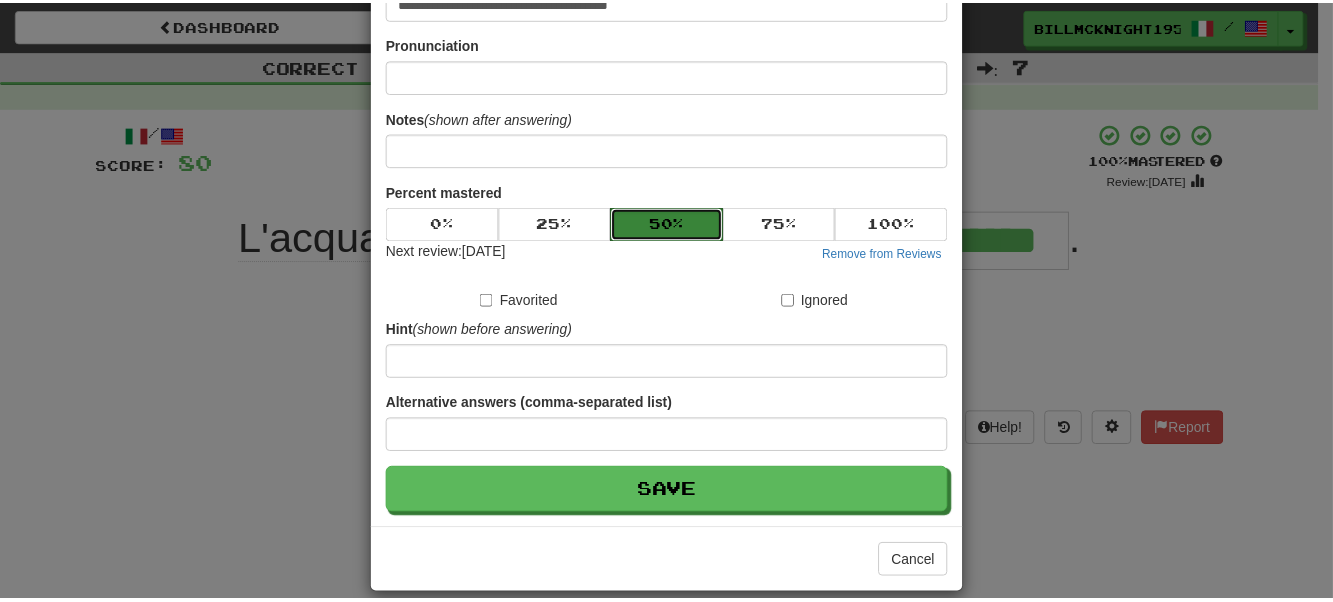 scroll, scrollTop: 196, scrollLeft: 0, axis: vertical 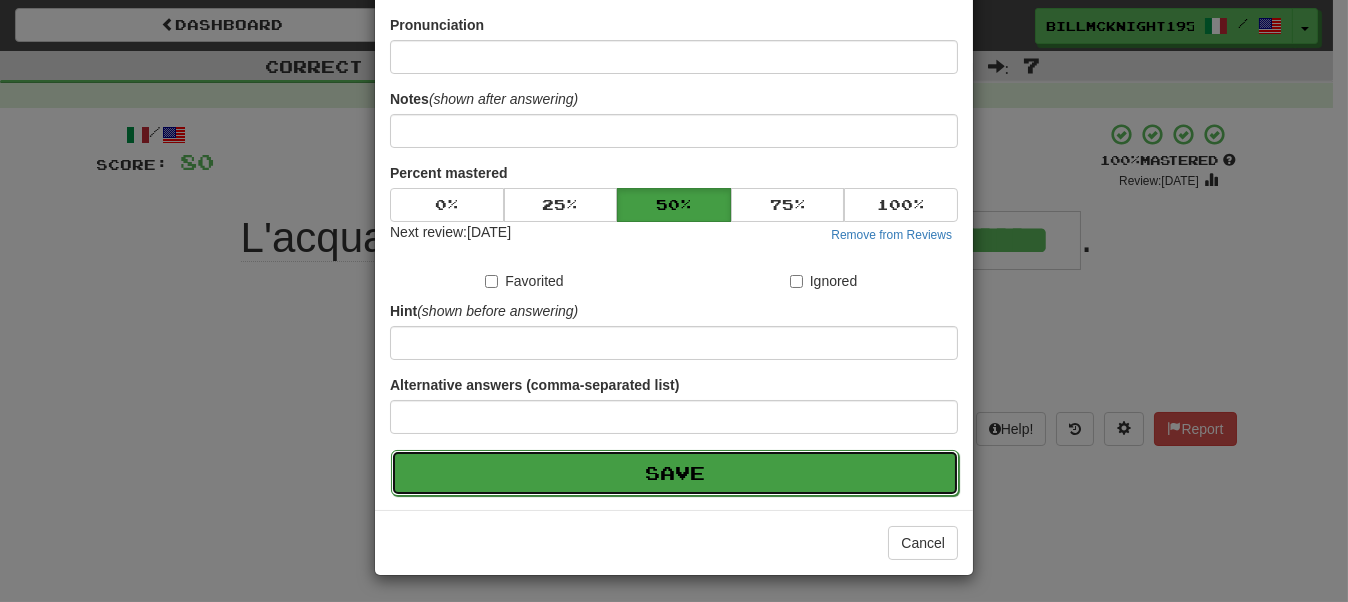 click on "Save" at bounding box center [675, 473] 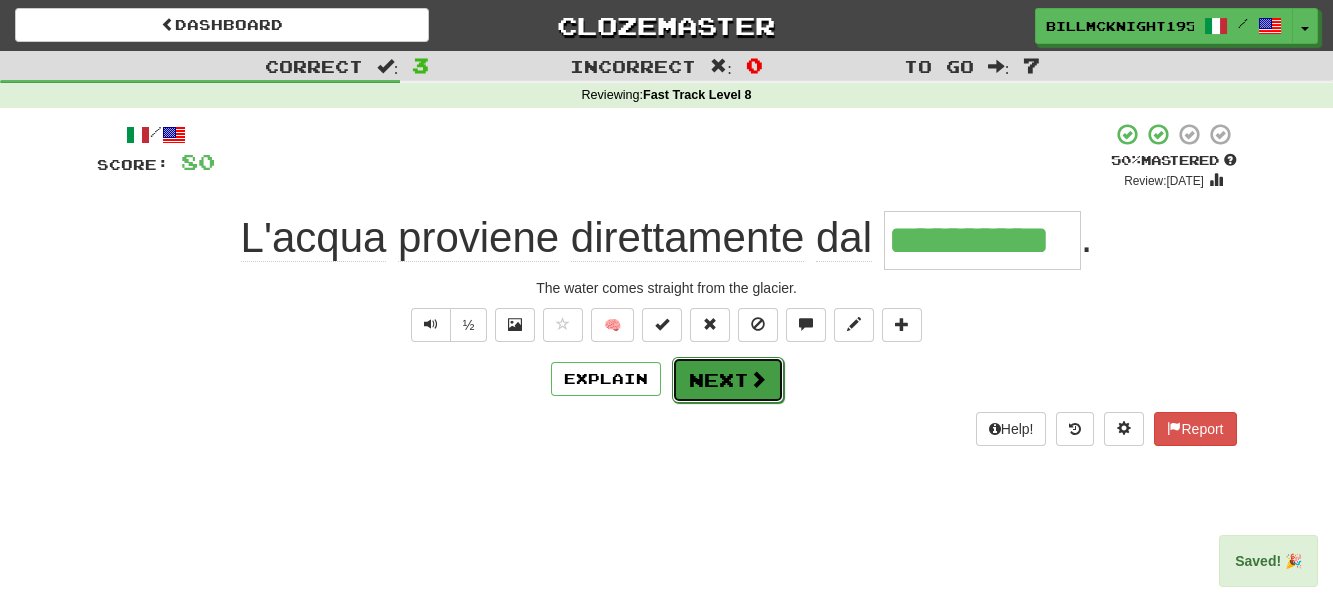 click on "Next" at bounding box center (728, 380) 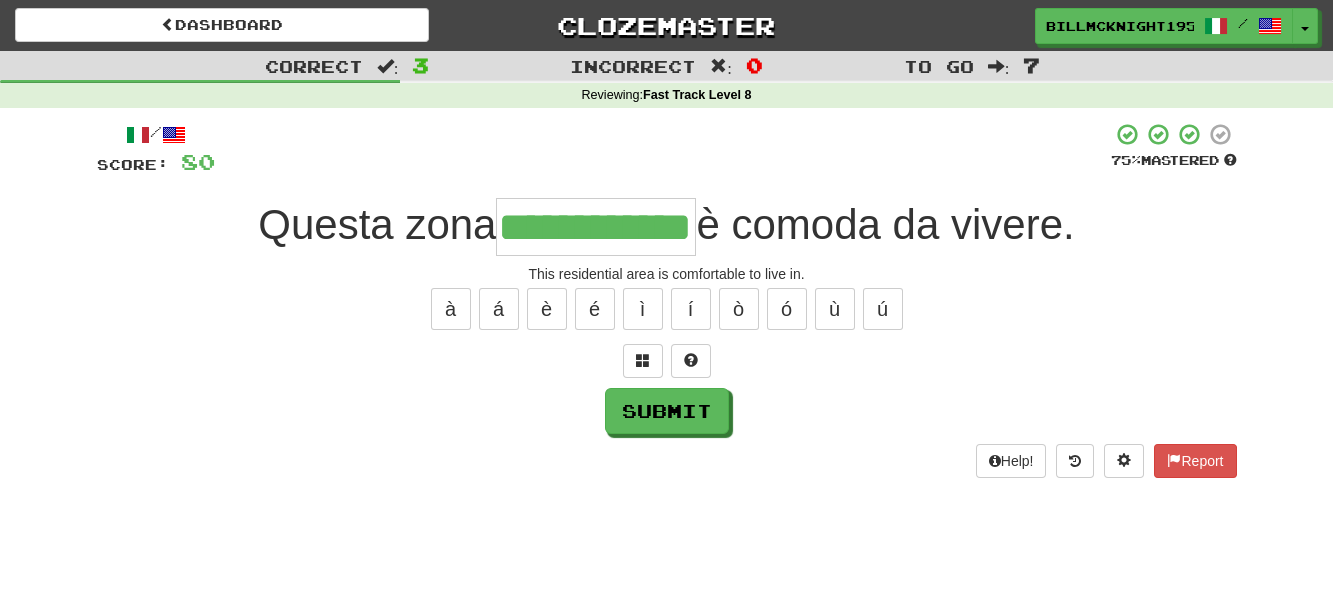 scroll, scrollTop: 0, scrollLeft: 31, axis: horizontal 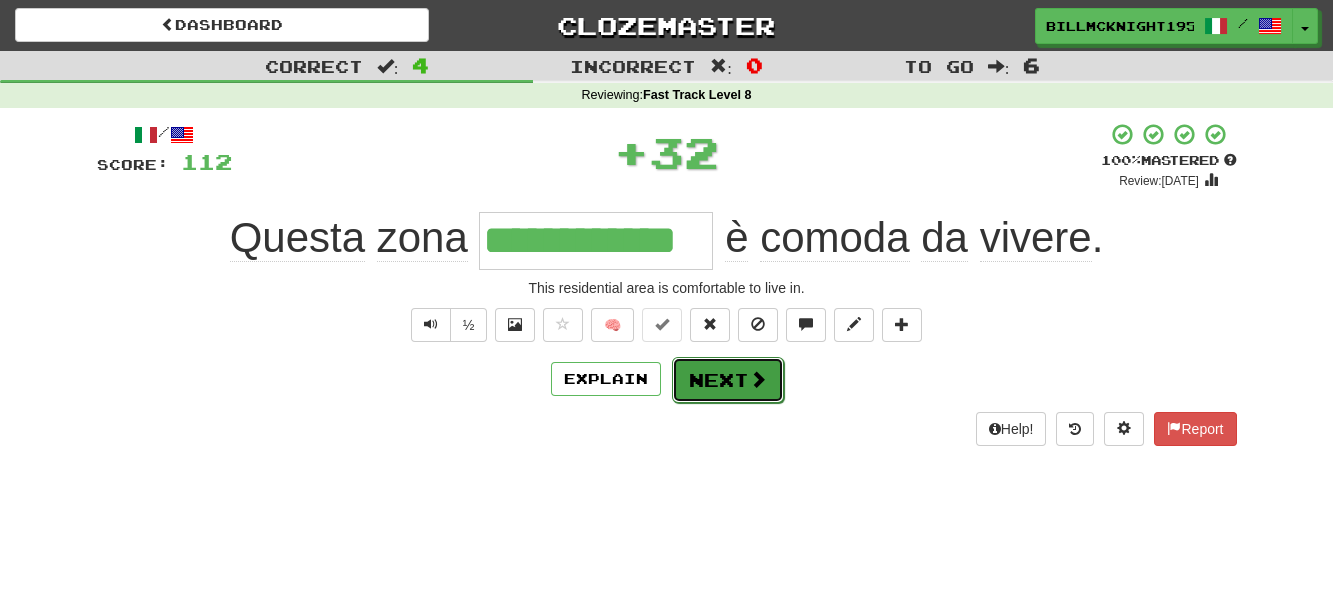 click on "Next" at bounding box center (728, 380) 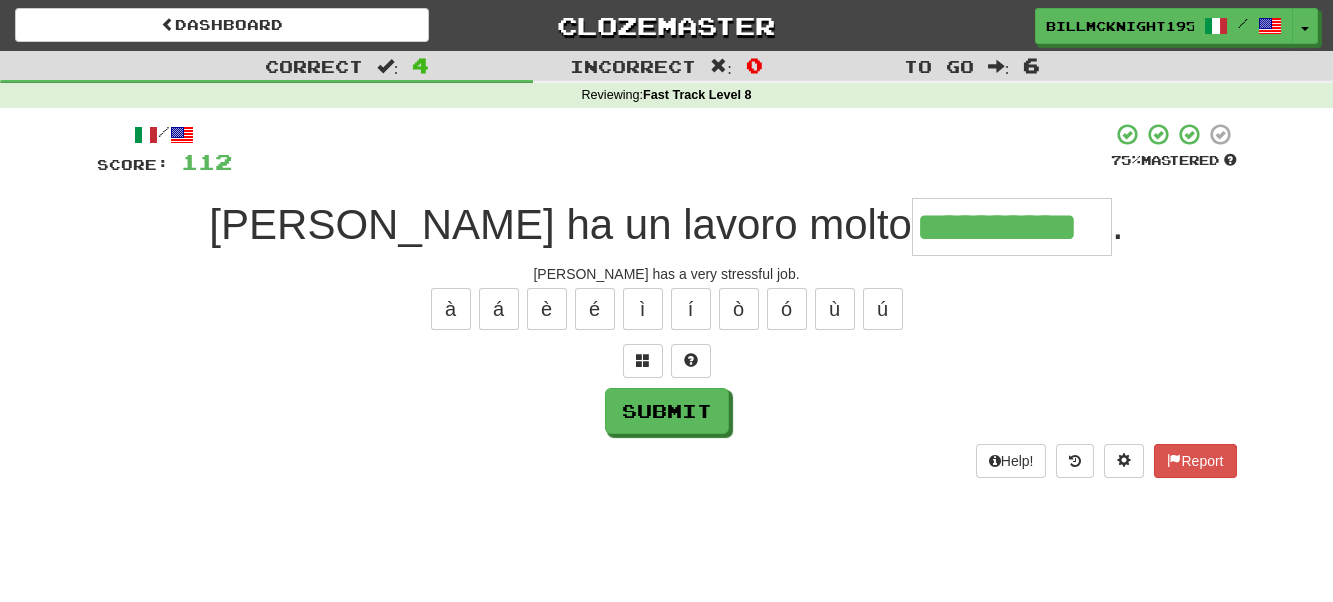 scroll, scrollTop: 0, scrollLeft: 1, axis: horizontal 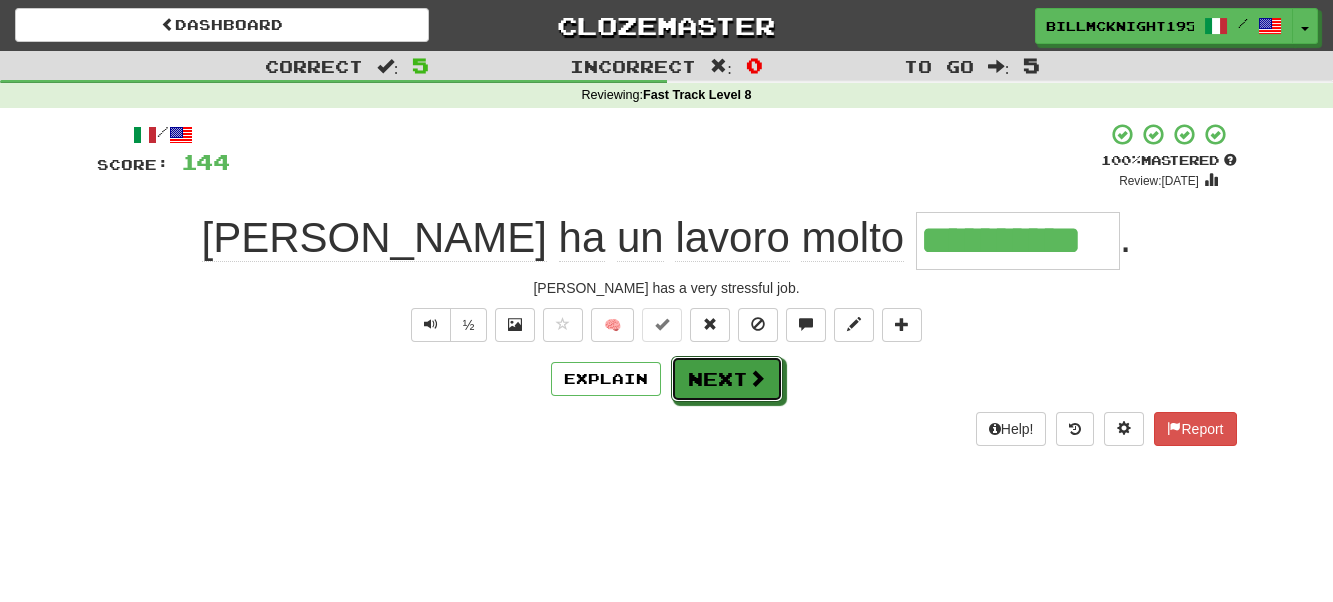 click on "Next" at bounding box center (727, 379) 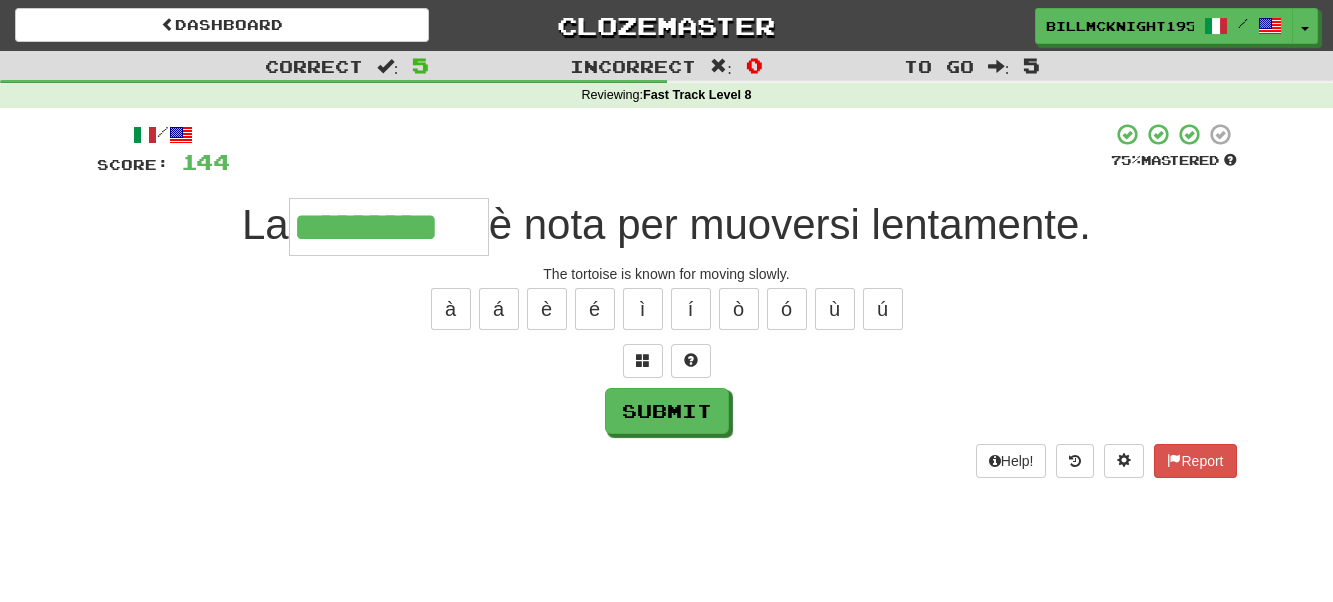 type on "*********" 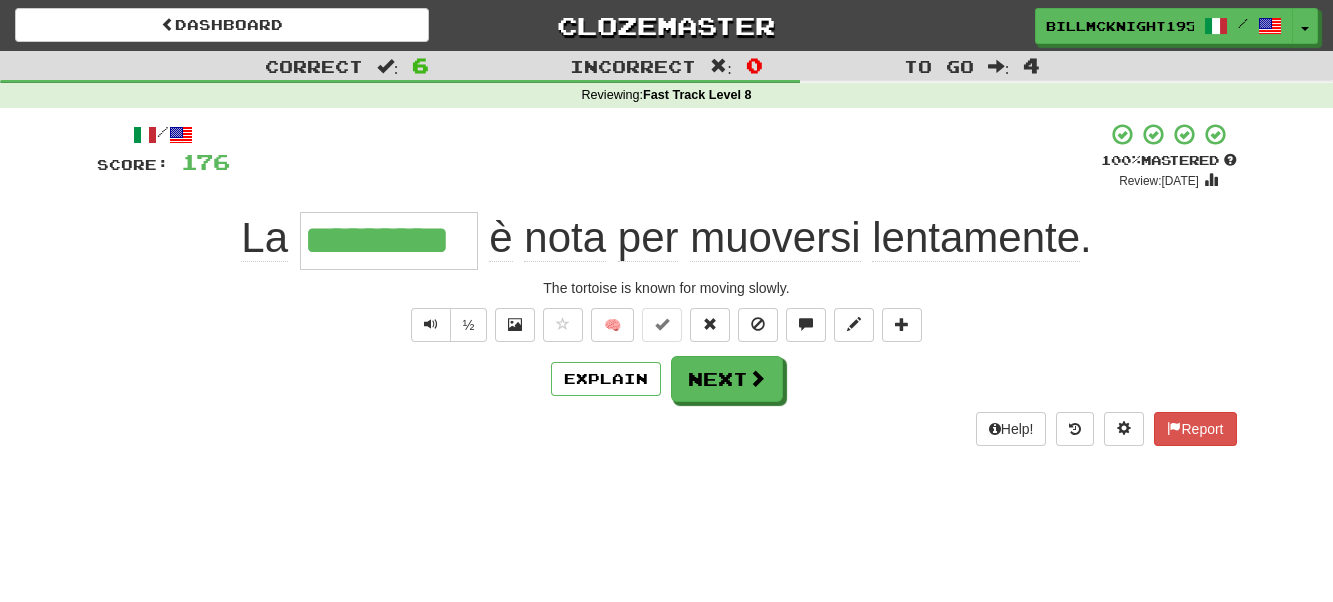 click on "Explain Next" at bounding box center (667, 379) 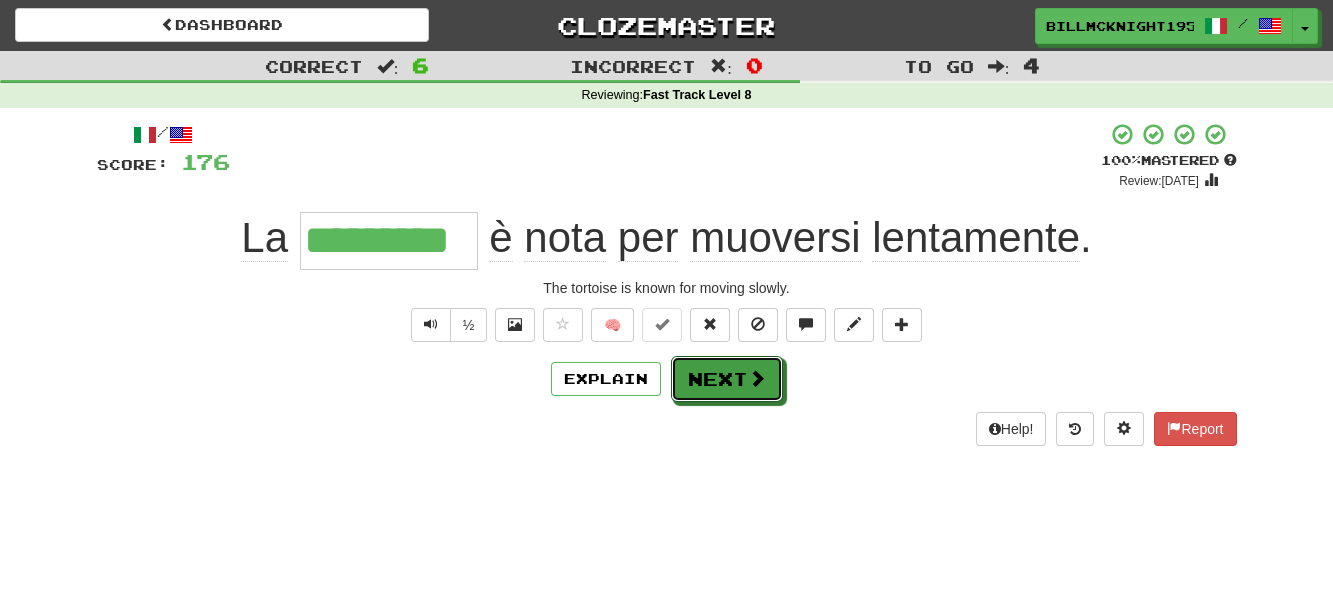 click on "Next" at bounding box center (727, 379) 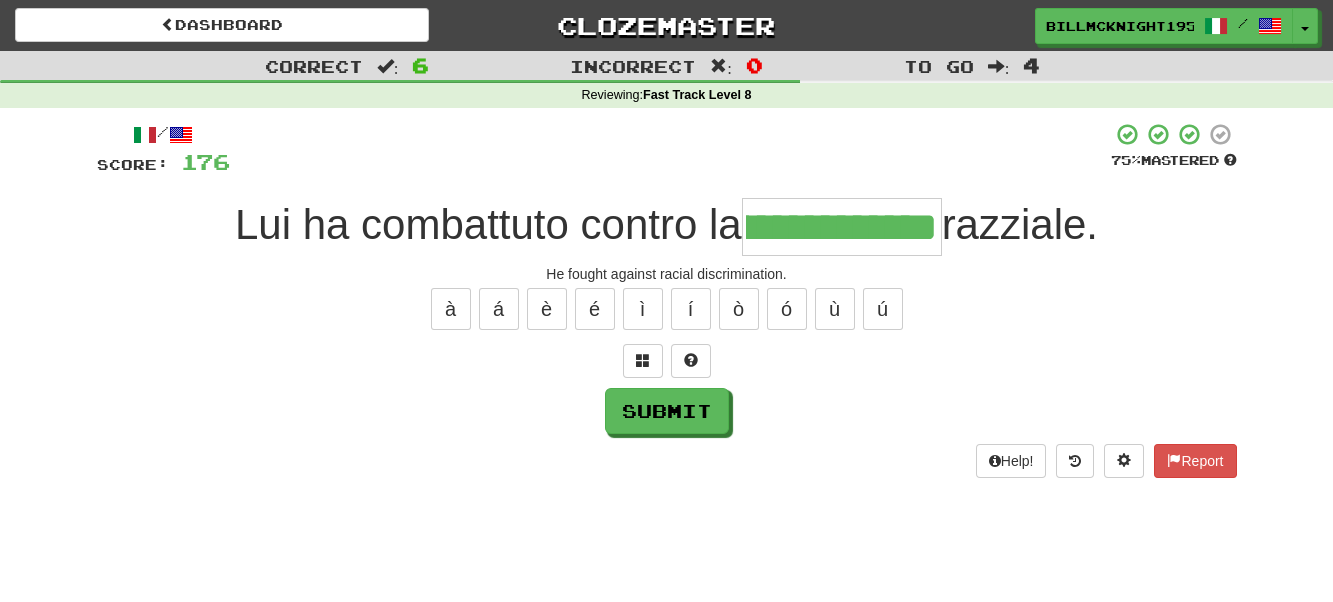 scroll, scrollTop: 0, scrollLeft: 96, axis: horizontal 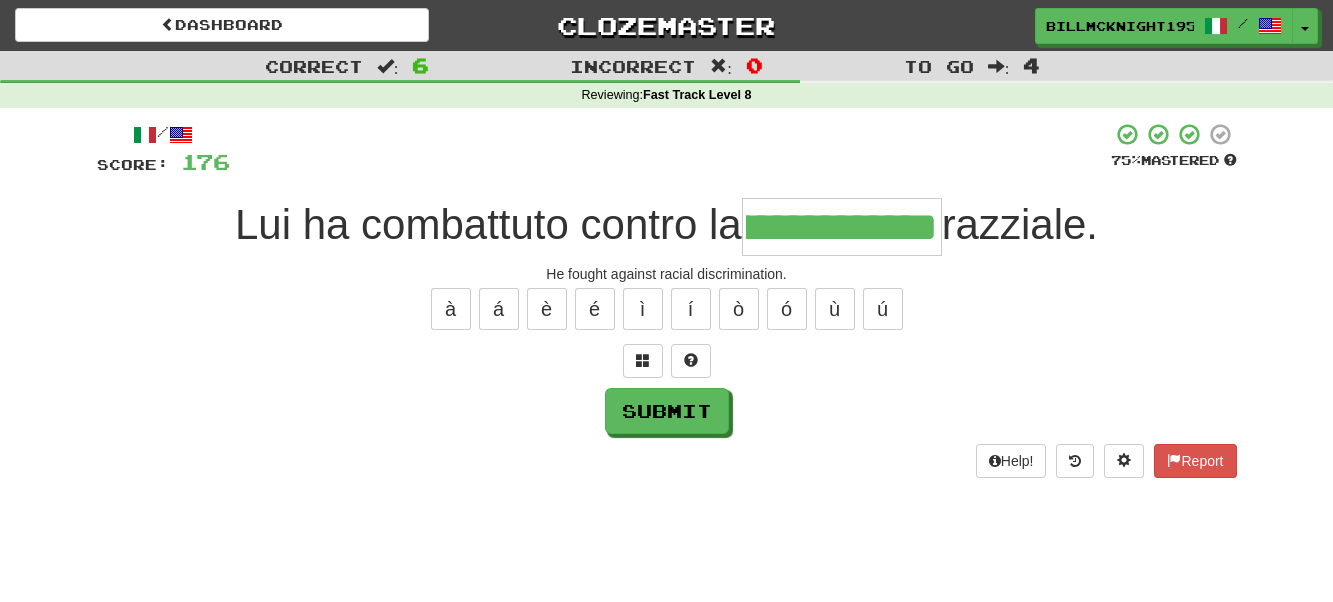 type on "**********" 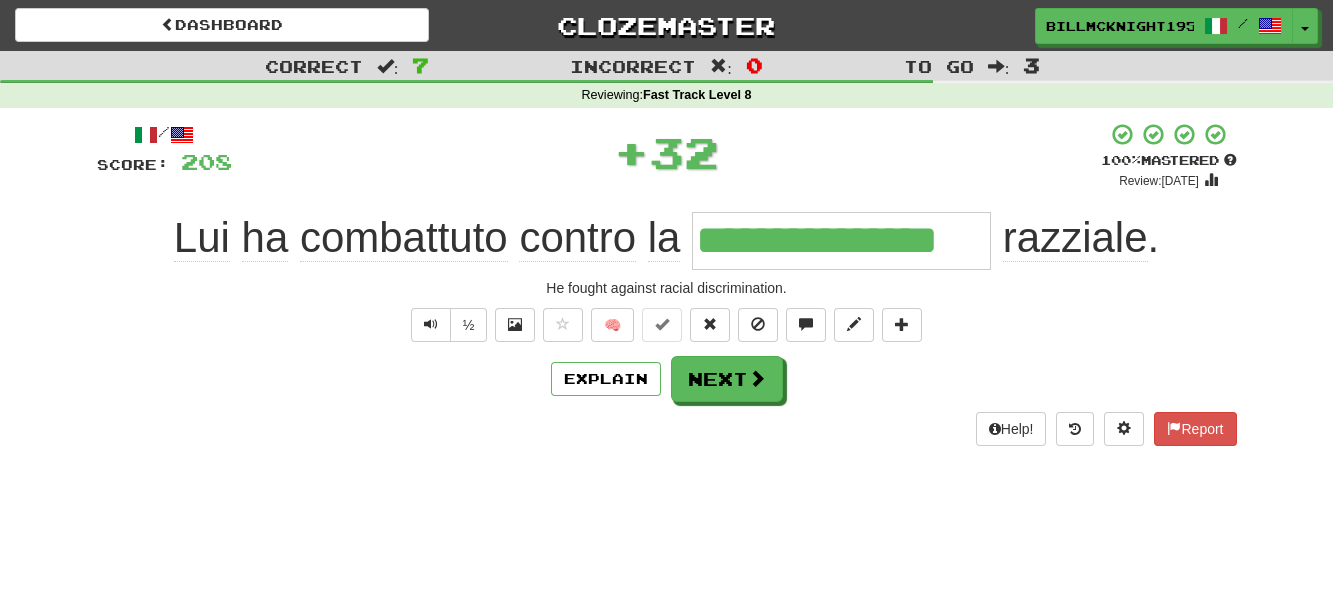 scroll, scrollTop: 0, scrollLeft: 0, axis: both 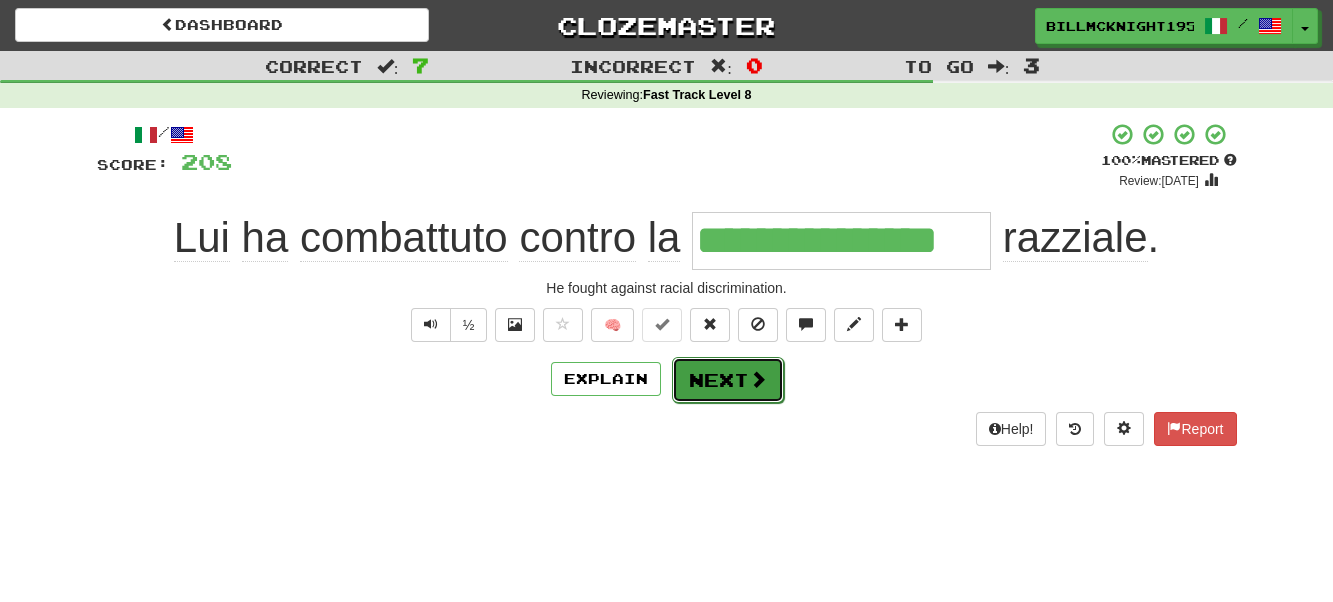 click on "Next" at bounding box center (728, 380) 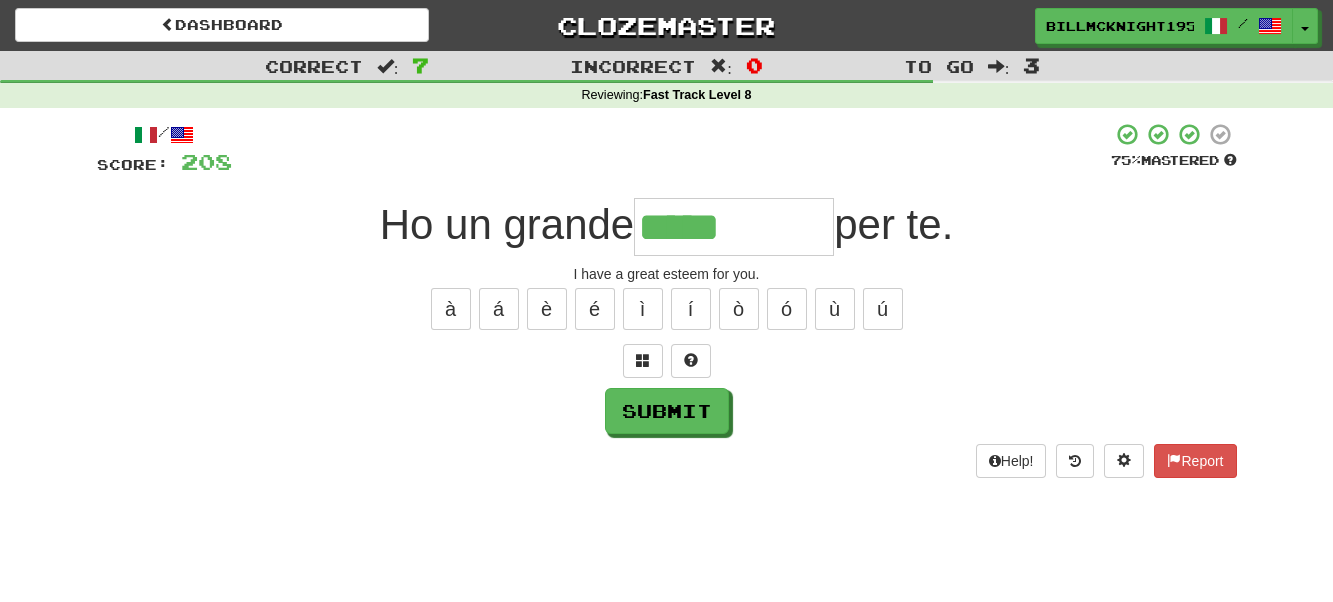 type on "*****" 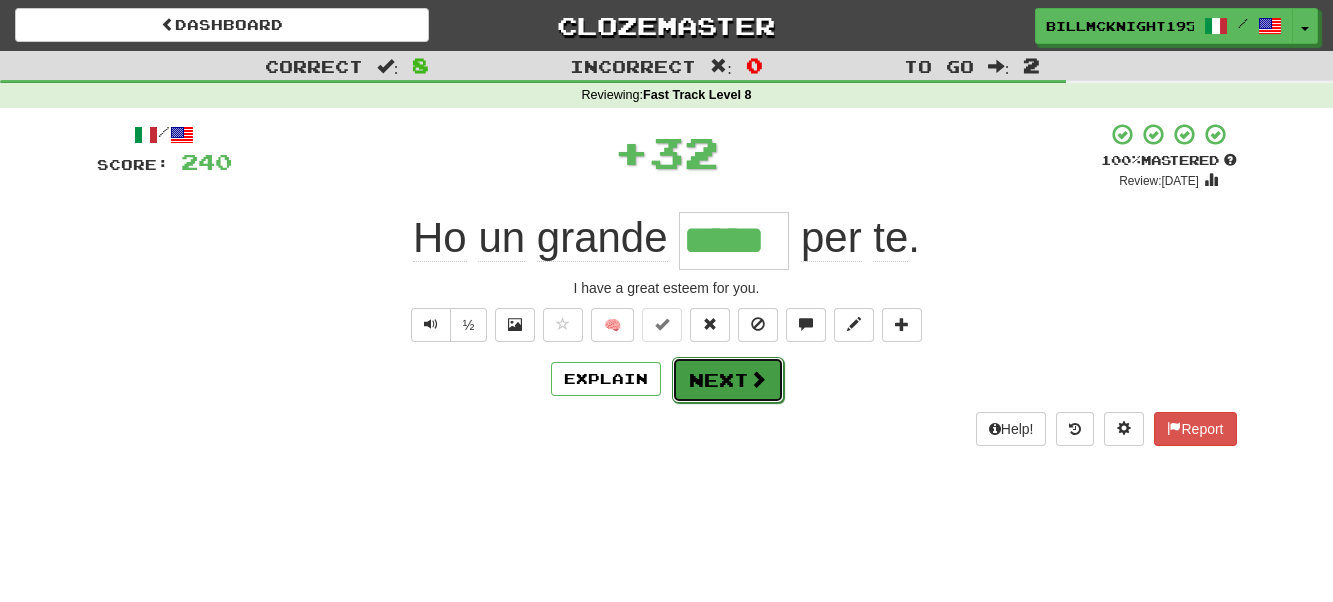 click on "Next" at bounding box center [728, 380] 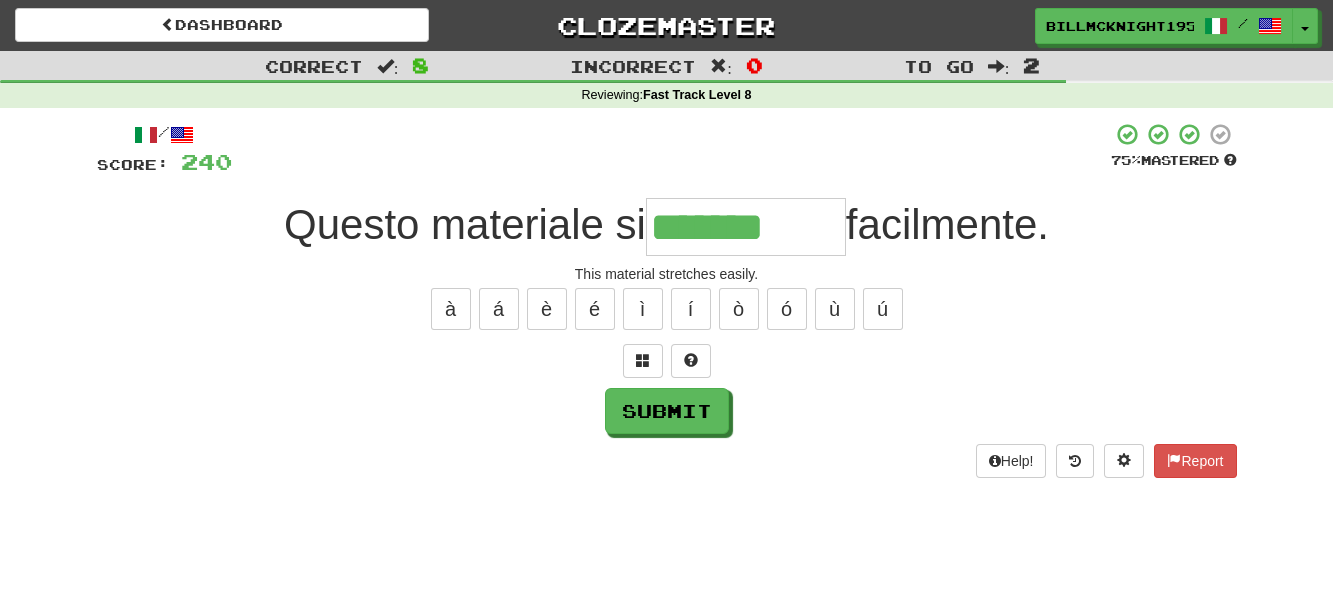 type on "*******" 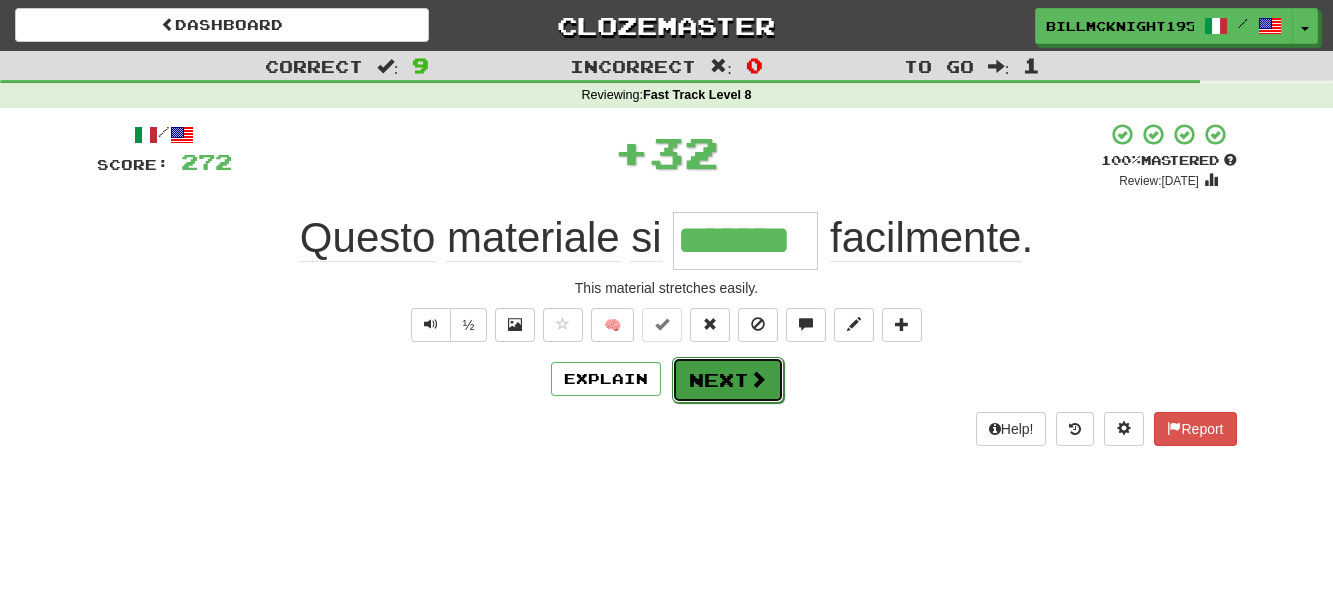 click at bounding box center (758, 379) 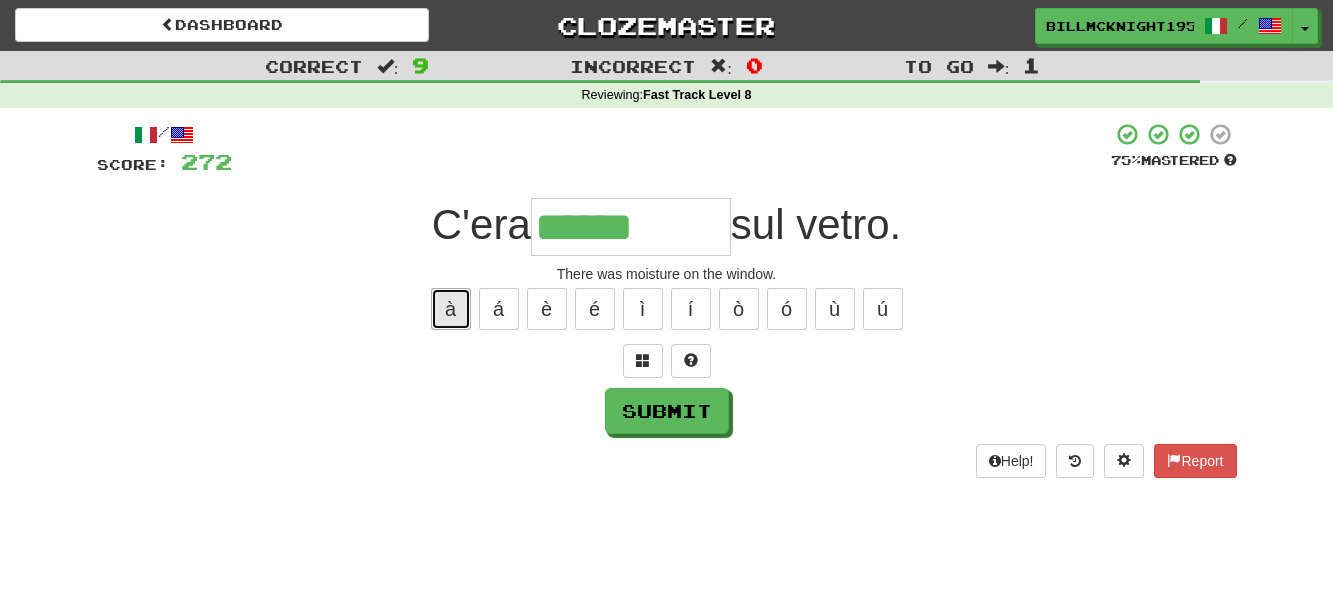 click on "à" at bounding box center [451, 309] 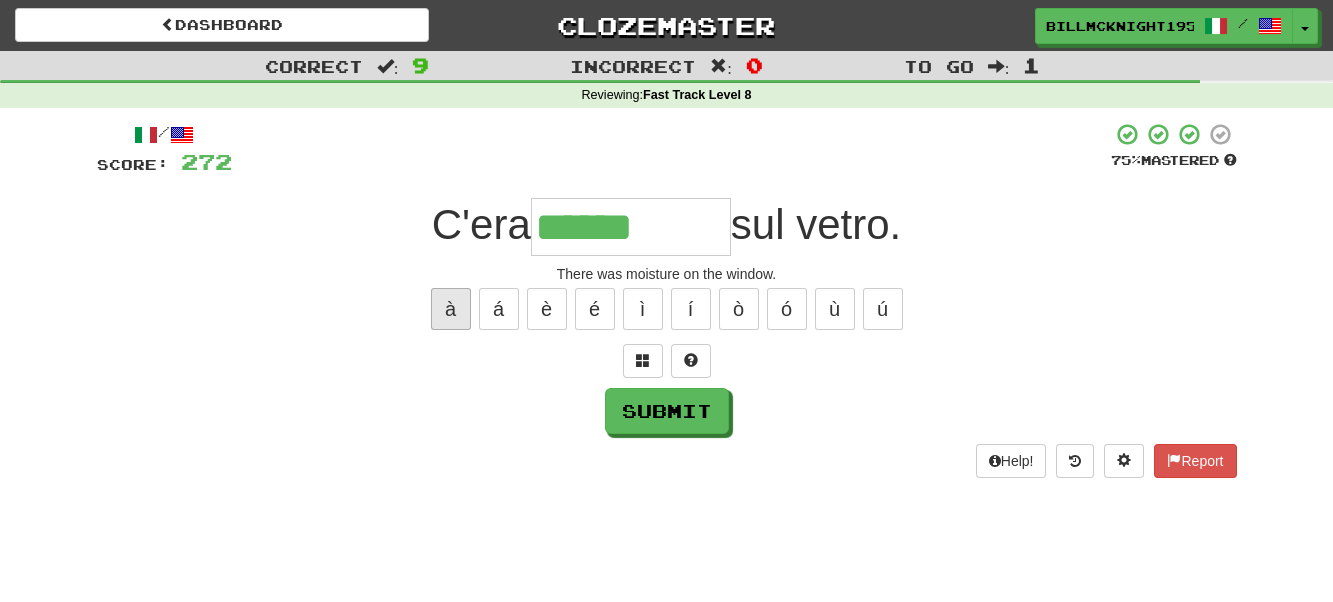 type on "*******" 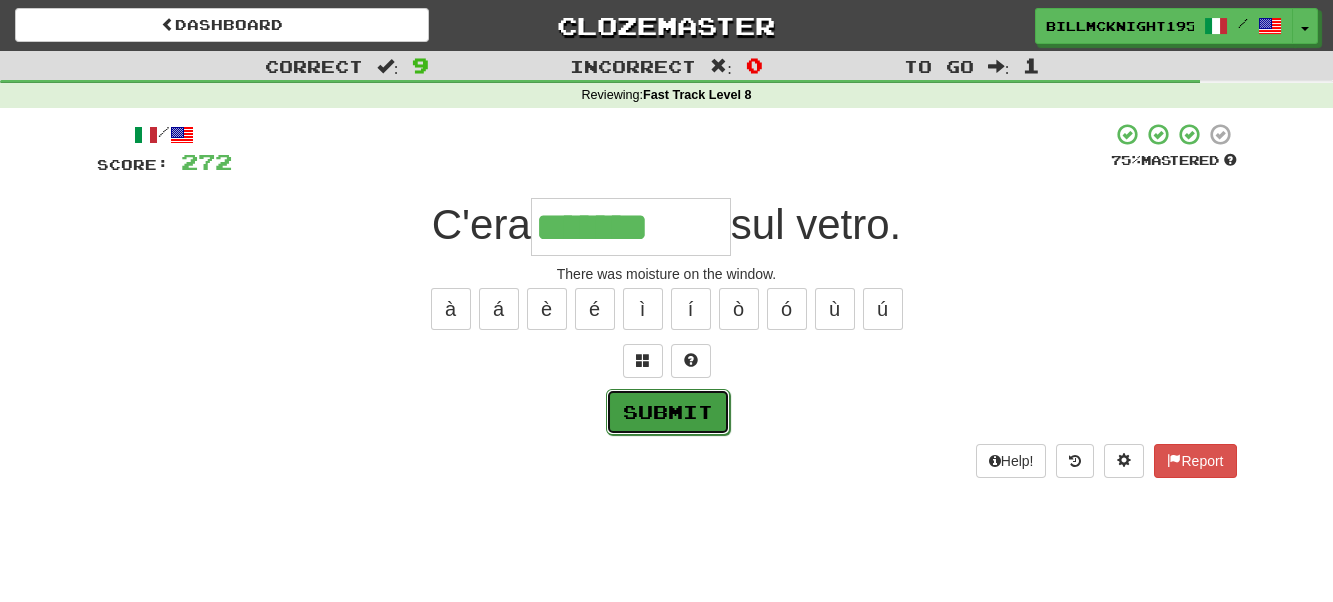 click on "Submit" at bounding box center (668, 412) 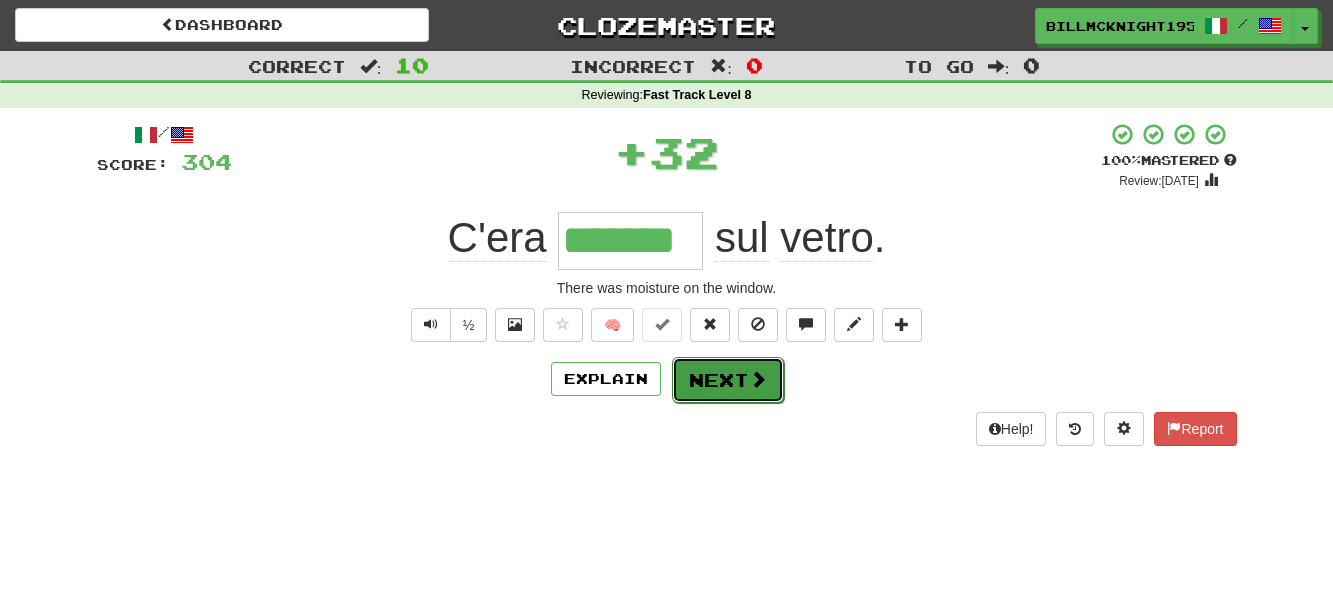 click on "Next" at bounding box center [728, 380] 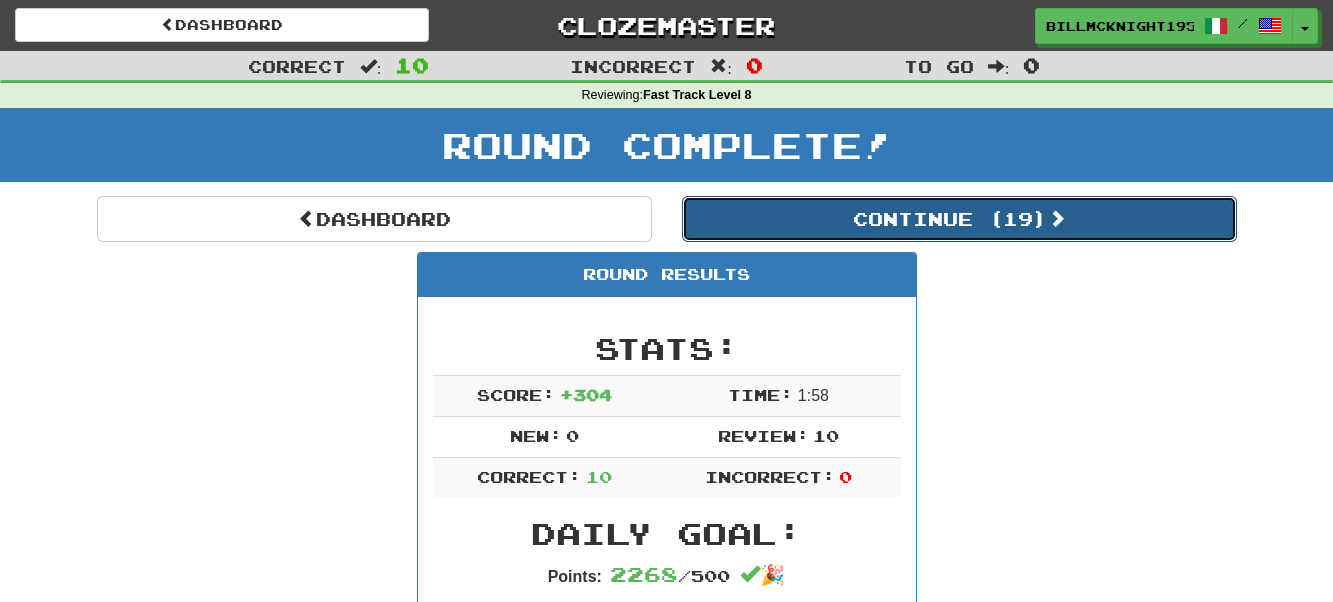 click on "Continue ( 19 )" at bounding box center [959, 219] 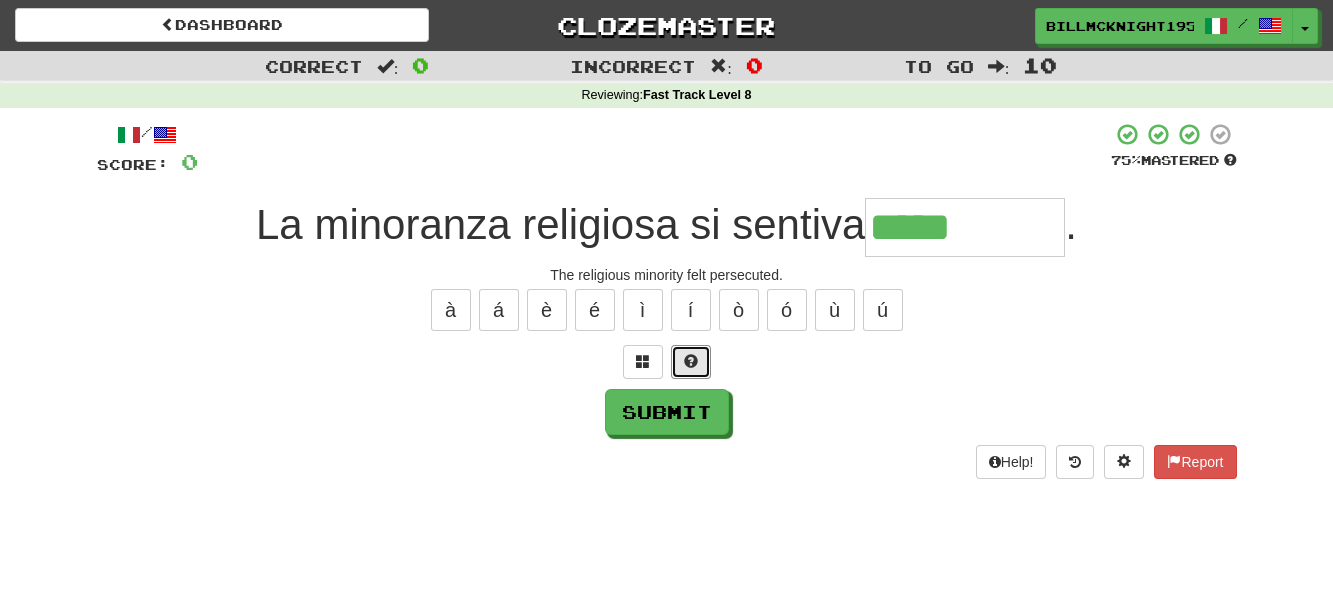 click at bounding box center (691, 362) 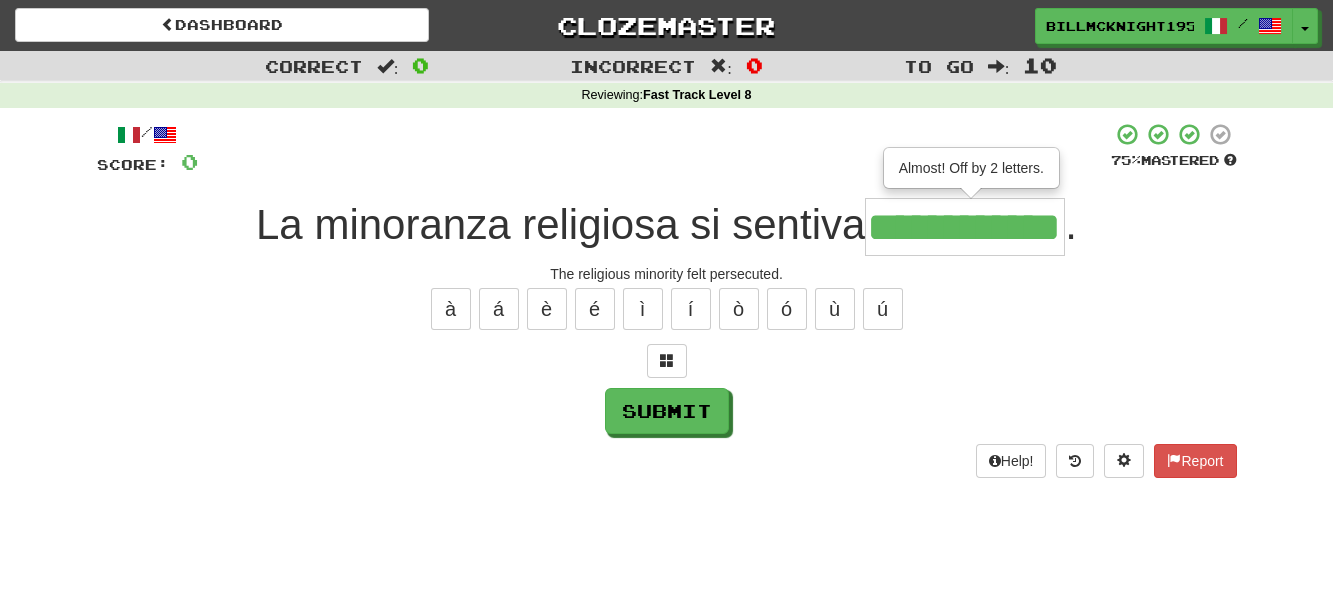 scroll, scrollTop: 0, scrollLeft: 38, axis: horizontal 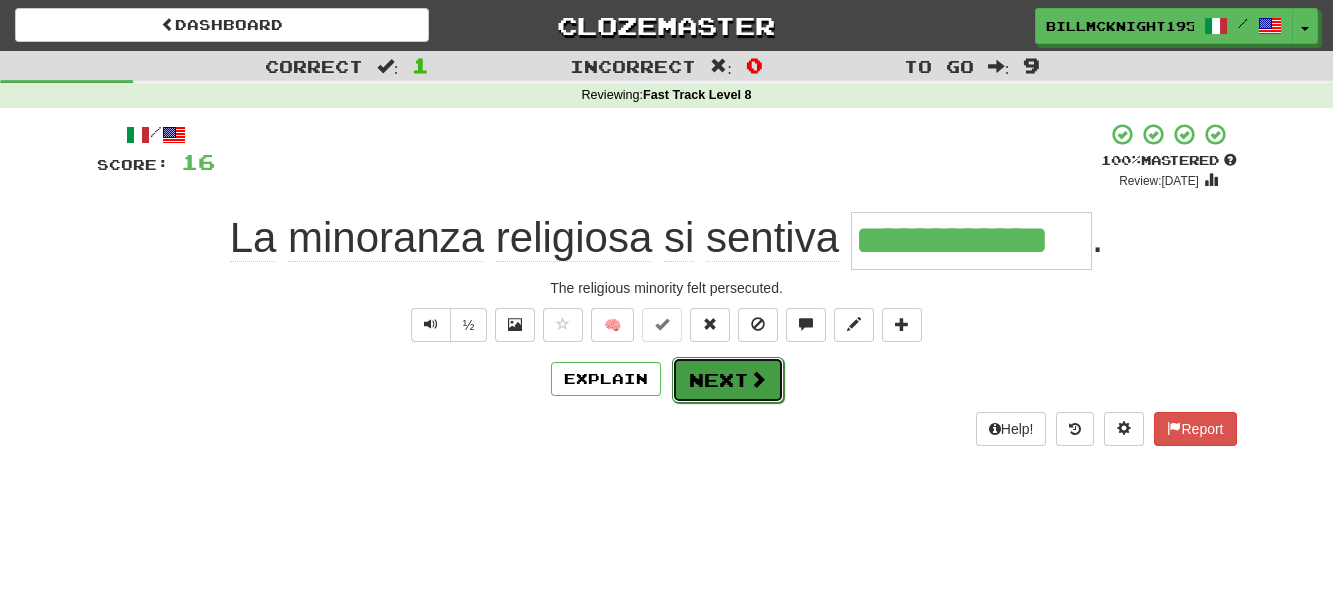 click on "Next" at bounding box center [728, 380] 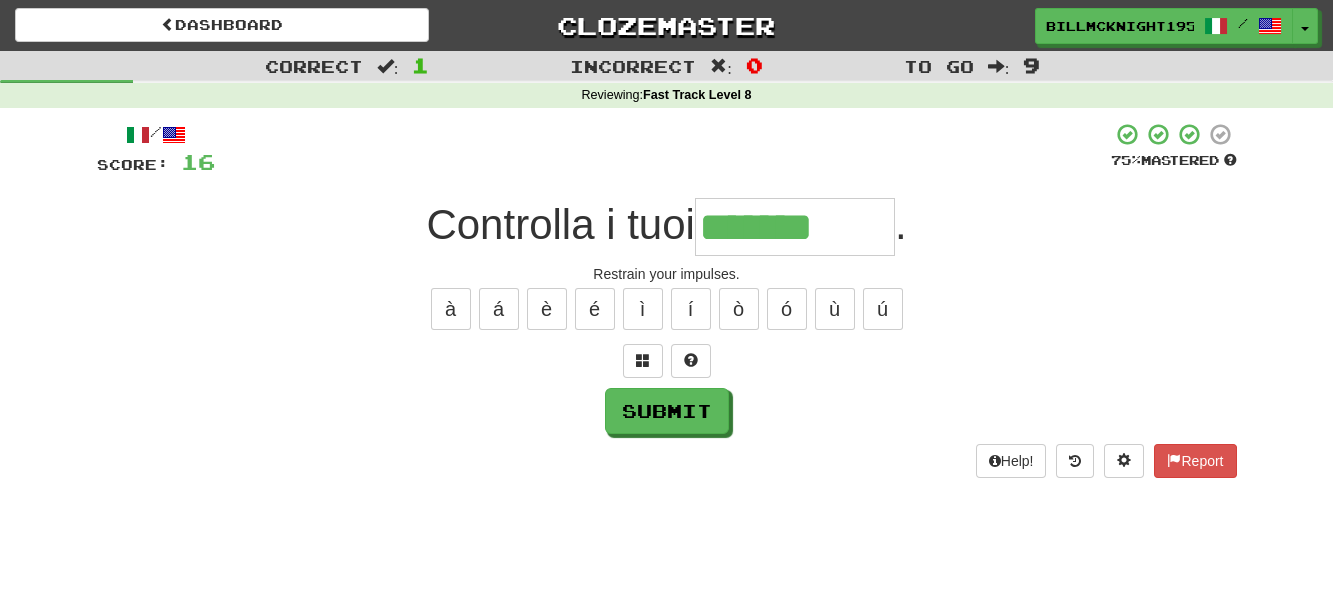 type on "*******" 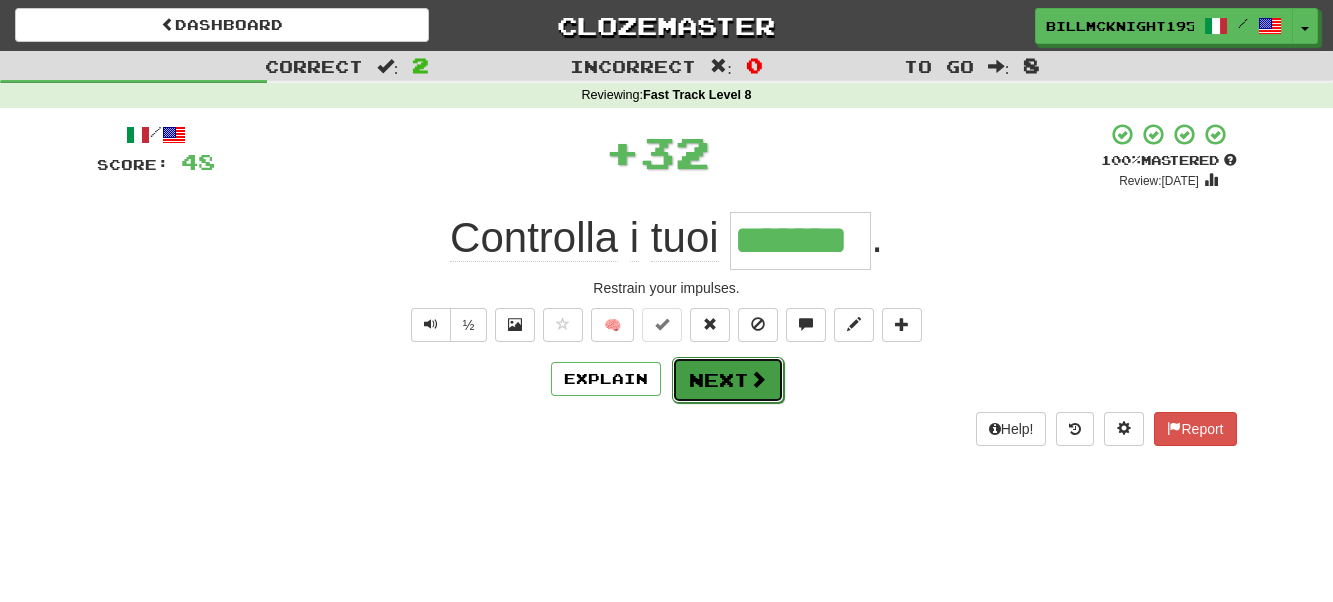 click on "Next" at bounding box center (728, 380) 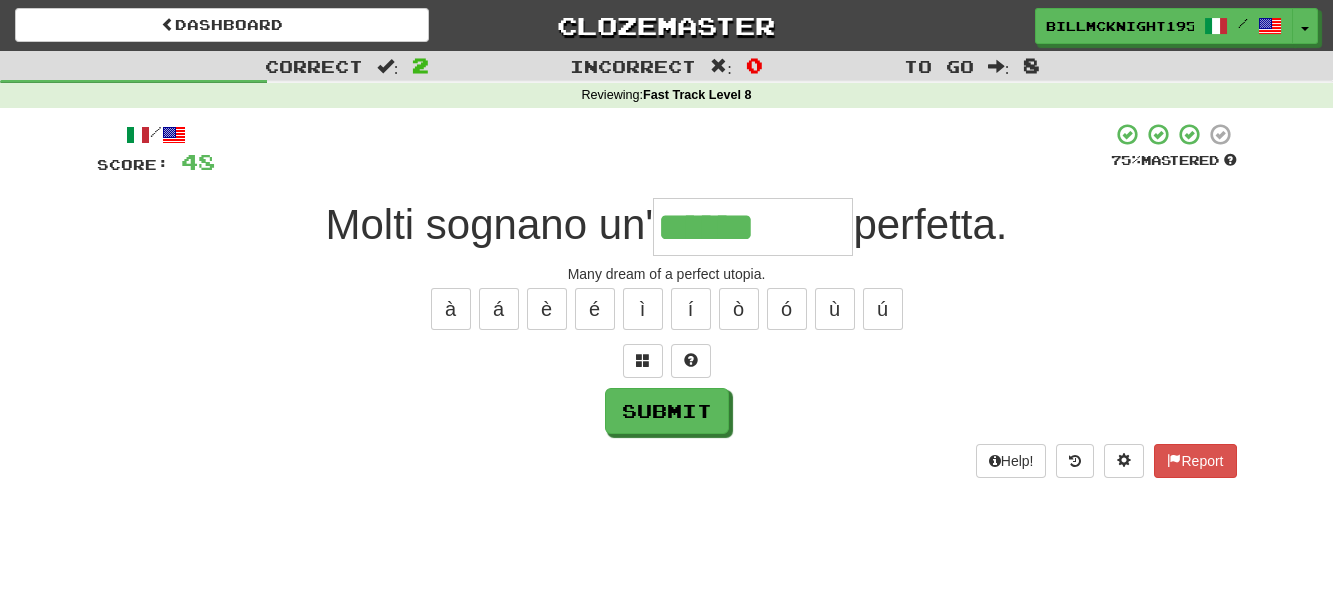 type on "******" 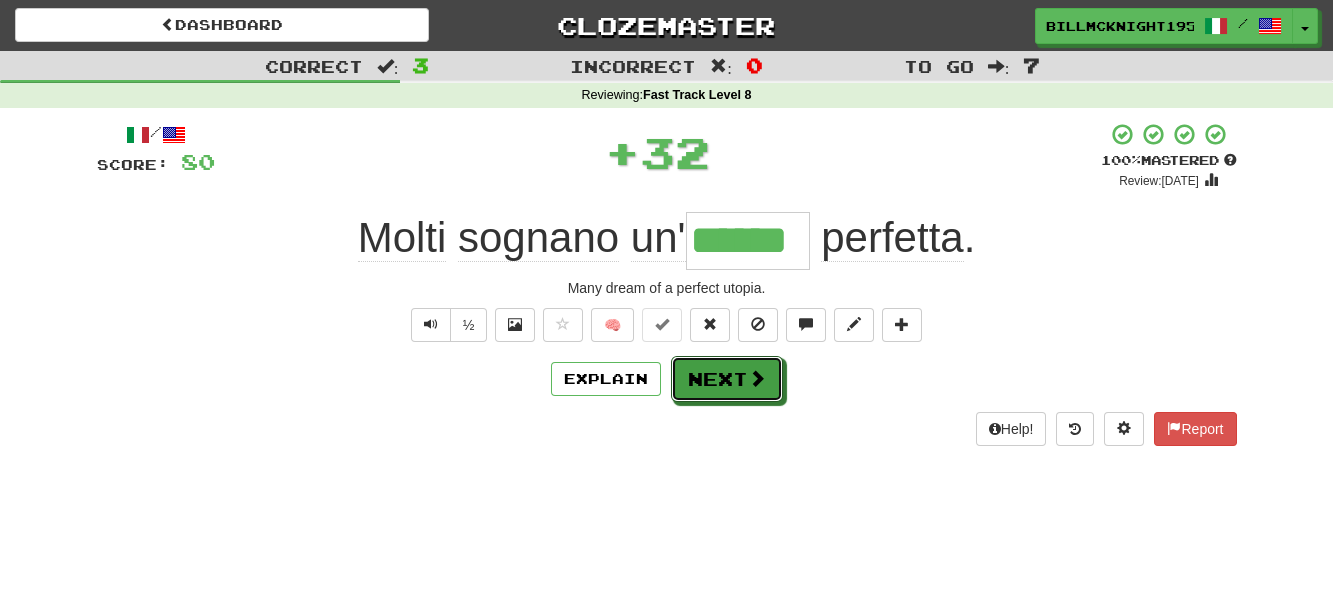 click on "Next" at bounding box center (727, 379) 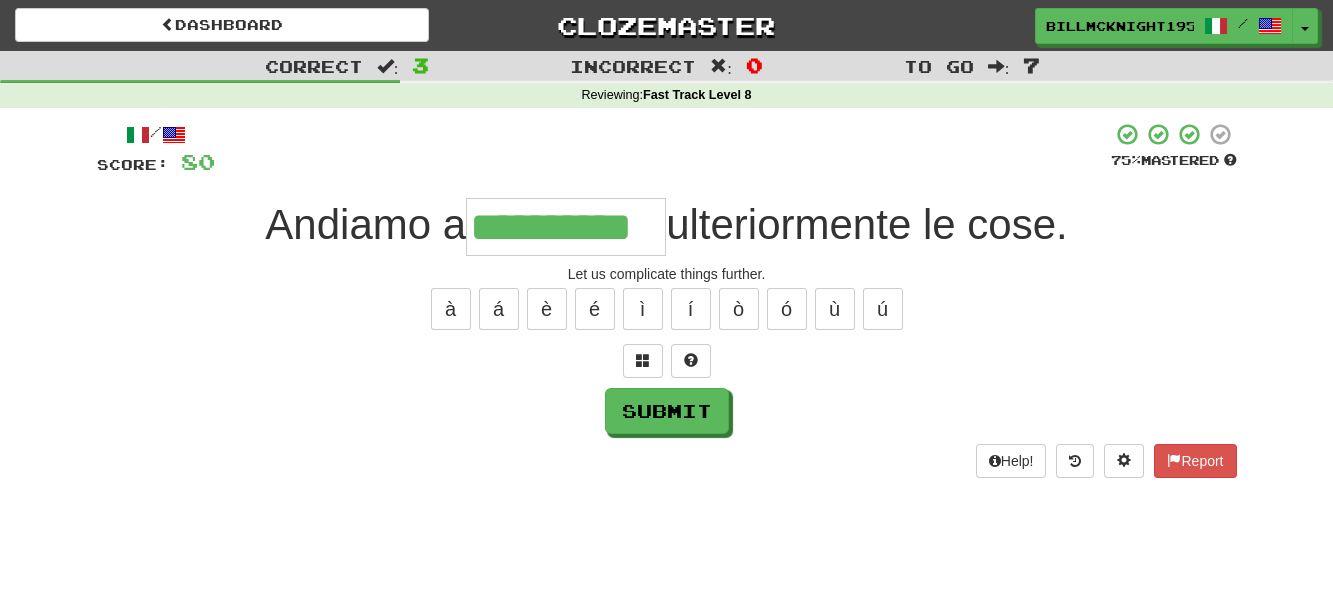 scroll, scrollTop: 0, scrollLeft: 10, axis: horizontal 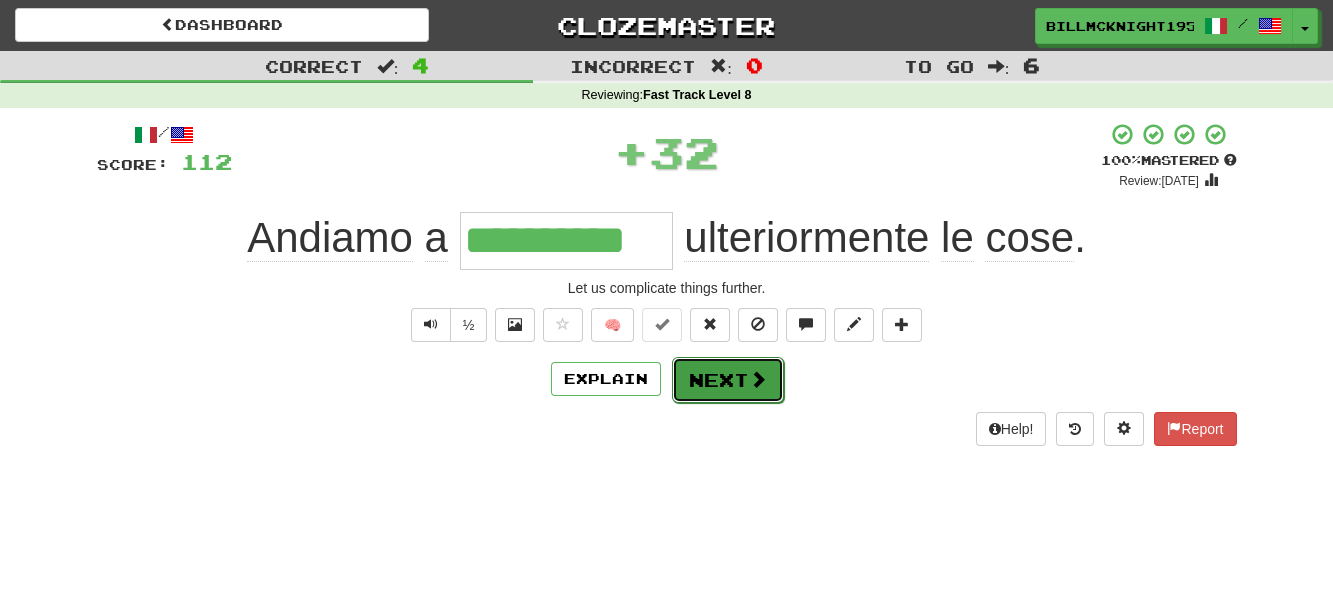 click on "Next" at bounding box center [728, 380] 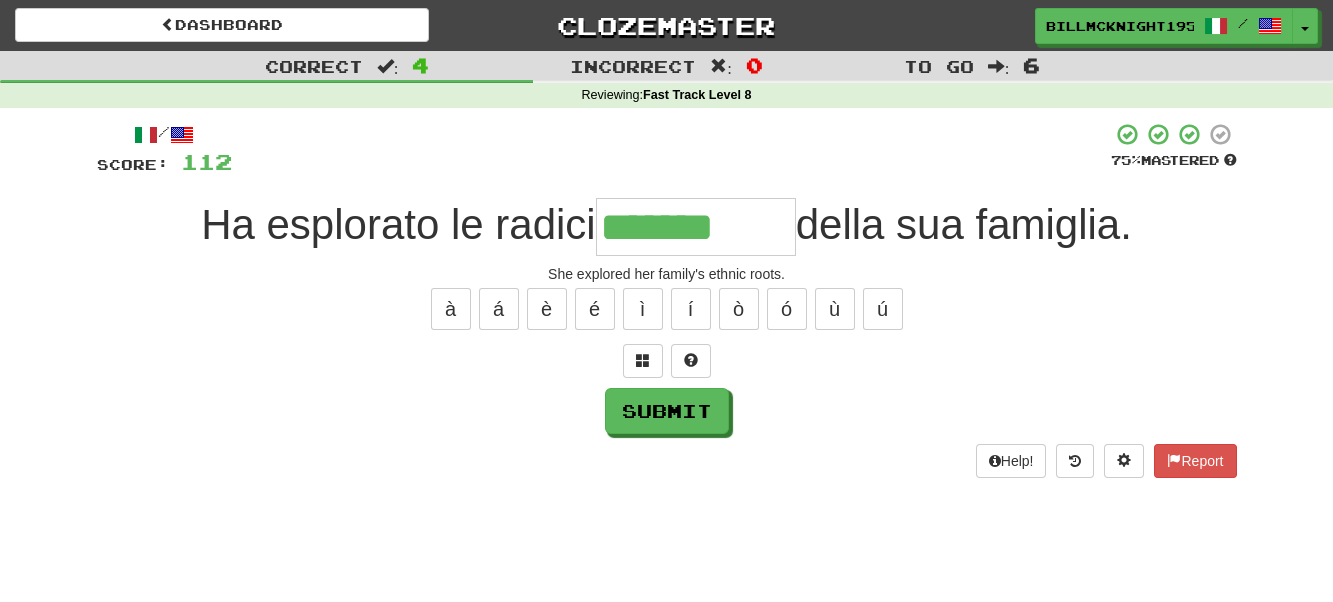 type on "*******" 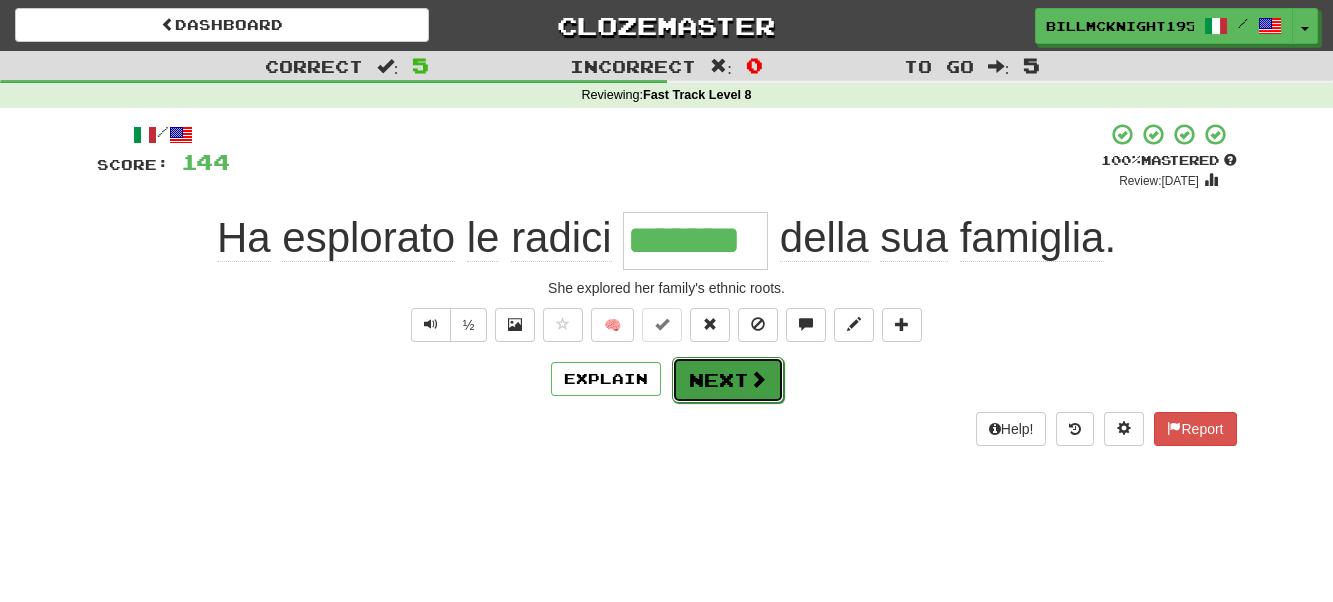 click on "Next" at bounding box center [728, 380] 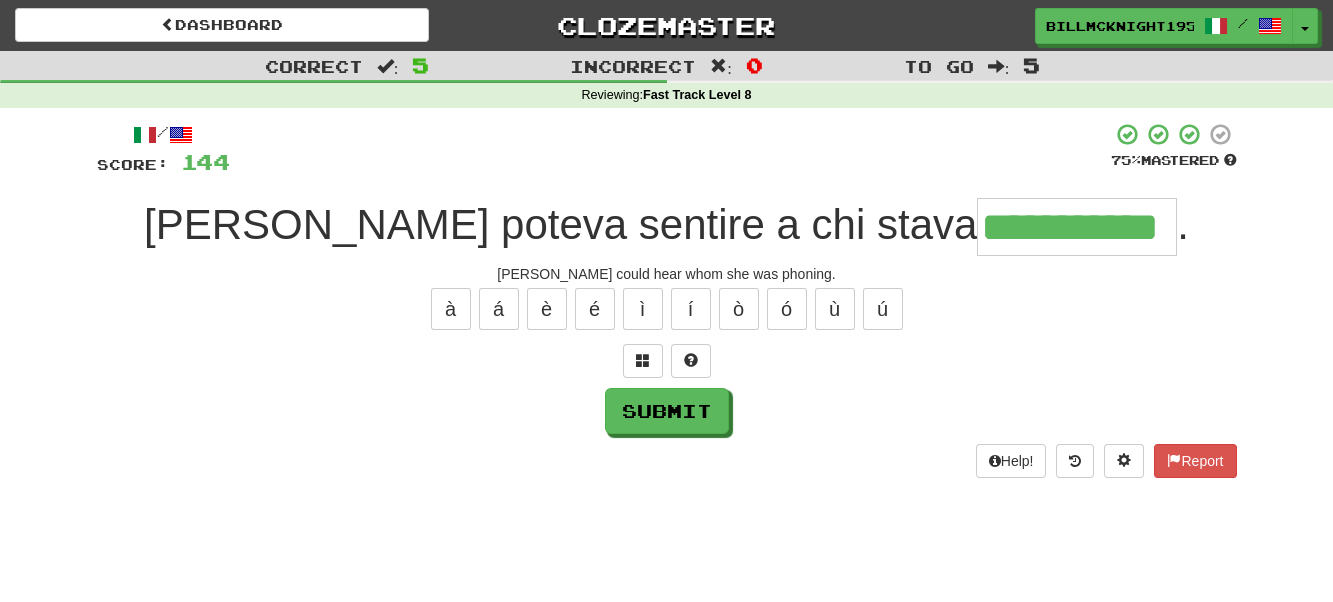 scroll, scrollTop: 0, scrollLeft: 27, axis: horizontal 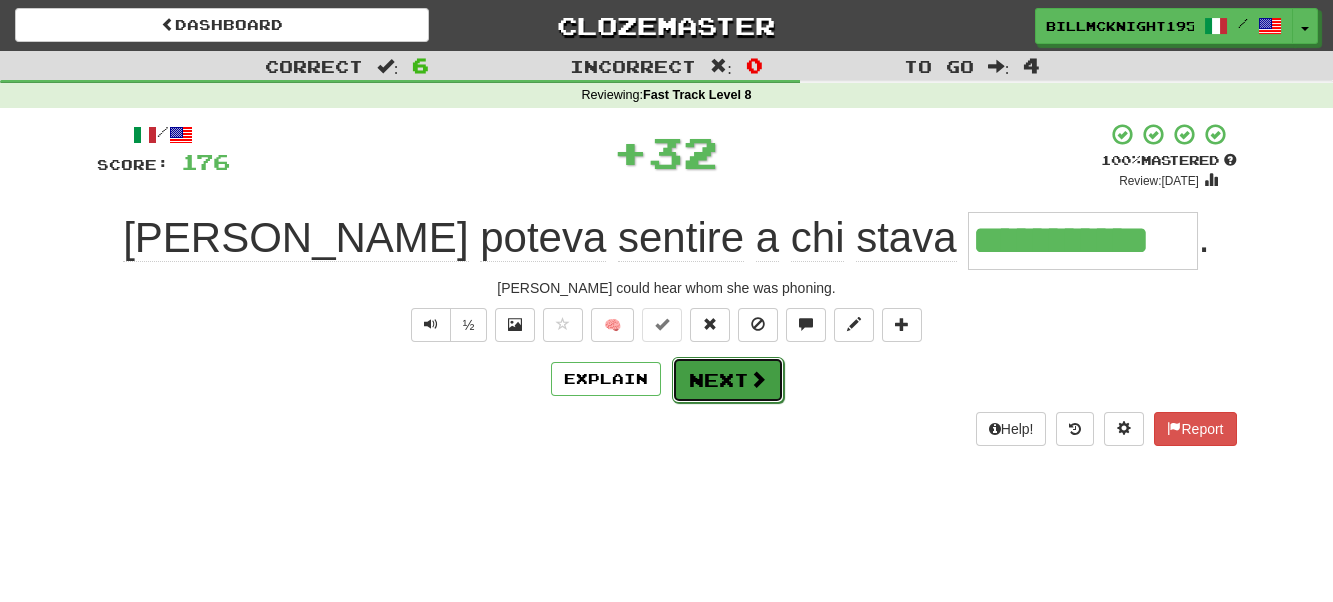 click on "Next" at bounding box center (728, 380) 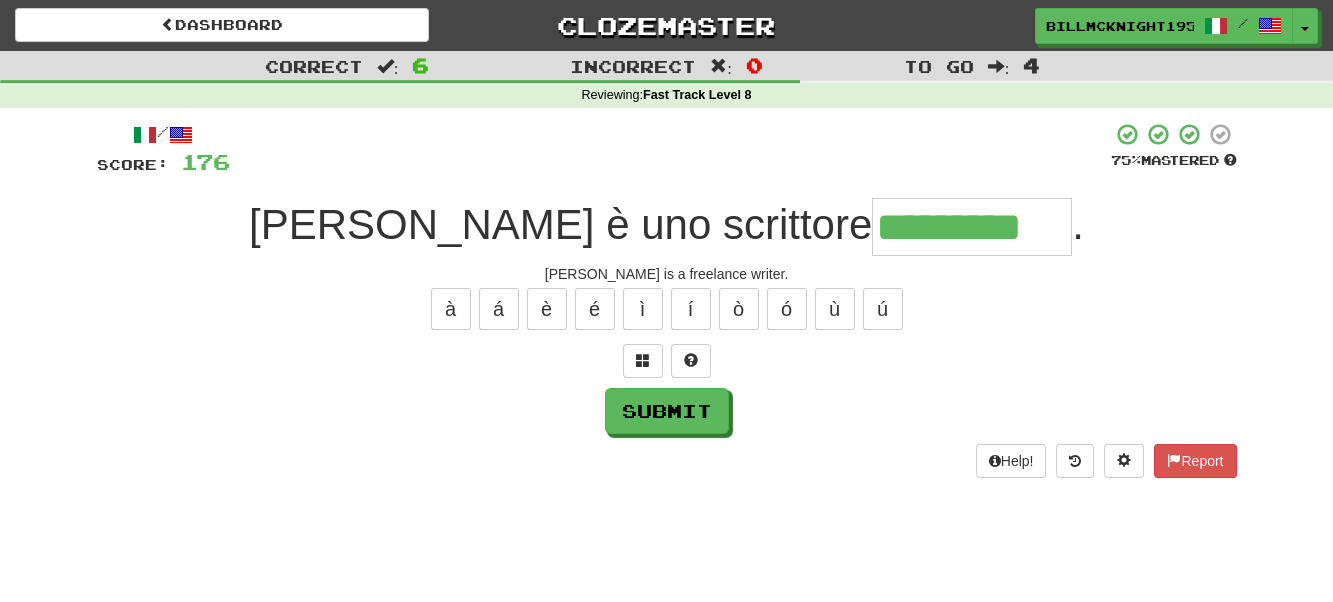 type on "*********" 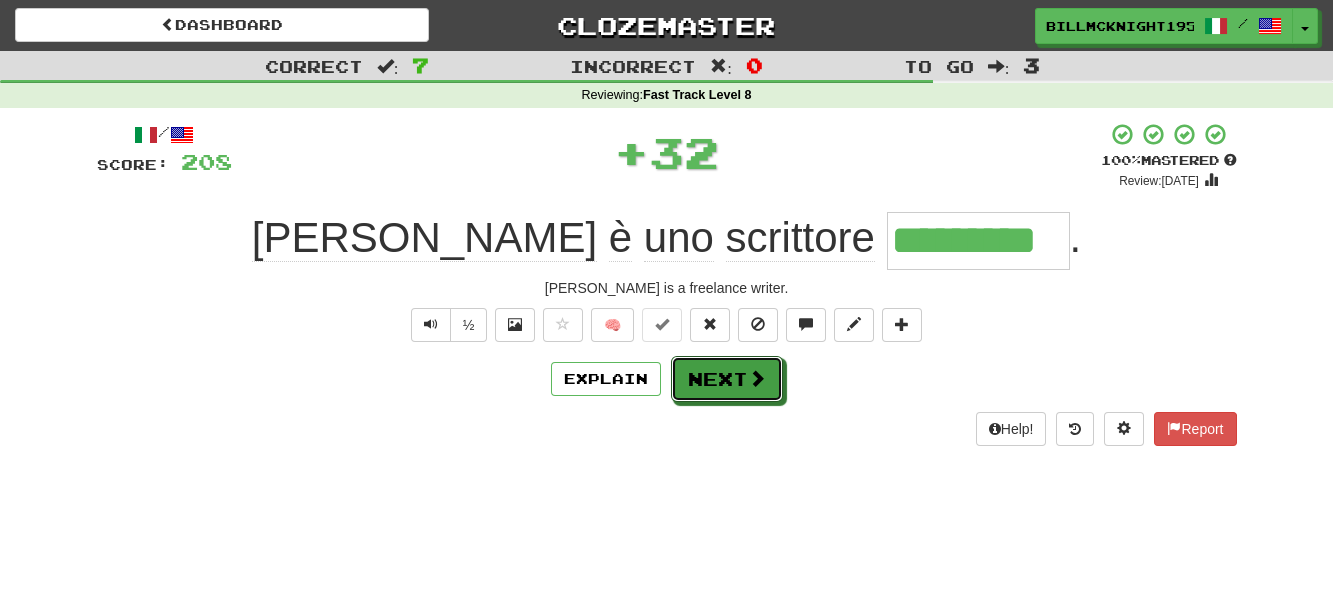 click on "Next" at bounding box center [727, 379] 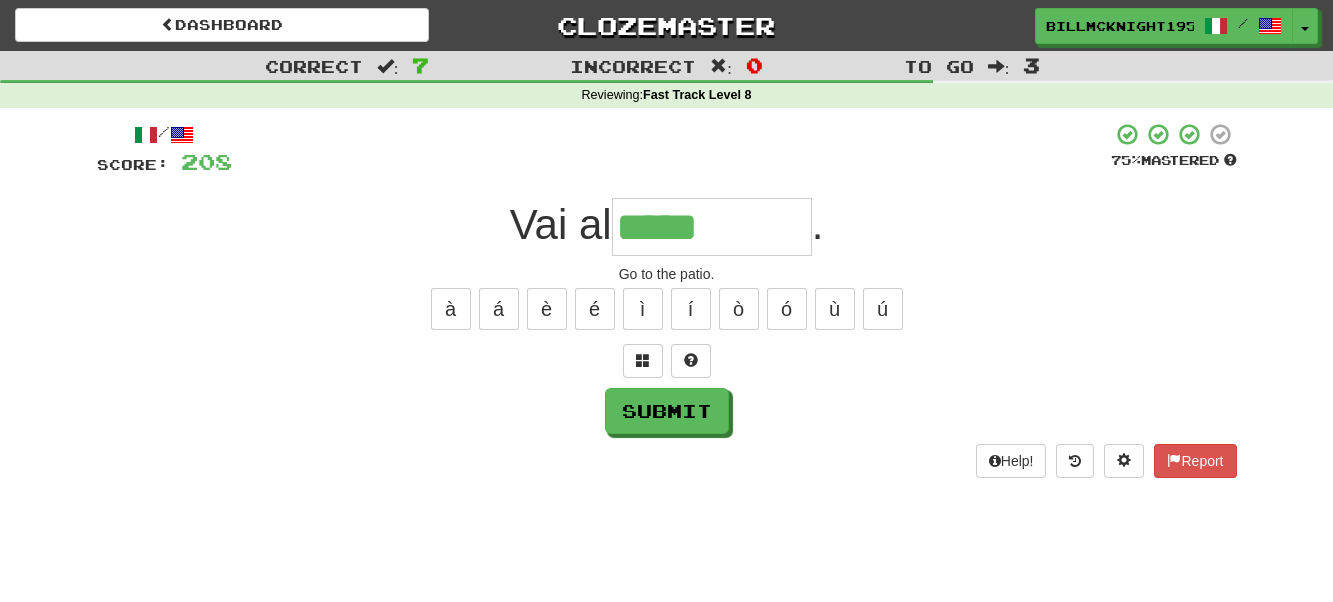 type on "*****" 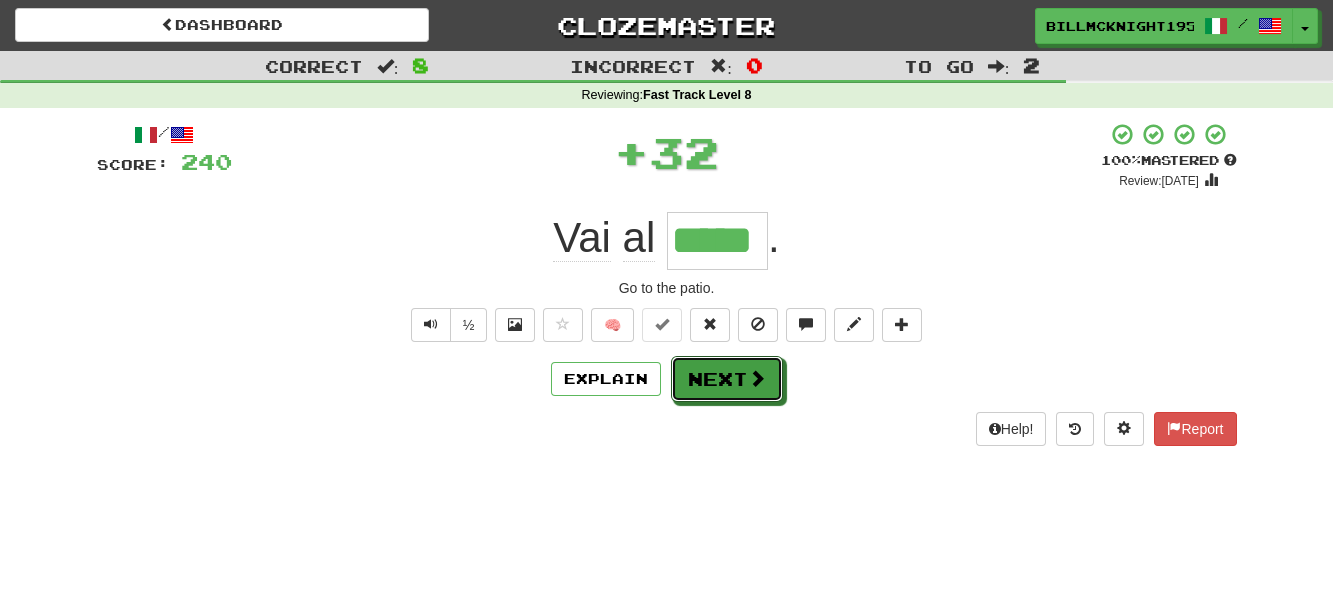 click on "Next" at bounding box center [727, 379] 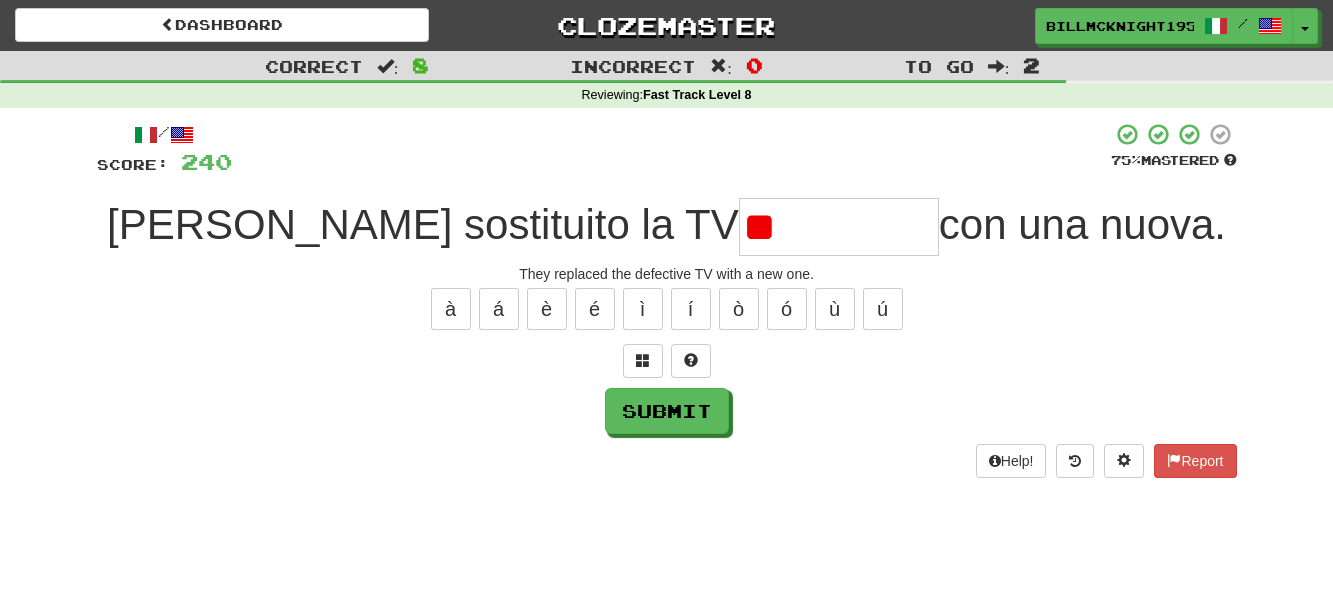 type on "*" 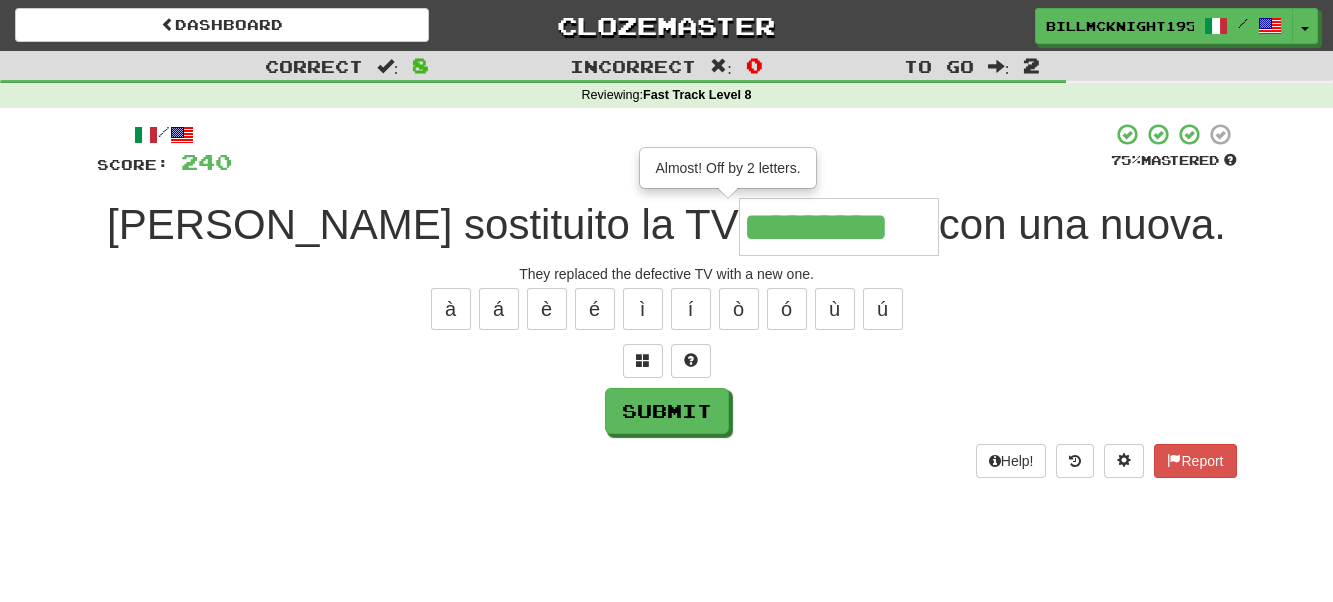 type on "*********" 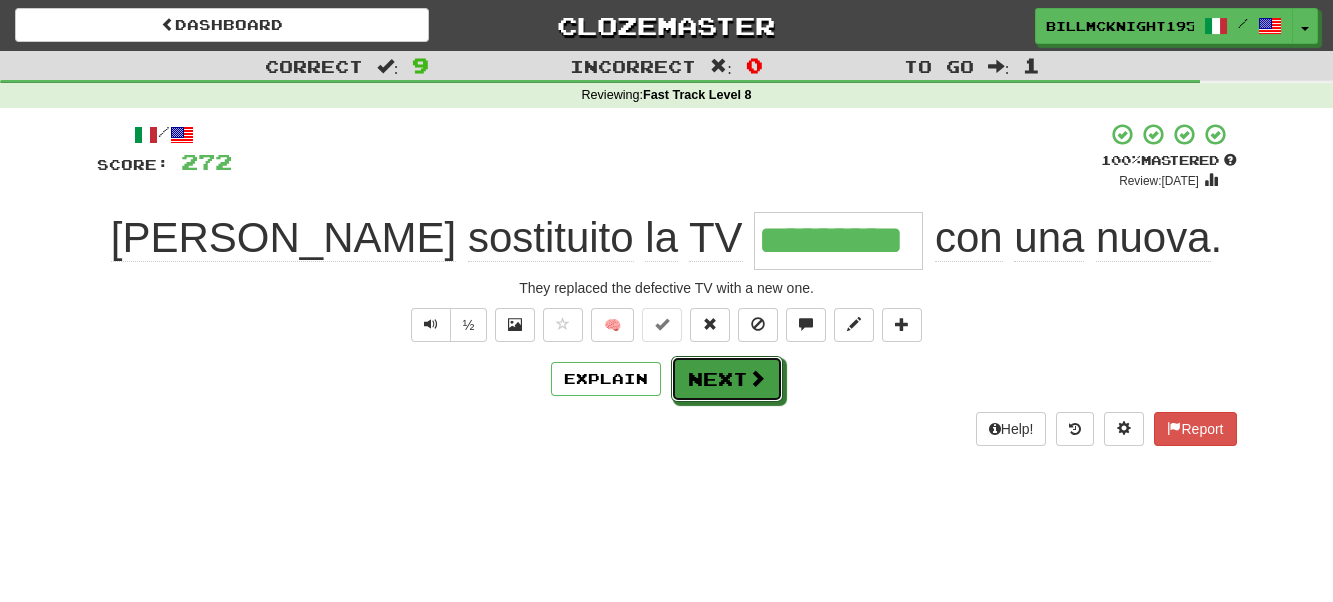 click on "Next" at bounding box center (727, 379) 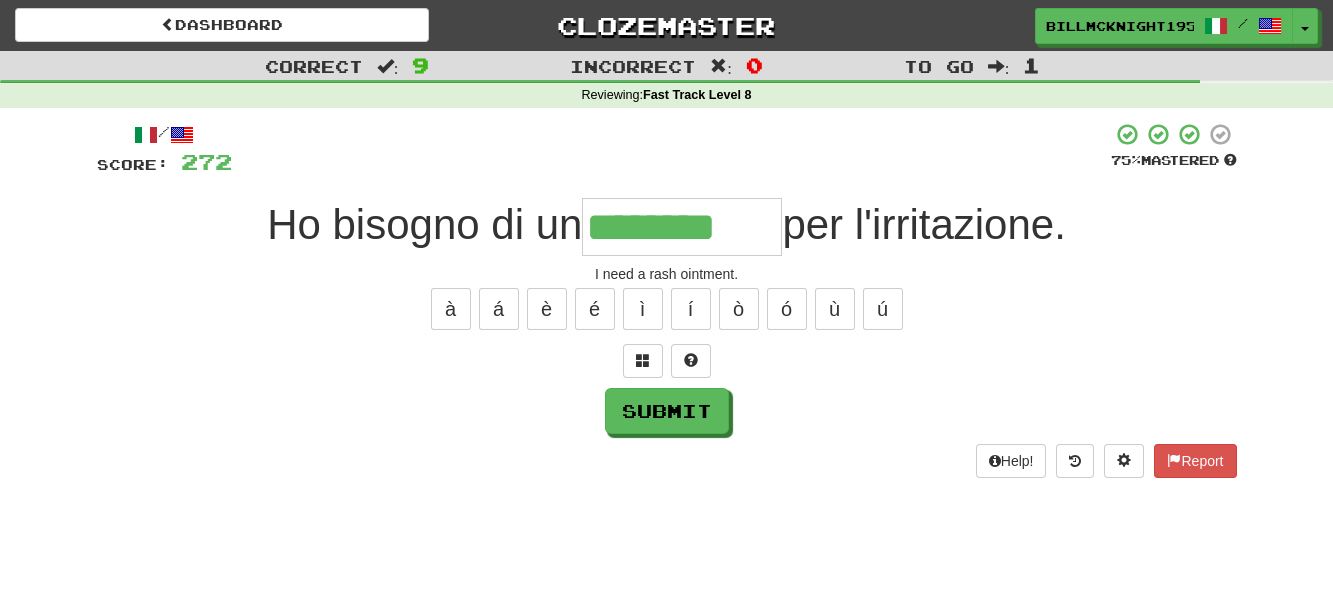 type on "********" 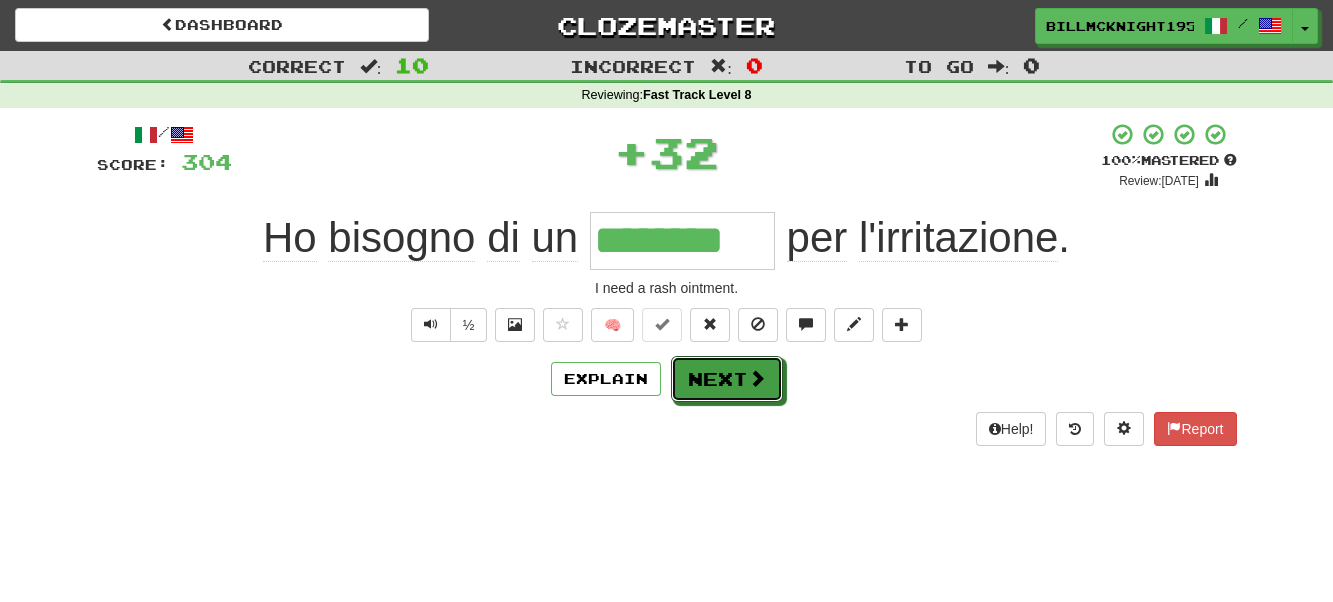 click on "Next" at bounding box center [727, 379] 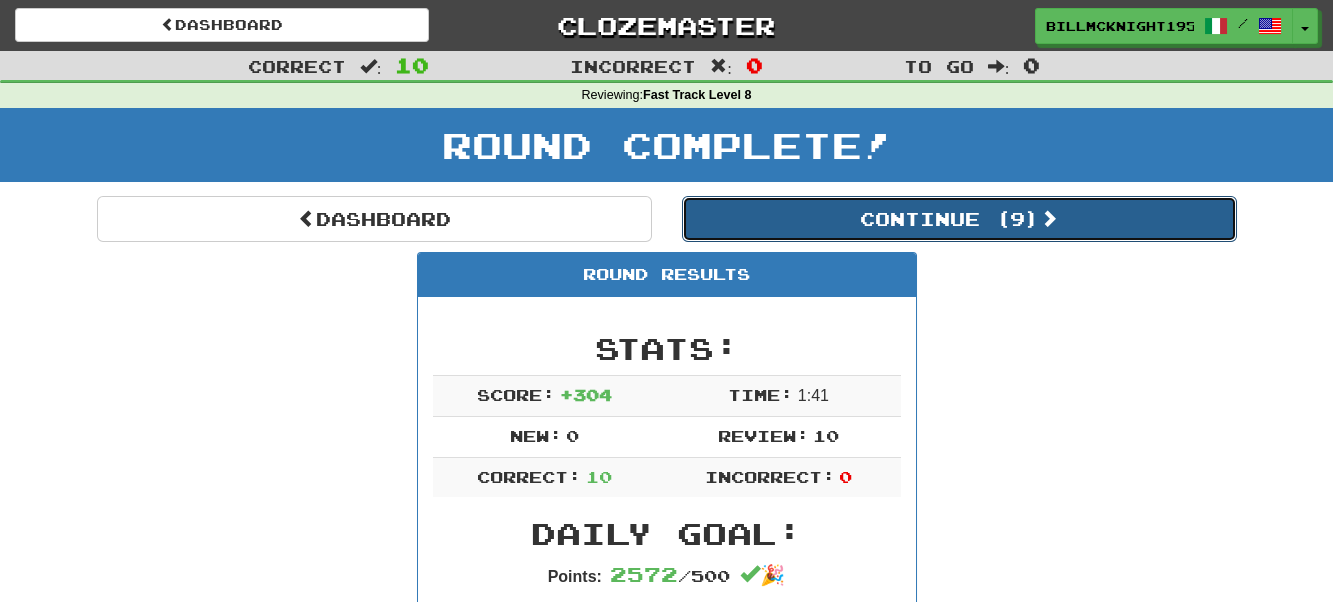 click on "Continue ( 9 )" at bounding box center (959, 219) 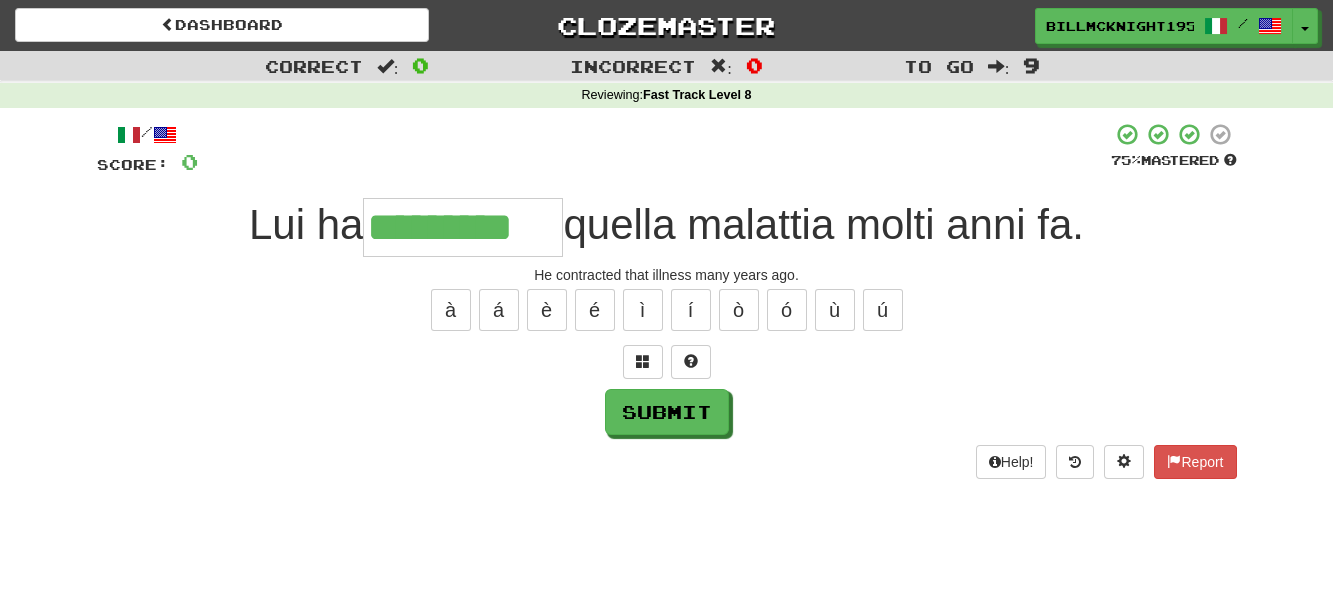 type on "*********" 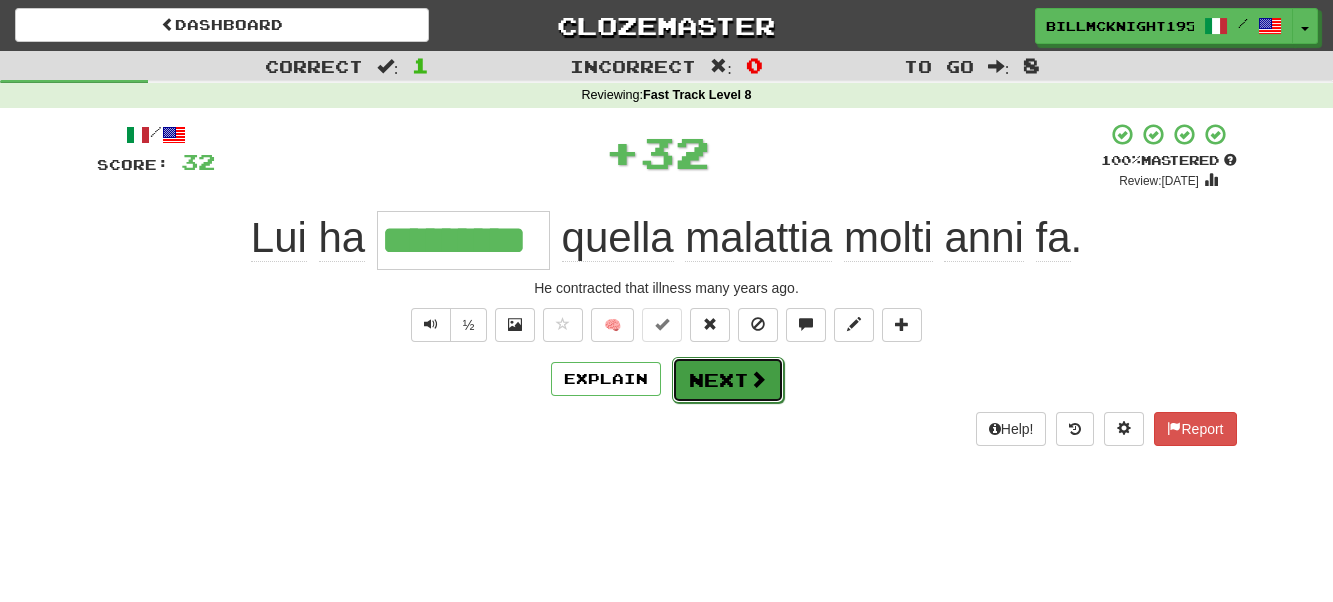 click on "Next" at bounding box center (728, 380) 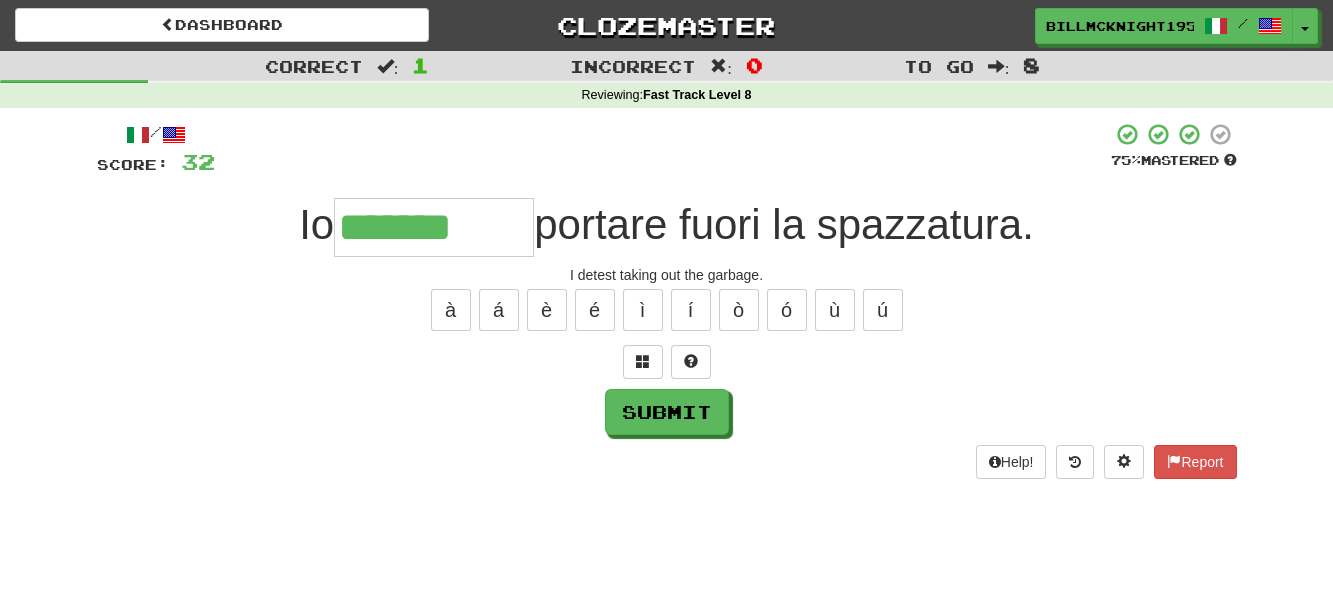 type on "*******" 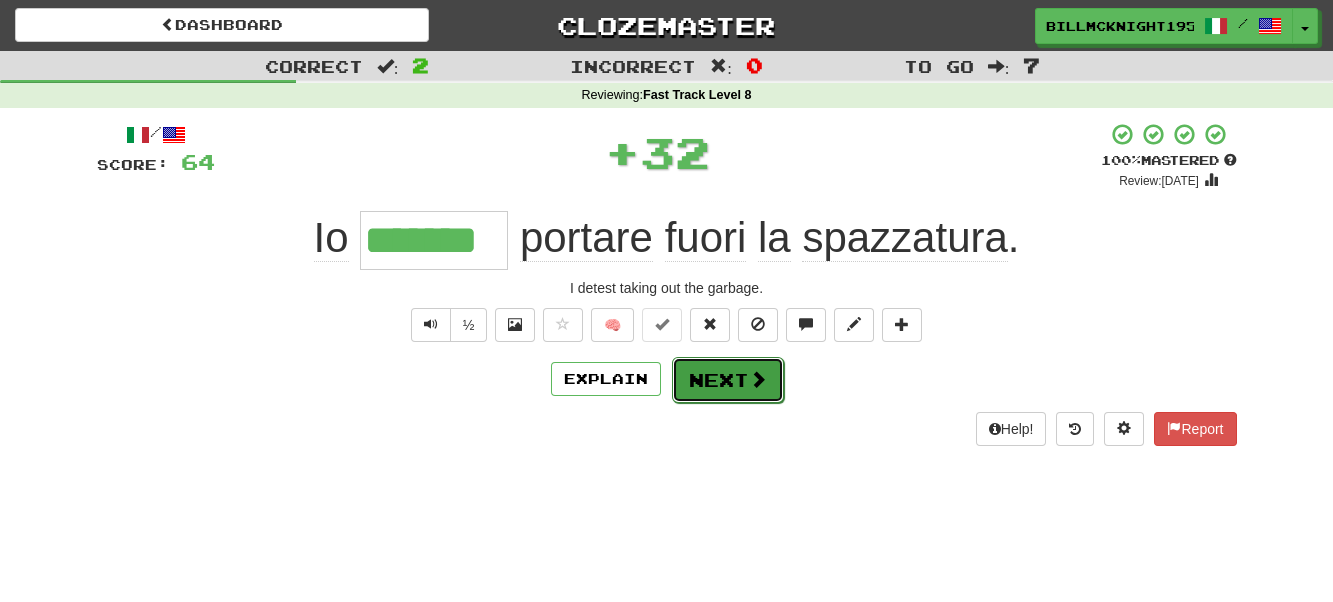 click on "Next" at bounding box center (728, 380) 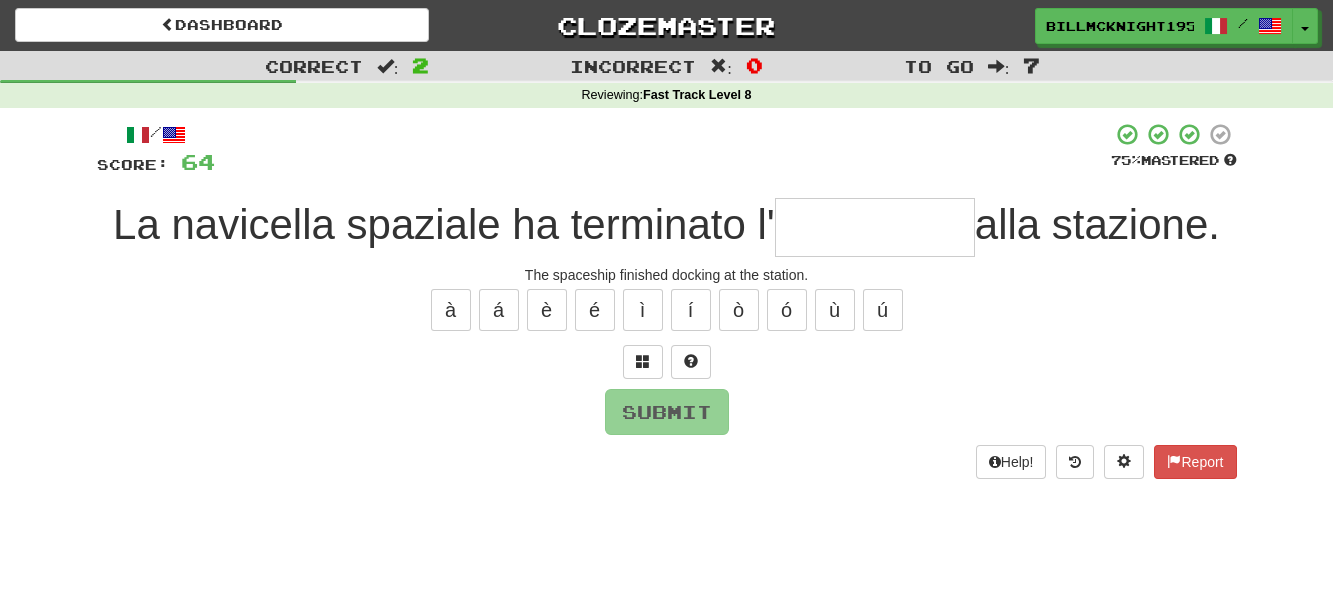 type on "*" 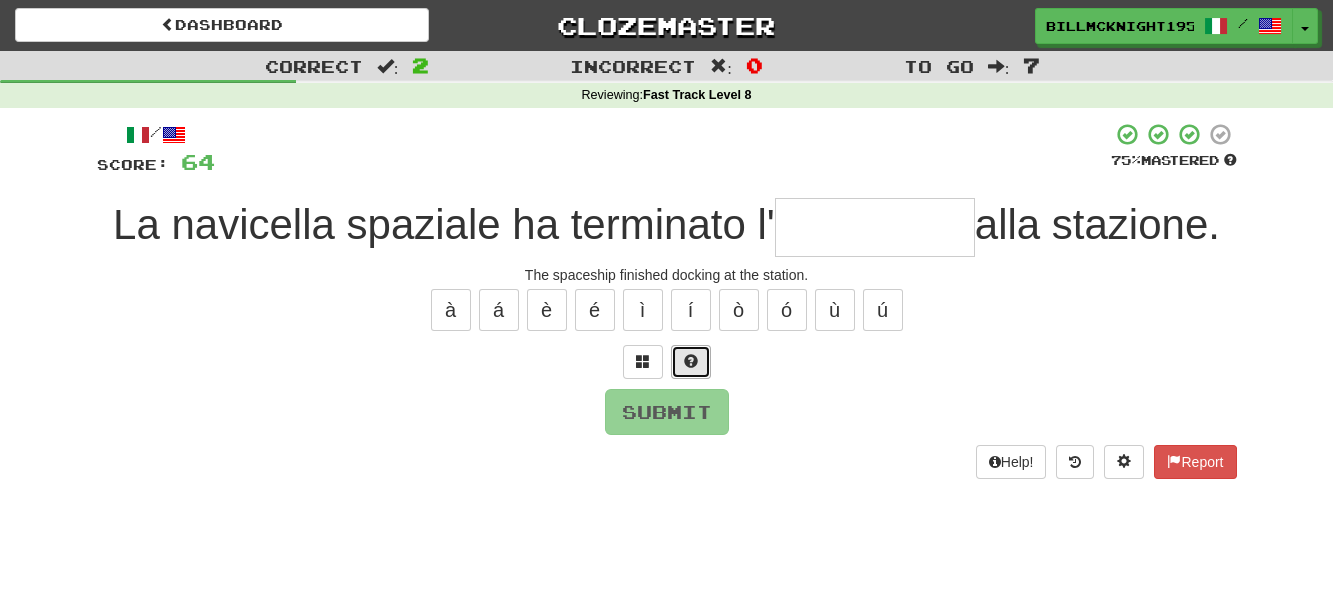 click at bounding box center (691, 361) 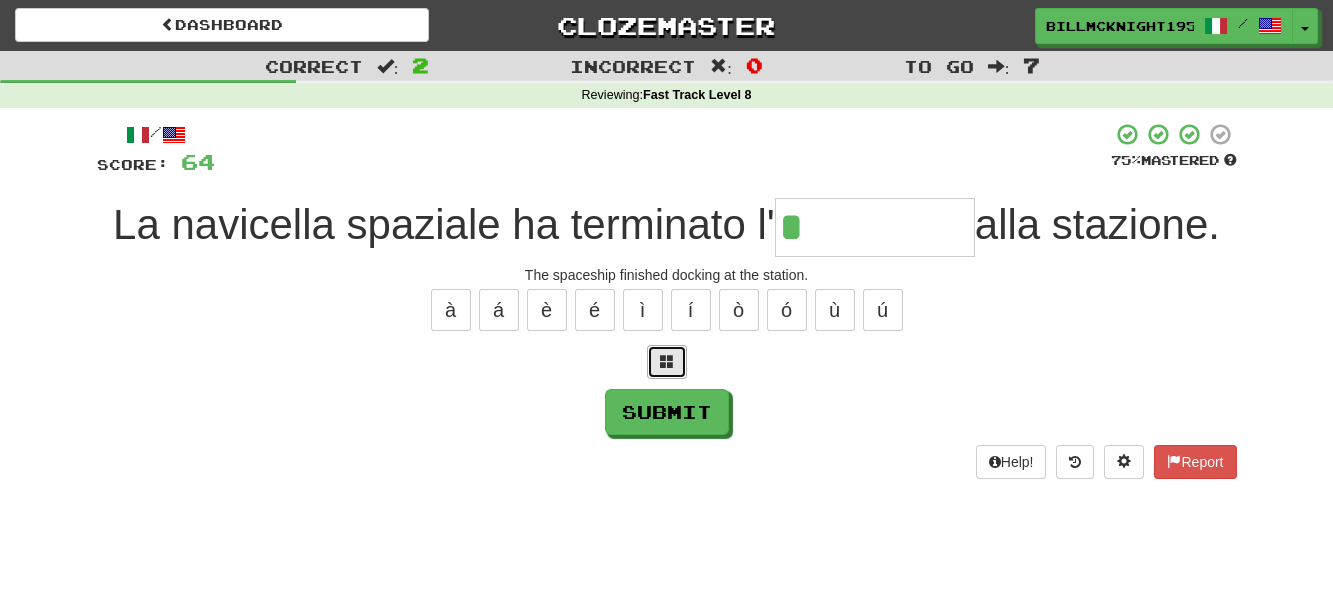 click at bounding box center [667, 362] 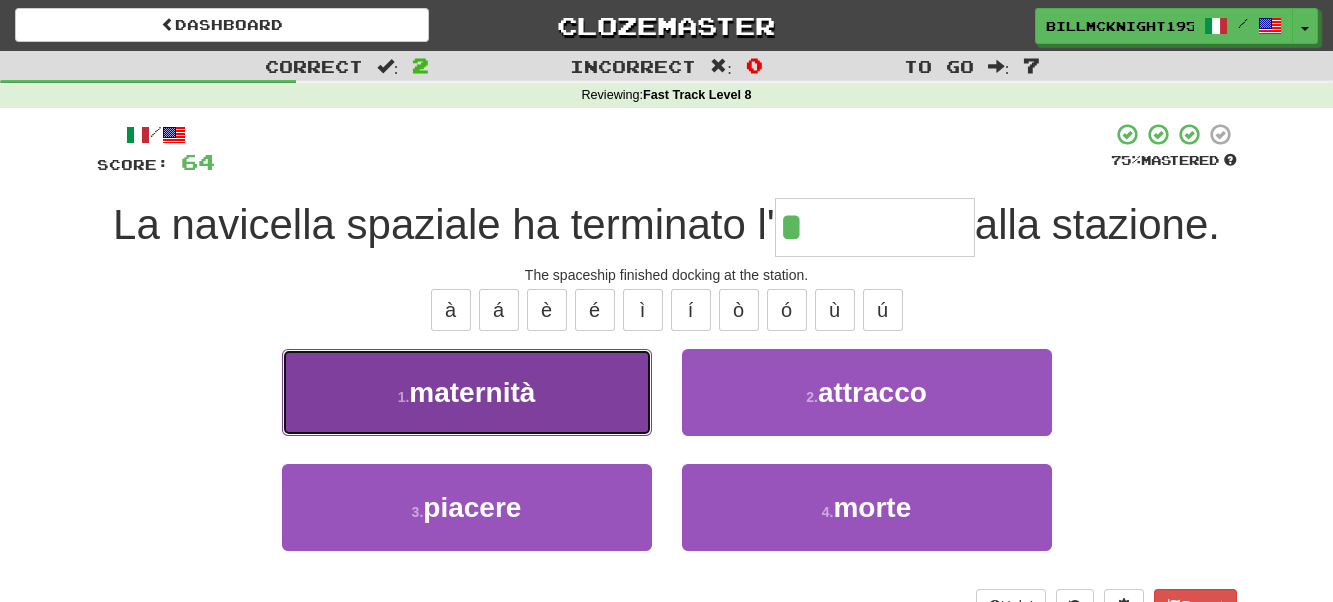 click on "maternità" at bounding box center [472, 392] 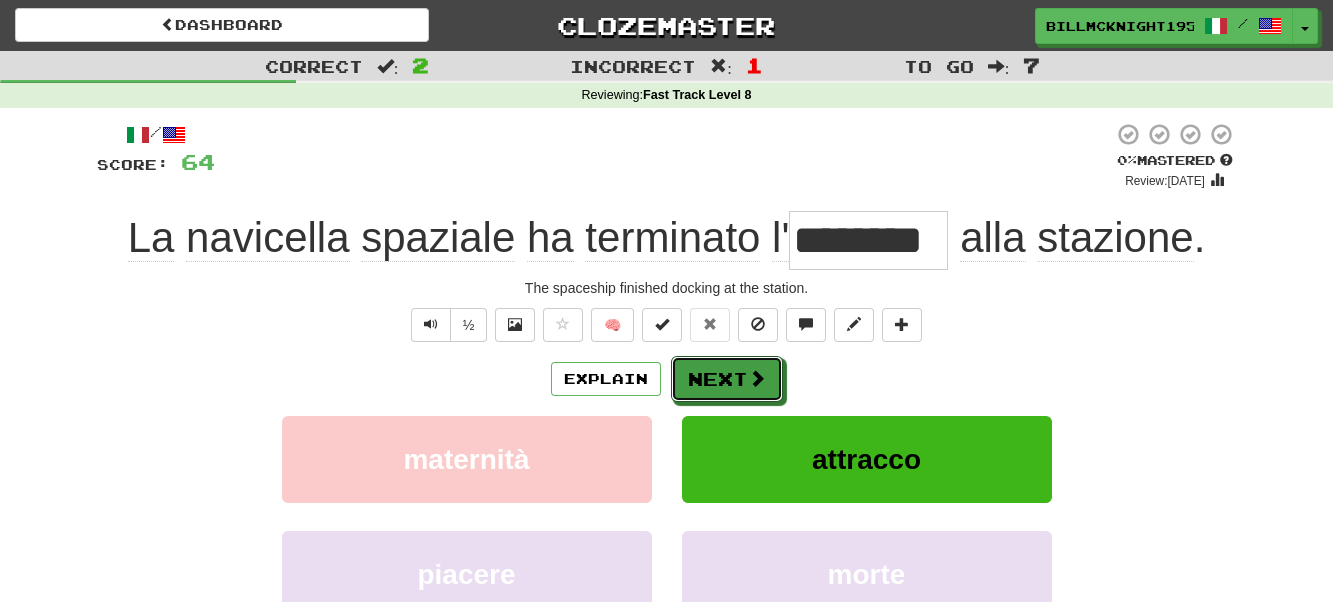 click on "Next" at bounding box center (727, 379) 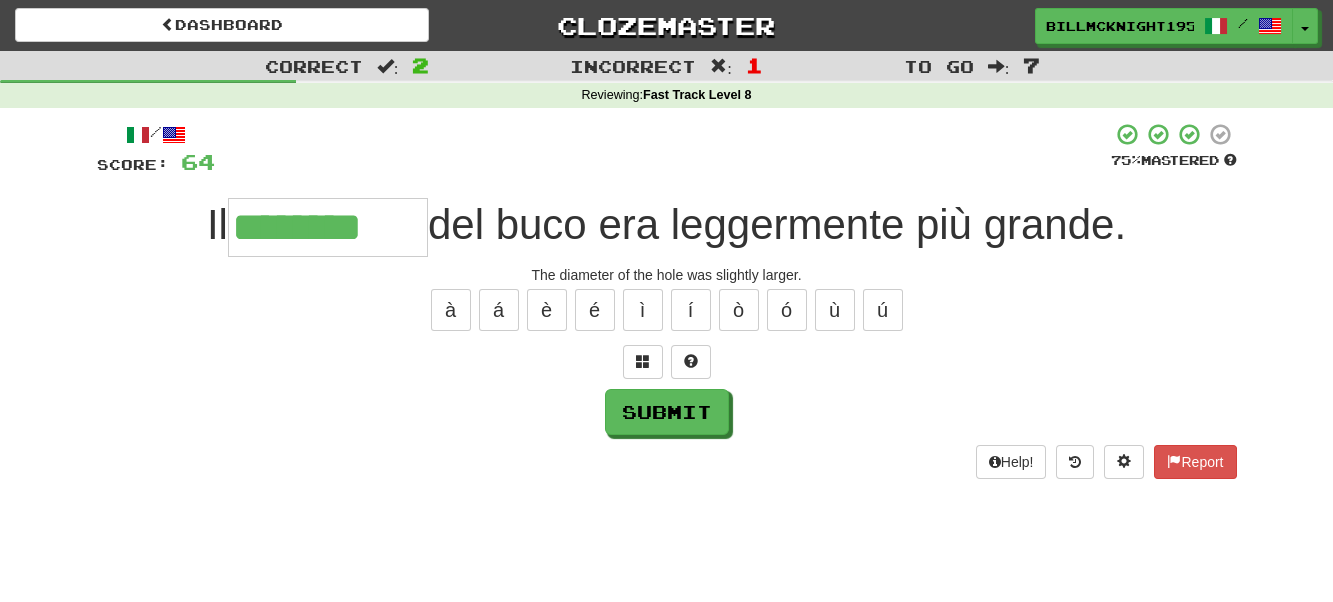 type on "********" 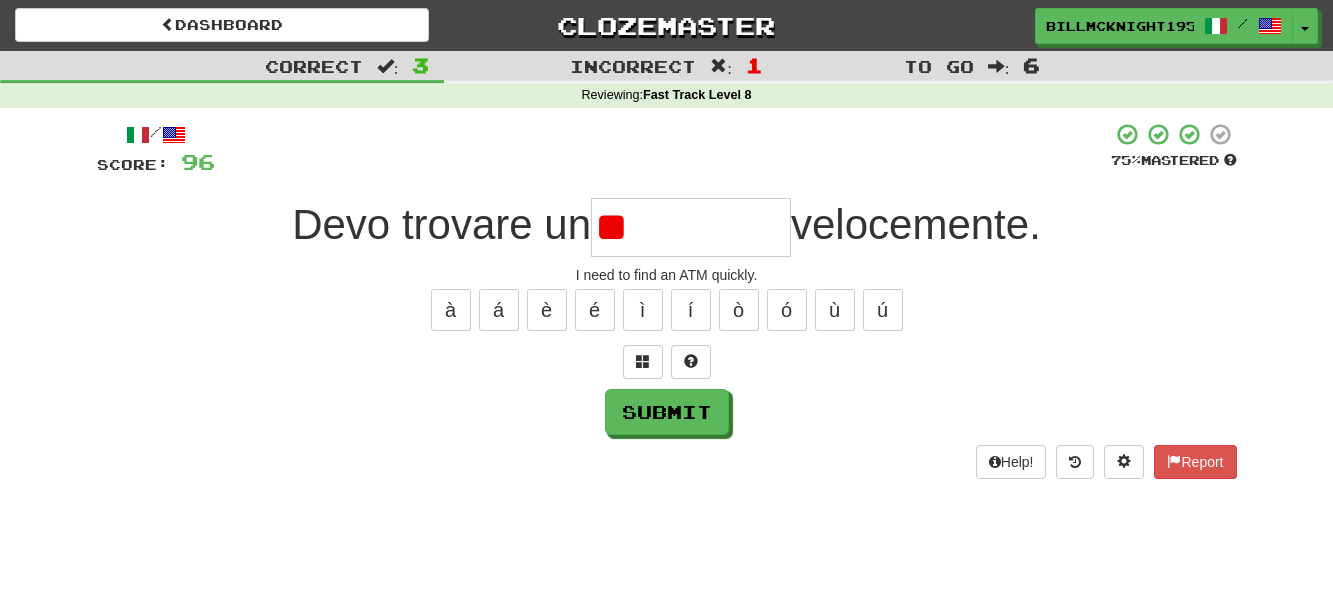 type on "*" 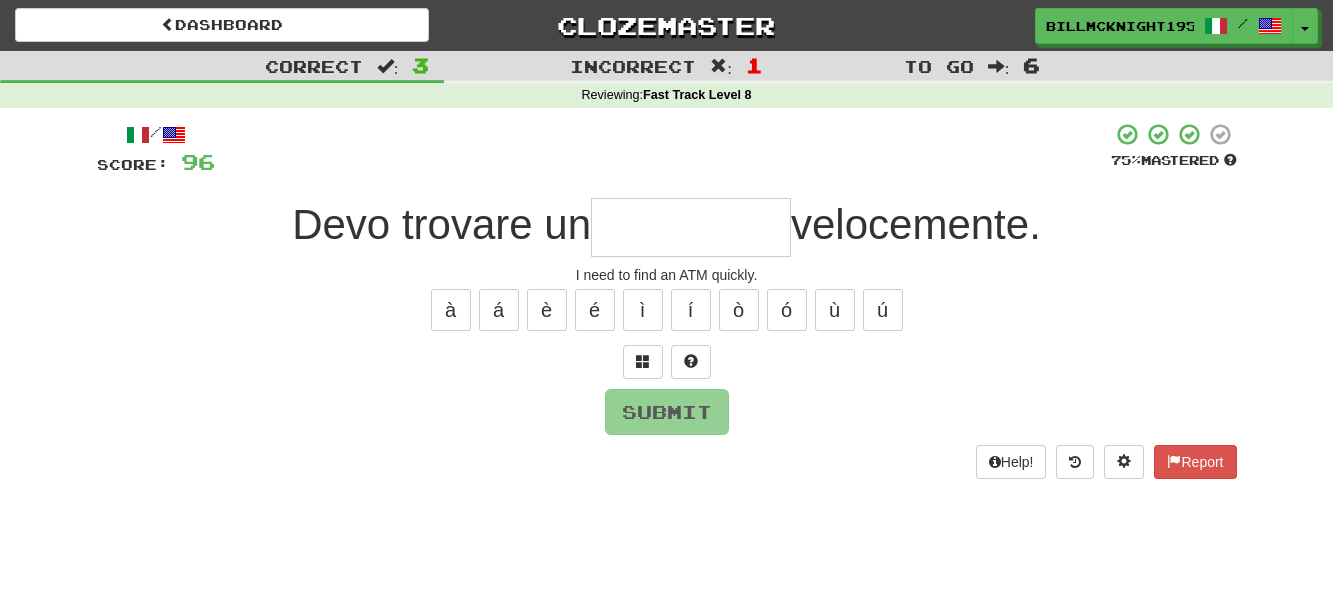 type on "*" 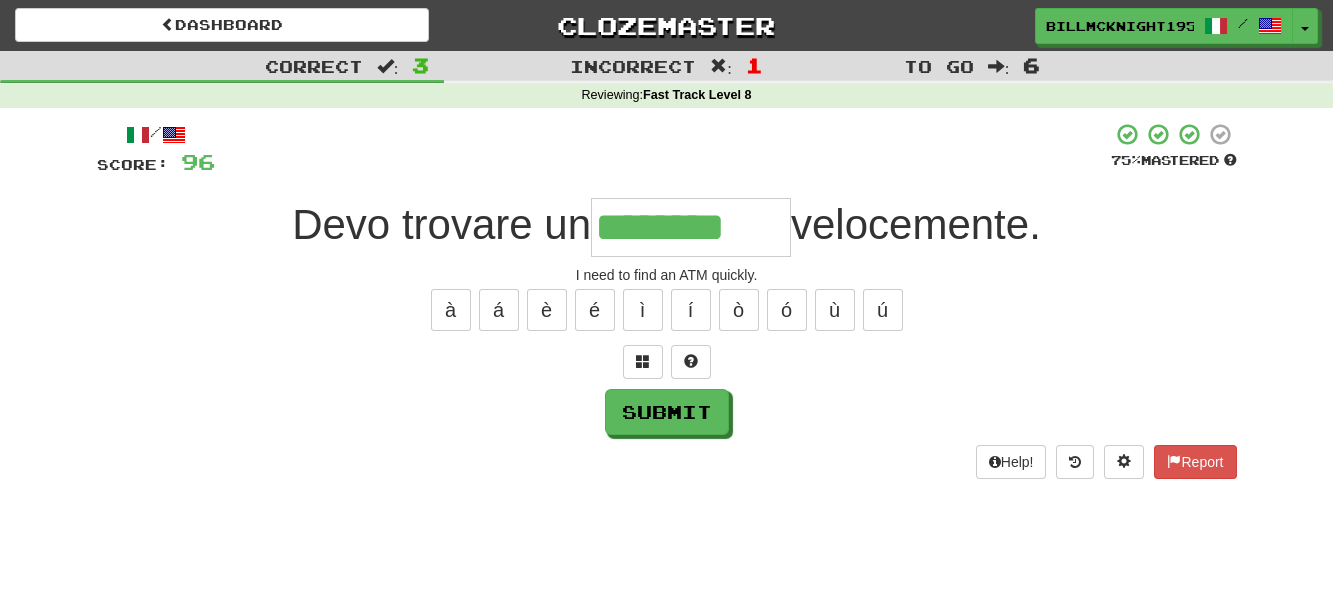 type on "********" 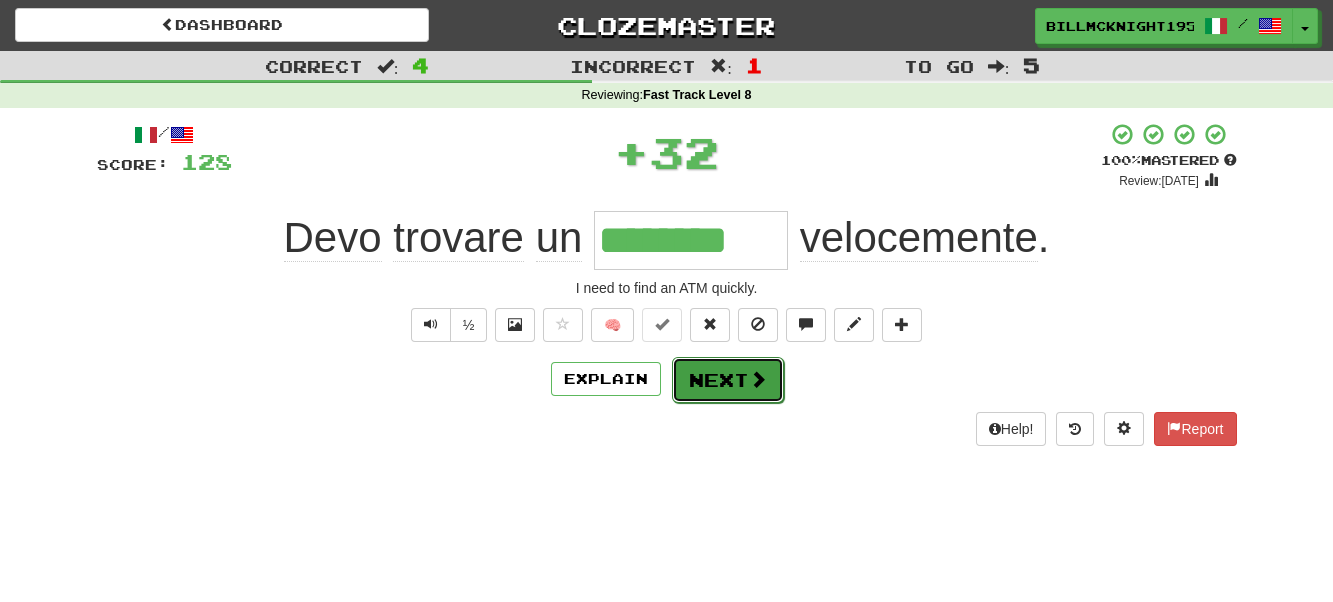 click on "Next" at bounding box center (728, 380) 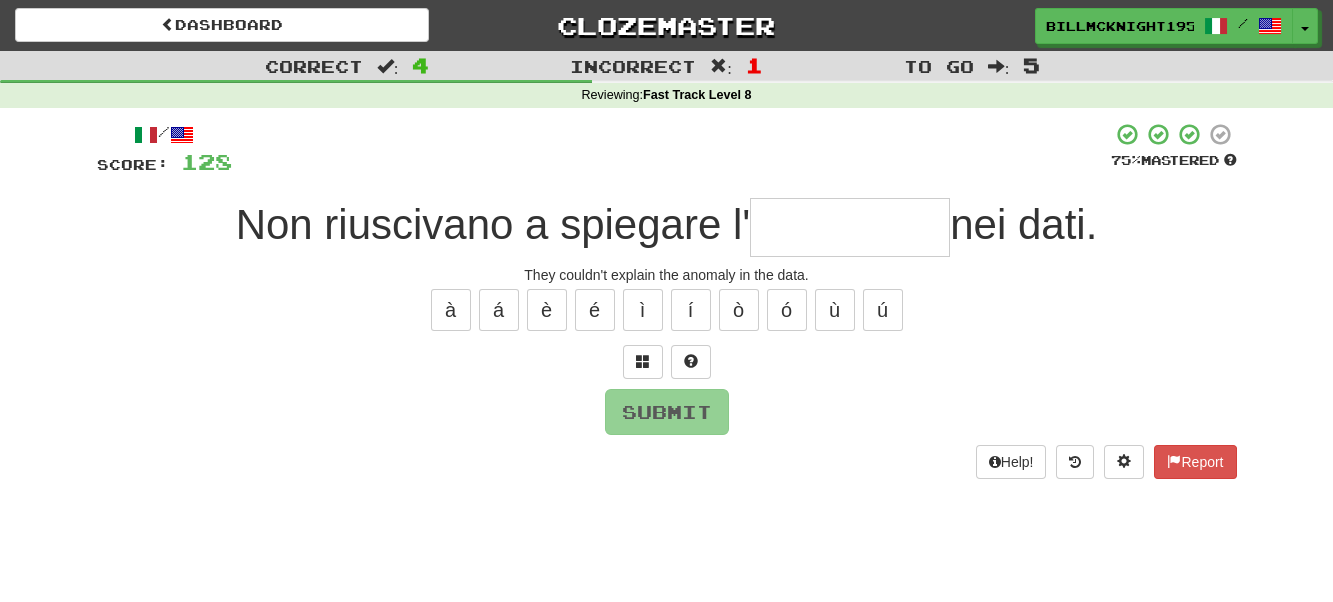 type on "*" 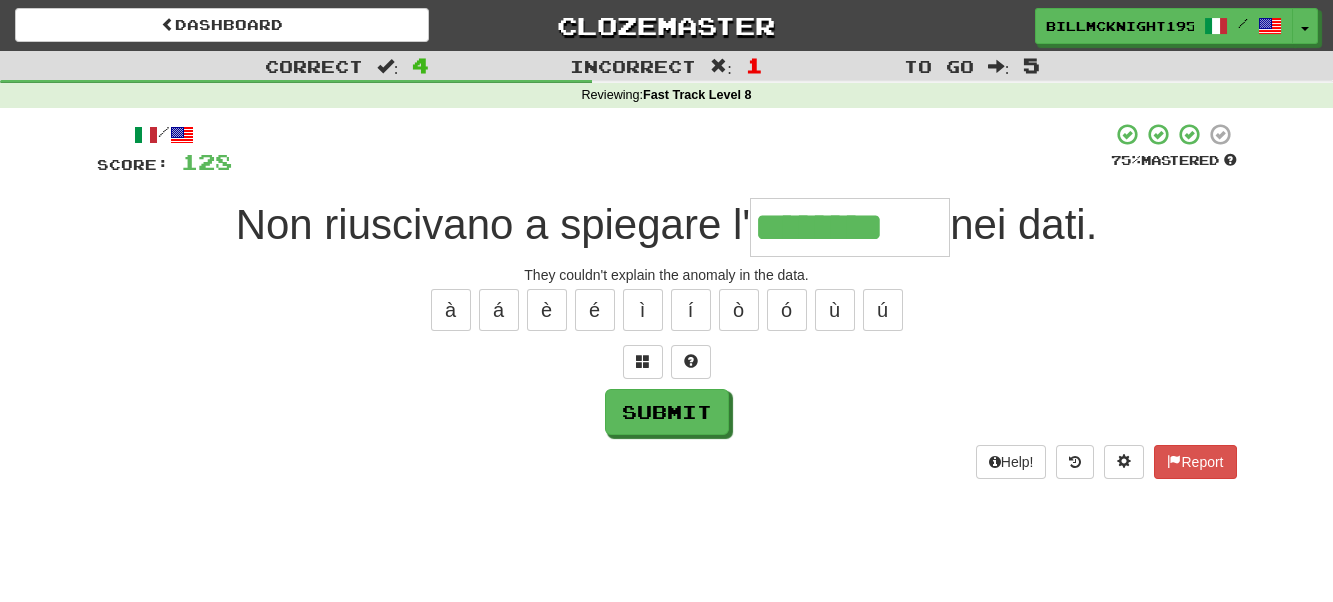 type on "********" 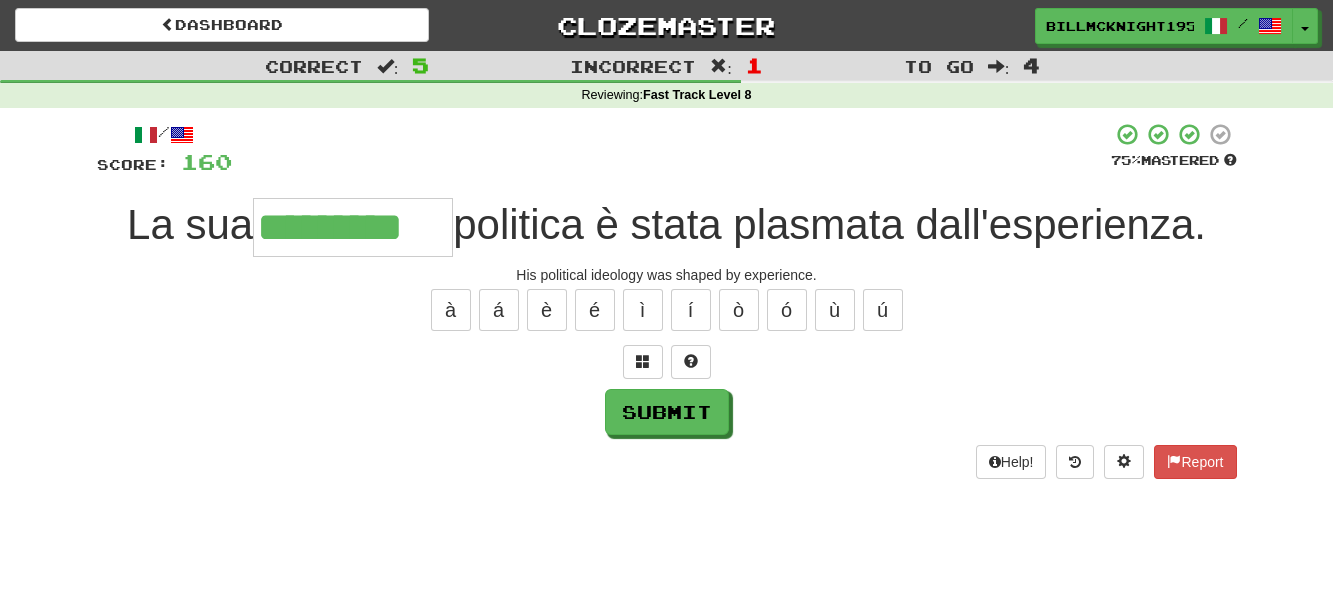 type on "*********" 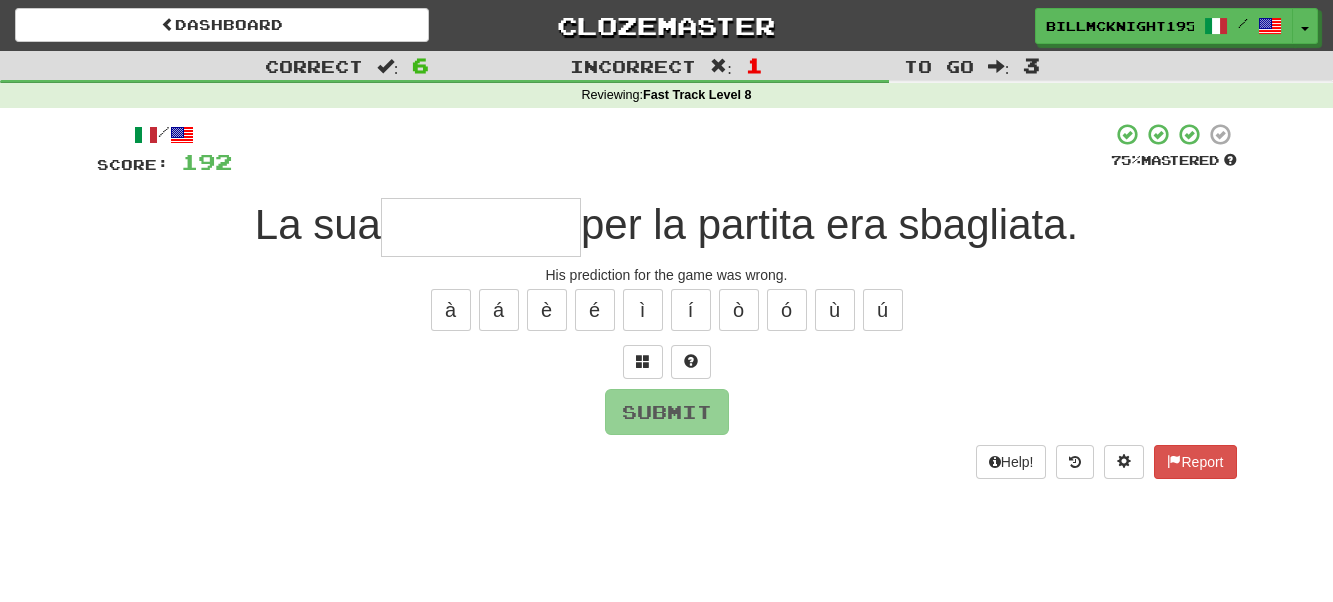 type on "*" 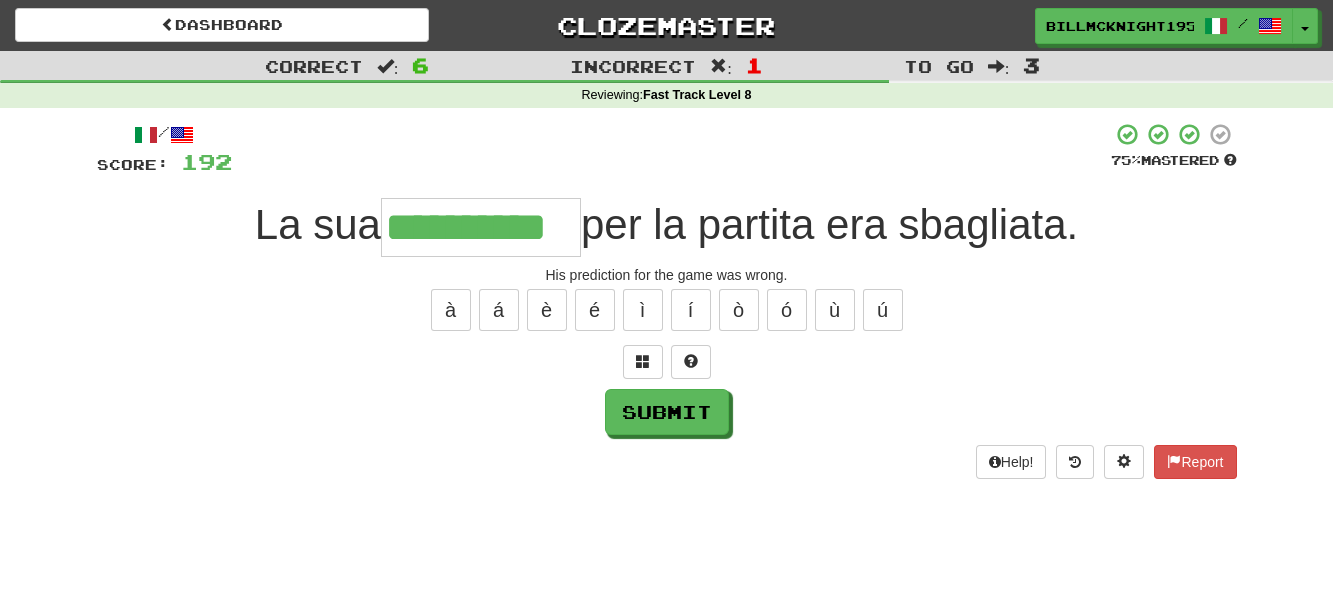 type on "**********" 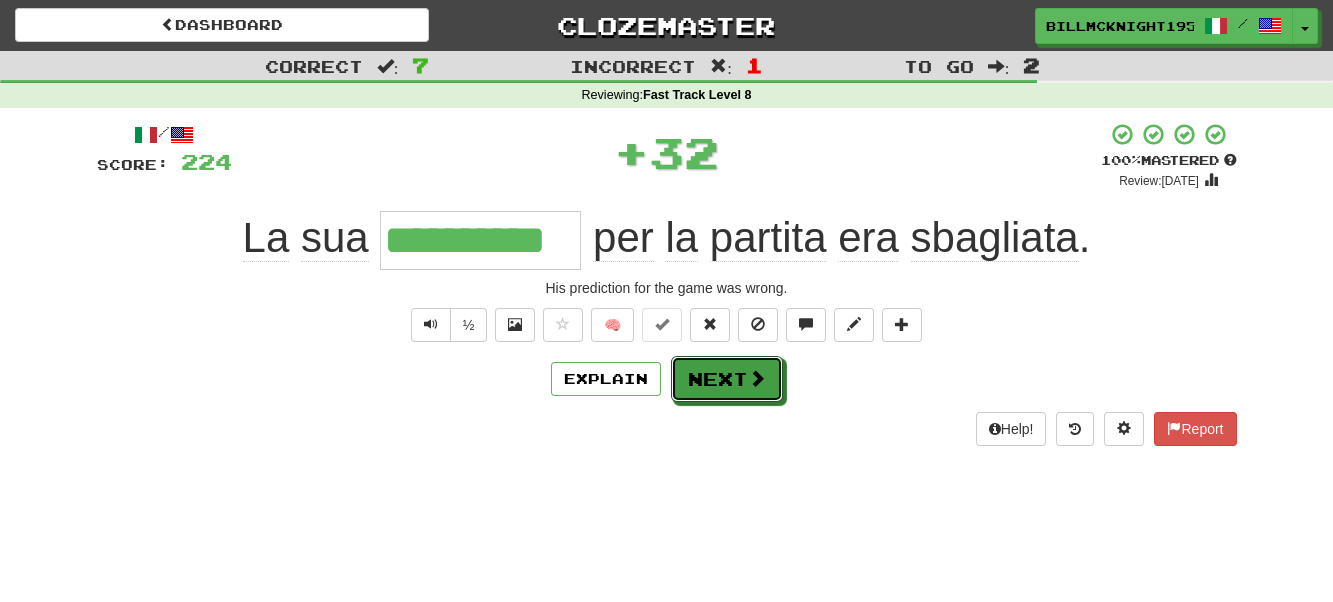 click on "Next" at bounding box center (727, 379) 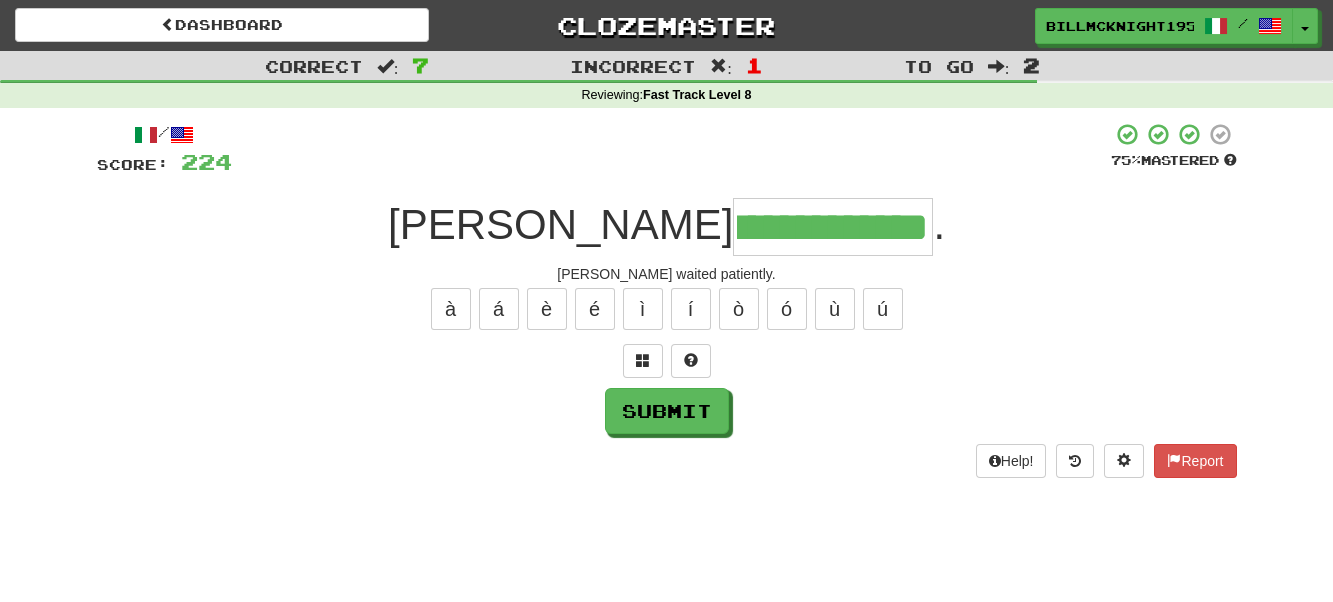 scroll, scrollTop: 0, scrollLeft: 82, axis: horizontal 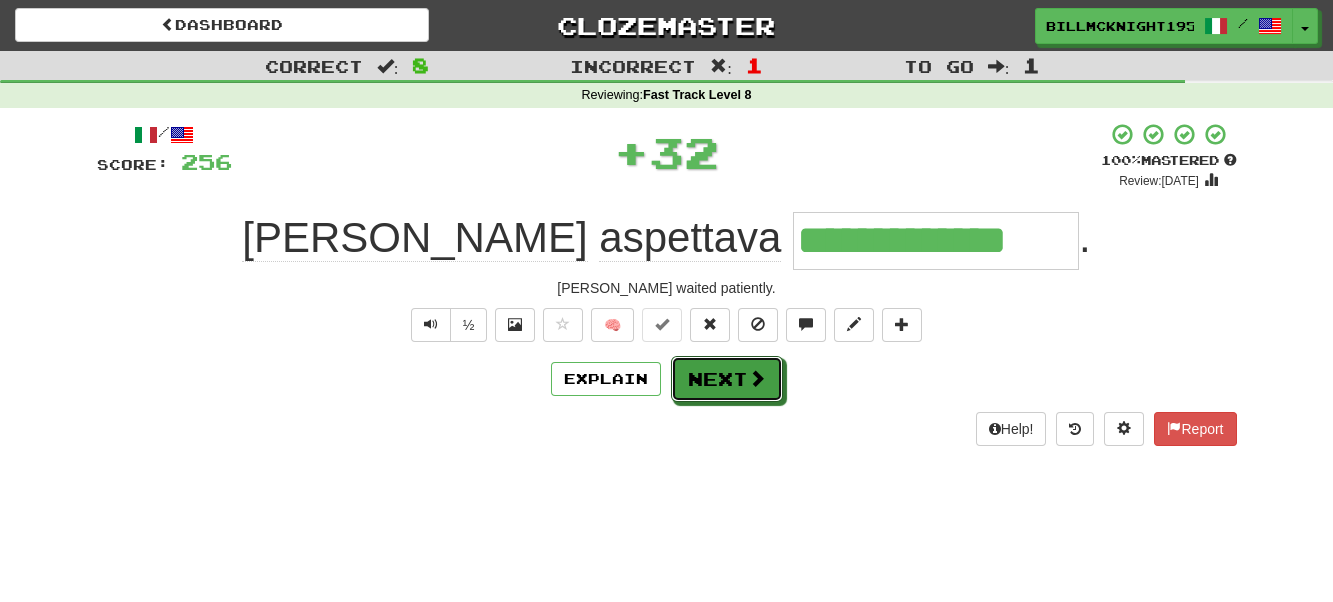 click on "Next" at bounding box center (727, 379) 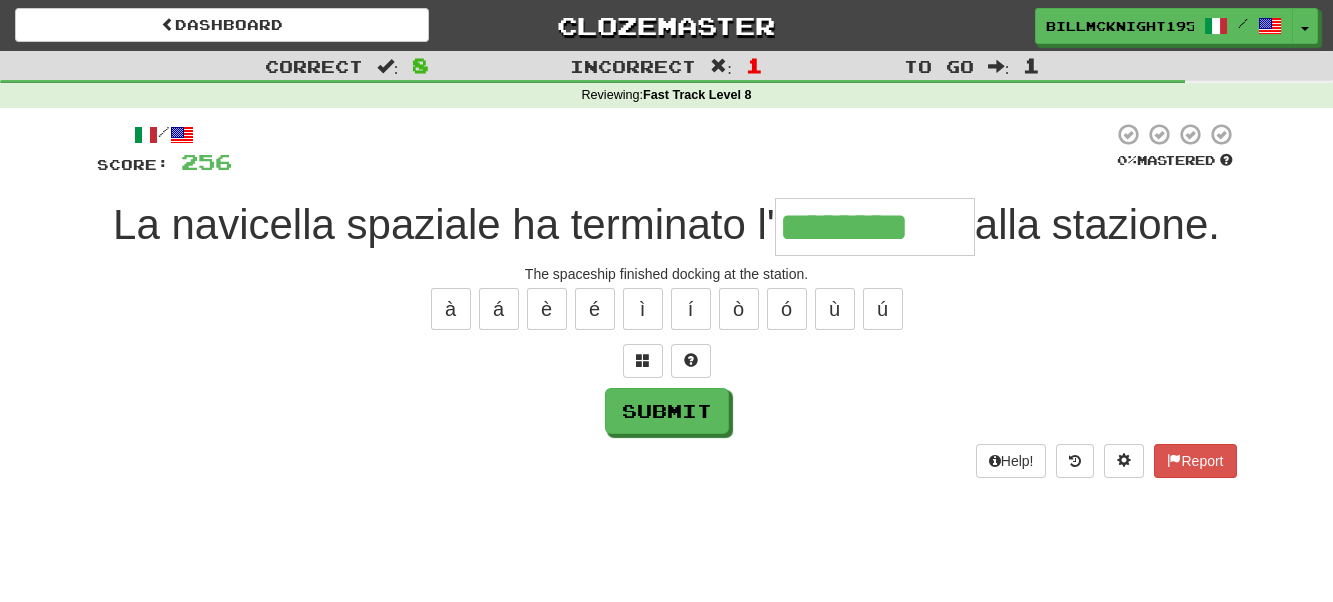 type on "********" 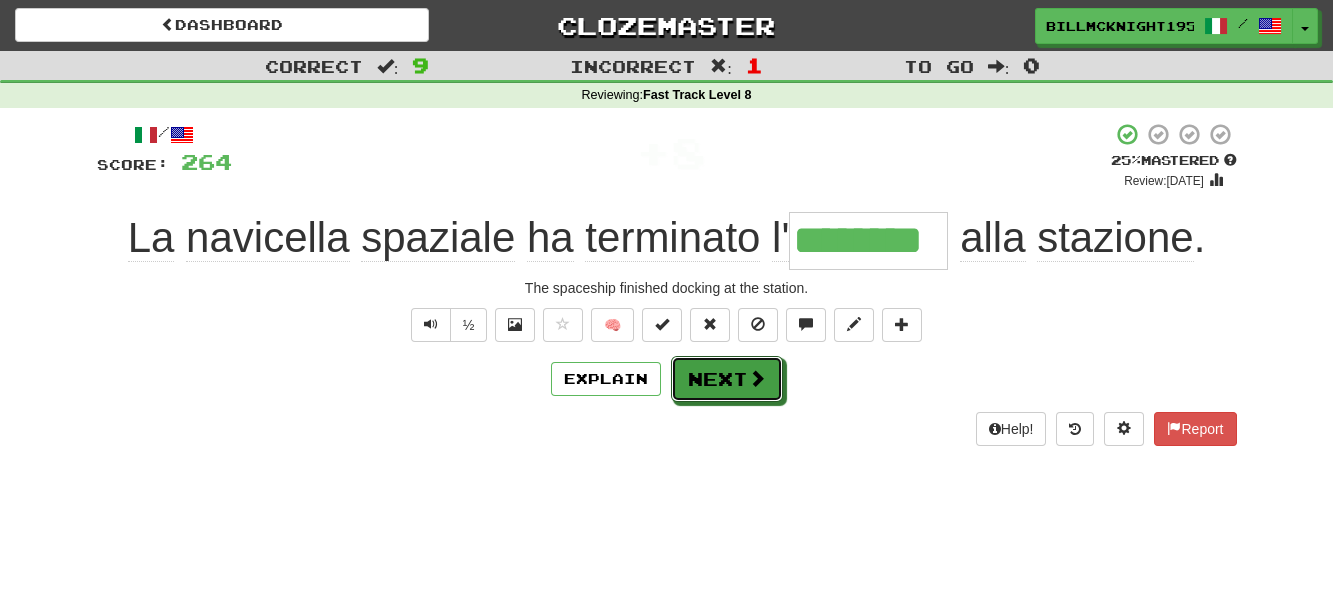 click on "Next" at bounding box center [727, 379] 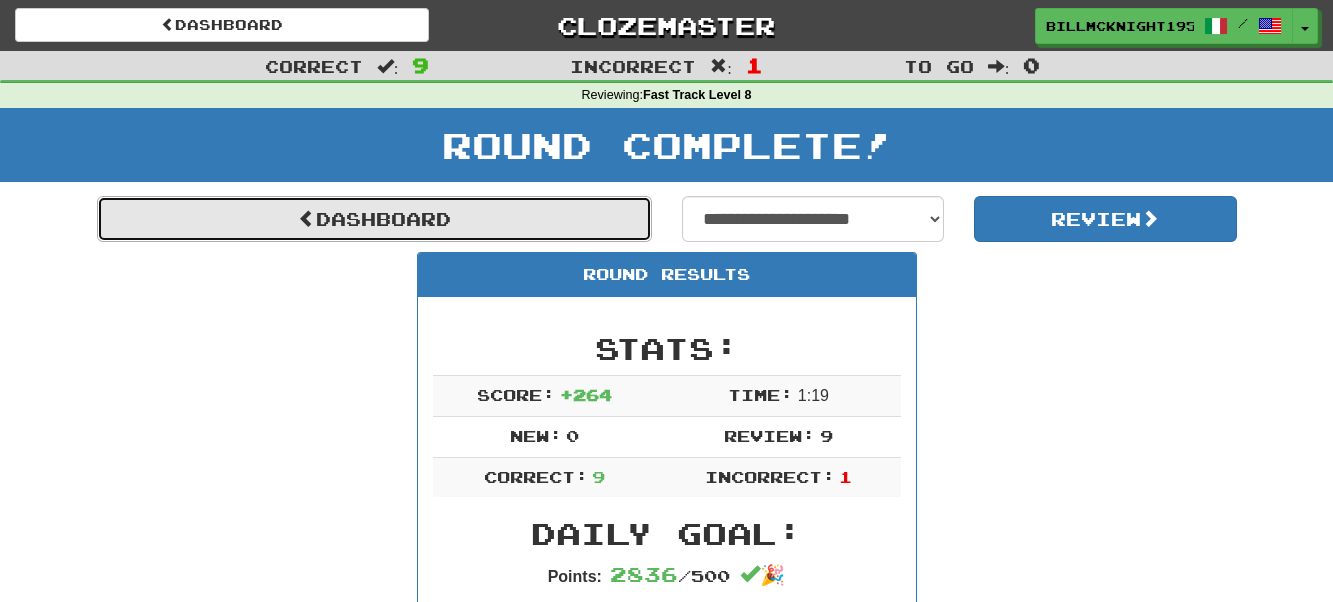 click on "Dashboard" at bounding box center (374, 219) 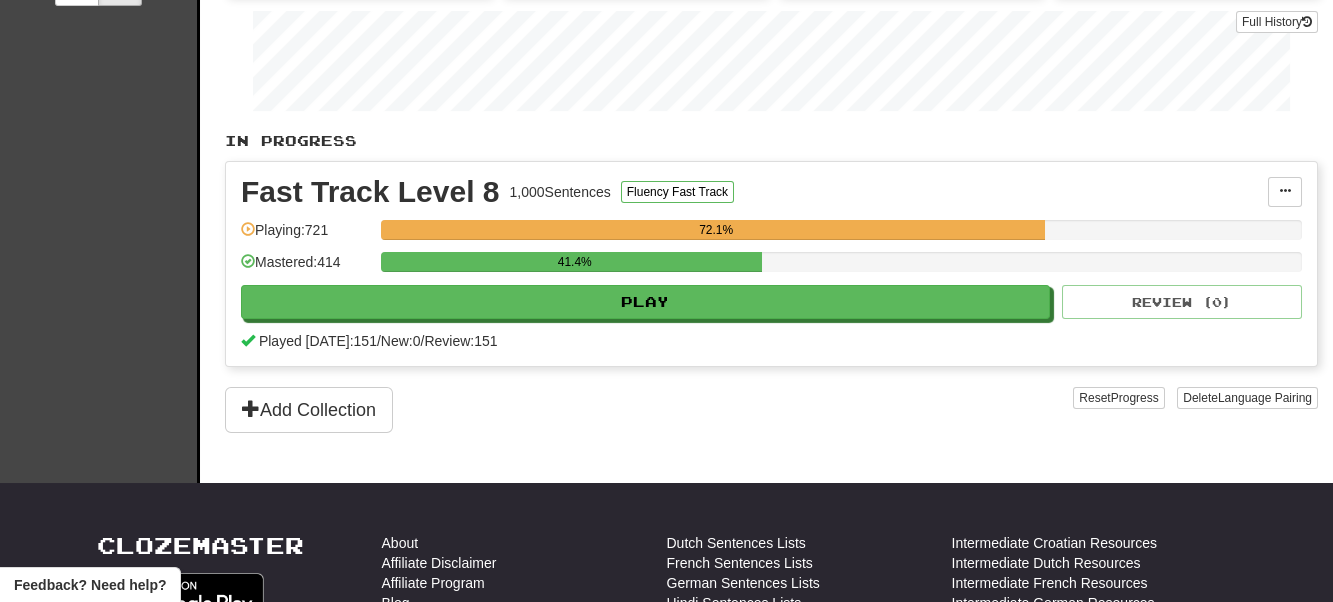 scroll, scrollTop: 0, scrollLeft: 0, axis: both 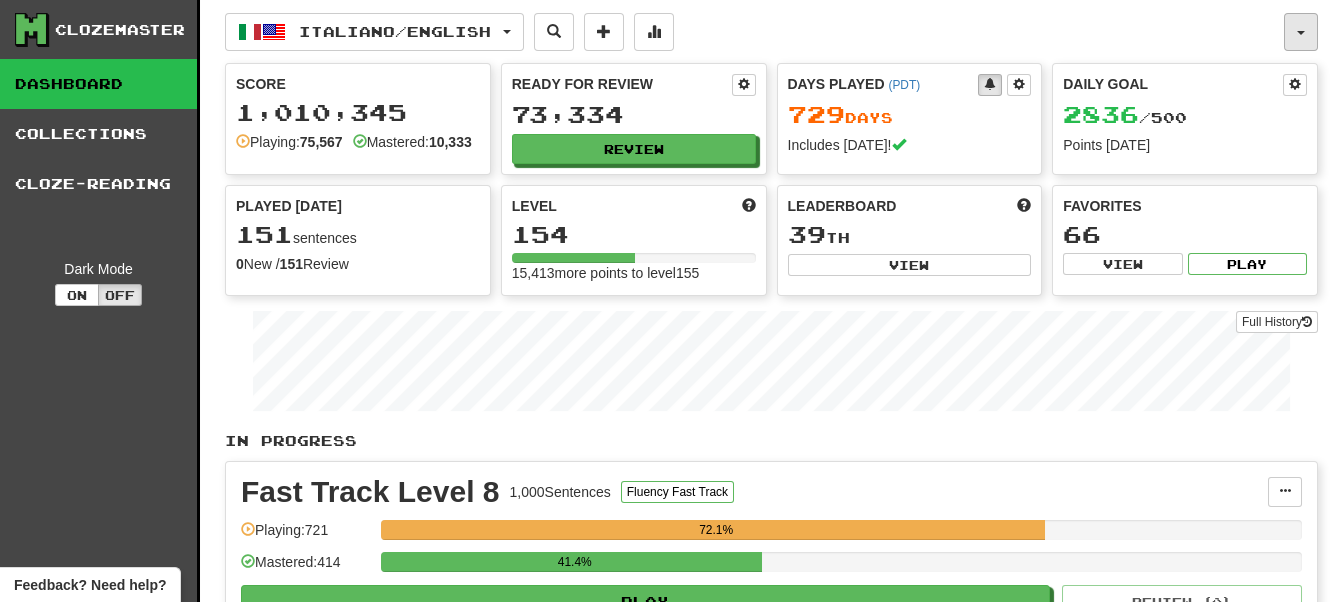 click at bounding box center [1301, 32] 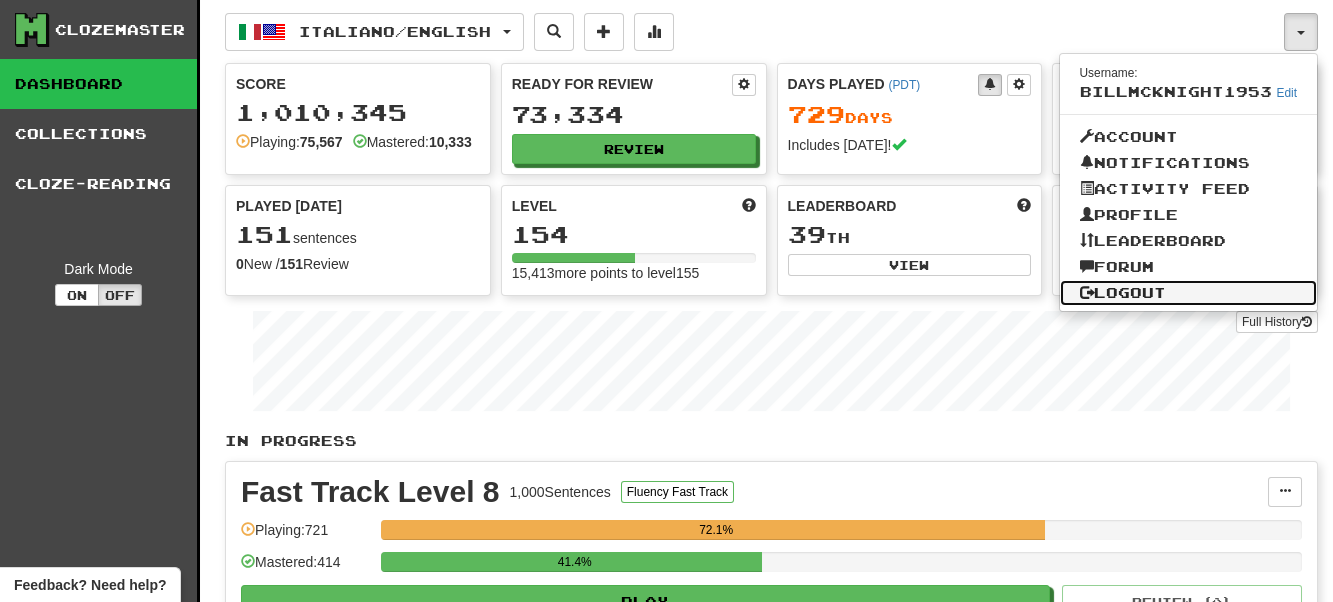 click on "Logout" at bounding box center [1189, 293] 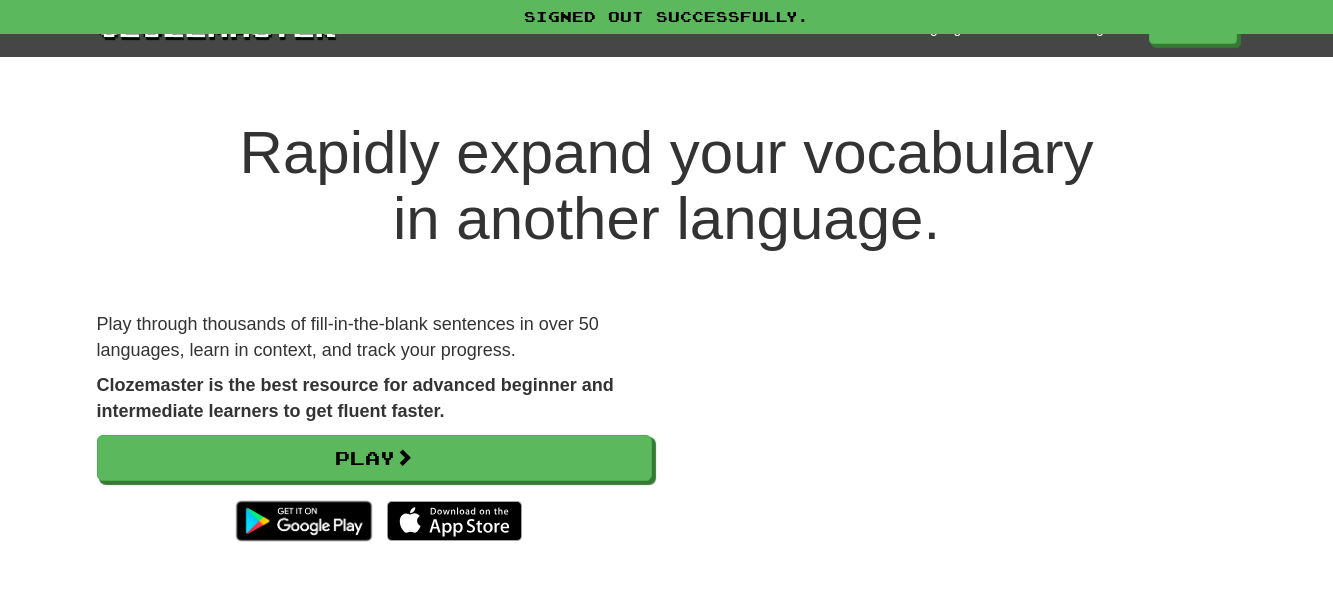 scroll, scrollTop: 0, scrollLeft: 0, axis: both 